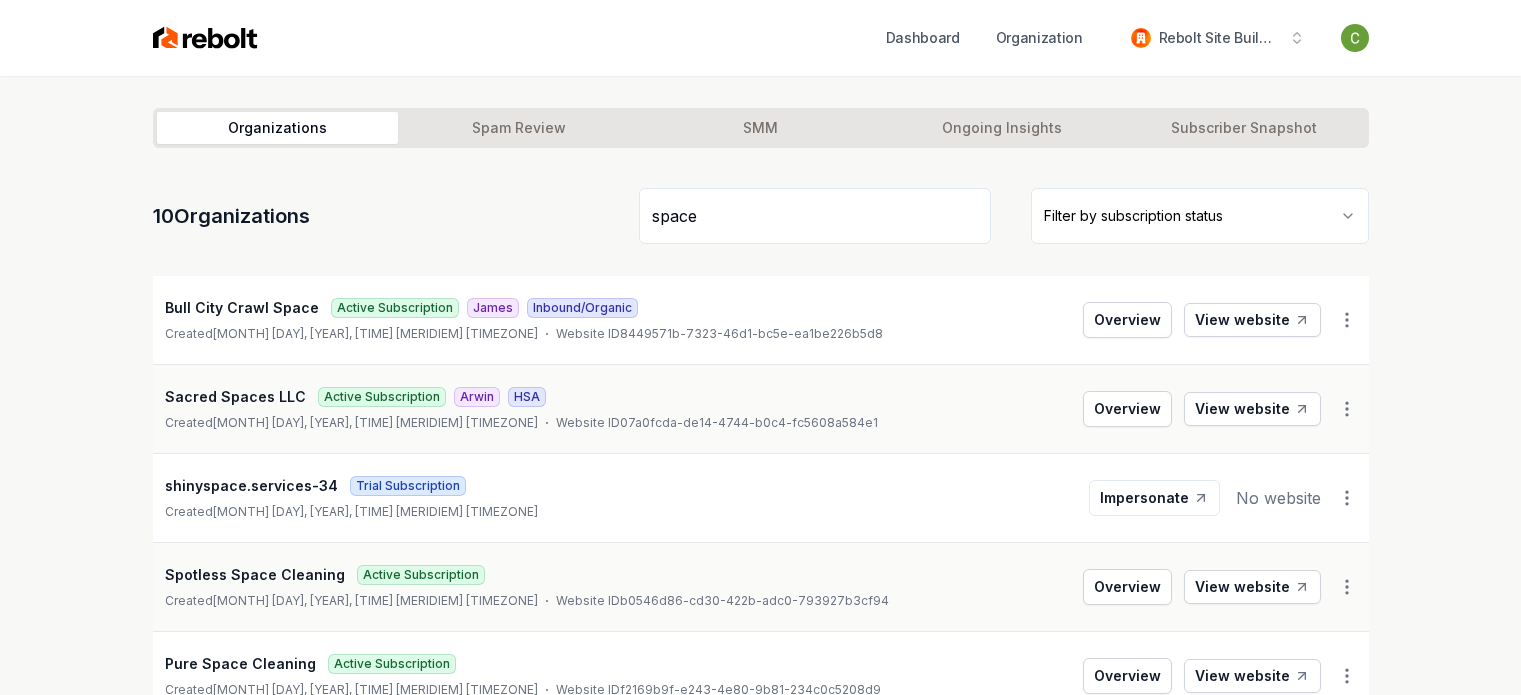 scroll, scrollTop: 251, scrollLeft: 0, axis: vertical 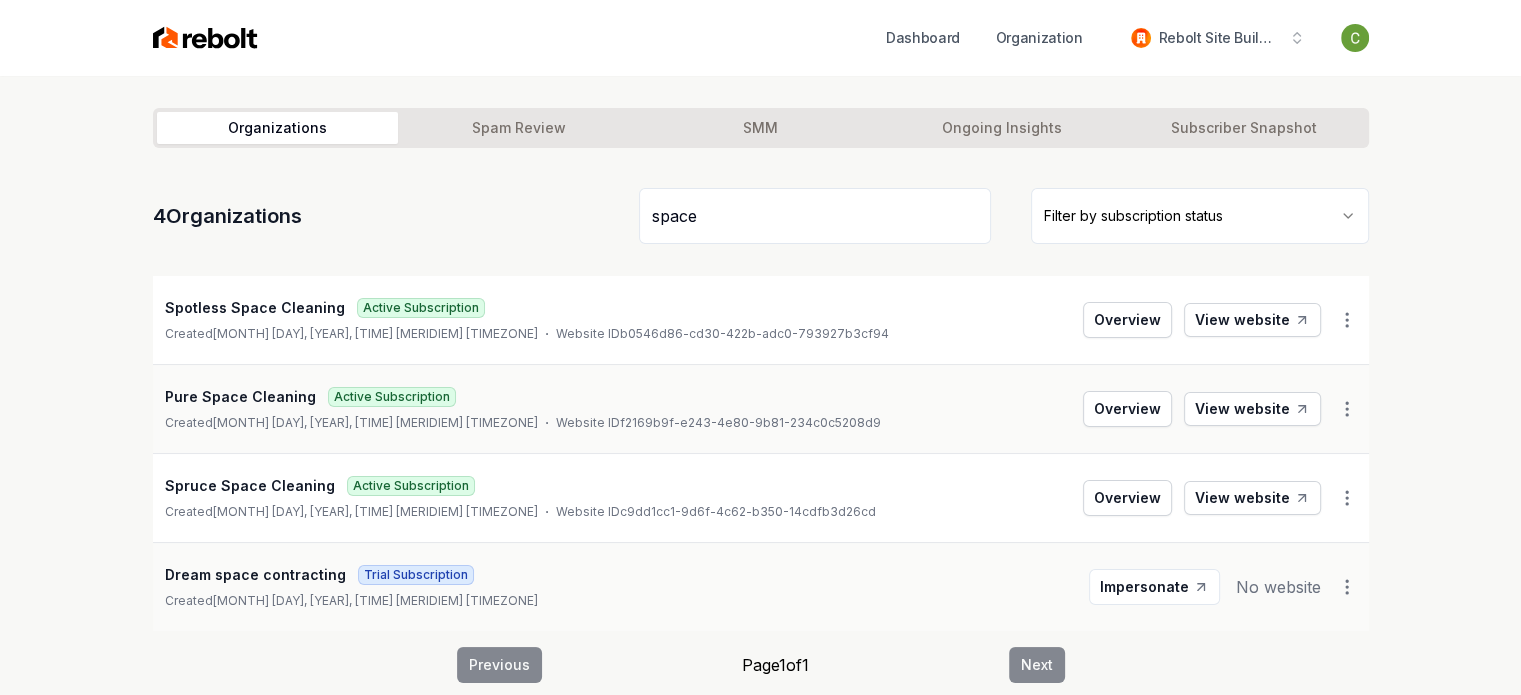 click on "space" at bounding box center (815, 216) 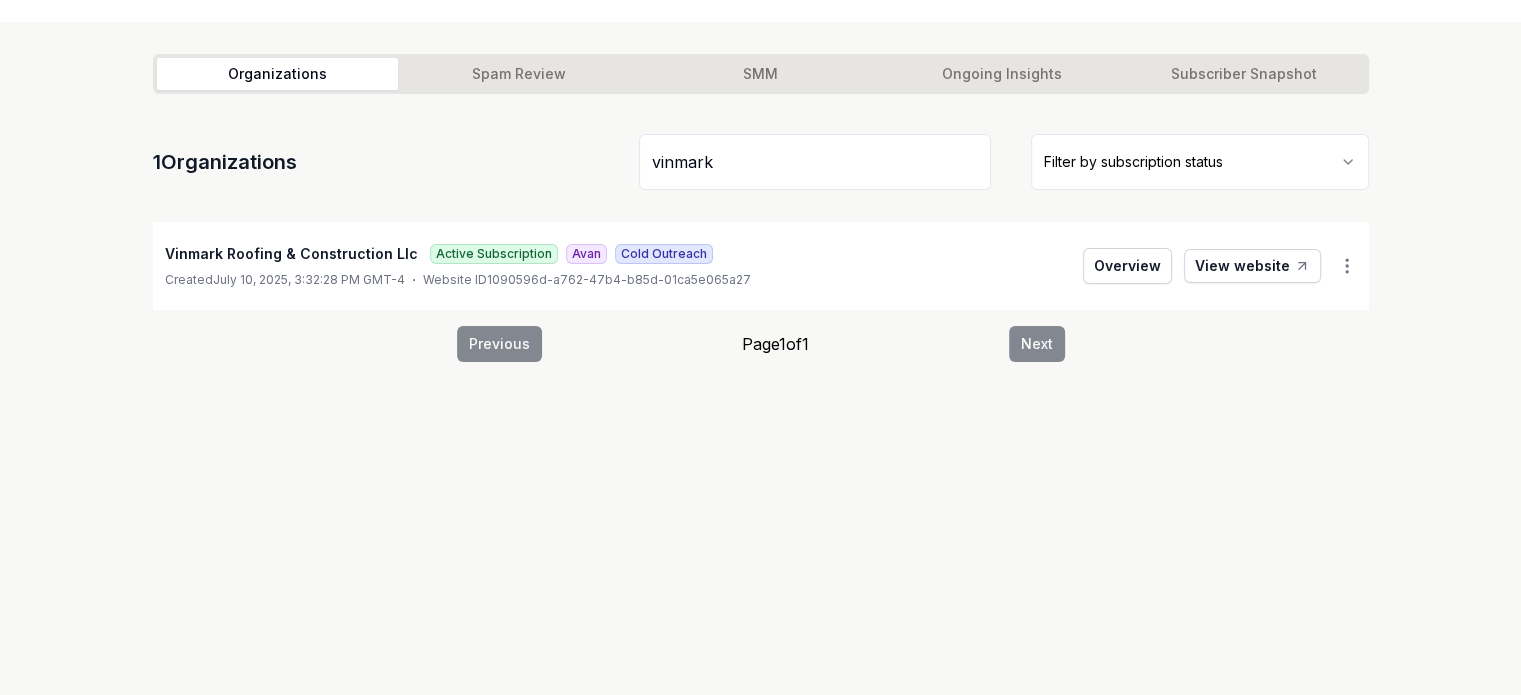 scroll, scrollTop: 76, scrollLeft: 0, axis: vertical 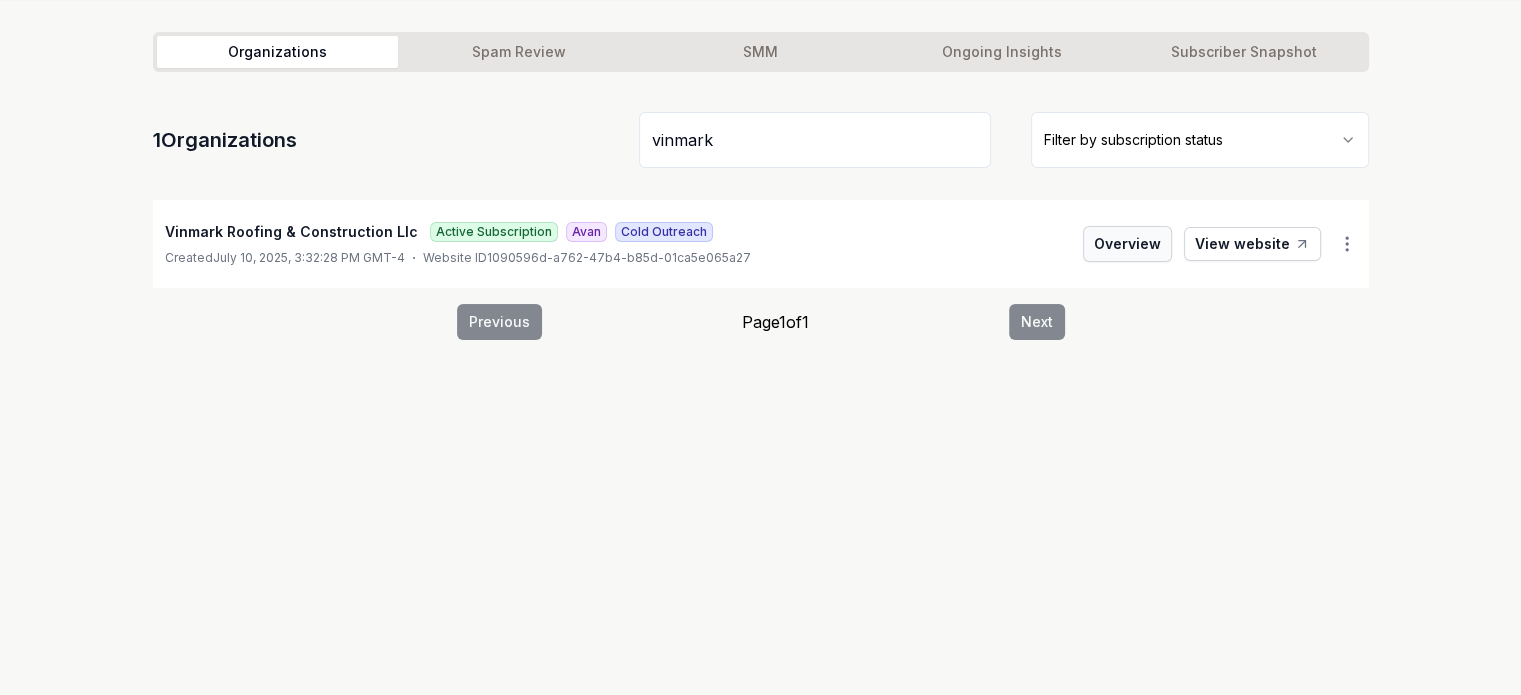 type on "vinmark" 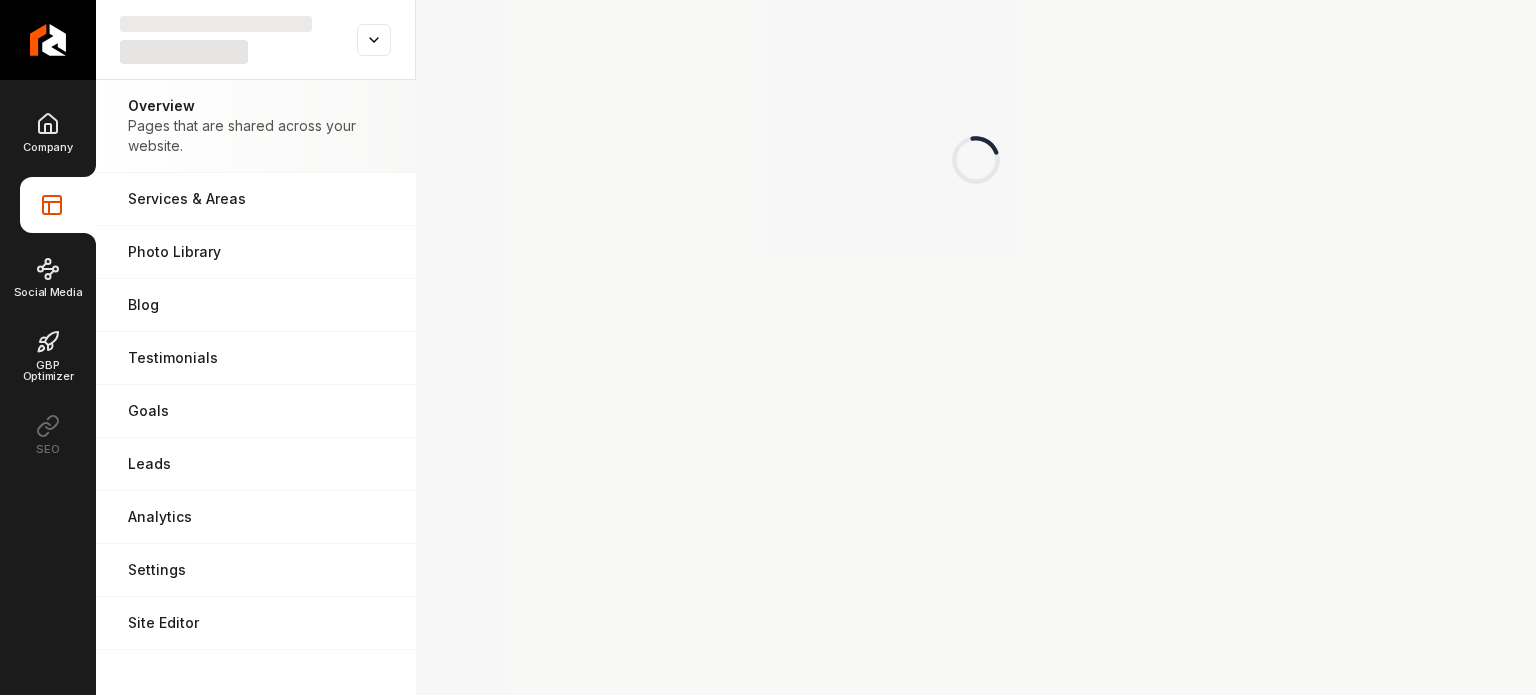 scroll, scrollTop: 0, scrollLeft: 0, axis: both 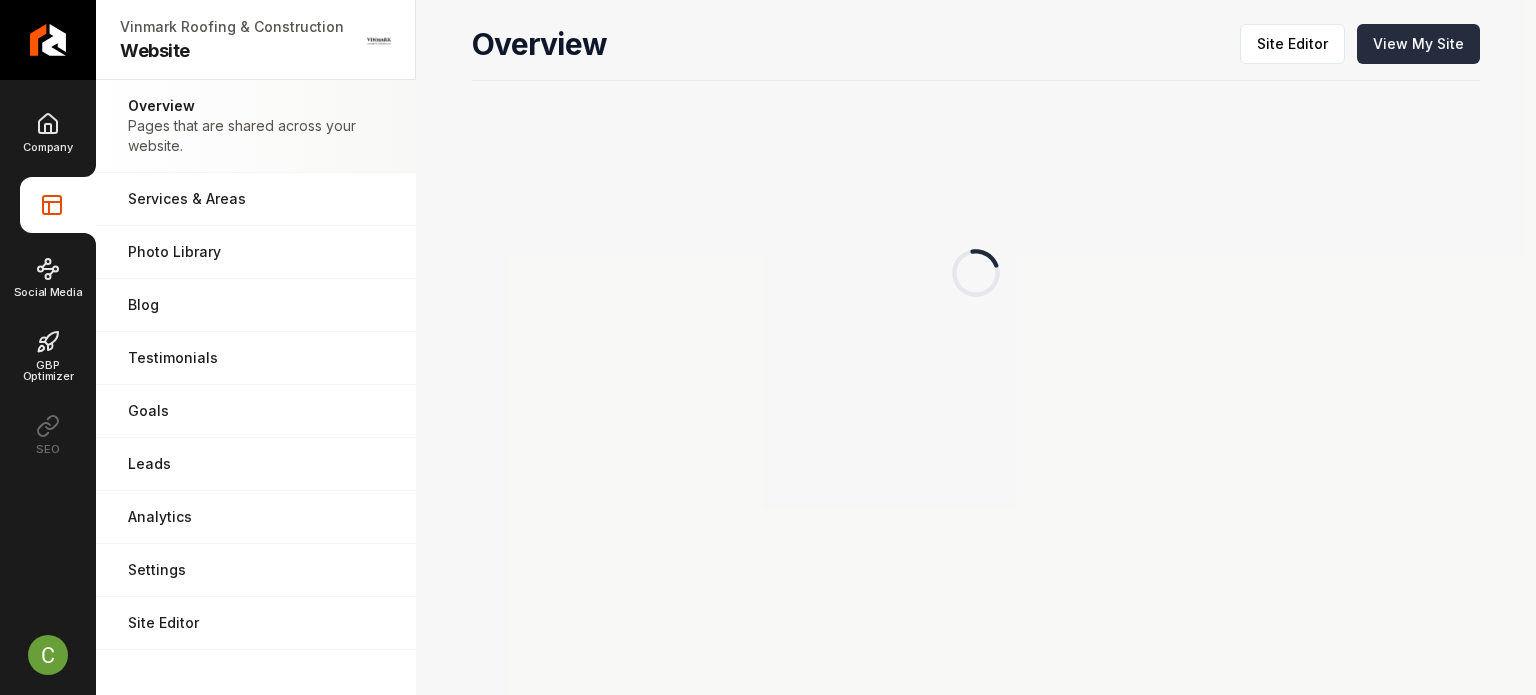 click on "View My Site" at bounding box center (1418, 44) 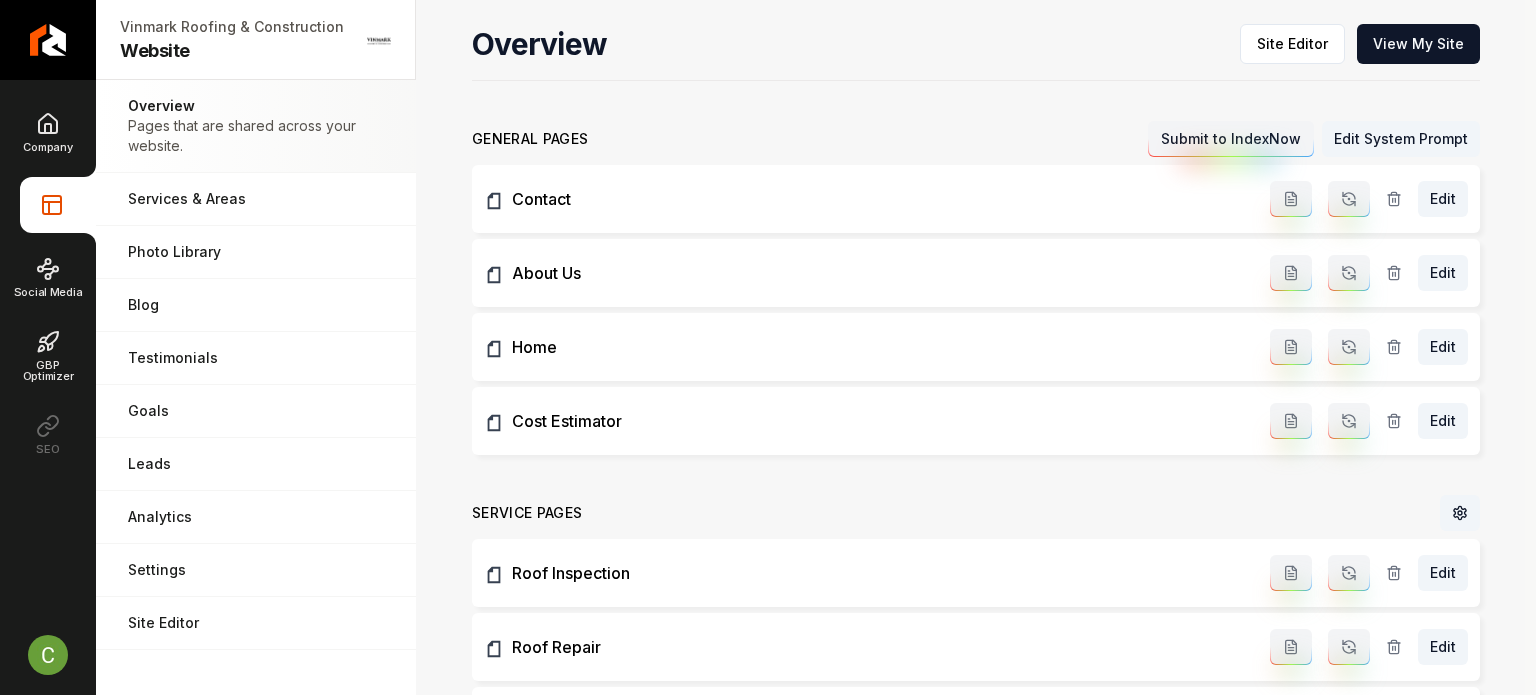 click on "Overview Site Editor View My Site" at bounding box center [976, 52] 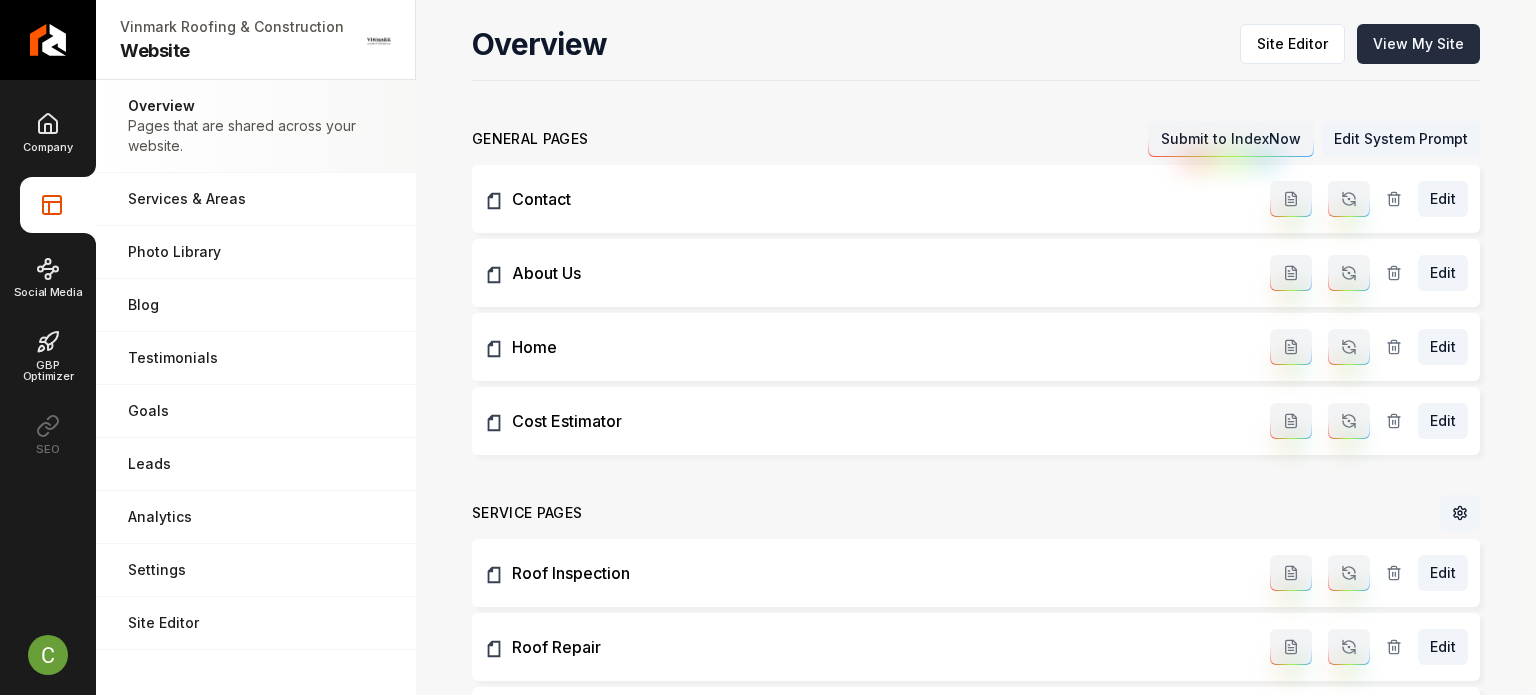 click on "View My Site" at bounding box center [1418, 44] 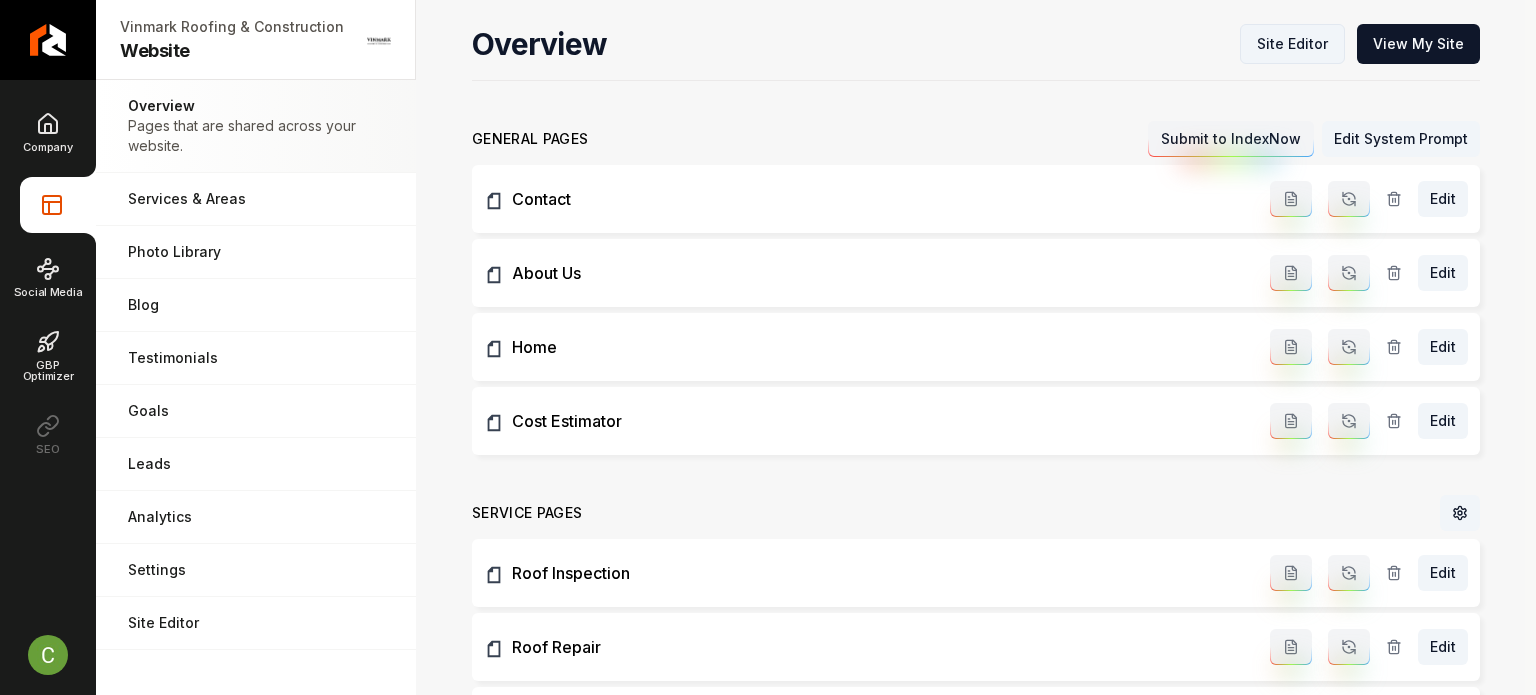 click on "Site Editor" at bounding box center (1292, 44) 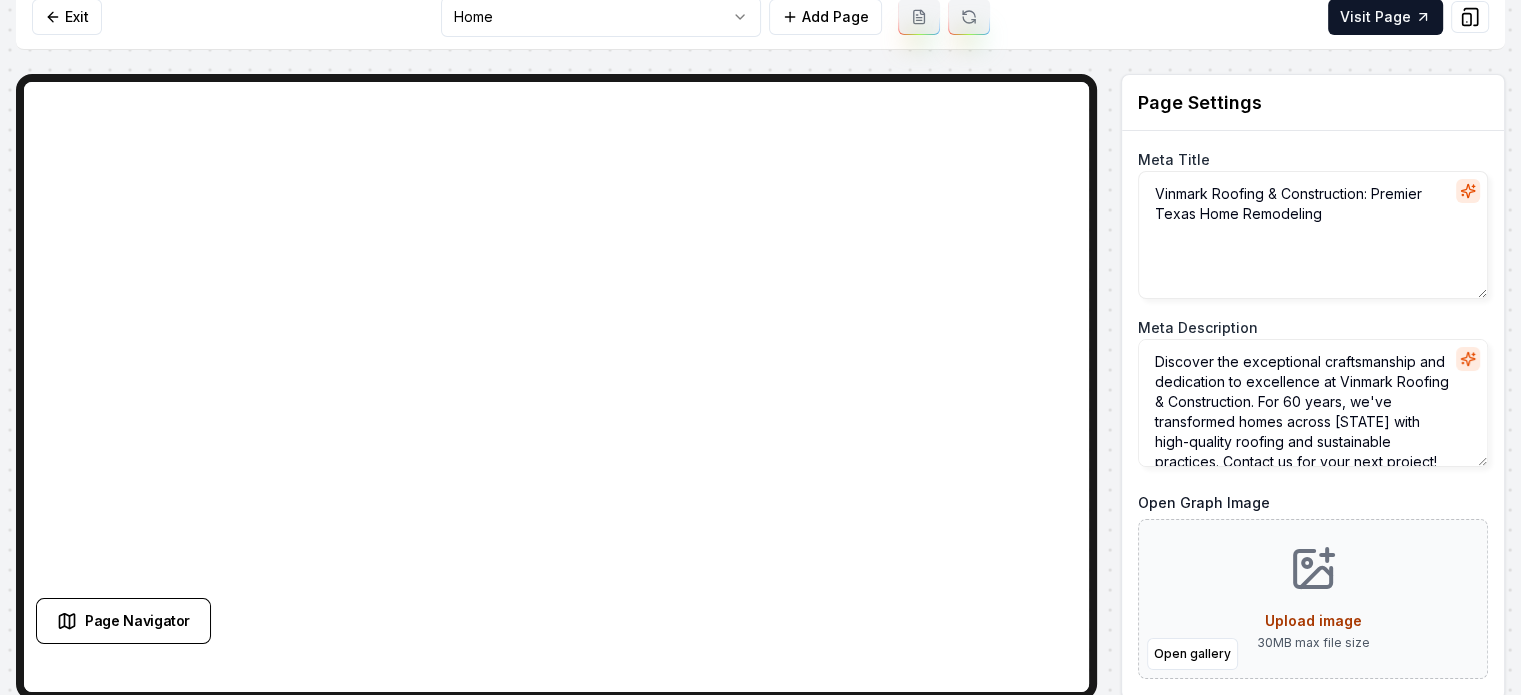 scroll, scrollTop: 19, scrollLeft: 0, axis: vertical 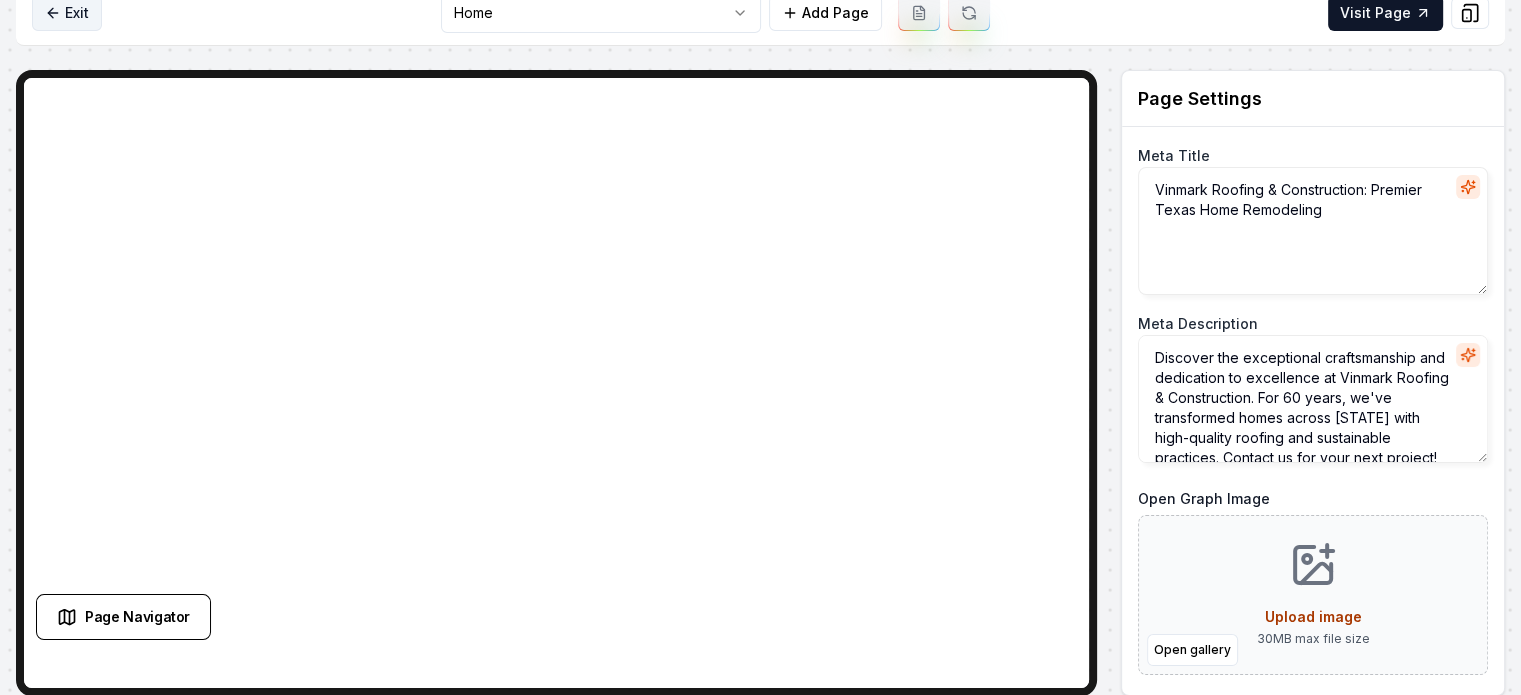 click on "Exit" at bounding box center (67, 13) 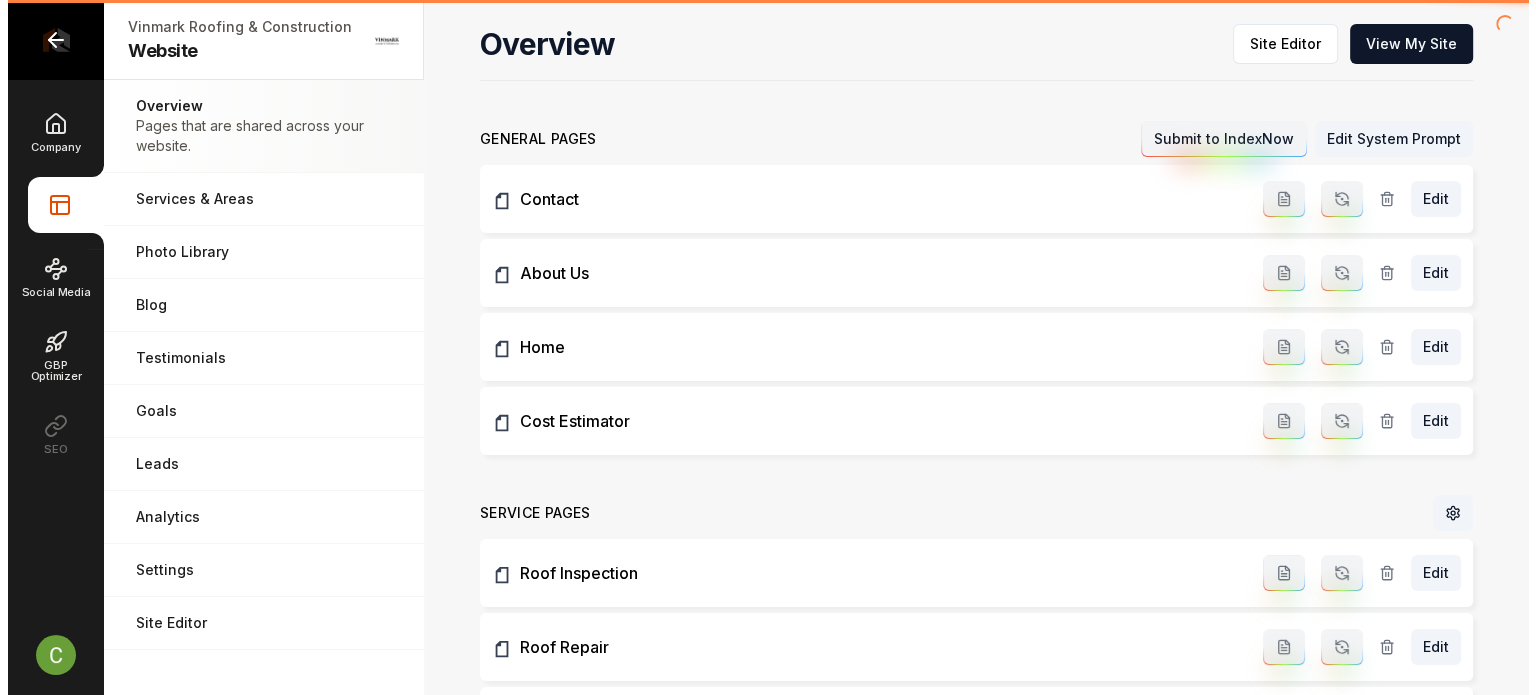 scroll, scrollTop: 0, scrollLeft: 0, axis: both 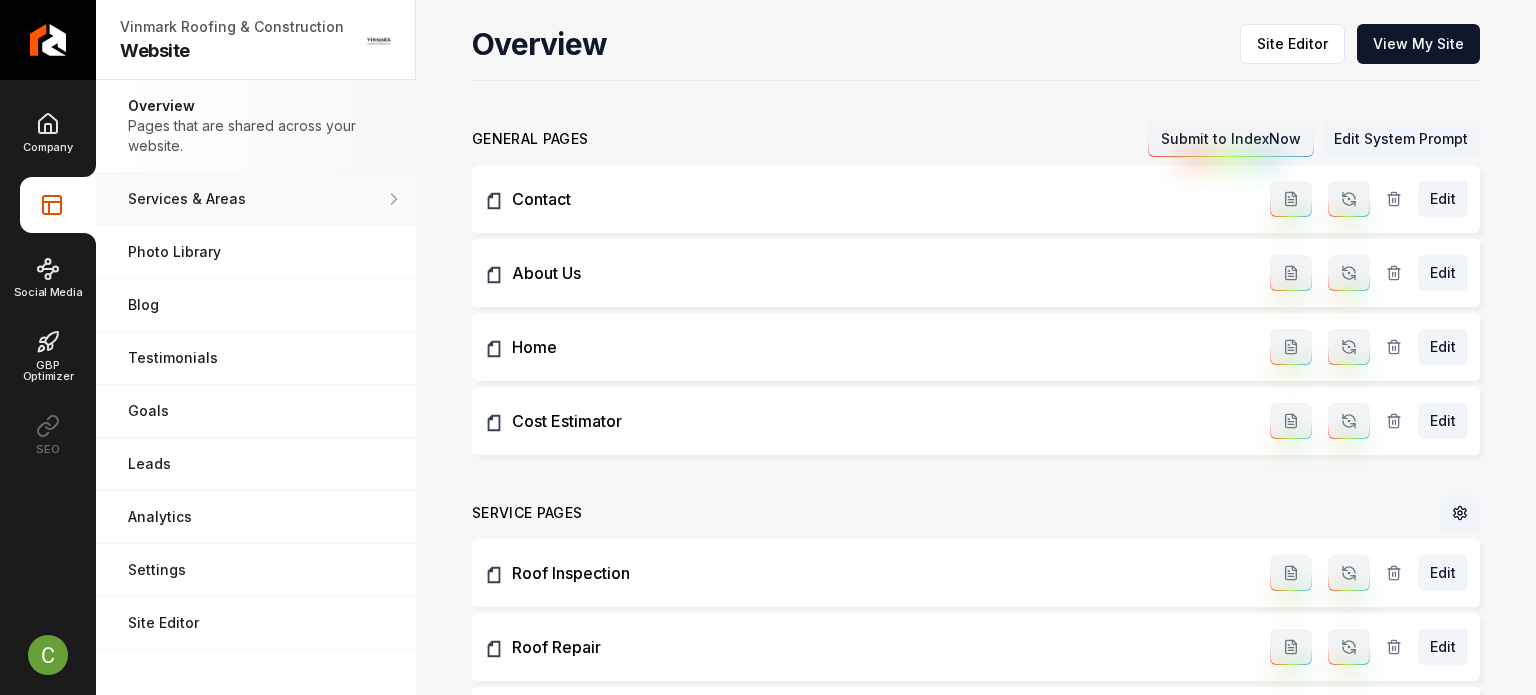 click on "Services & Areas" at bounding box center (256, 199) 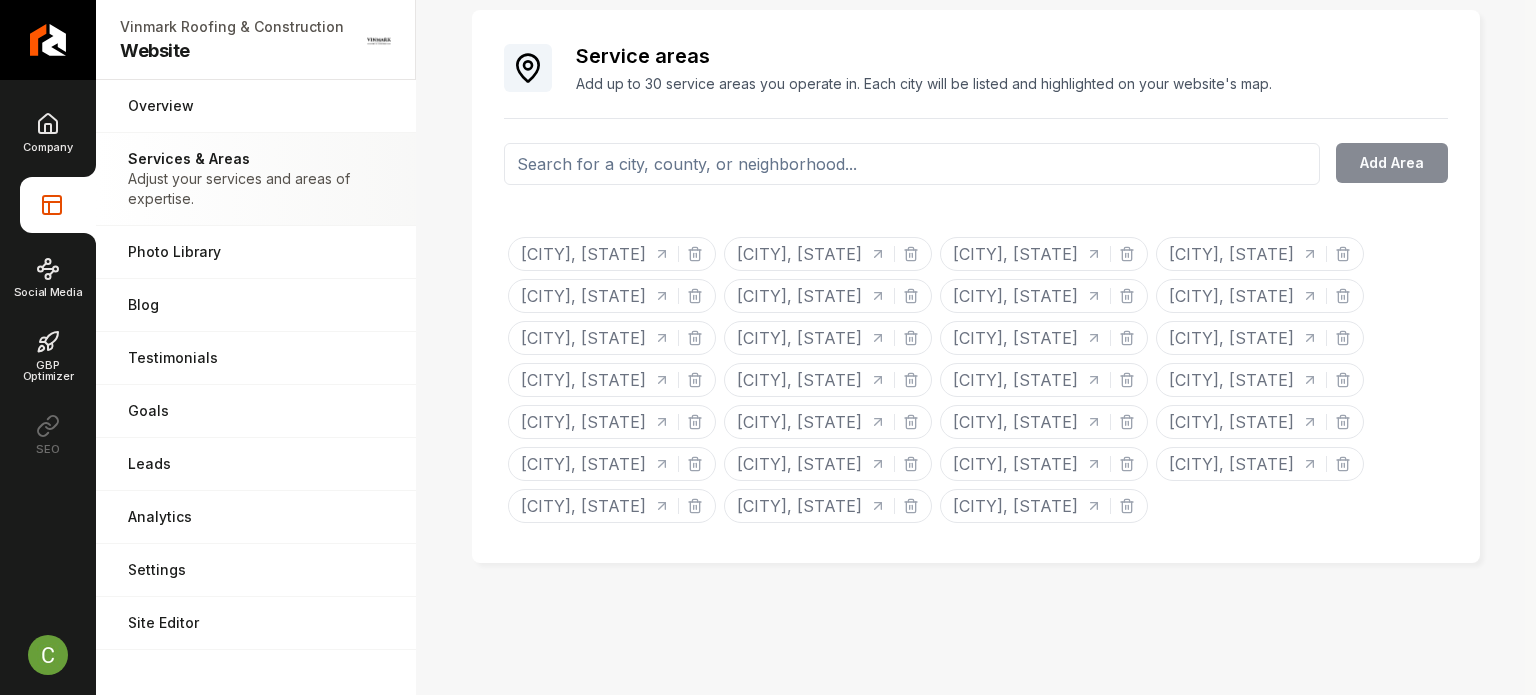 scroll, scrollTop: 1145, scrollLeft: 0, axis: vertical 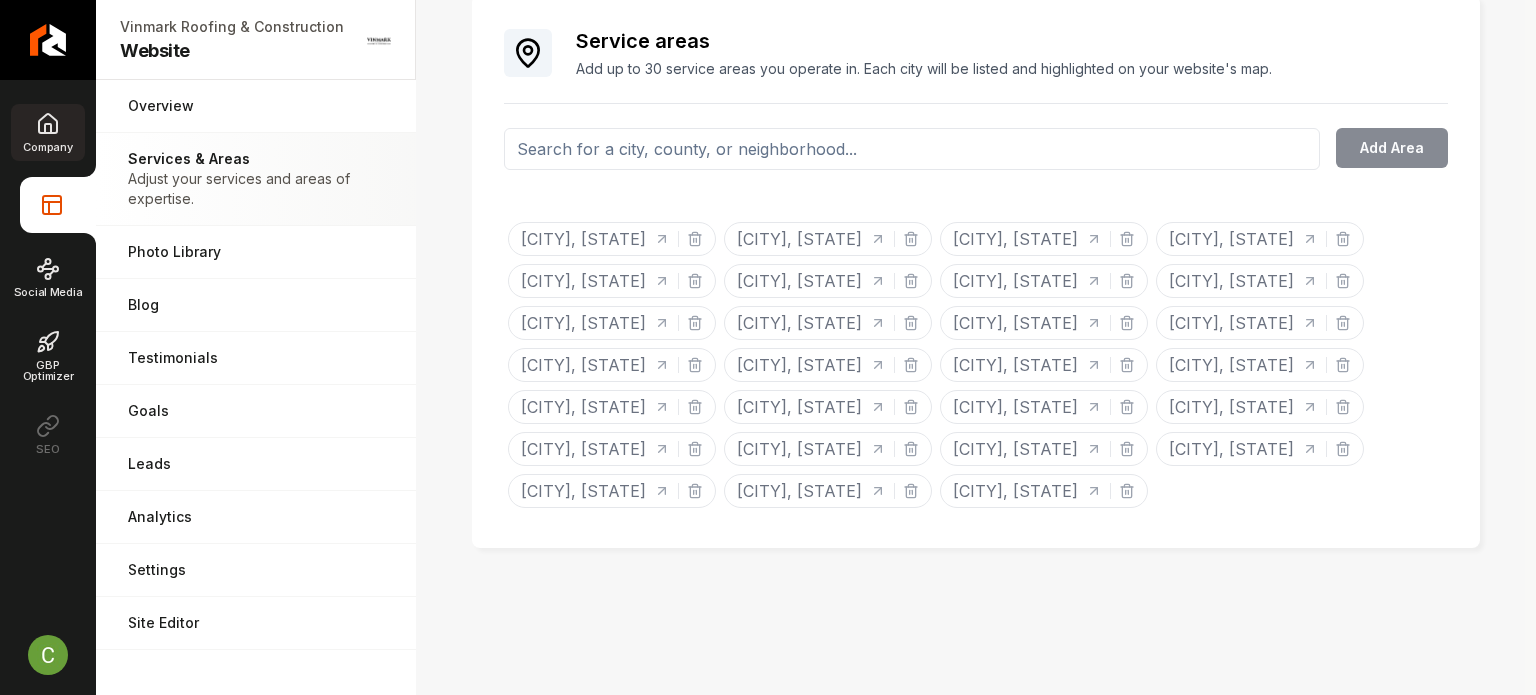 click 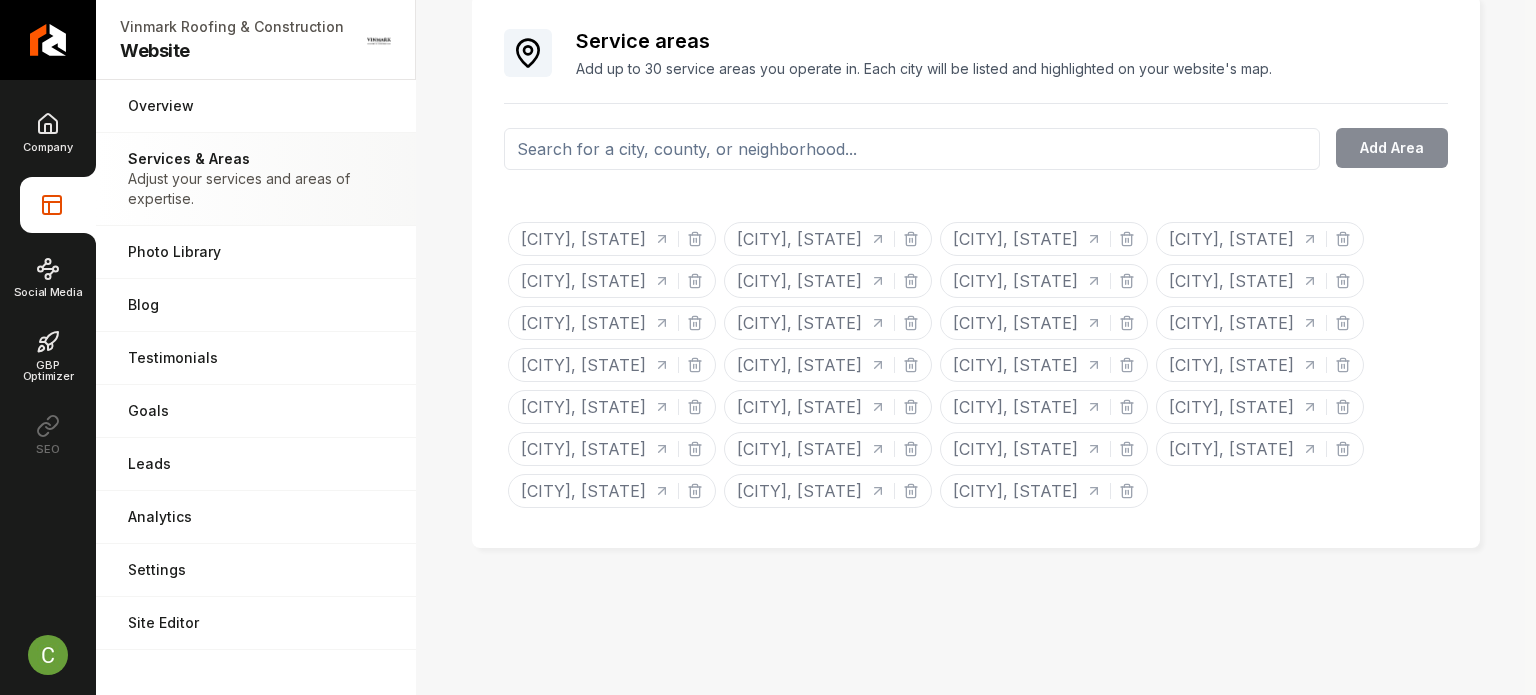 scroll, scrollTop: 0, scrollLeft: 0, axis: both 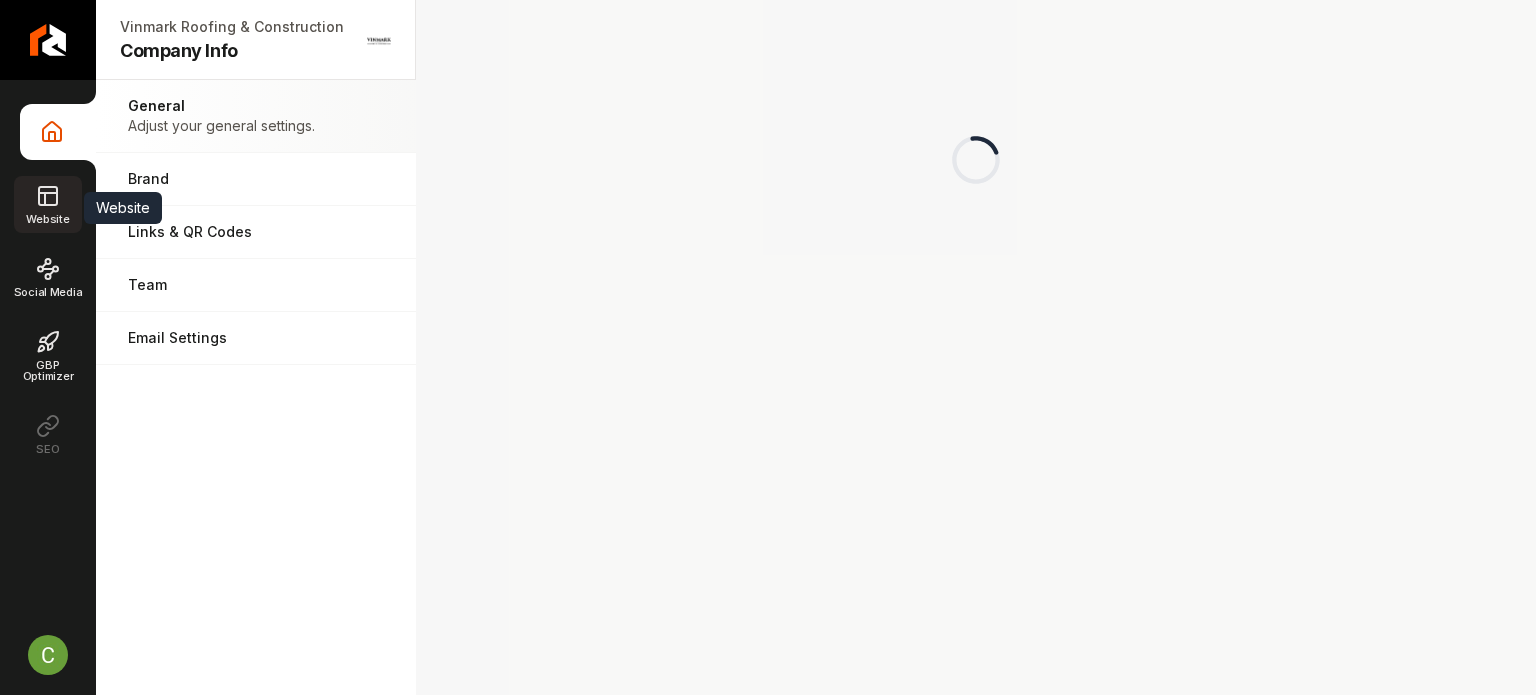 click 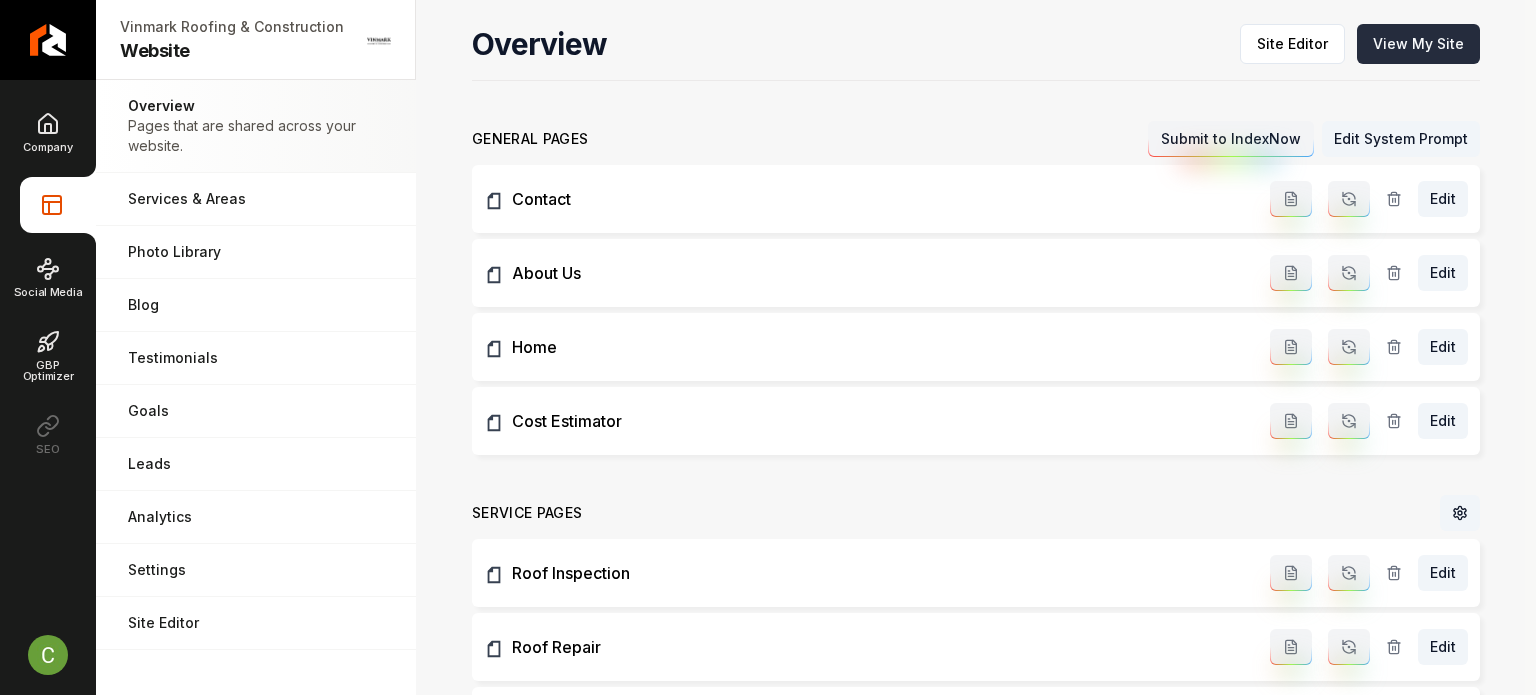 click on "View My Site" at bounding box center (1418, 44) 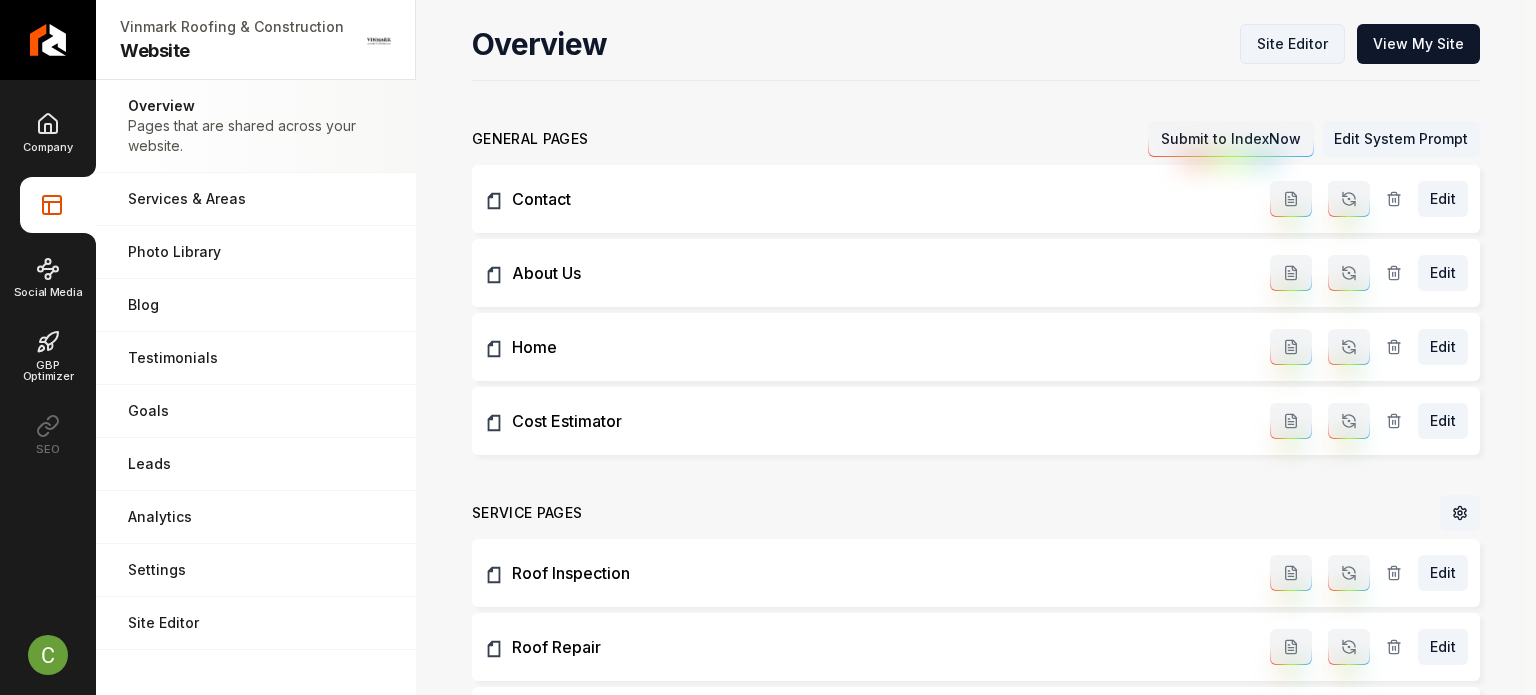 click on "Site Editor" at bounding box center [1292, 44] 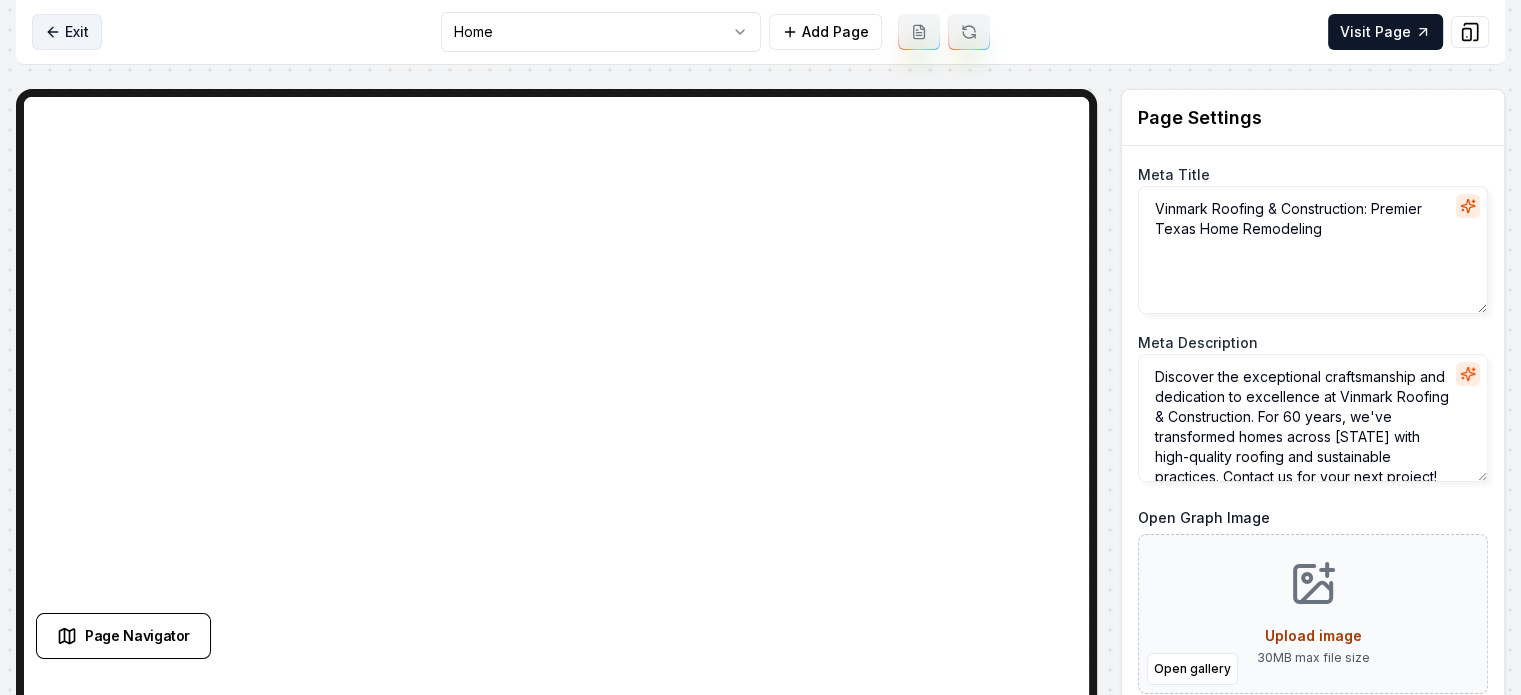 click on "Exit" at bounding box center (67, 32) 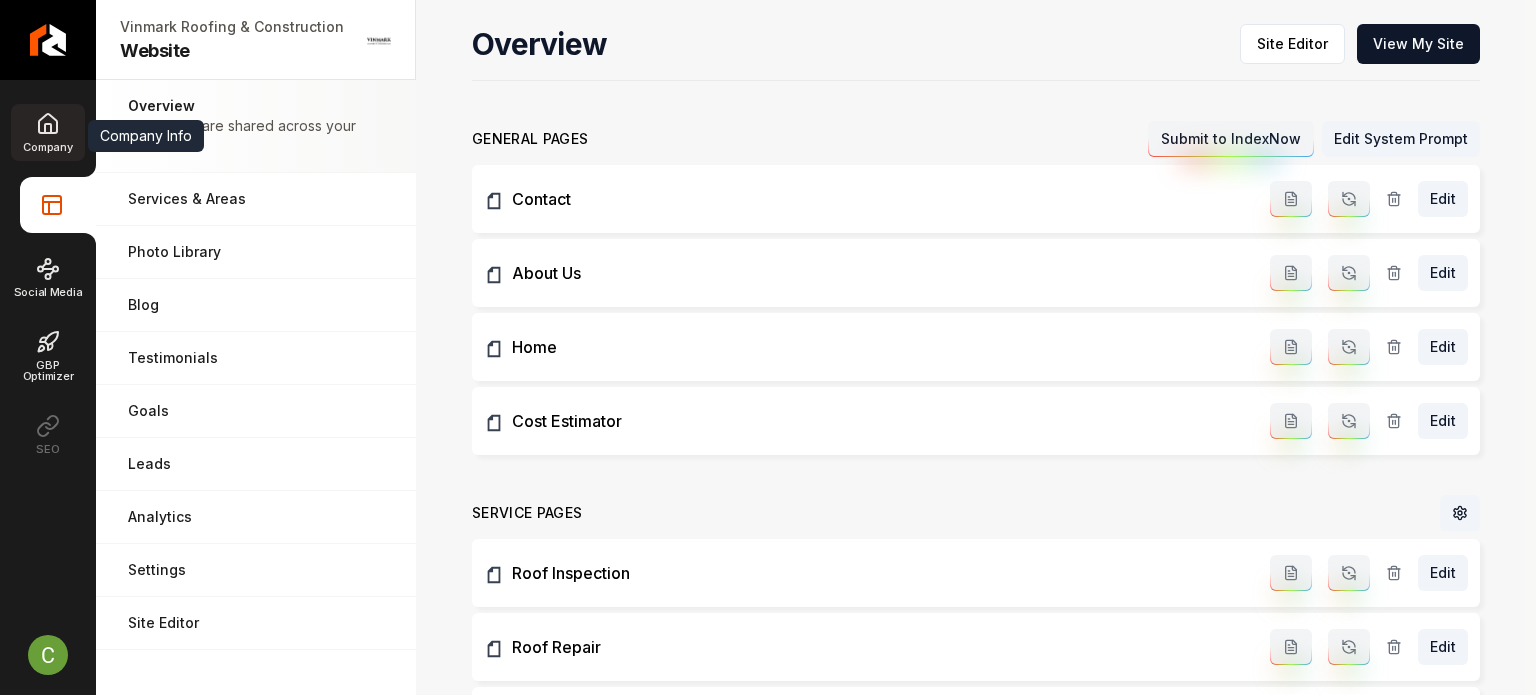 click on "Company" at bounding box center [47, 132] 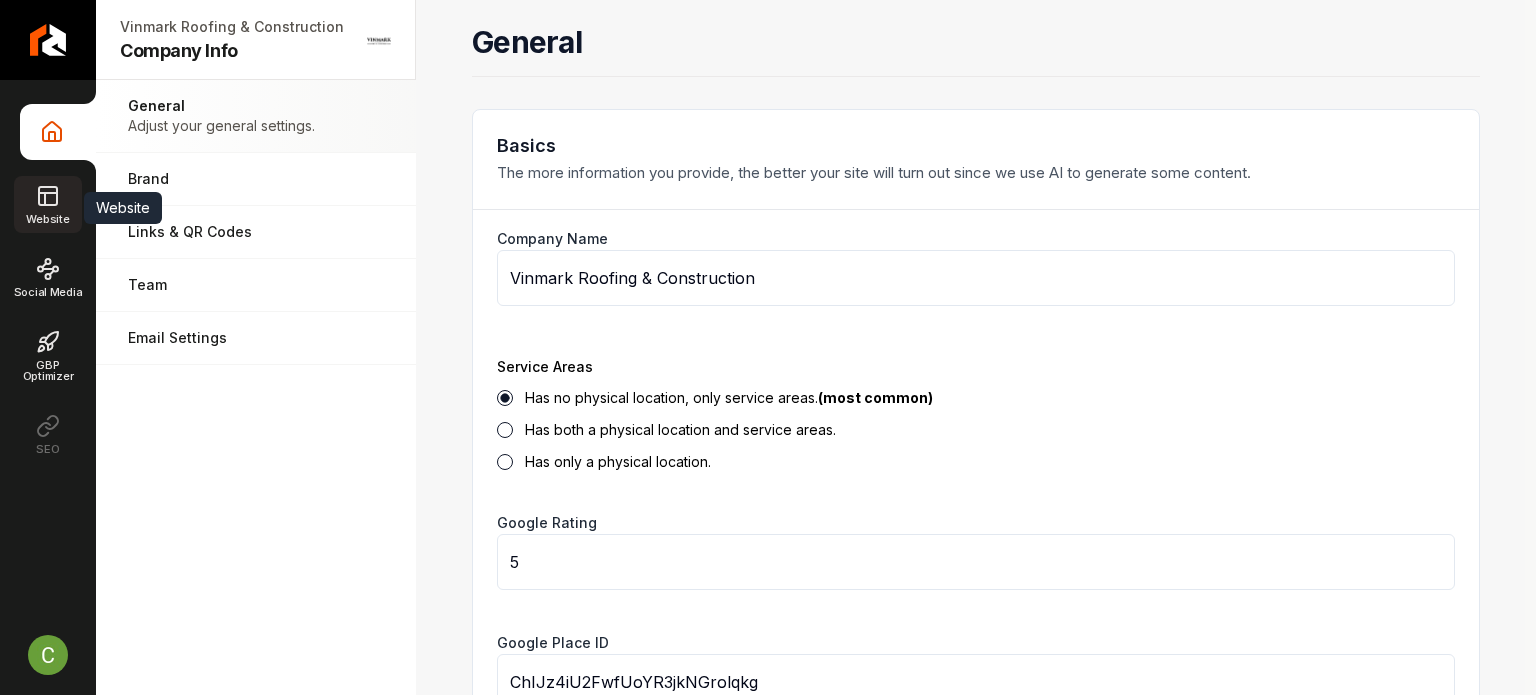click on "Website" at bounding box center (47, 204) 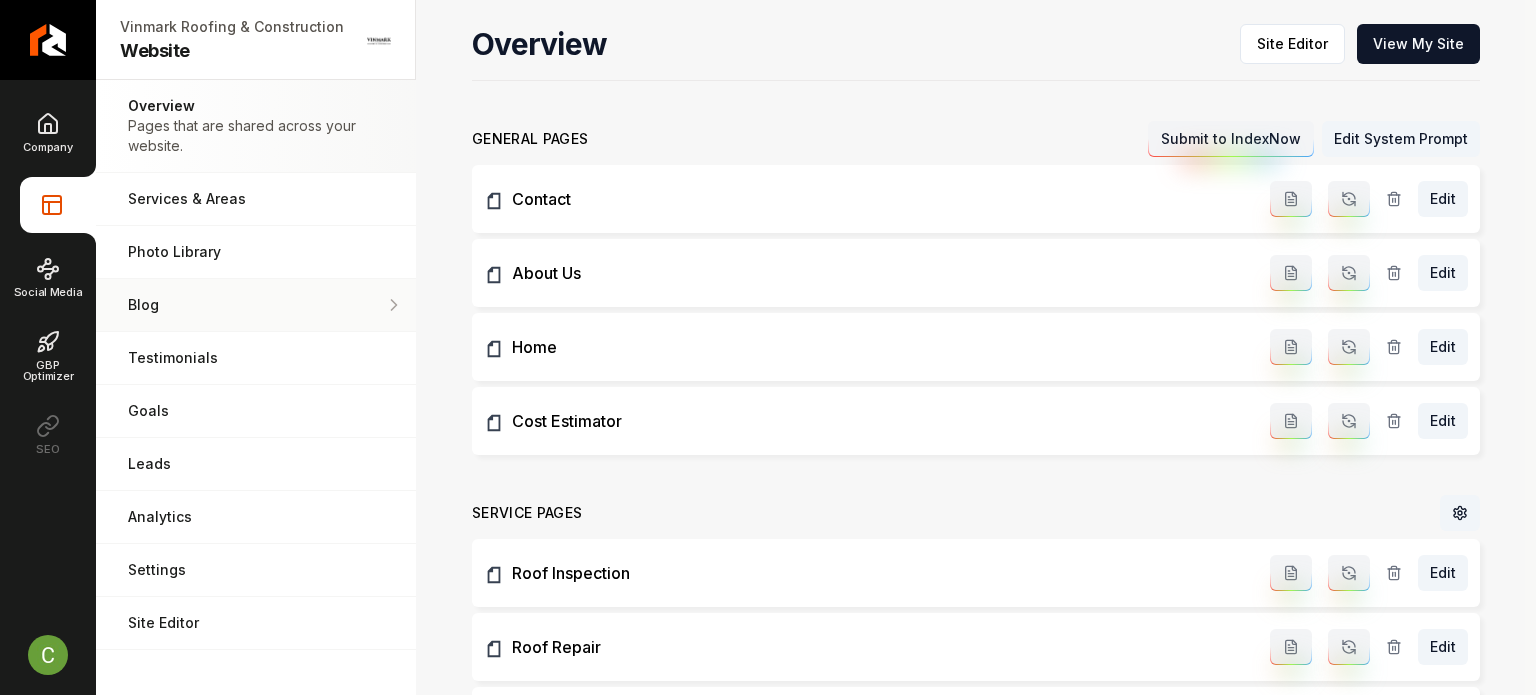 click on "Blog" at bounding box center [256, 305] 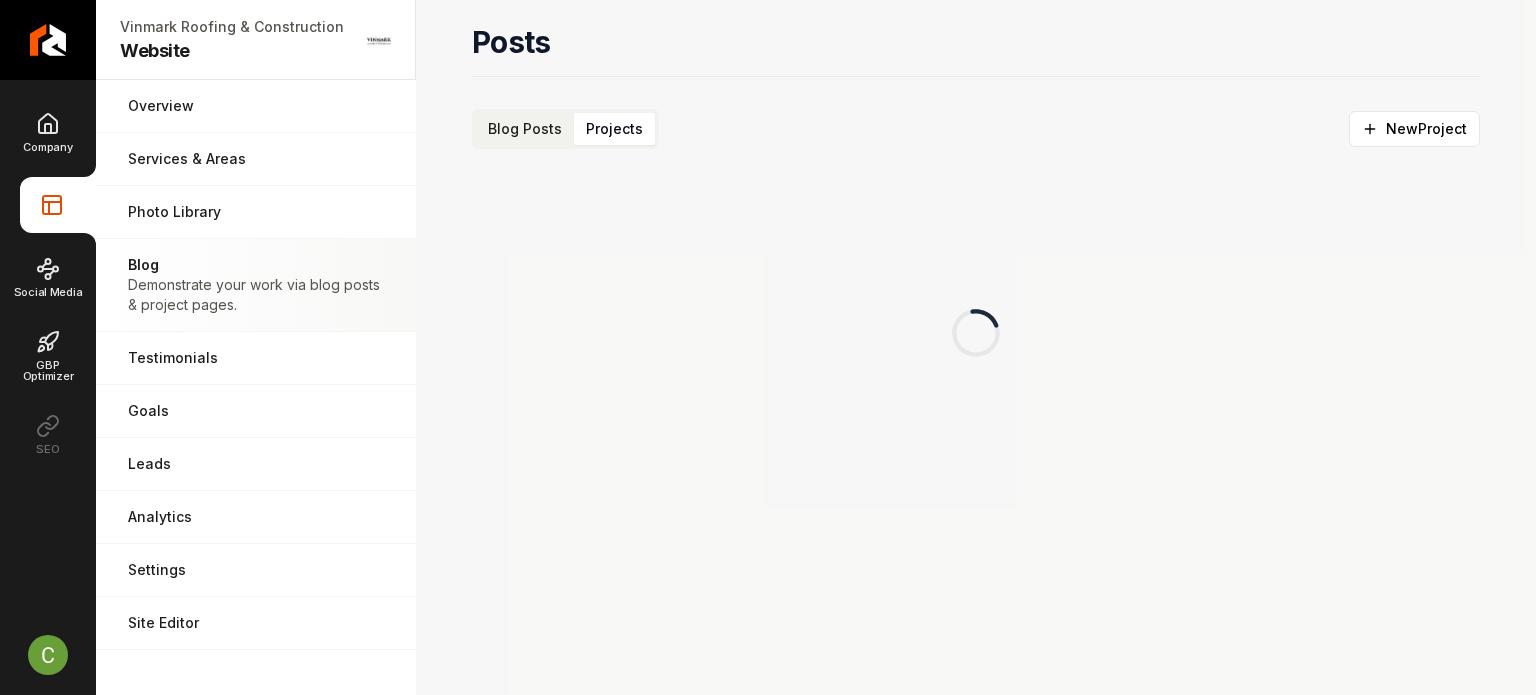click on "Projects" at bounding box center [614, 129] 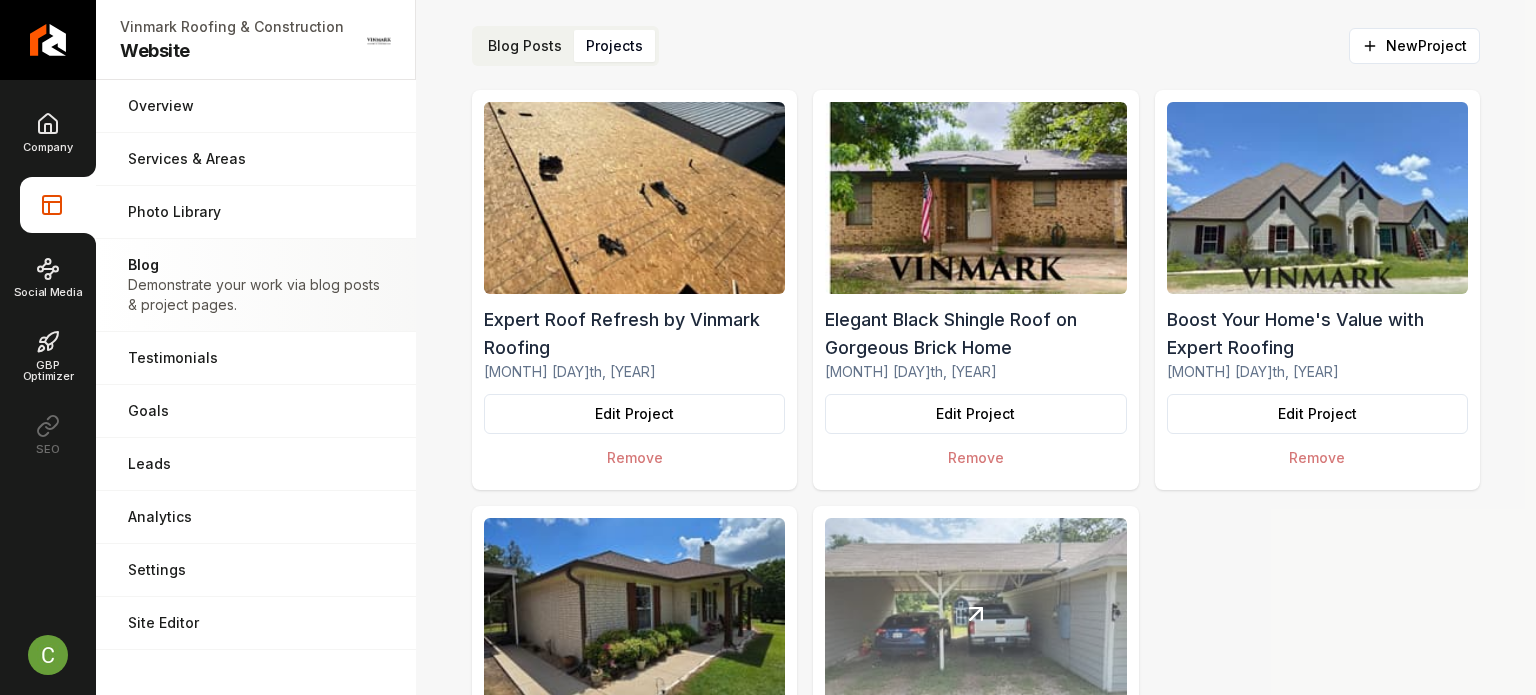 scroll, scrollTop: 445, scrollLeft: 0, axis: vertical 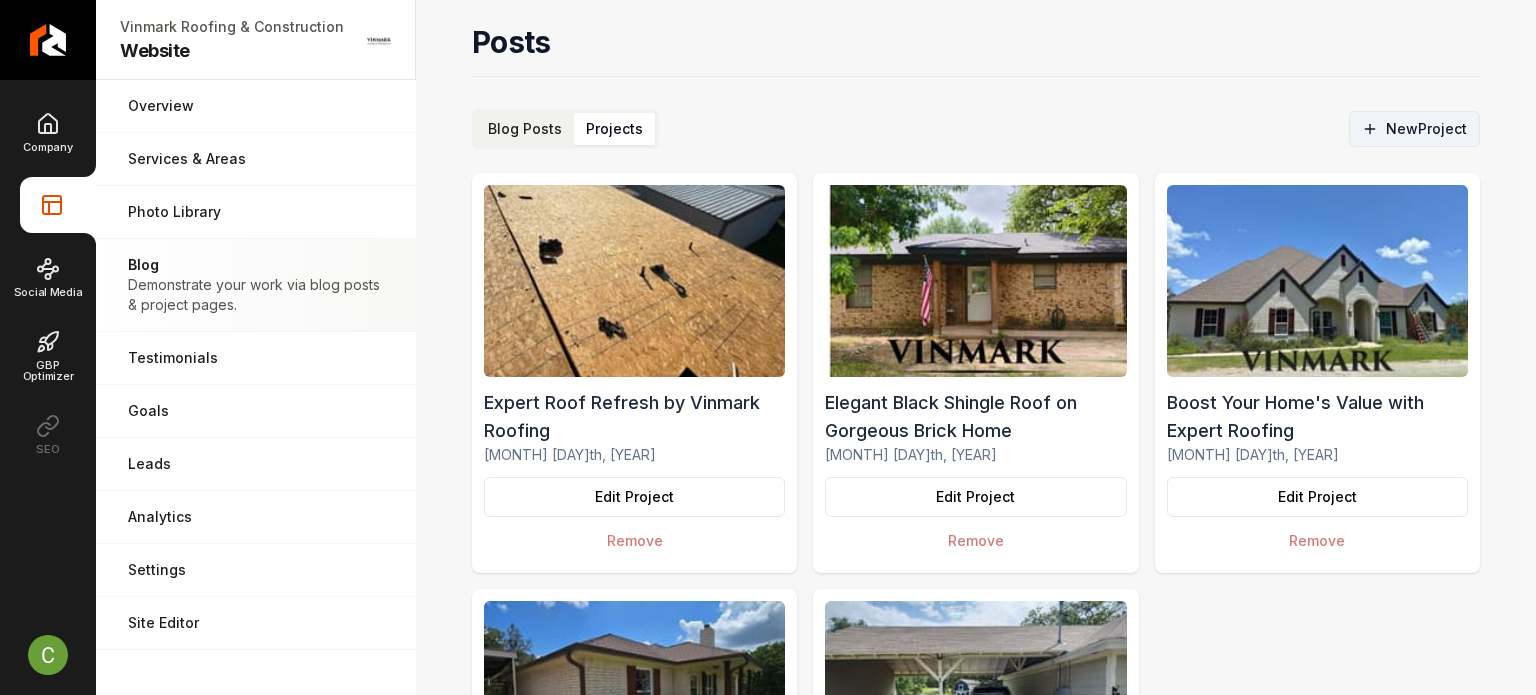 click on "New  Project" at bounding box center [1414, 129] 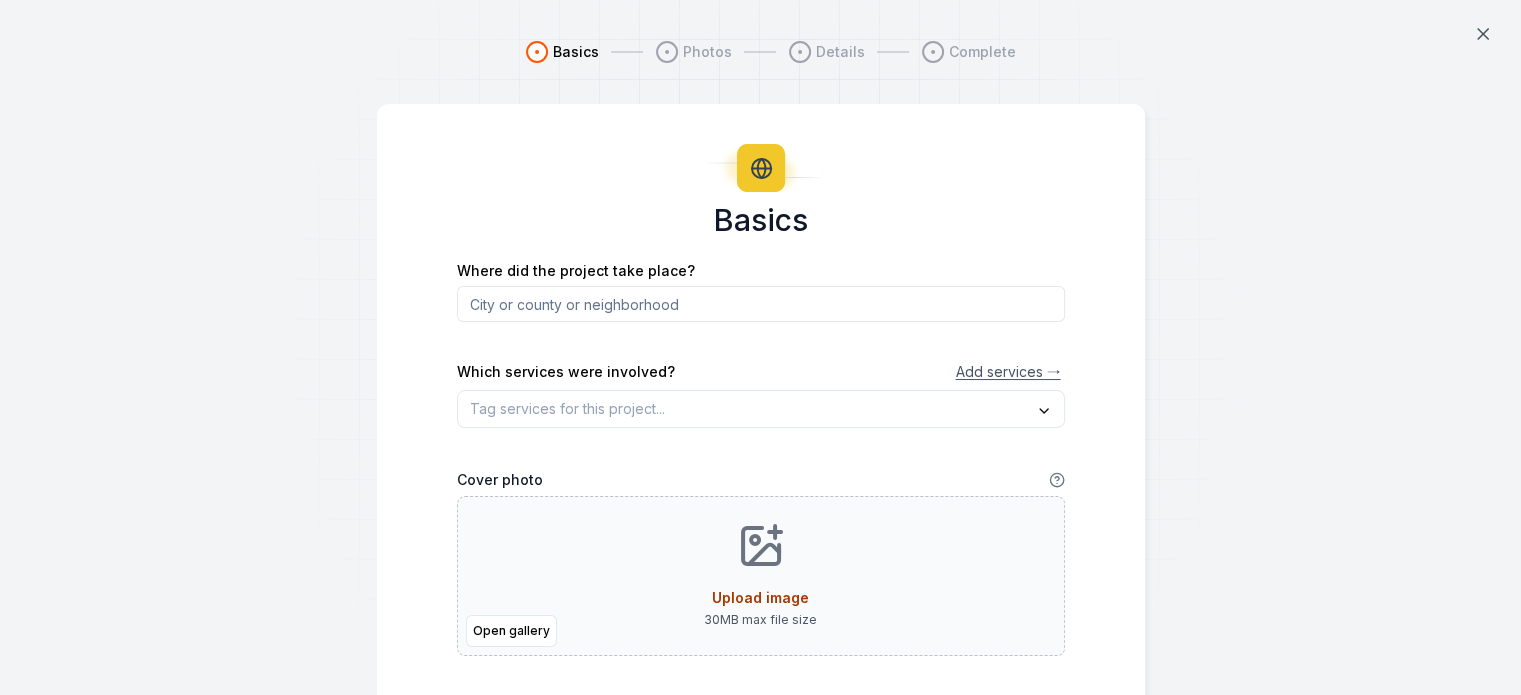click at bounding box center [761, 304] 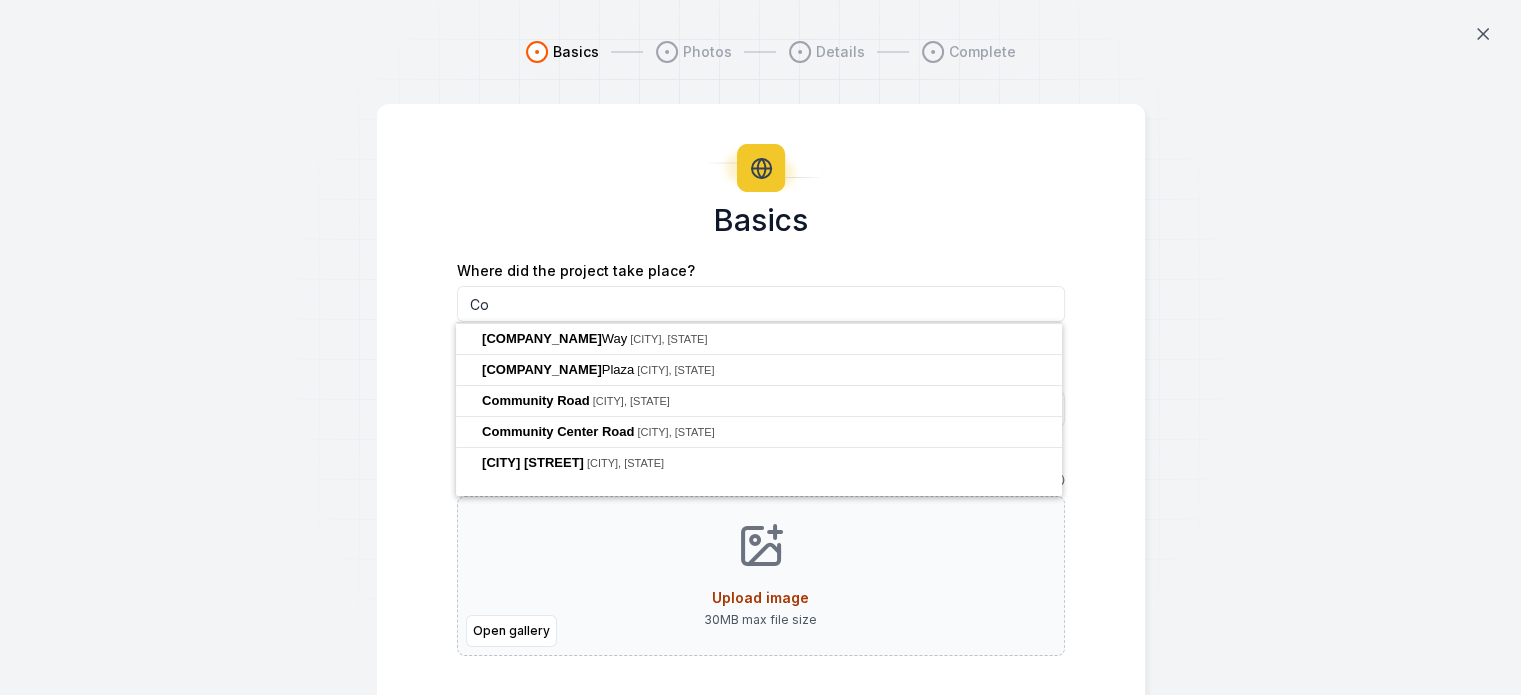 type on "C" 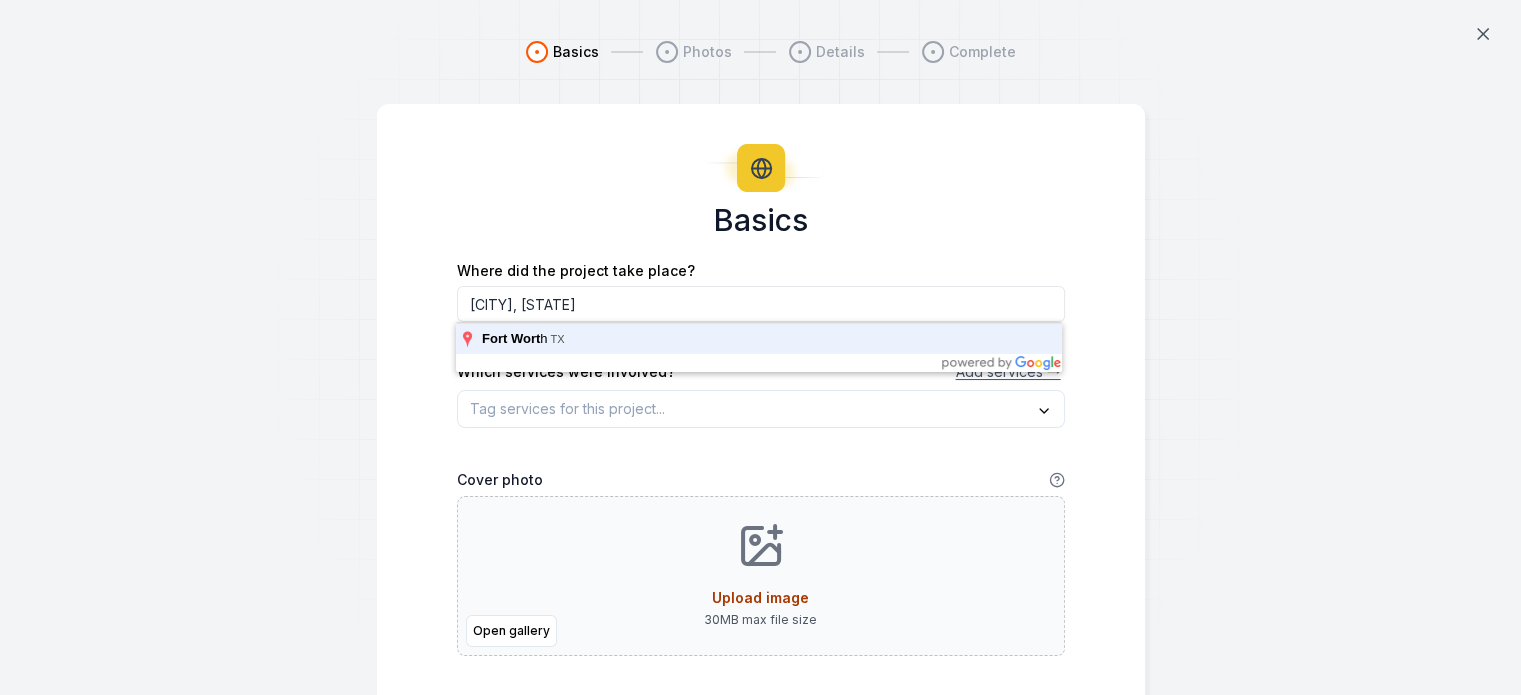 type on "Fort Worth, [STATE]" 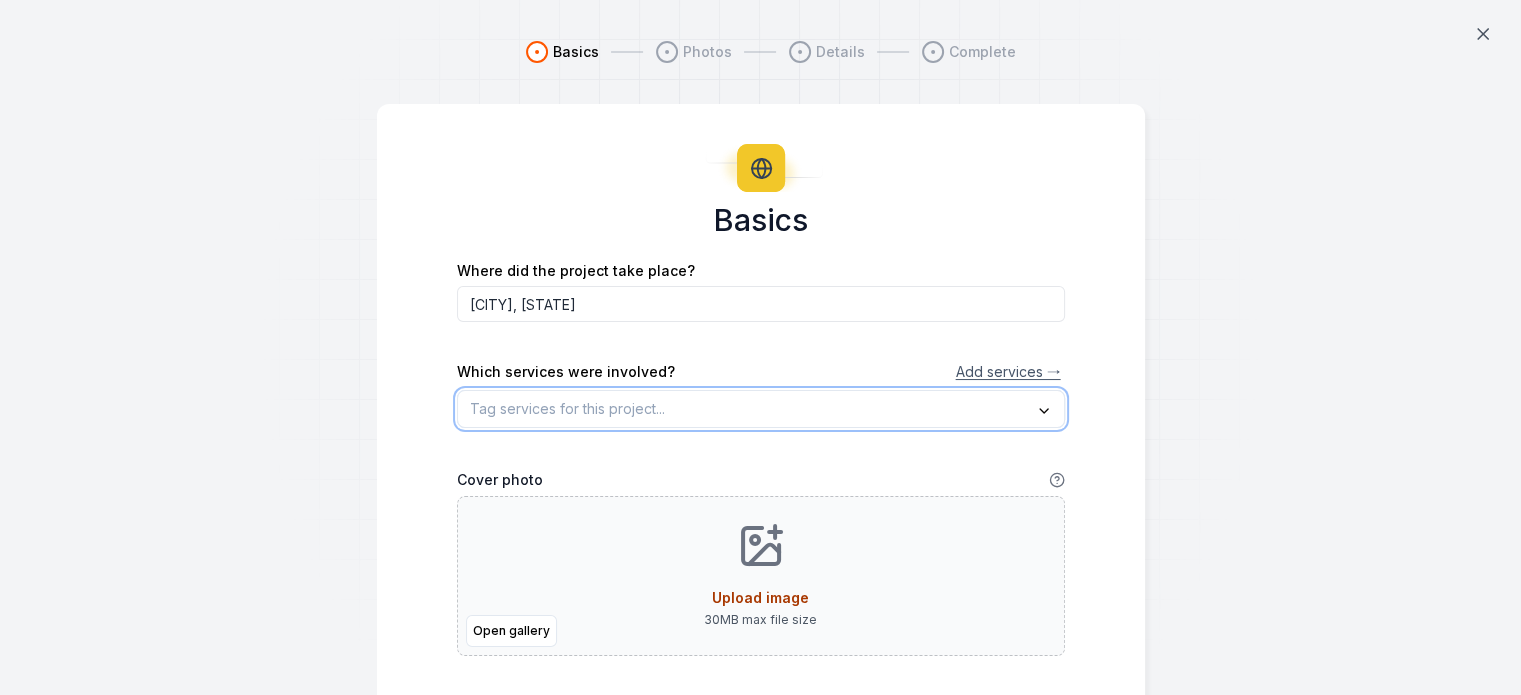 click at bounding box center [761, 409] 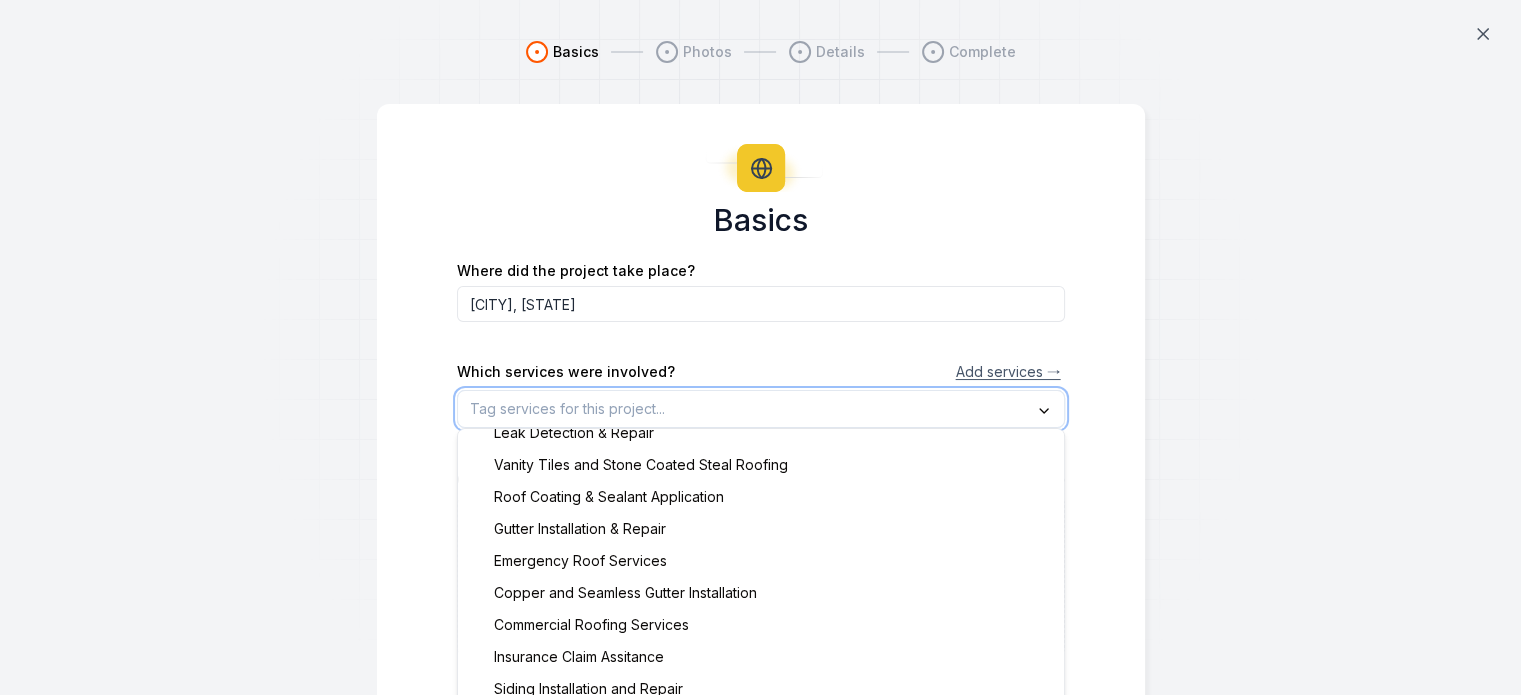 scroll, scrollTop: 317, scrollLeft: 0, axis: vertical 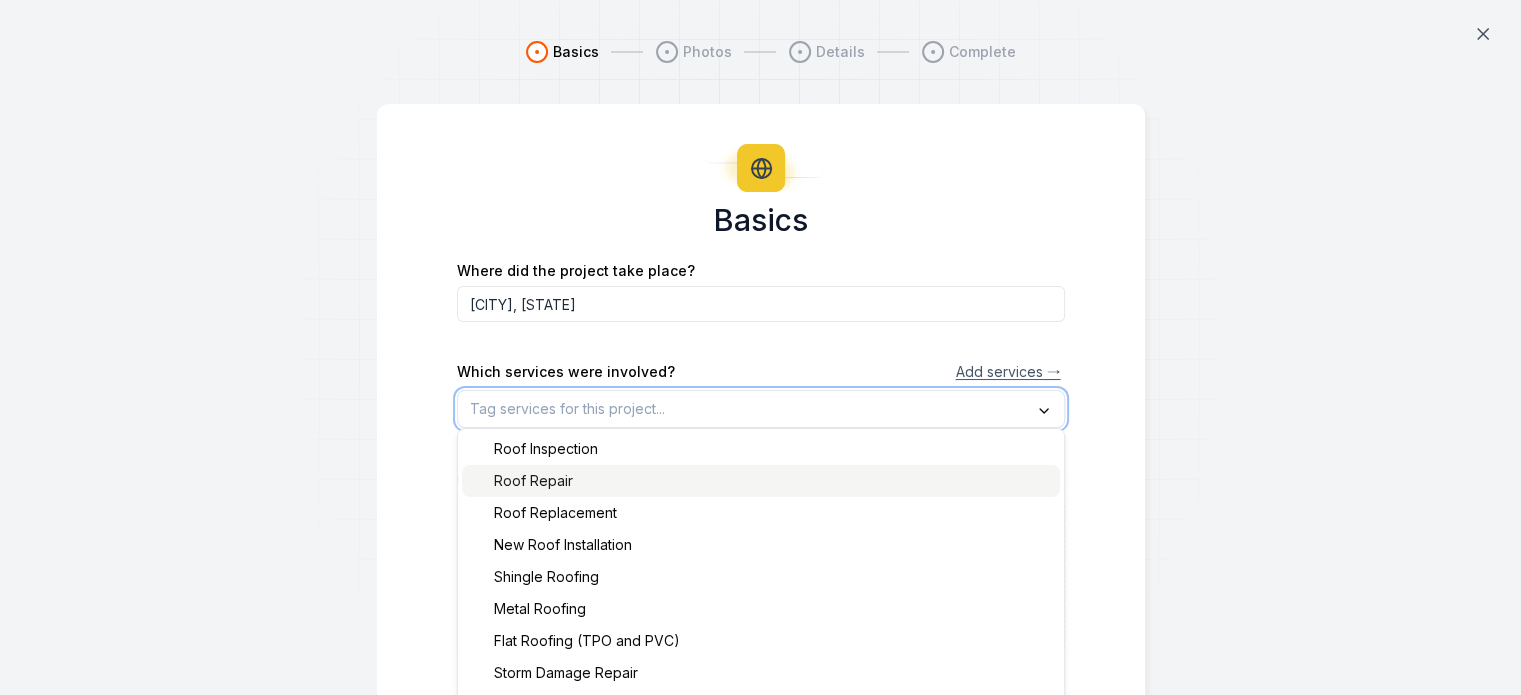 click on "Roof Repair" at bounding box center [521, 481] 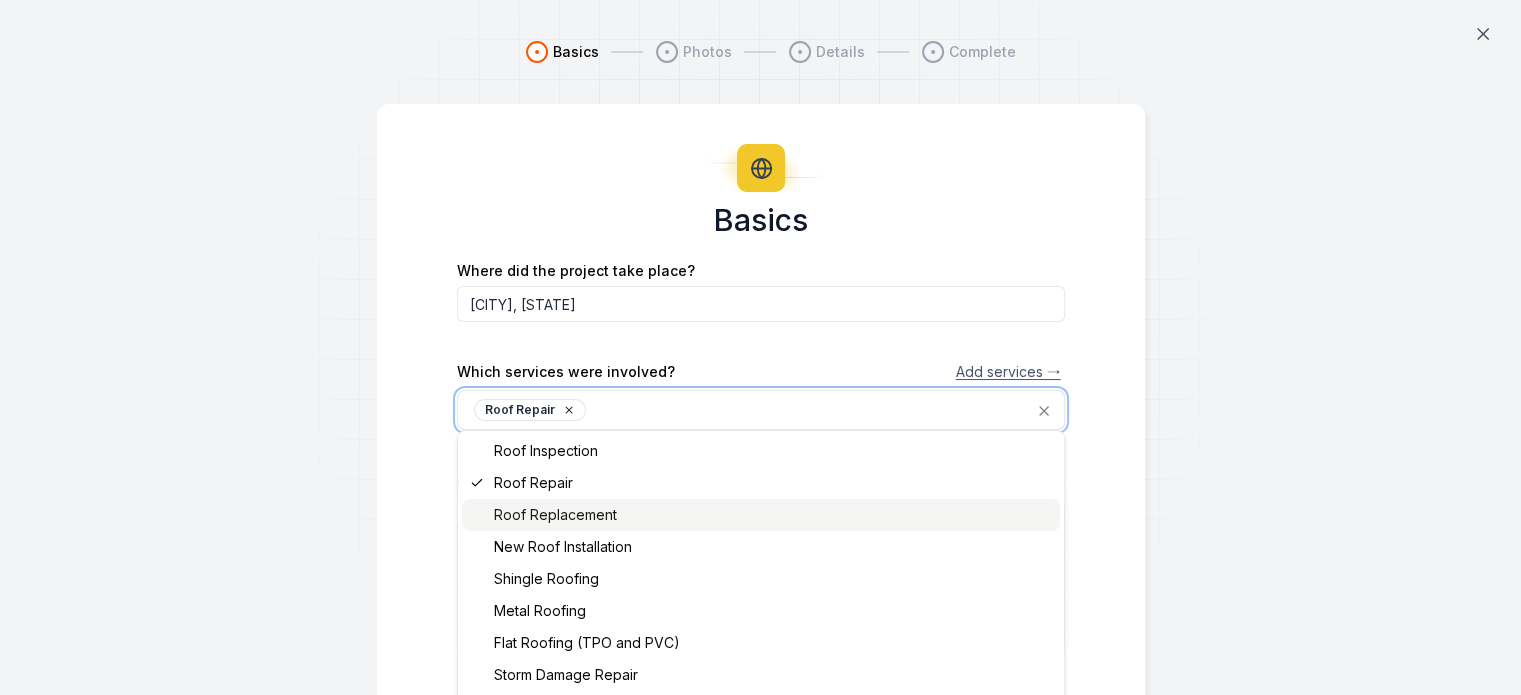 click on "Roof Replacement" at bounding box center (543, 515) 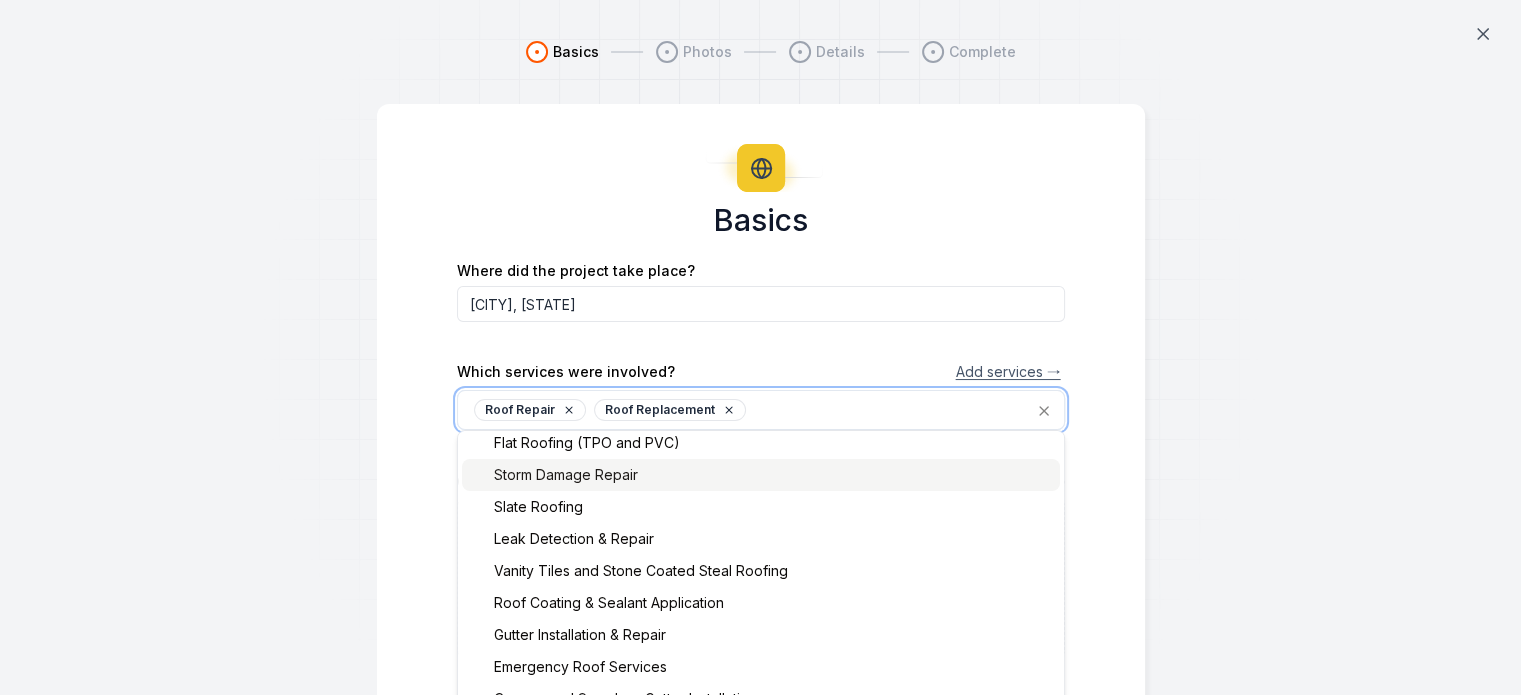 scroll, scrollTop: 300, scrollLeft: 0, axis: vertical 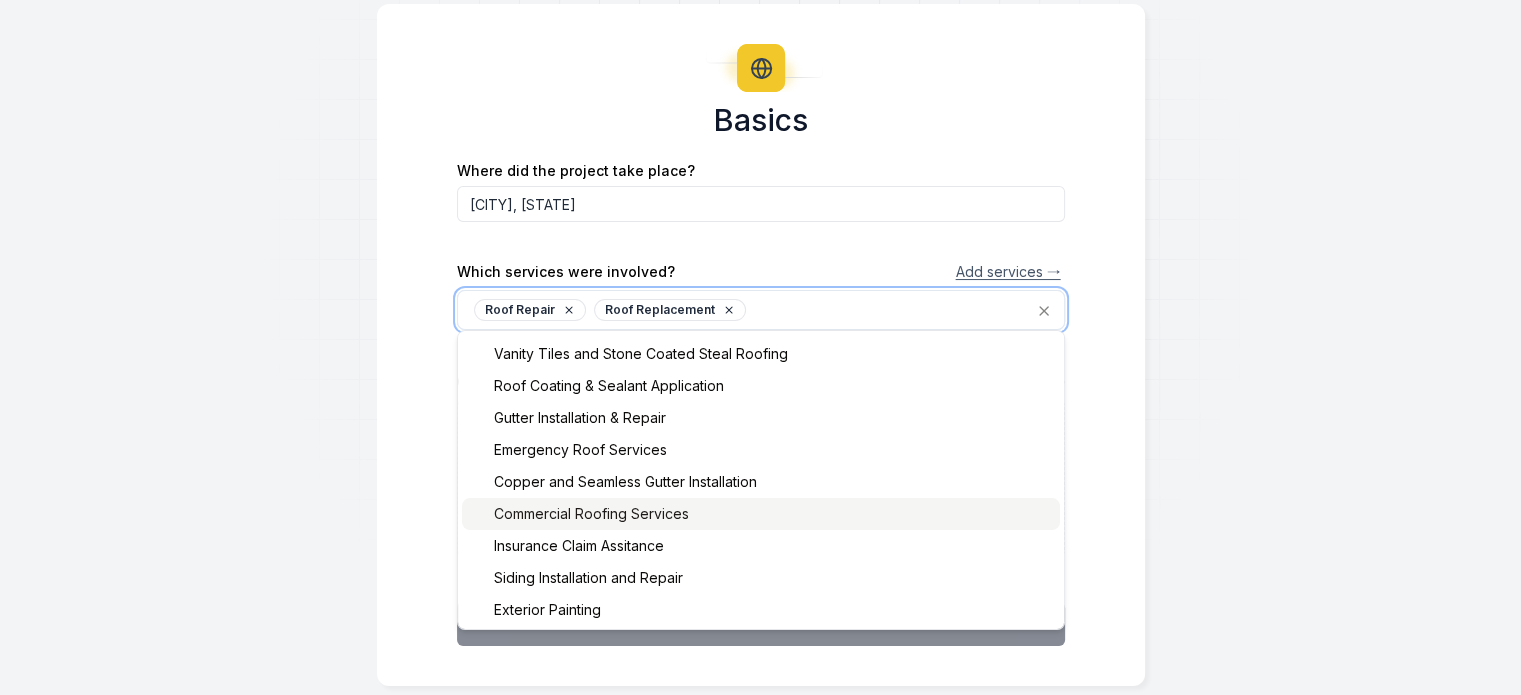 click on "Commercial Roofing Services" at bounding box center [761, 514] 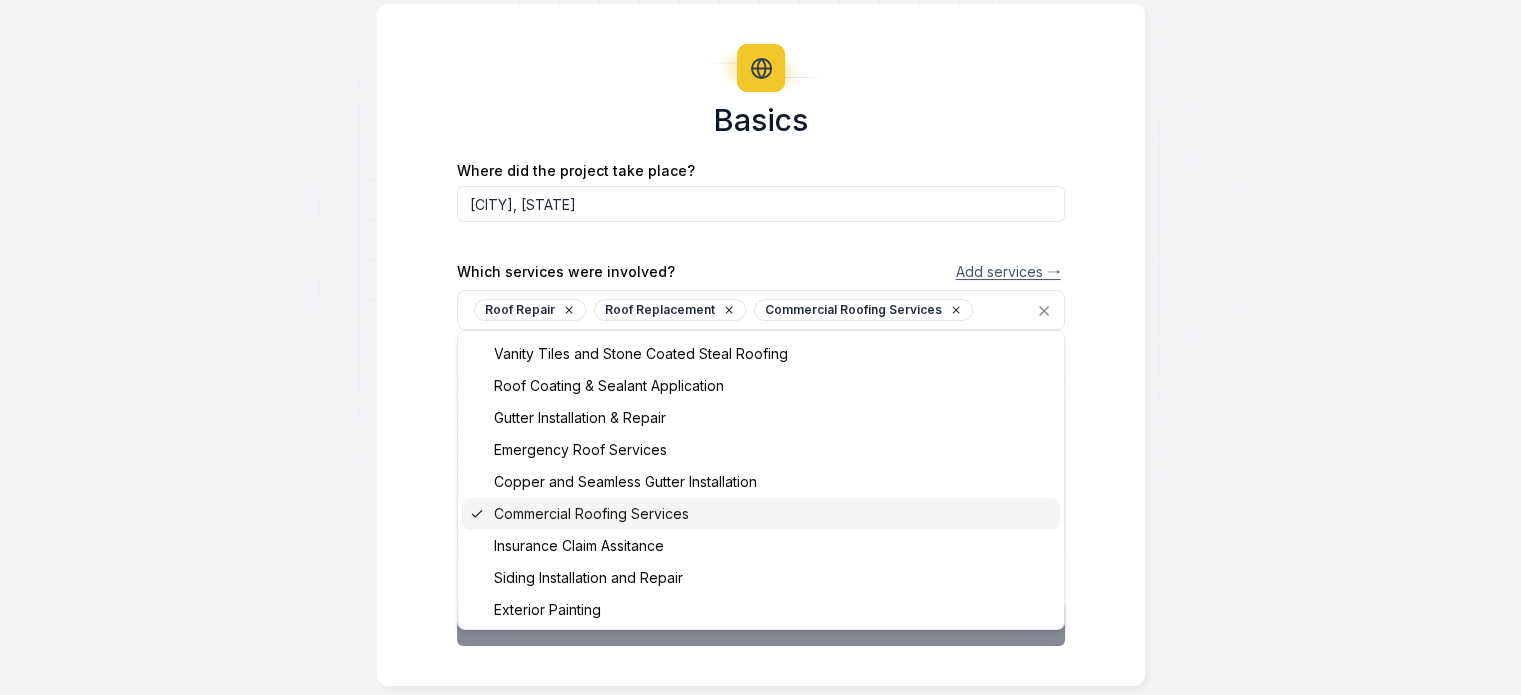 click on "Basics Photos Details Complete Basics Where did the project take place? Fort Worth, TX Which services were involved? Add services → Roof Repair Roof Replacement Commercial Roofing Services Roof Inspection Roof Repair Roof Replacement New Roof Installation Shingle Roofing Metal Roofing Flat Roofing (TPO and PVC) Storm Damage Repair Slate Roofing Leak Detection & Repair Vanity Tiles and Stone Coated Steal Roofing Roof Coating & Sealant Application Gutter Installation & Repair Emergency Roof Services Copper and Seamless Gutter Installation  Commercial Roofing Services Insurance Claim Assitance Siding Installation and Repair Exterior Painting Cover photo Open gallery Upload image 30  MB max file size Next" at bounding box center (760, 313) 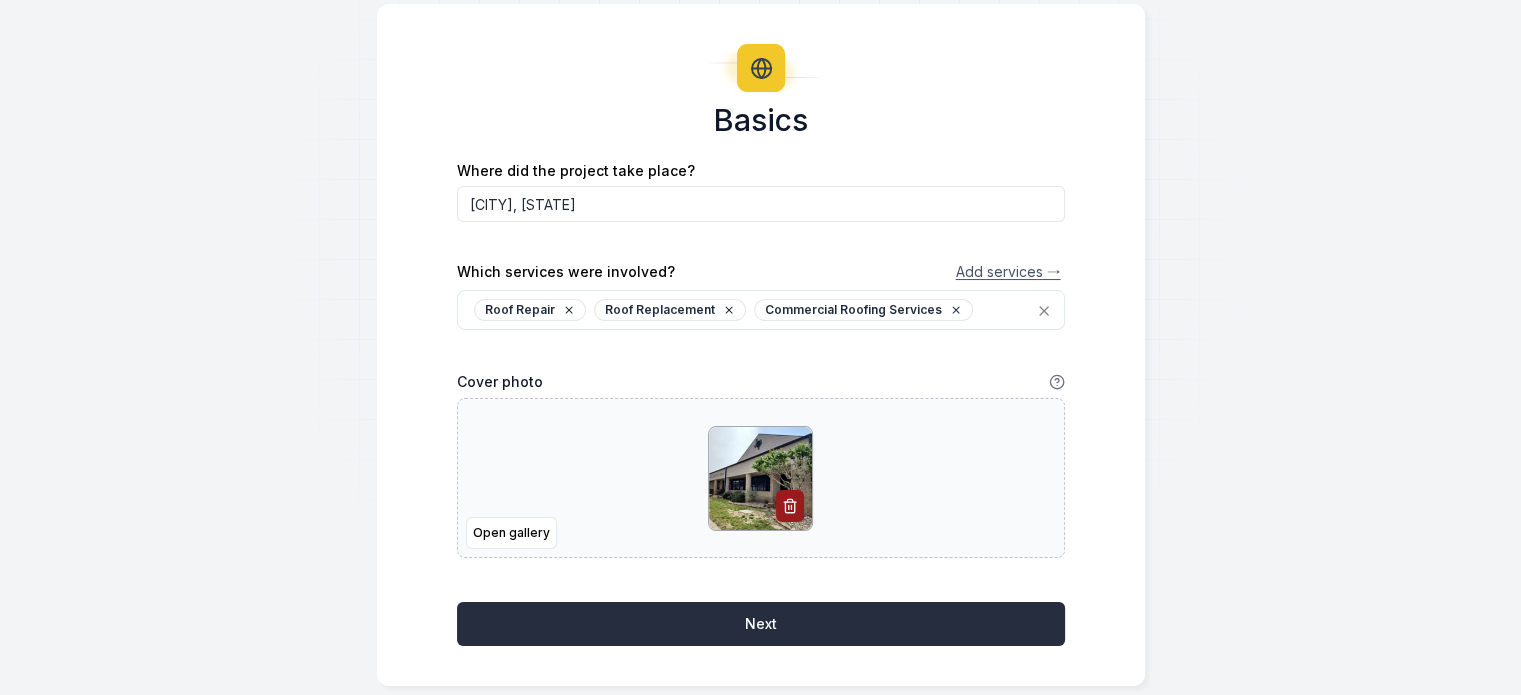 click on "Next" at bounding box center [761, 624] 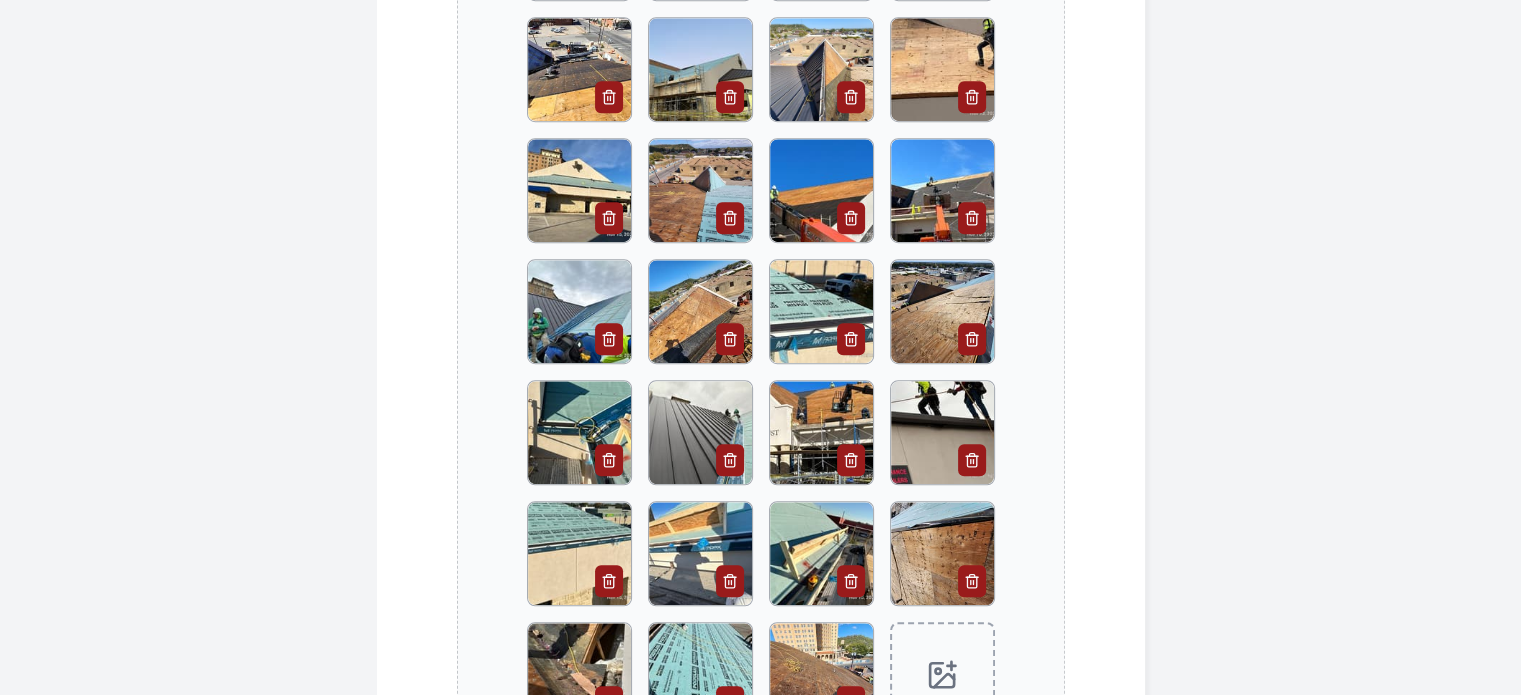 scroll, scrollTop: 1512, scrollLeft: 0, axis: vertical 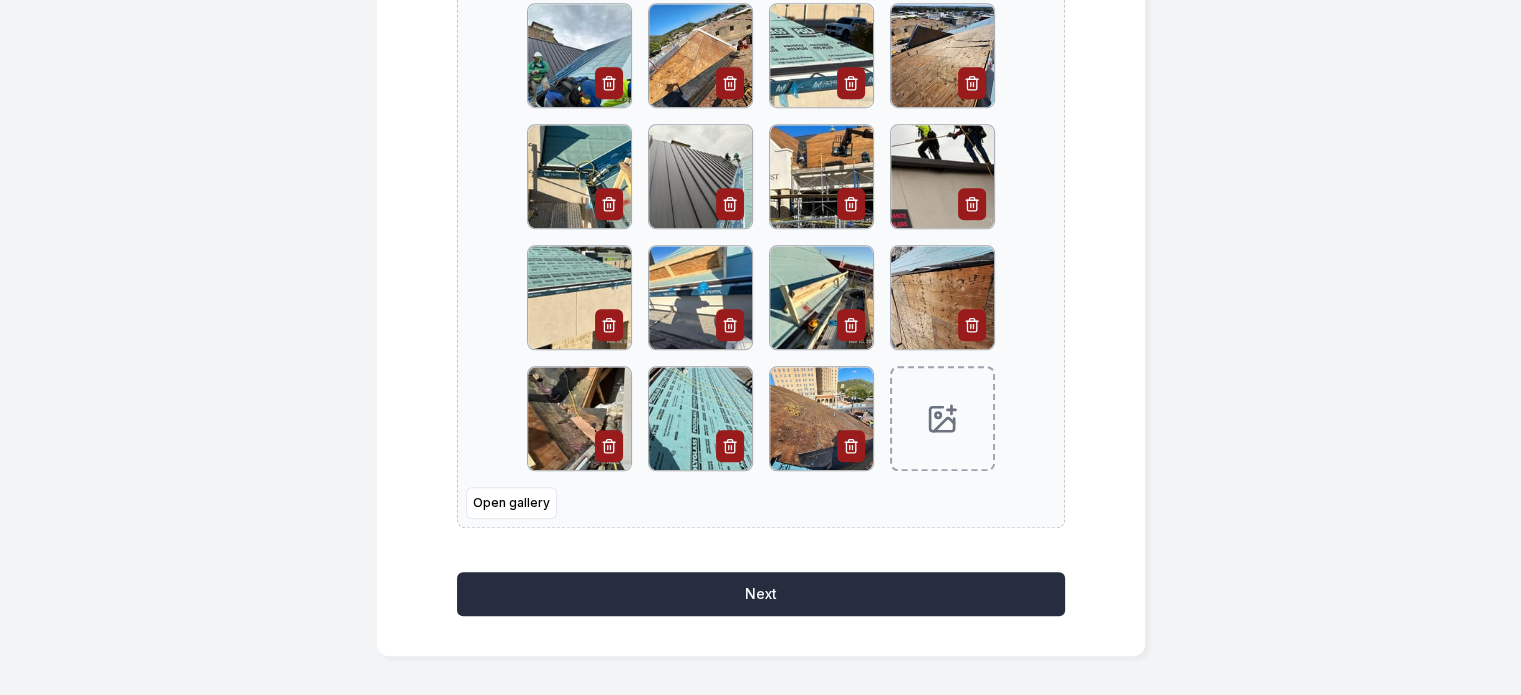 click on "Next" 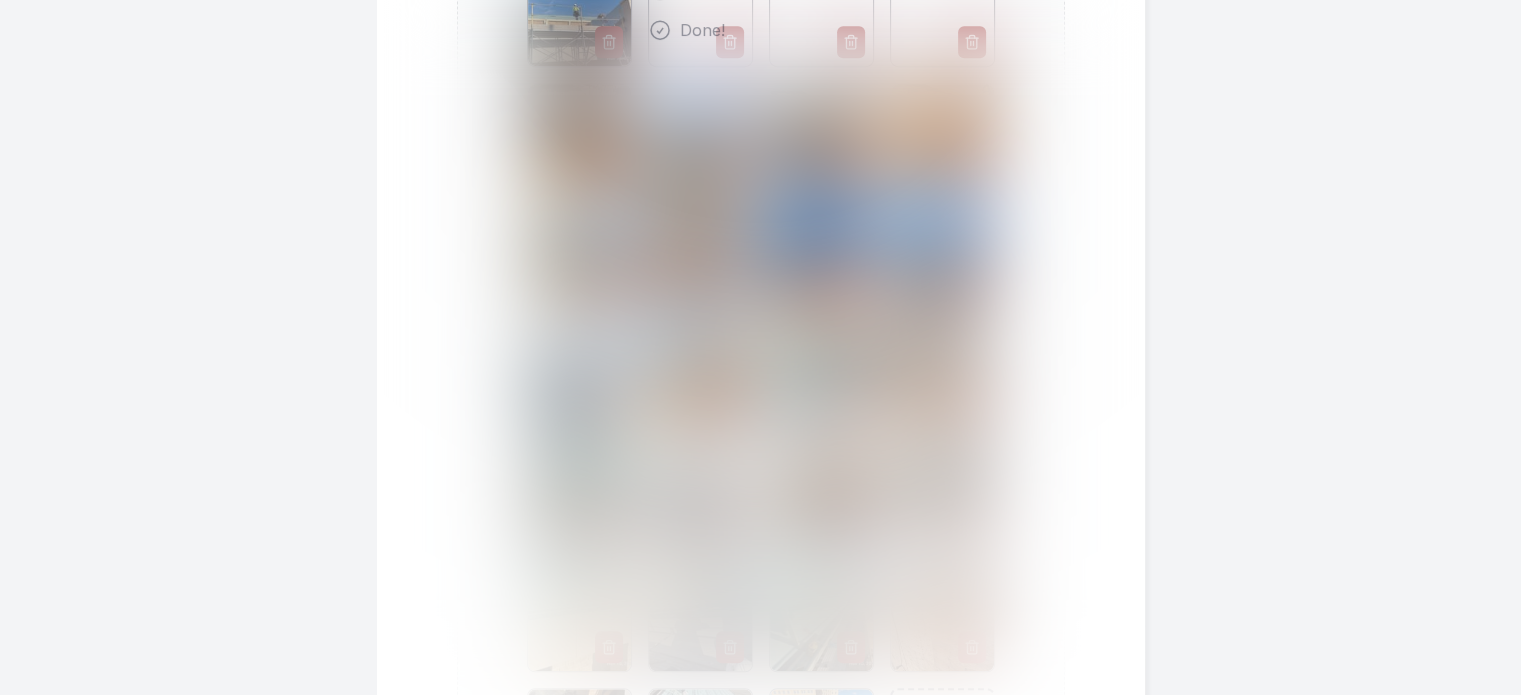 scroll, scrollTop: 1112, scrollLeft: 0, axis: vertical 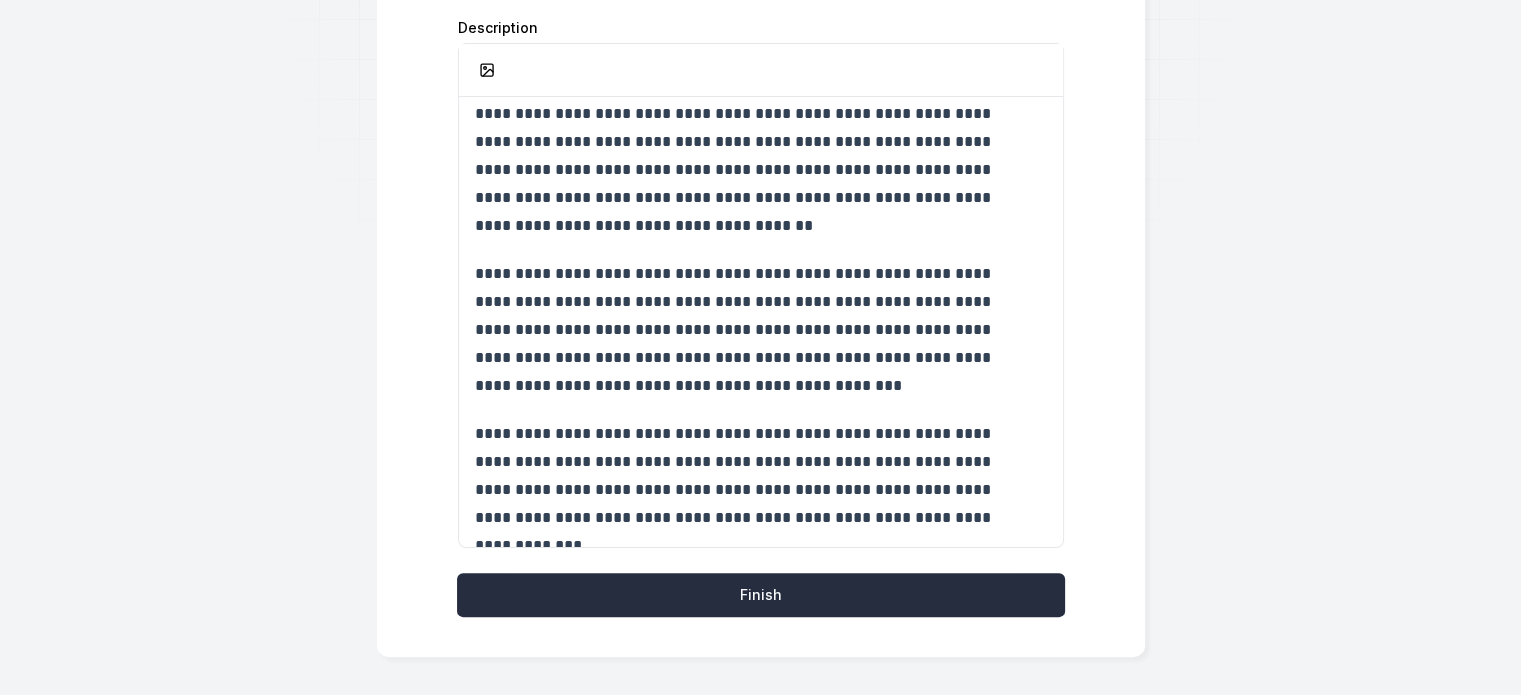 click on "Finish" 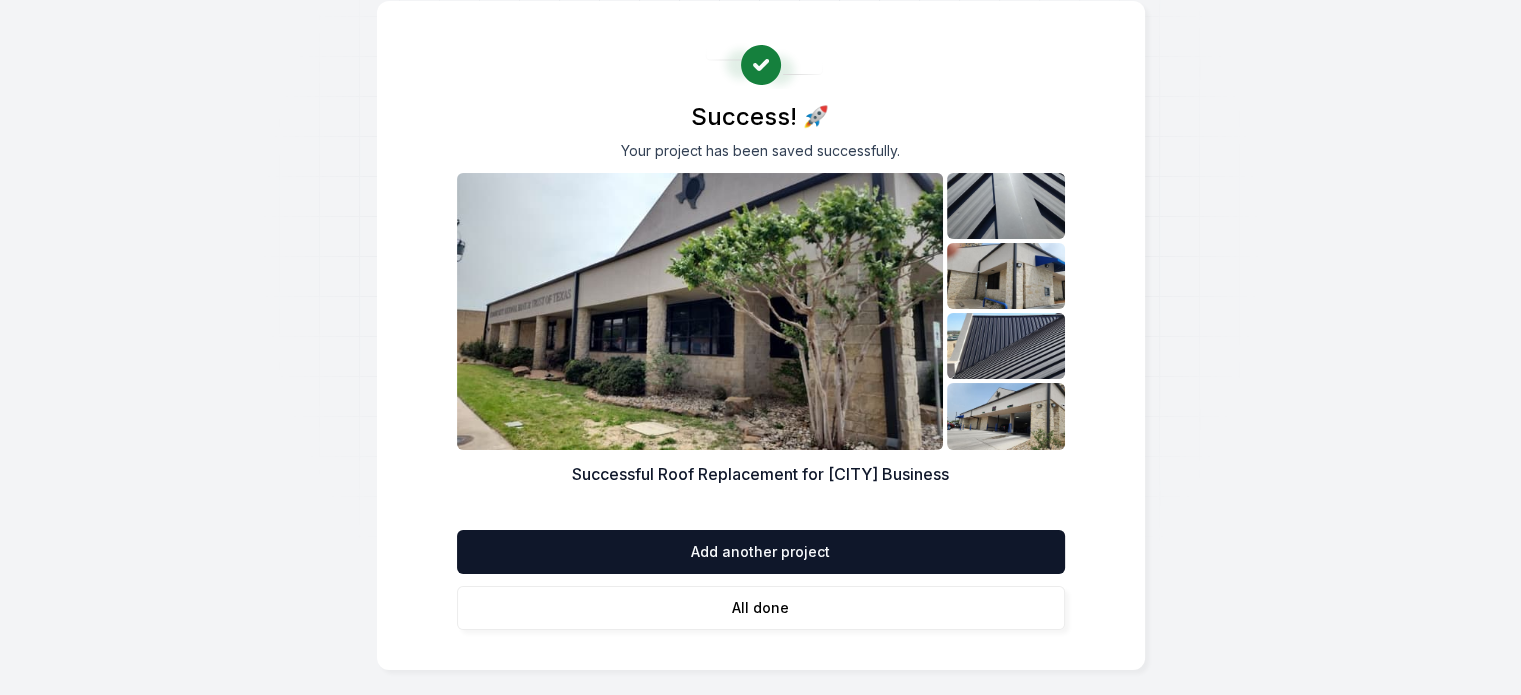 scroll, scrollTop: 126, scrollLeft: 0, axis: vertical 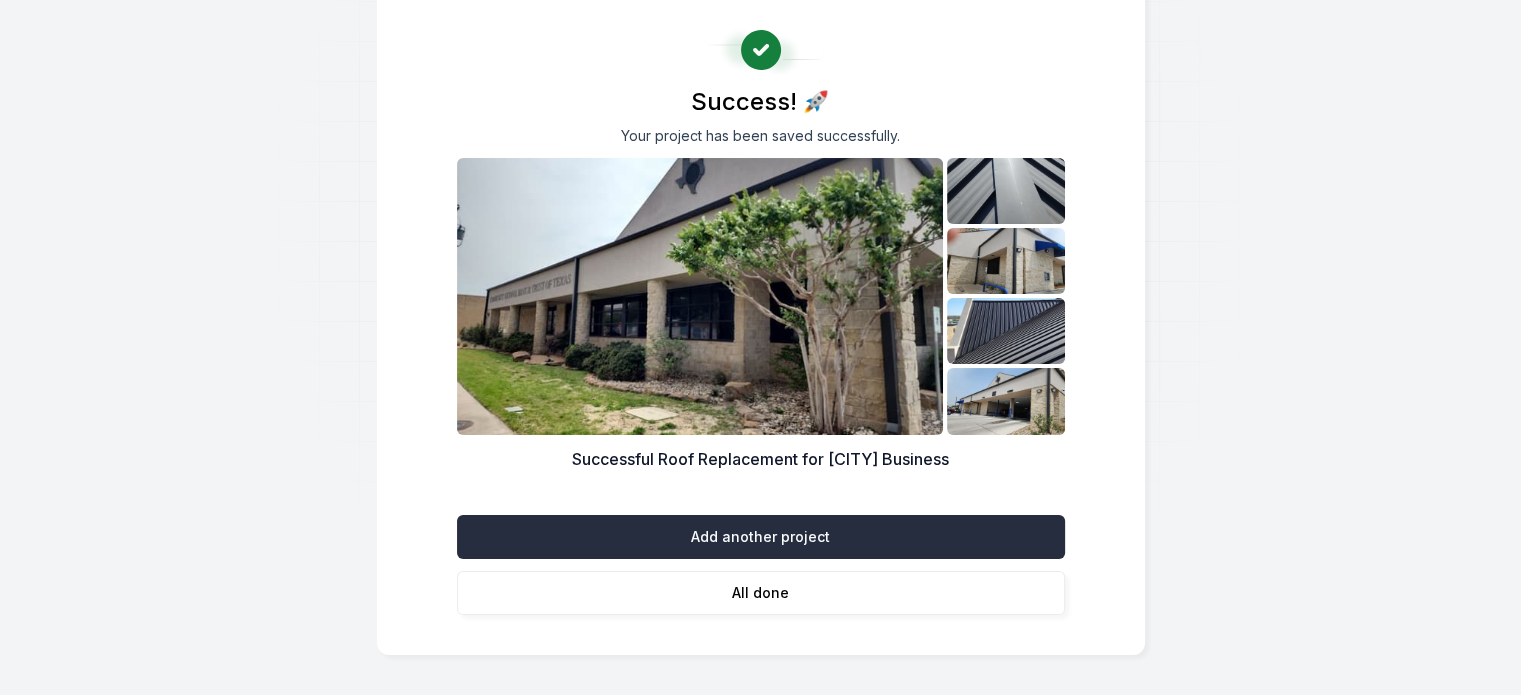 click on "Add another project" 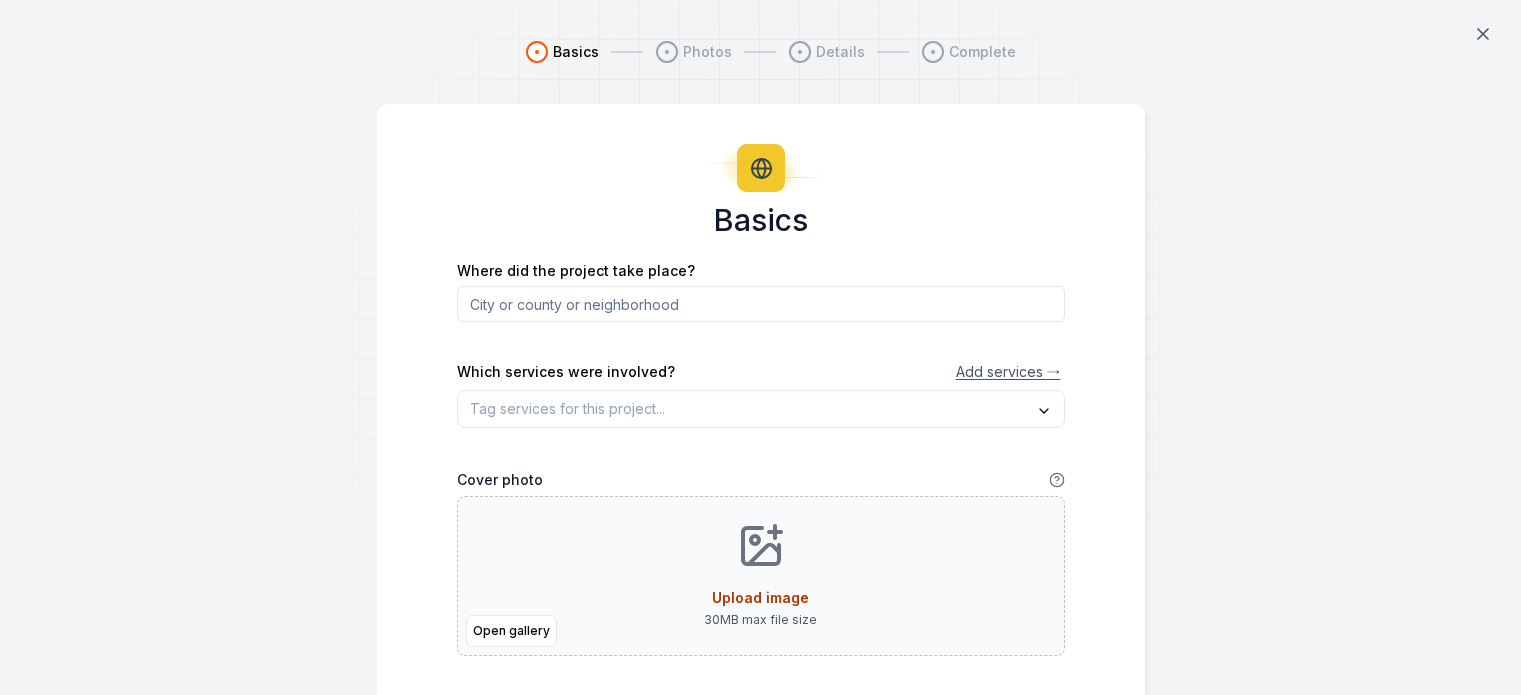 scroll, scrollTop: 126, scrollLeft: 0, axis: vertical 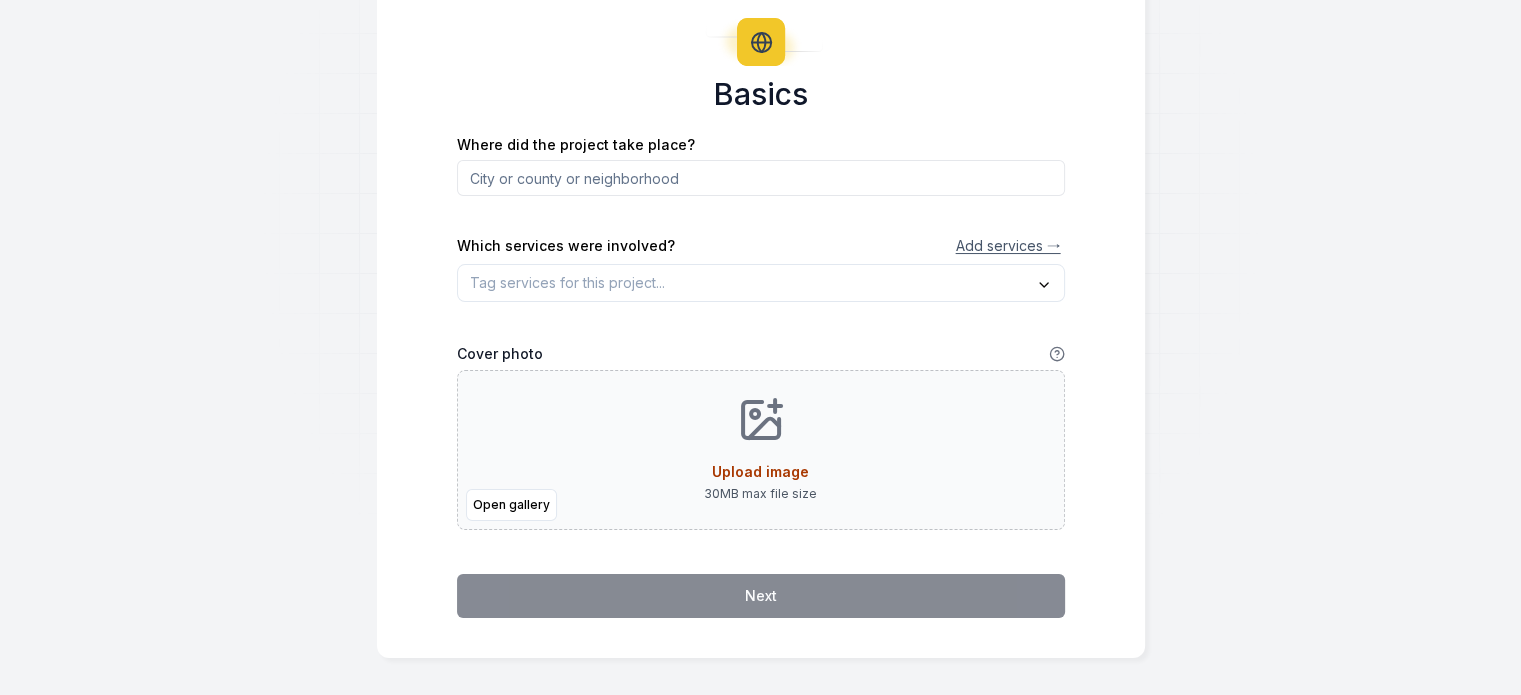 click at bounding box center (761, 178) 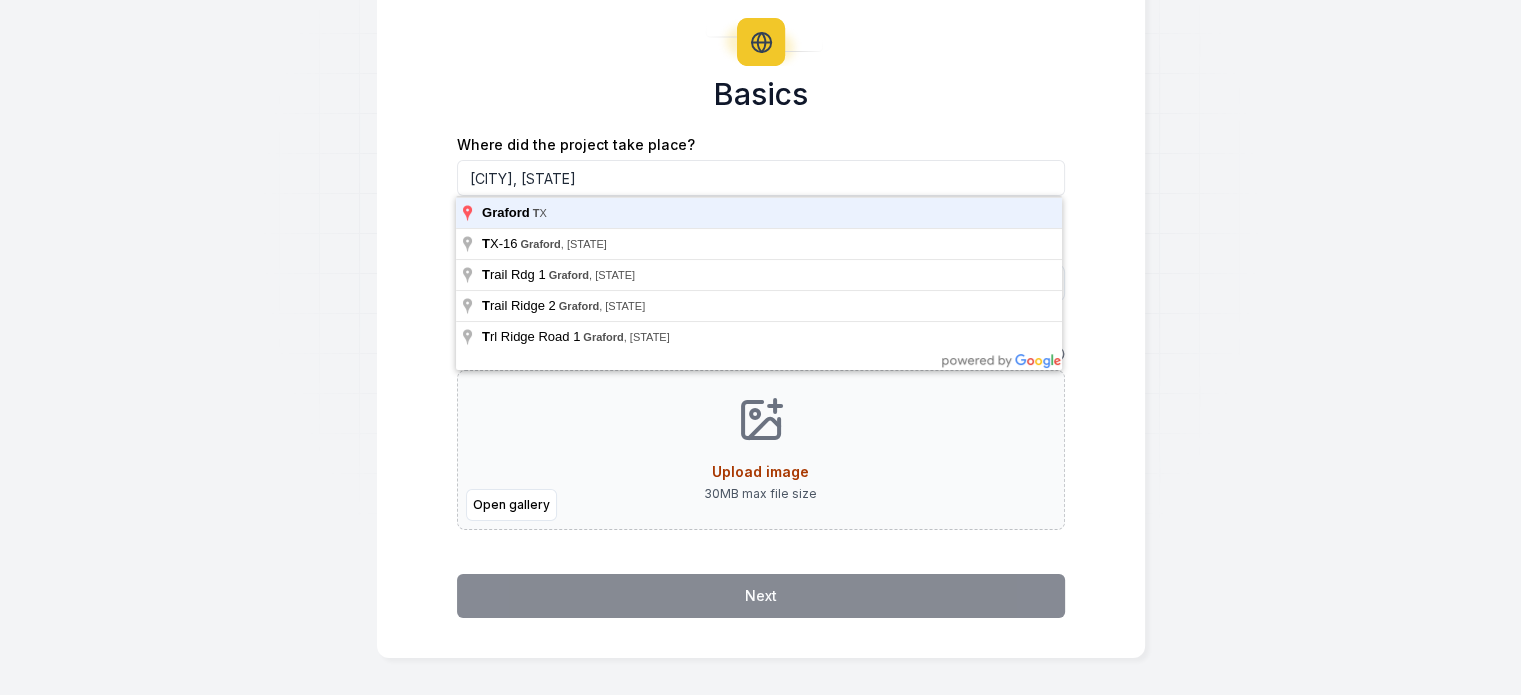 type on "Graford, TX" 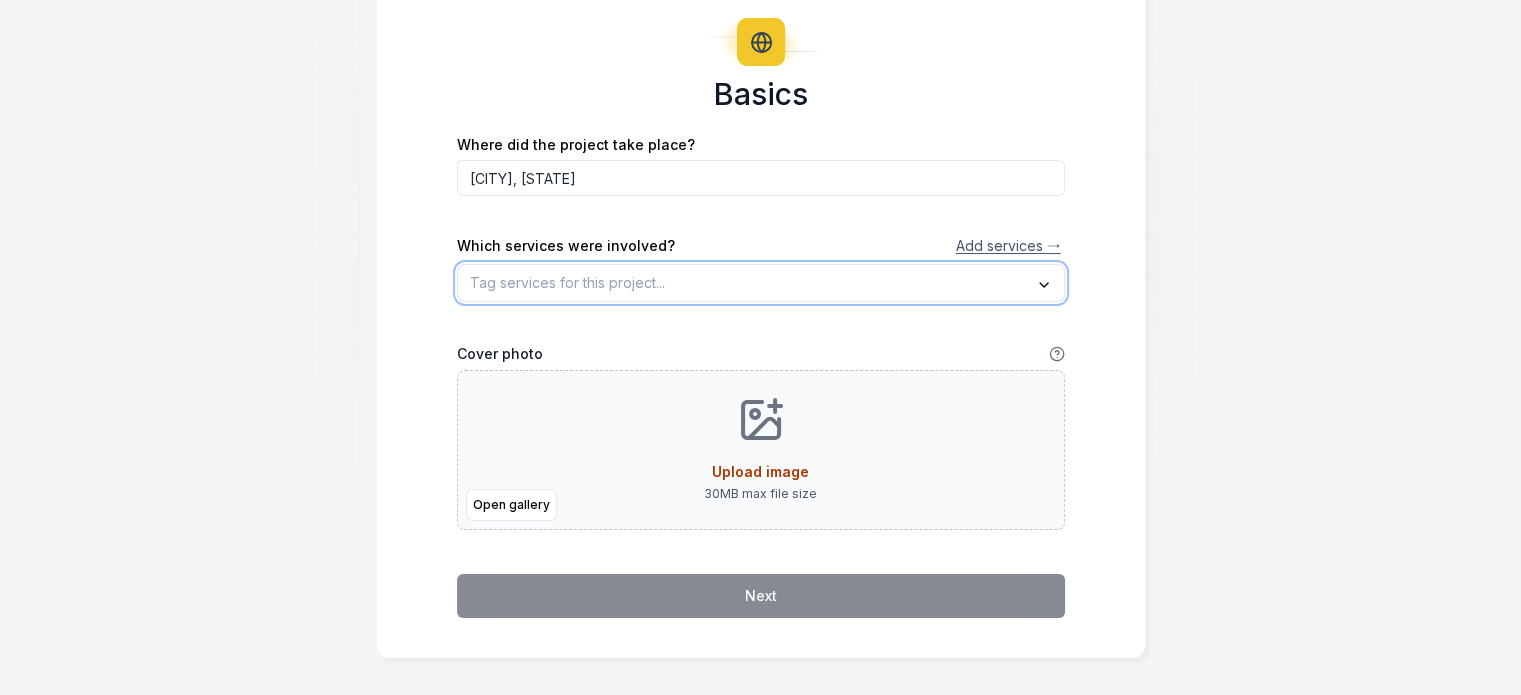 click at bounding box center [761, 283] 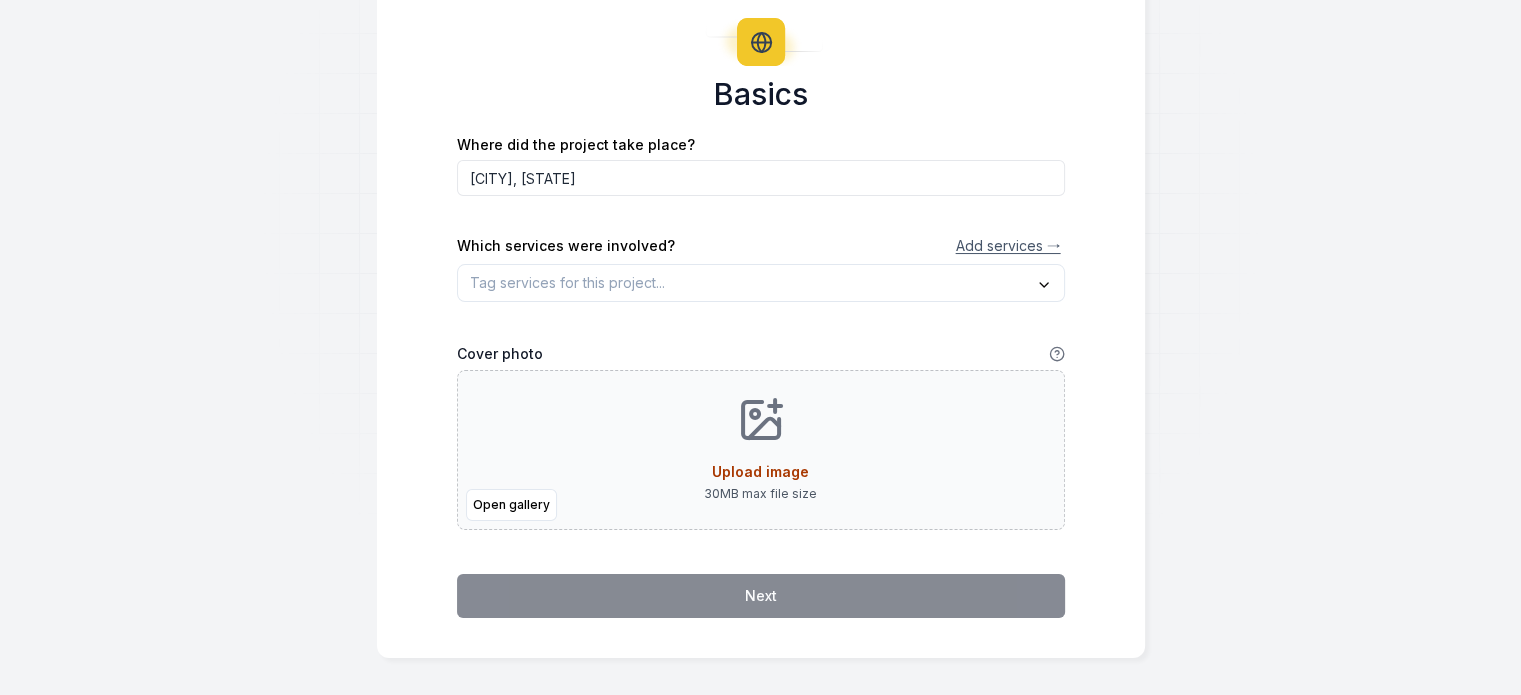 click on "Basics Photos Details Complete Basics Where did the project take place? Graford, TX Which services were involved? Add services → Cover photo Open gallery Upload image 30  MB max file size Next" at bounding box center [760, 286] 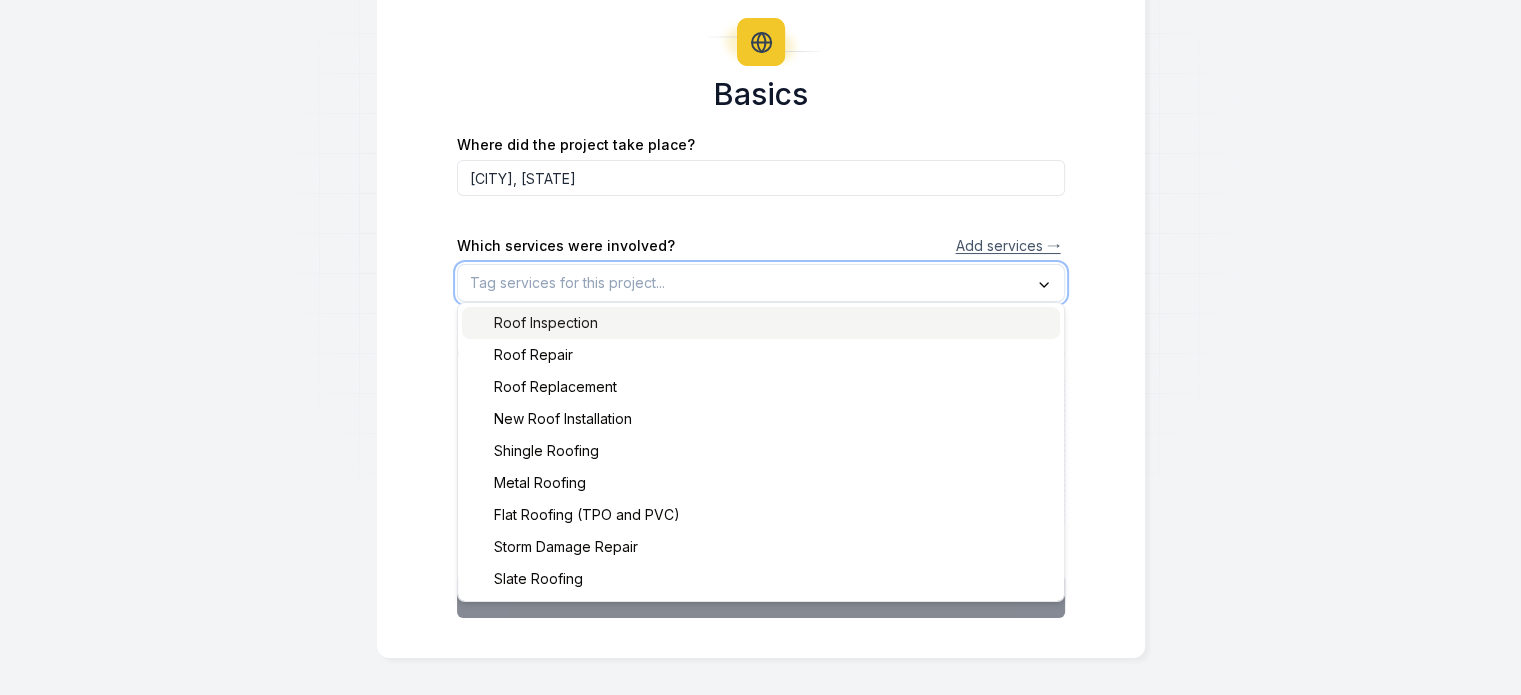 click at bounding box center (761, 283) 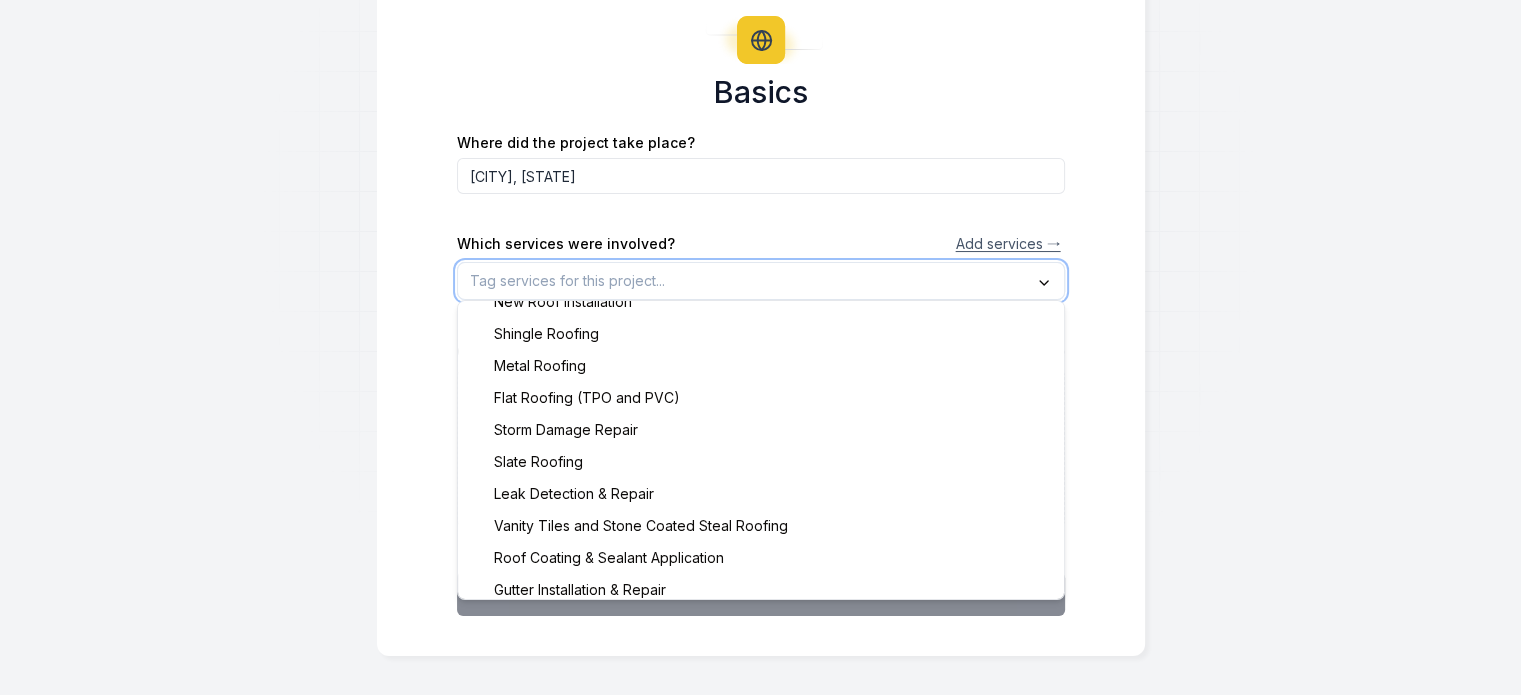scroll, scrollTop: 0, scrollLeft: 0, axis: both 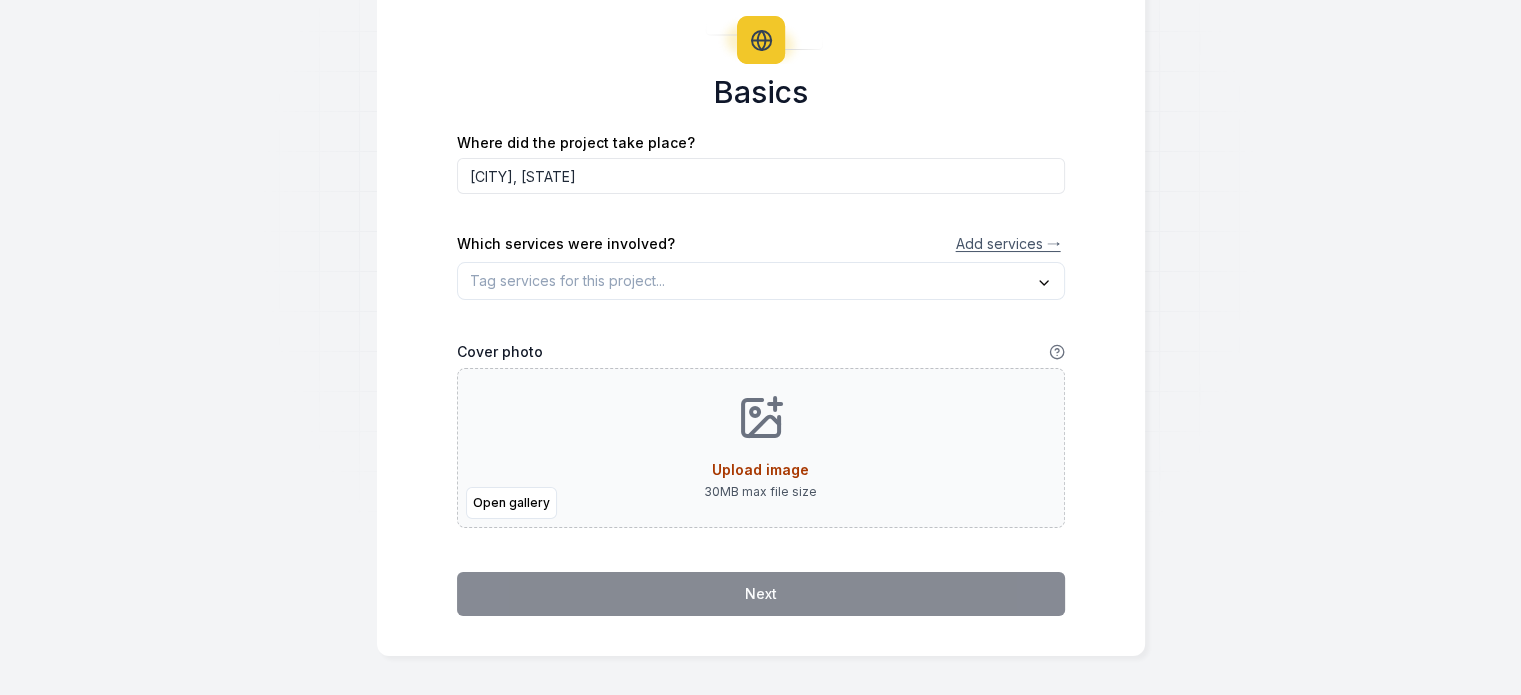 click on "Which services were involved? Add services →" at bounding box center (761, 244) 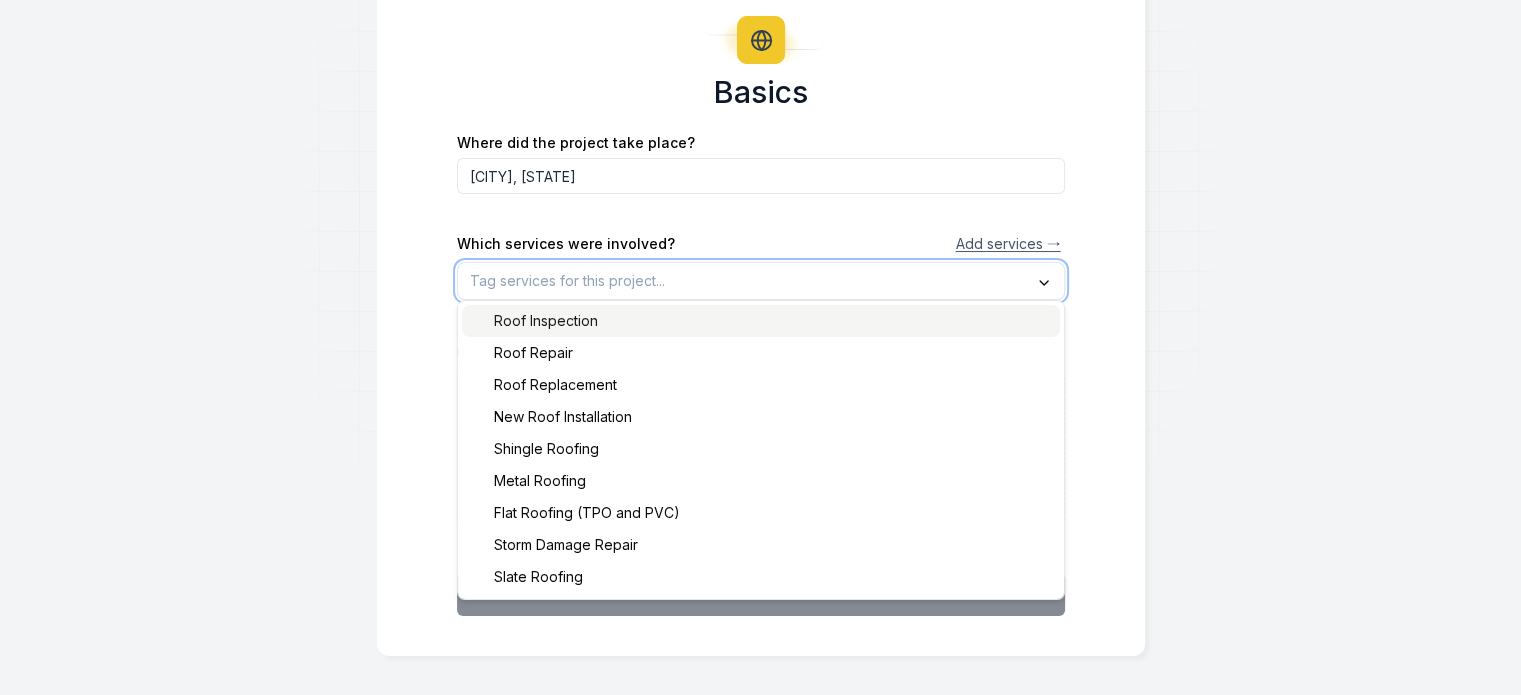 click at bounding box center [761, 281] 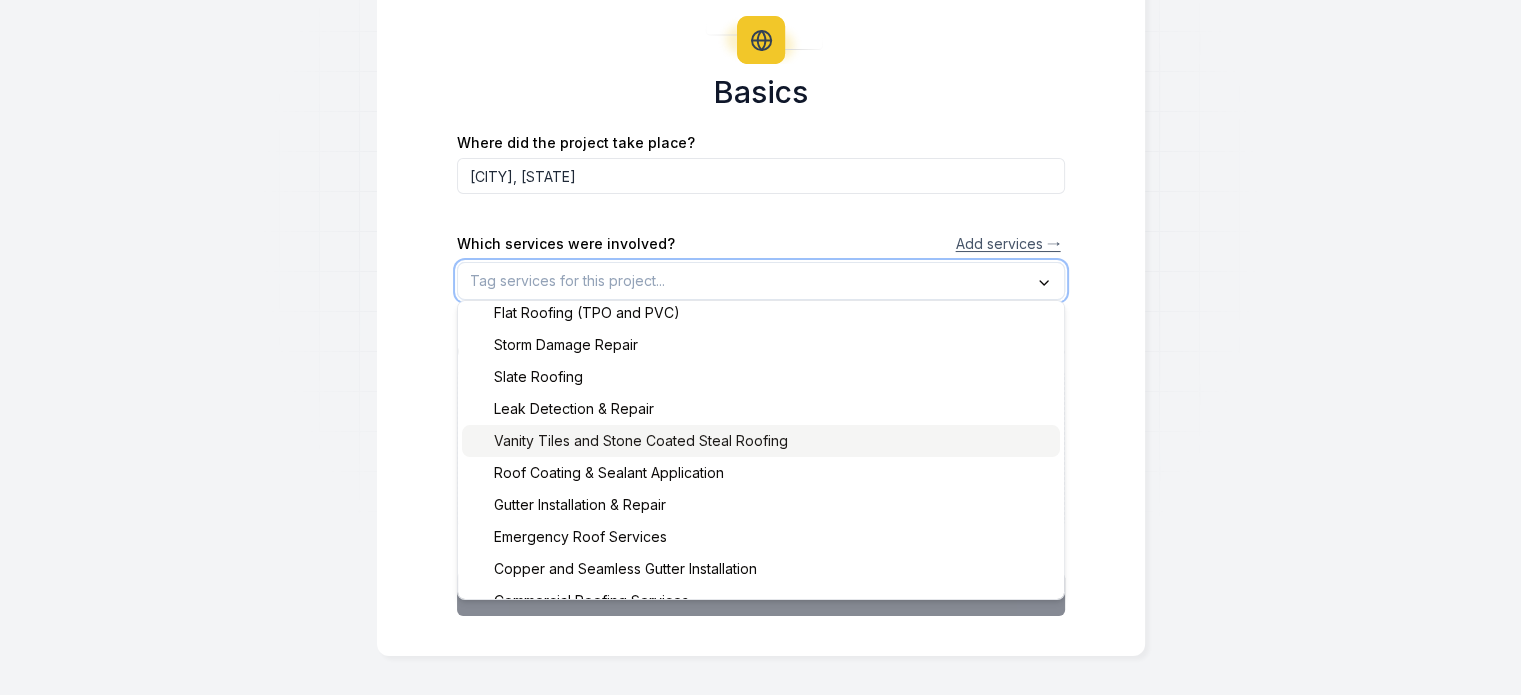 scroll, scrollTop: 300, scrollLeft: 0, axis: vertical 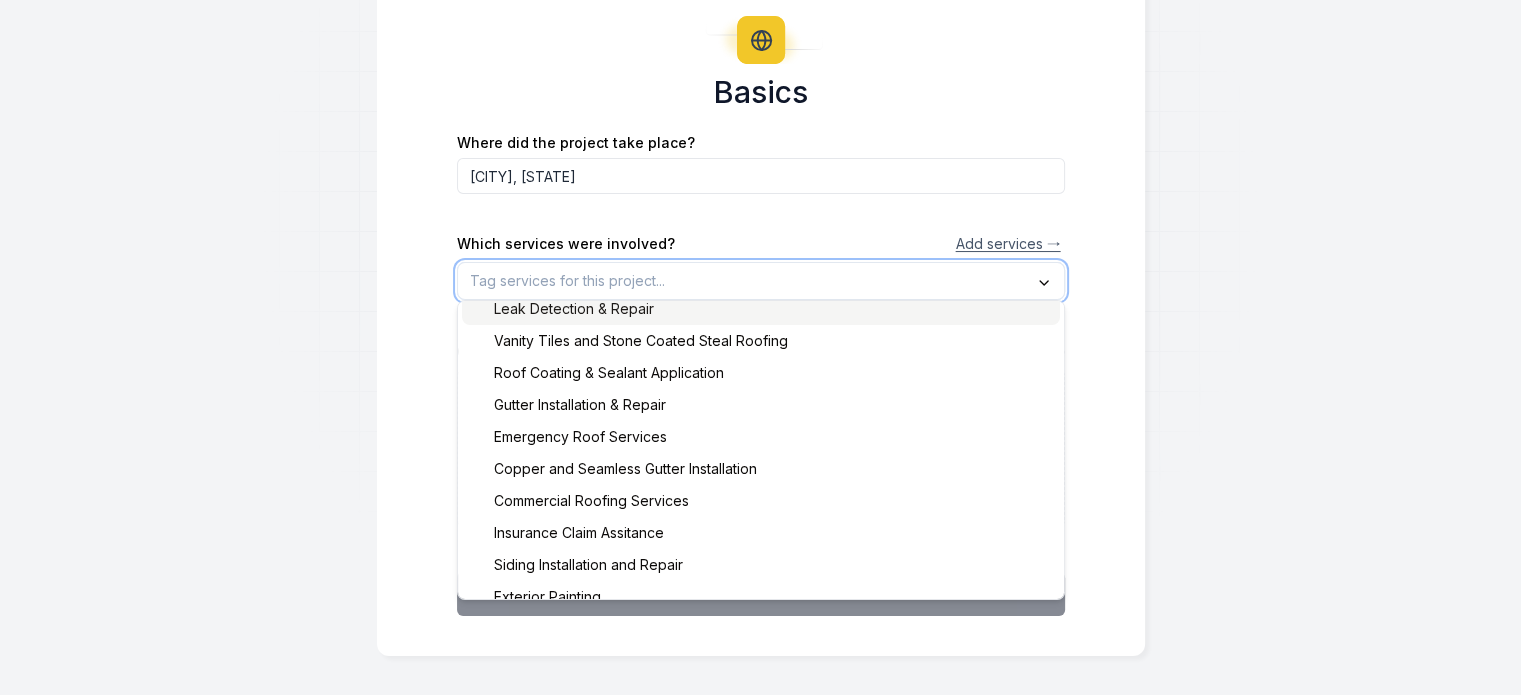 click on "Leak Detection & Repair" at bounding box center [761, 309] 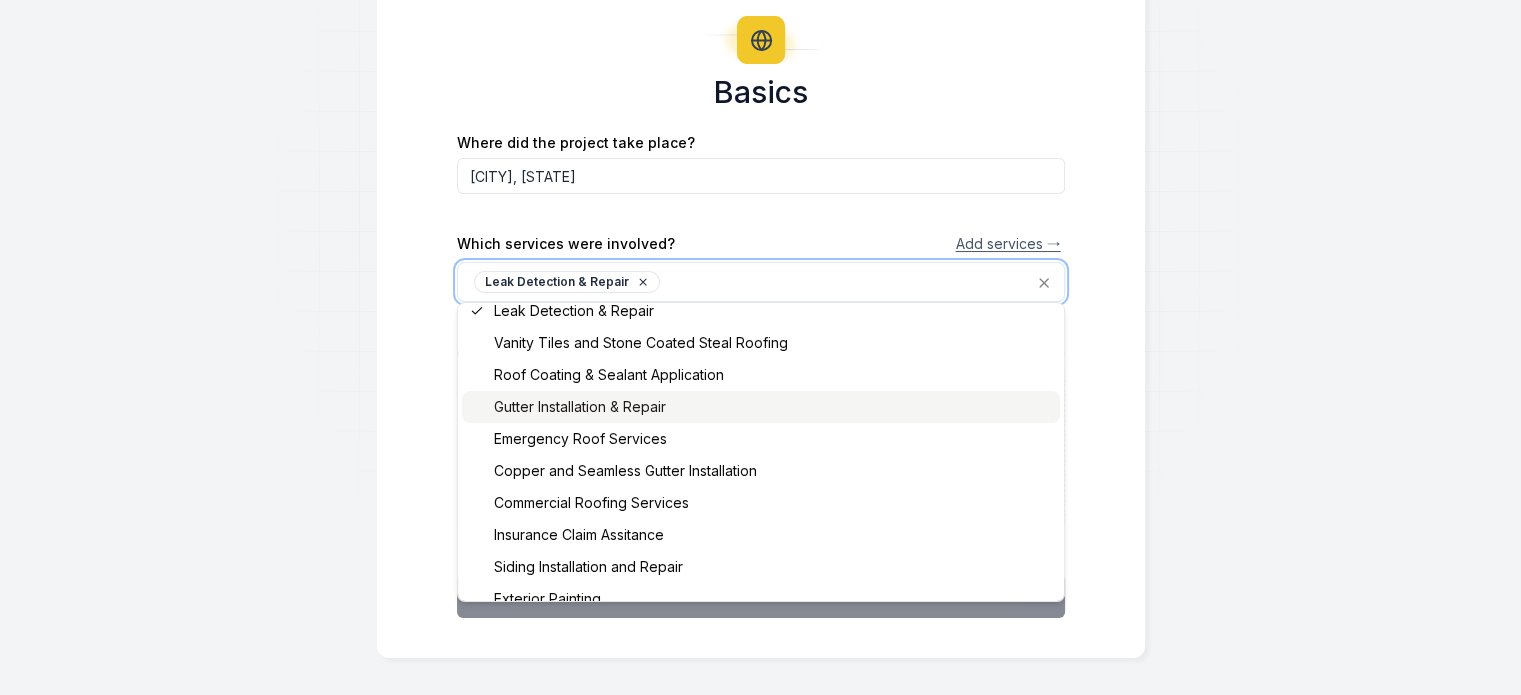 click on "Gutter Installation & Repair" at bounding box center (761, 407) 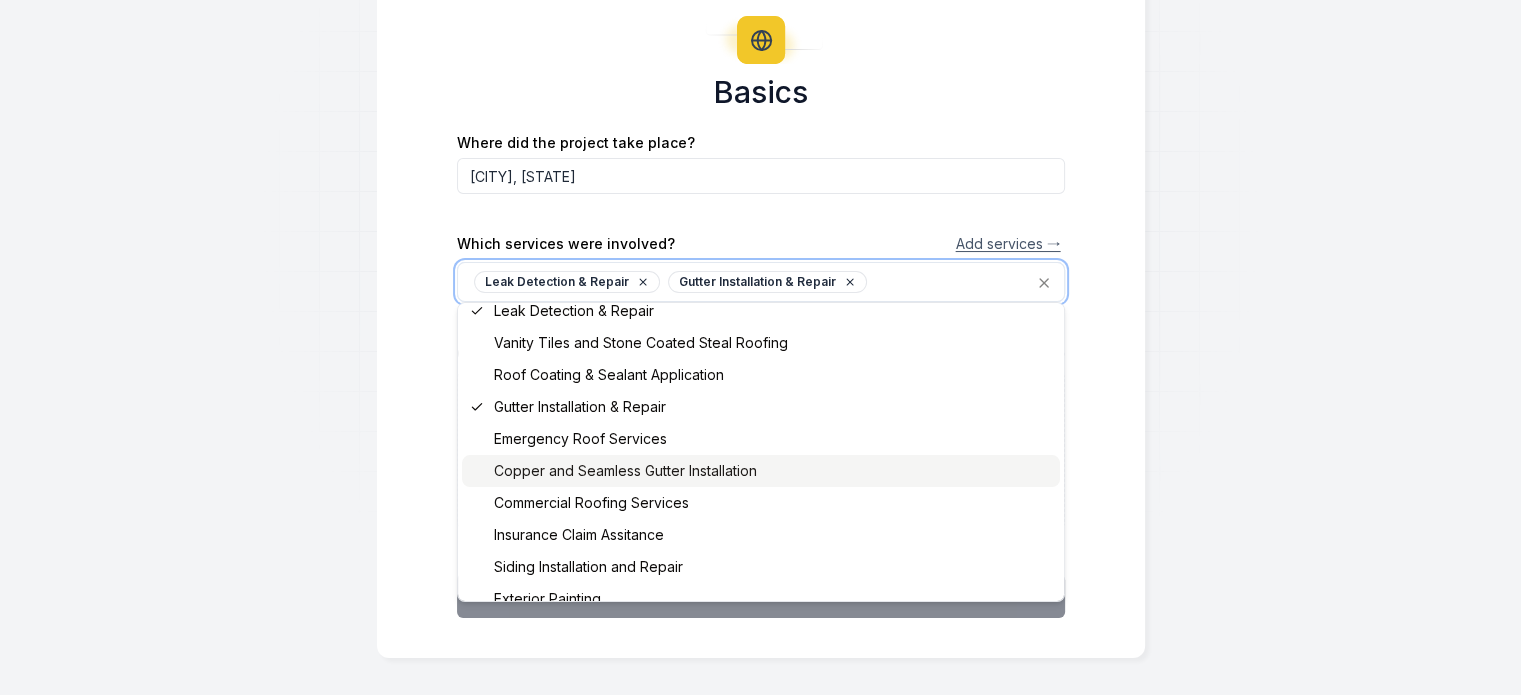 scroll, scrollTop: 317, scrollLeft: 0, axis: vertical 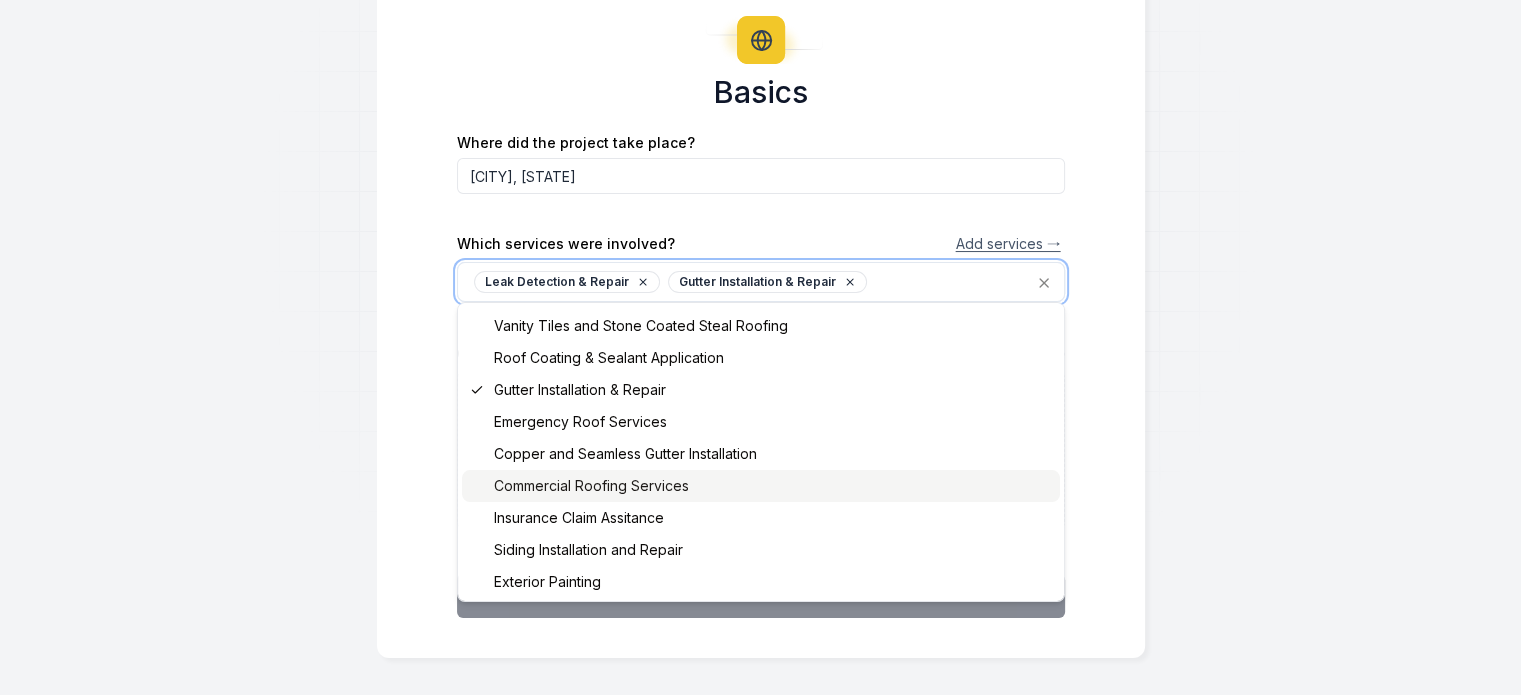 click on "Commercial Roofing Services" at bounding box center (761, 486) 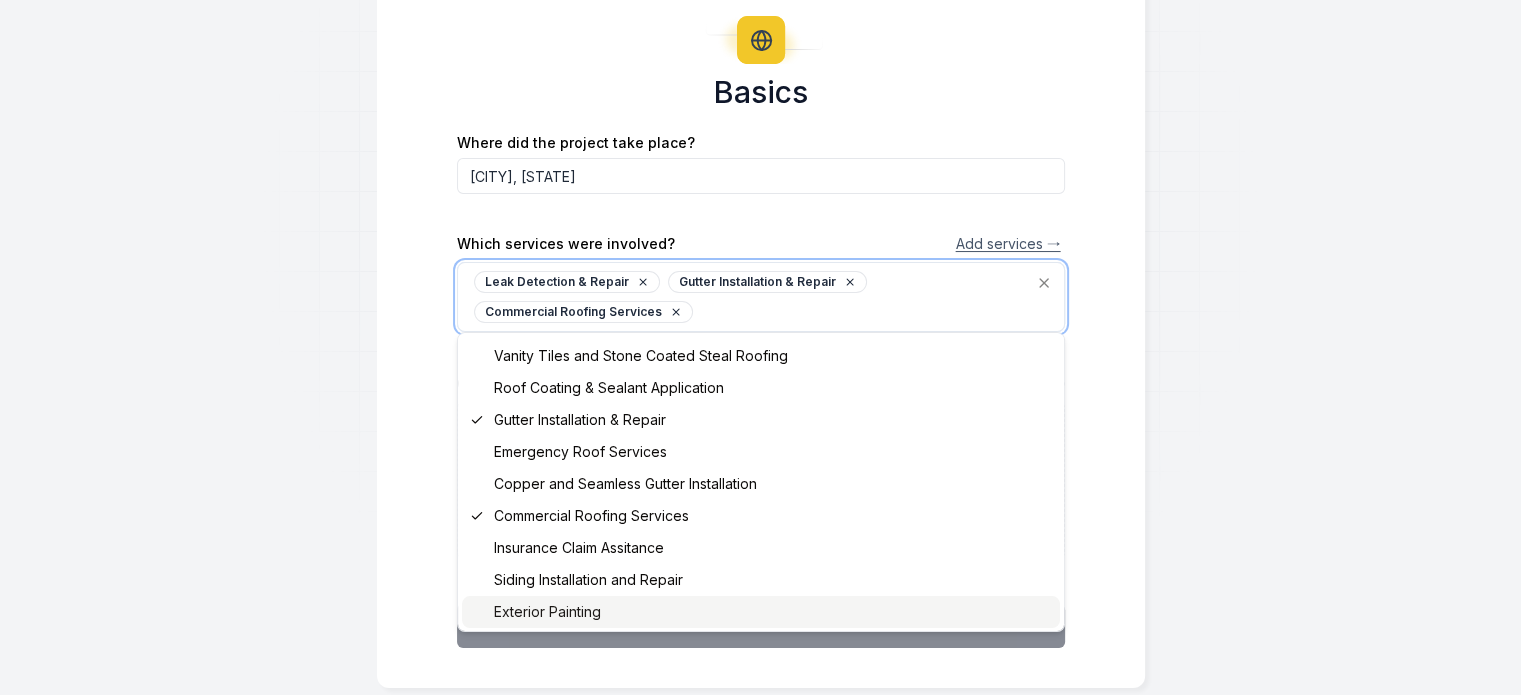 click on "Exterior Painting" at bounding box center (761, 612) 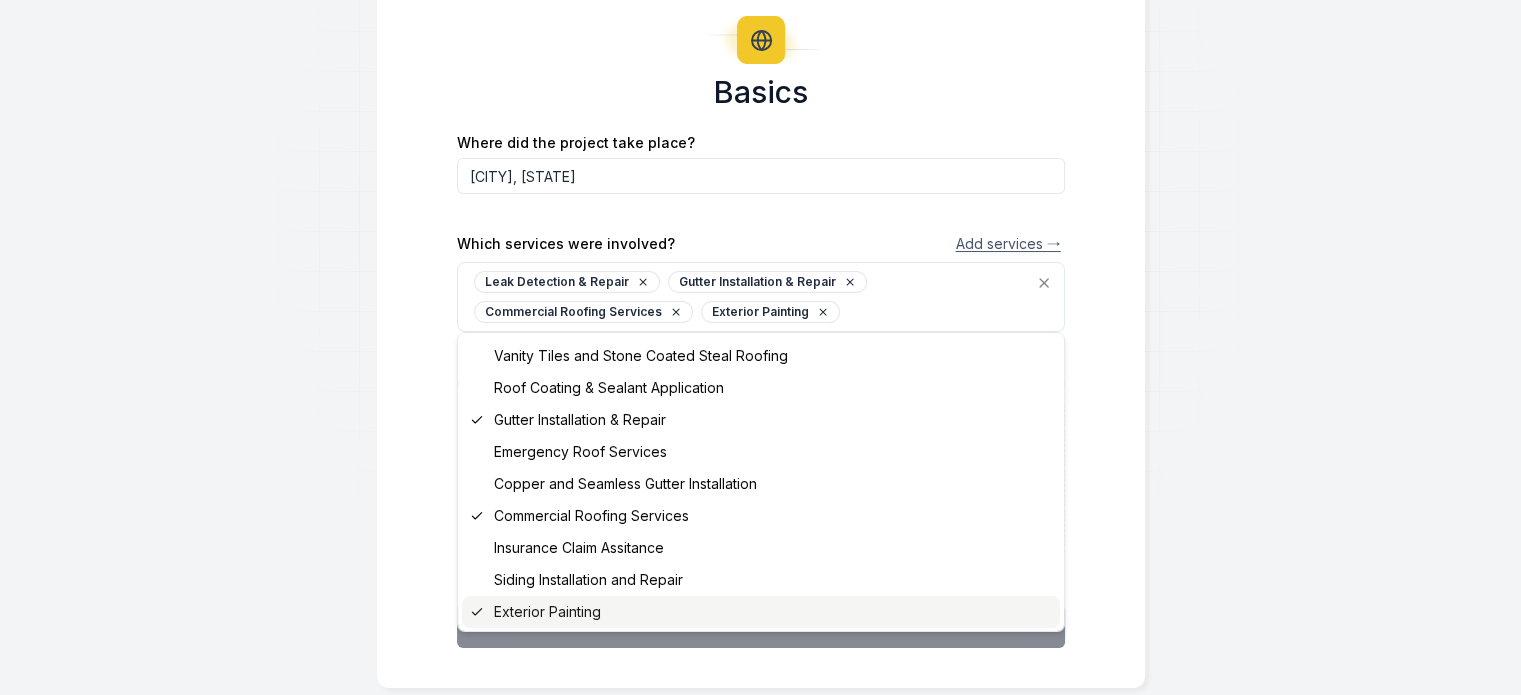 click on "Basics Where did the project take place? Graford, TX Which services were involved? Add services → Leak Detection & Repair Gutter Installation & Repair Commercial Roofing Services Exterior Painting Roof Inspection Roof Repair Roof Replacement New Roof Installation Shingle Roofing Metal Roofing Flat Roofing (TPO and PVC) Storm Damage Repair Slate Roofing Leak Detection & Repair Vanity Tiles and Stone Coated Steal Roofing Roof Coating & Sealant Application Gutter Installation & Repair Emergency Roof Services Copper and Seamless Gutter Installation  Commercial Roofing Services Insurance Claim Assitance Siding Installation and Repair Exterior Painting Cover photo Open gallery Upload image 30  MB max file size Next" at bounding box center [761, 332] 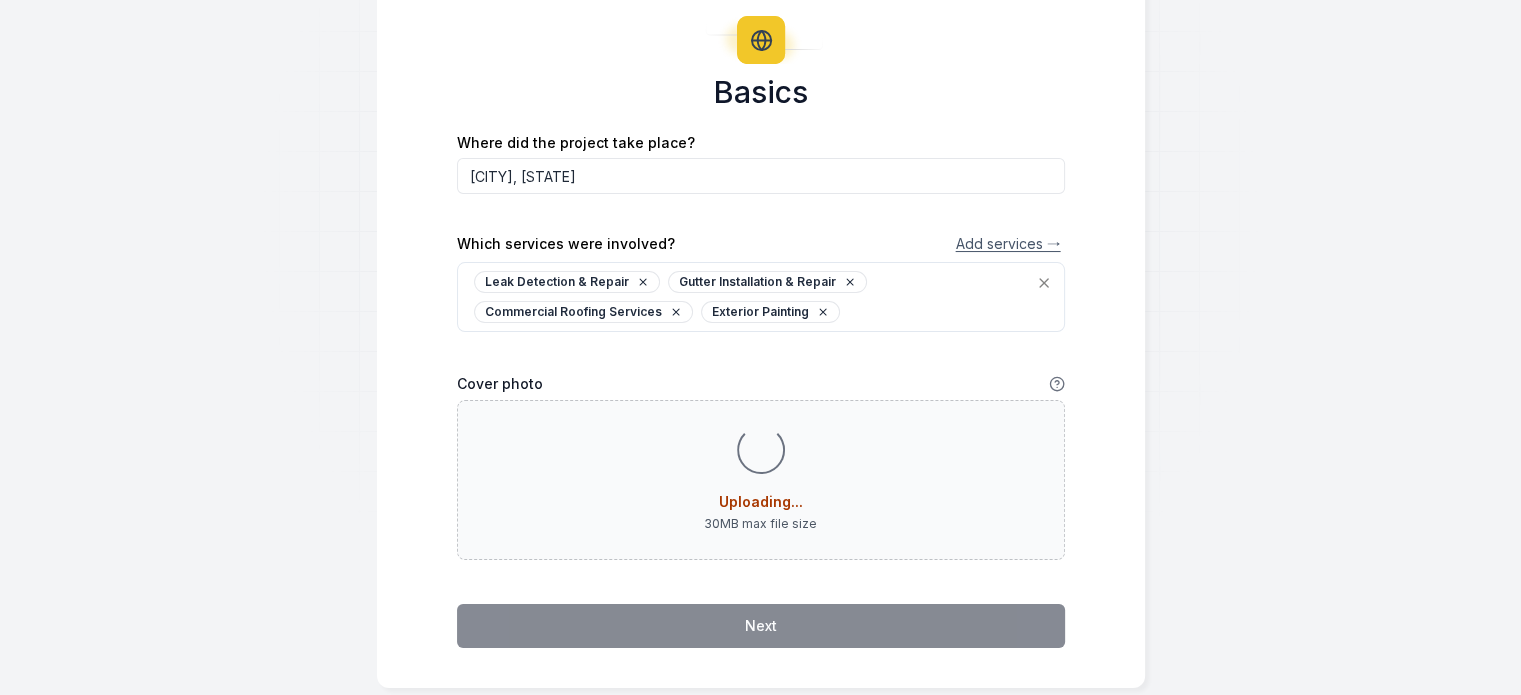 click on "Leak Detection & Repair Gutter Installation & Repair Commercial Roofing Services Exterior Painting" at bounding box center (761, 297) 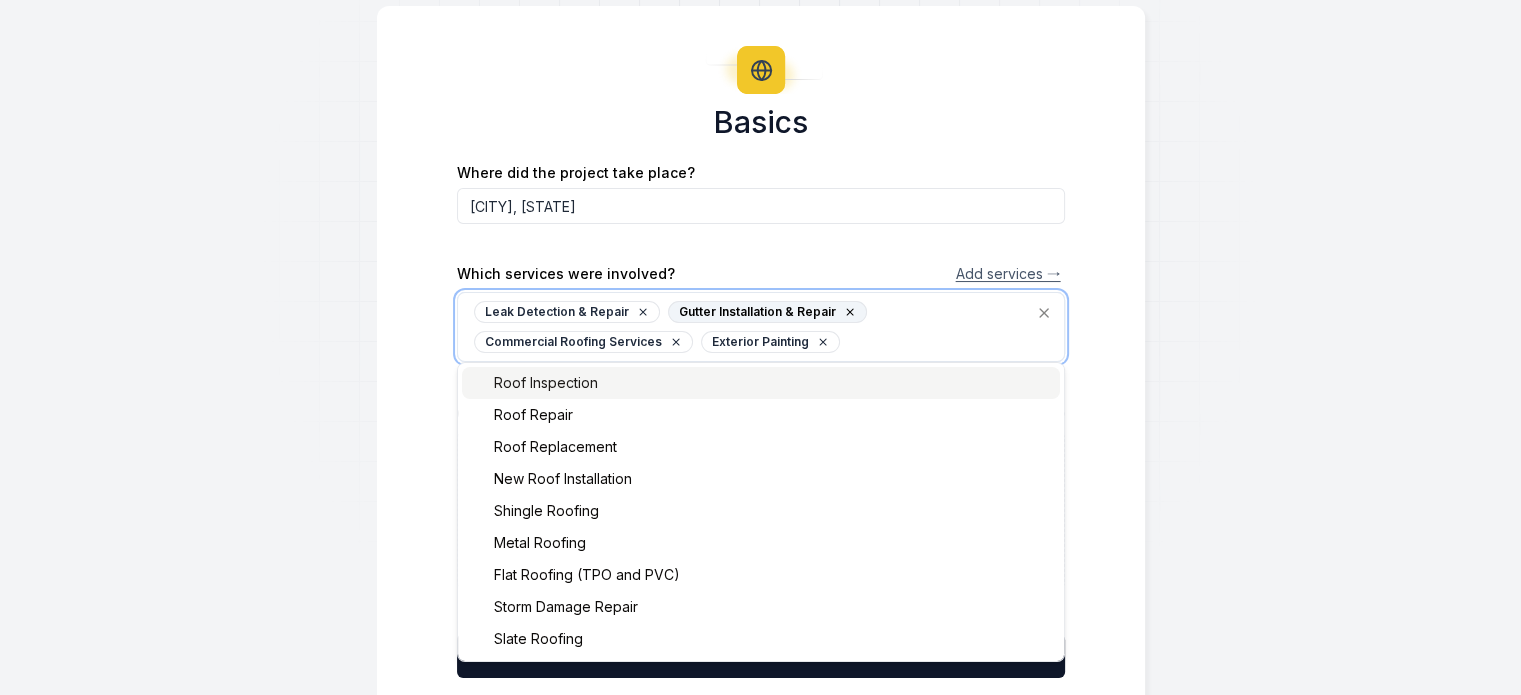 scroll, scrollTop: 128, scrollLeft: 0, axis: vertical 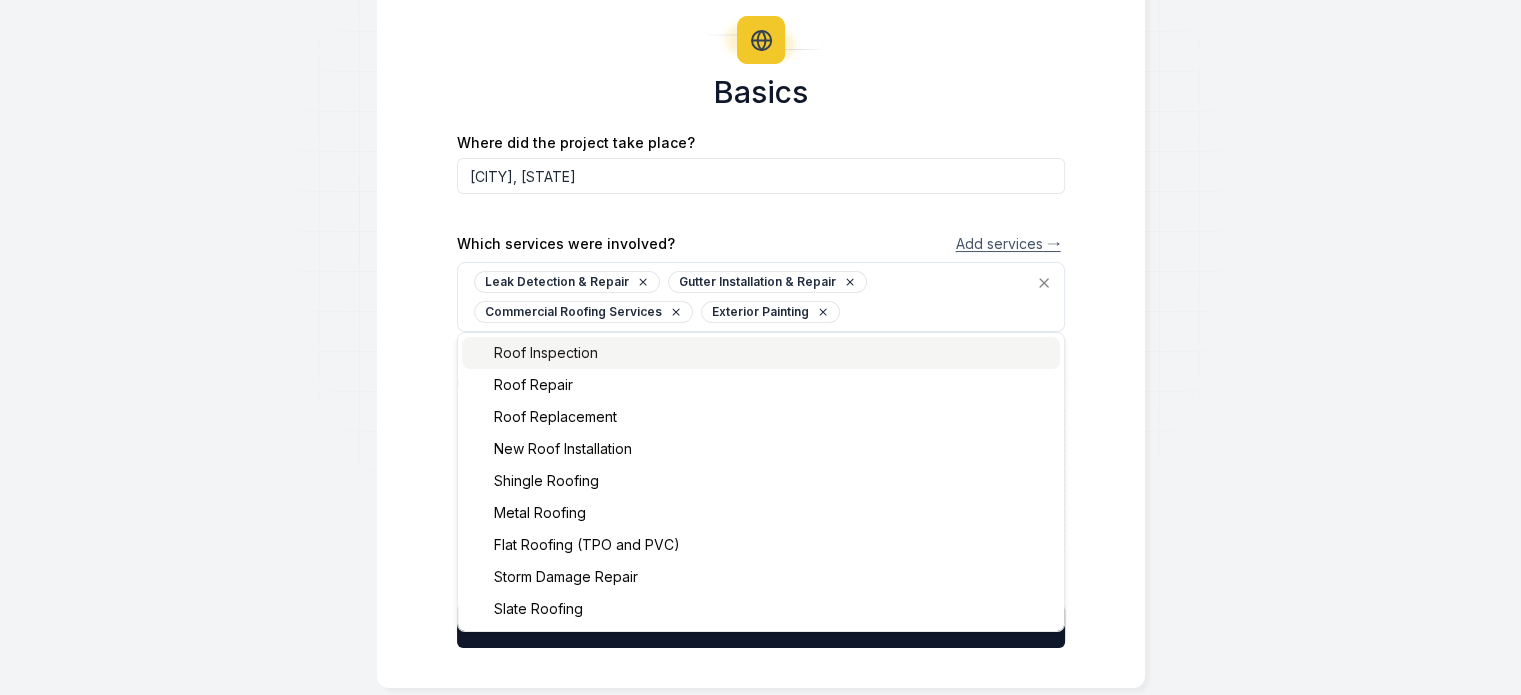 click on "Basics Where did the project take place? Graford, TX Which services were involved? Add services → Leak Detection & Repair Gutter Installation & Repair Commercial Roofing Services Exterior Painting Roof Inspection Roof Repair Roof Replacement New Roof Installation Shingle Roofing Metal Roofing Flat Roofing (TPO and PVC) Storm Damage Repair Slate Roofing Leak Detection & Repair Vanity Tiles and Stone Coated Steal Roofing Roof Coating & Sealant Application Gutter Installation & Repair Emergency Roof Services Copper and Seamless Gutter Installation  Commercial Roofing Services Insurance Claim Assitance Siding Installation and Repair Exterior Painting Cover photo Open gallery Next" at bounding box center (761, 362) 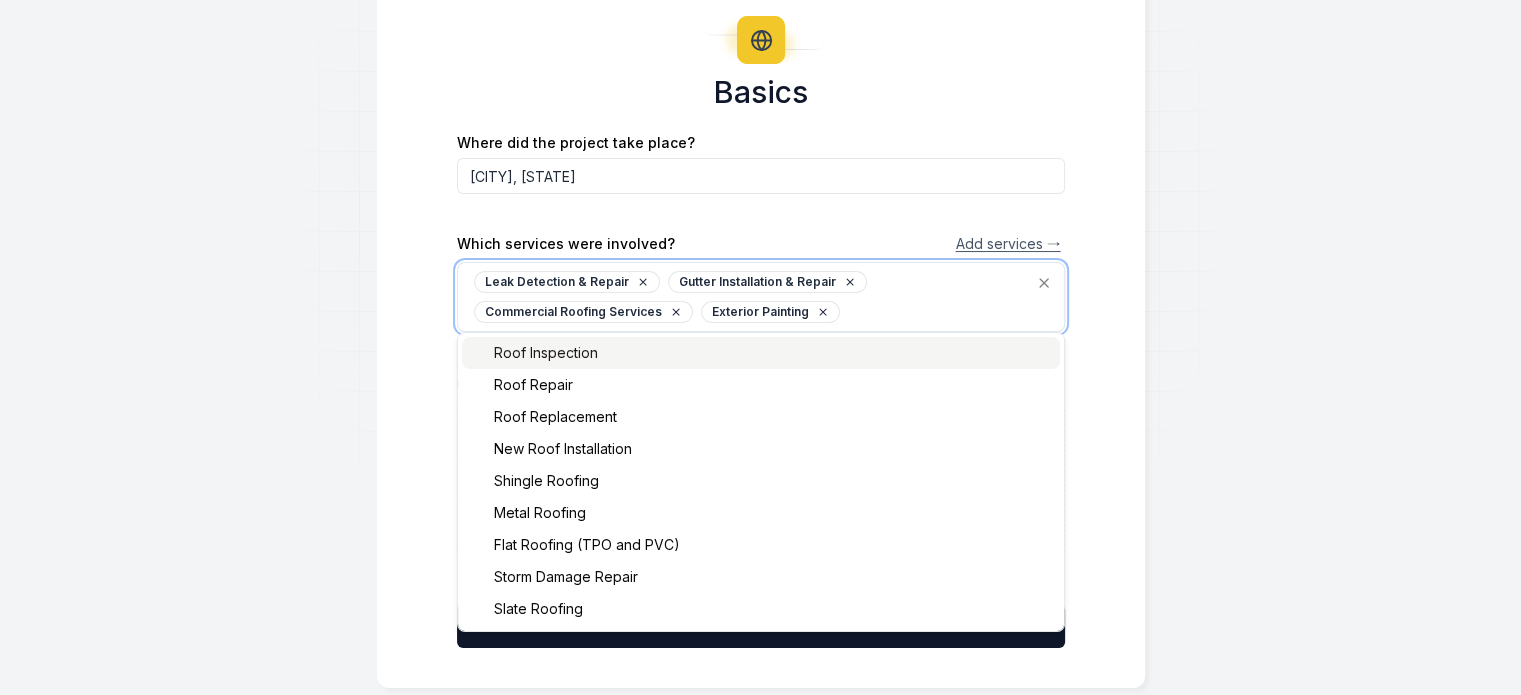click at bounding box center (950, 312) 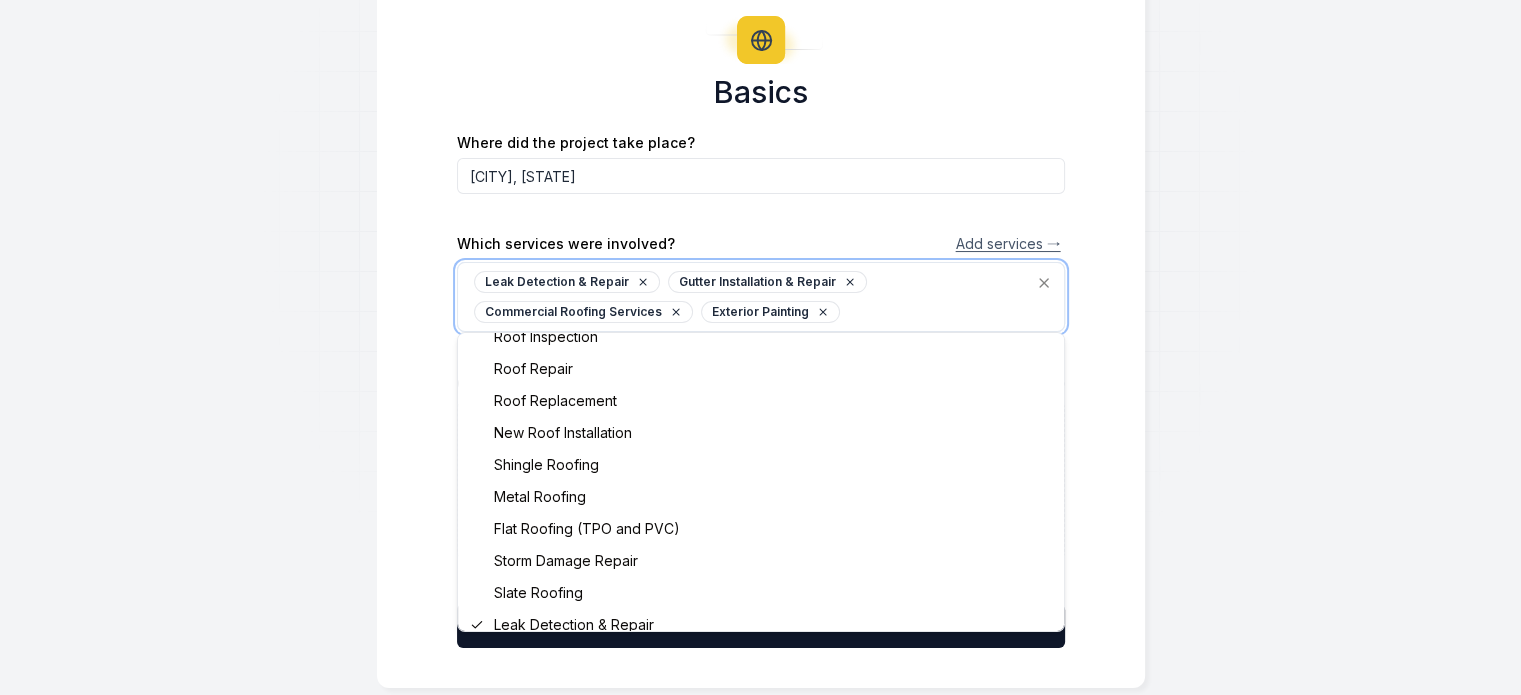 scroll, scrollTop: 0, scrollLeft: 0, axis: both 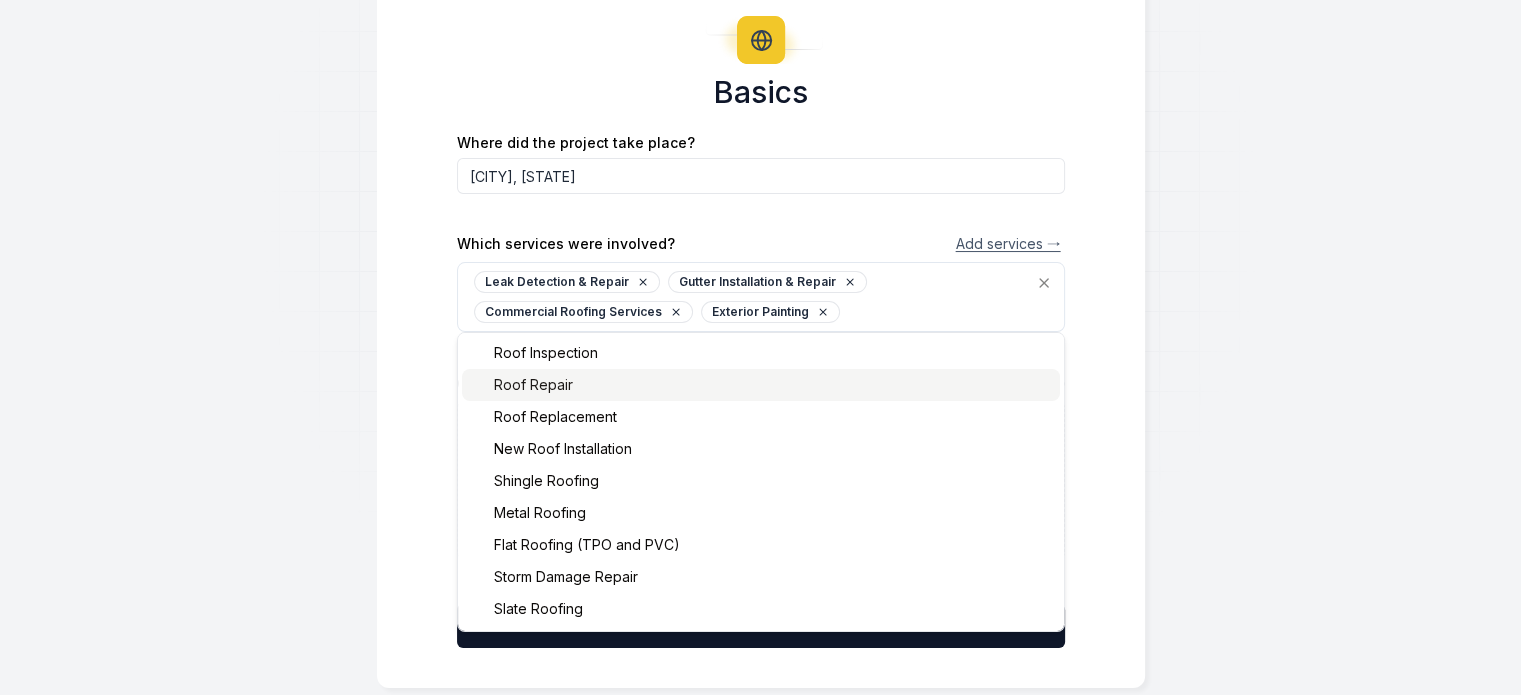click on "Basics Where did the project take place? Graford, TX Which services were involved? Add services → Leak Detection & Repair Gutter Installation & Repair Commercial Roofing Services Exterior Painting Roof Inspection Roof Repair Roof Replacement New Roof Installation Shingle Roofing Metal Roofing Flat Roofing (TPO and PVC) Storm Damage Repair Slate Roofing Leak Detection & Repair Vanity Tiles and Stone Coated Steal Roofing Roof Coating & Sealant Application Gutter Installation & Repair Emergency Roof Services Copper and Seamless Gutter Installation  Commercial Roofing Services Insurance Claim Assitance Siding Installation and Repair Exterior Painting Cover photo Open gallery Next" at bounding box center [761, 332] 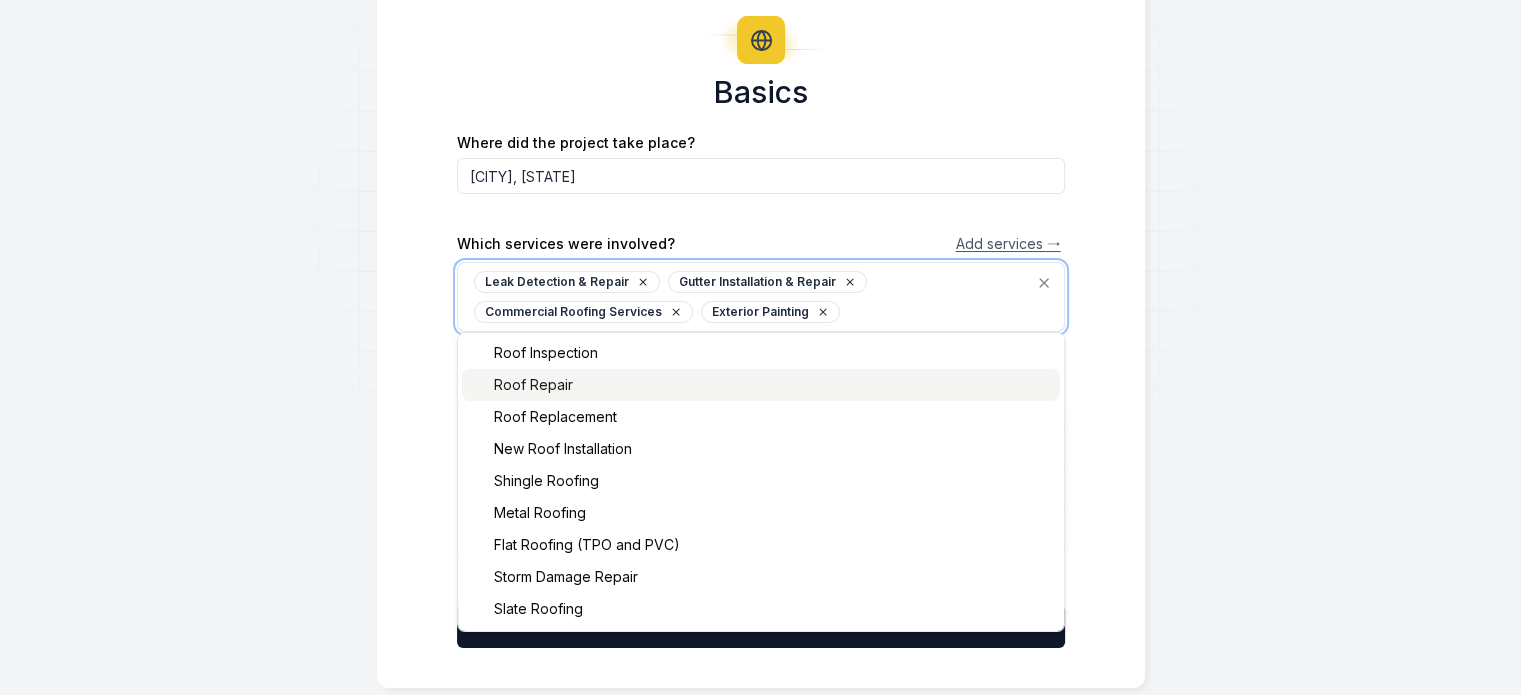 click at bounding box center (950, 312) 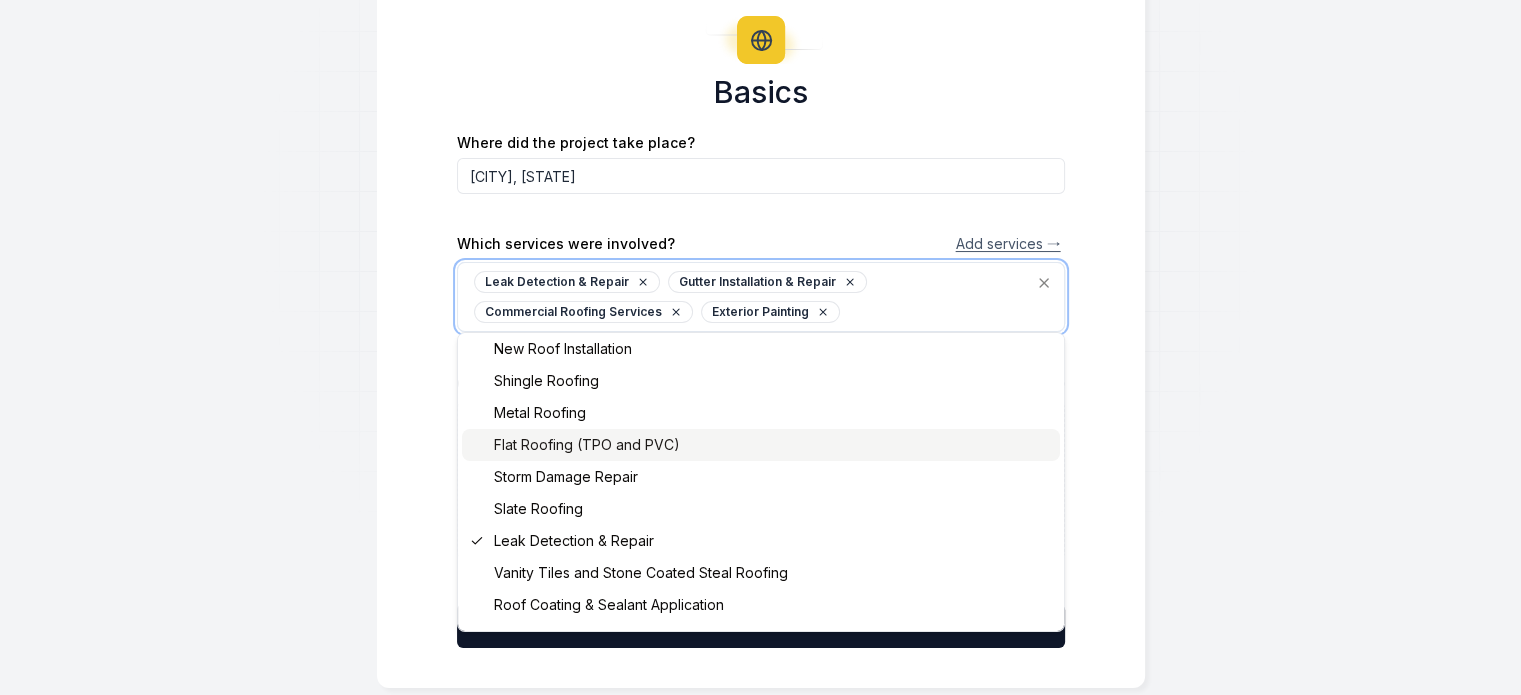 scroll, scrollTop: 0, scrollLeft: 0, axis: both 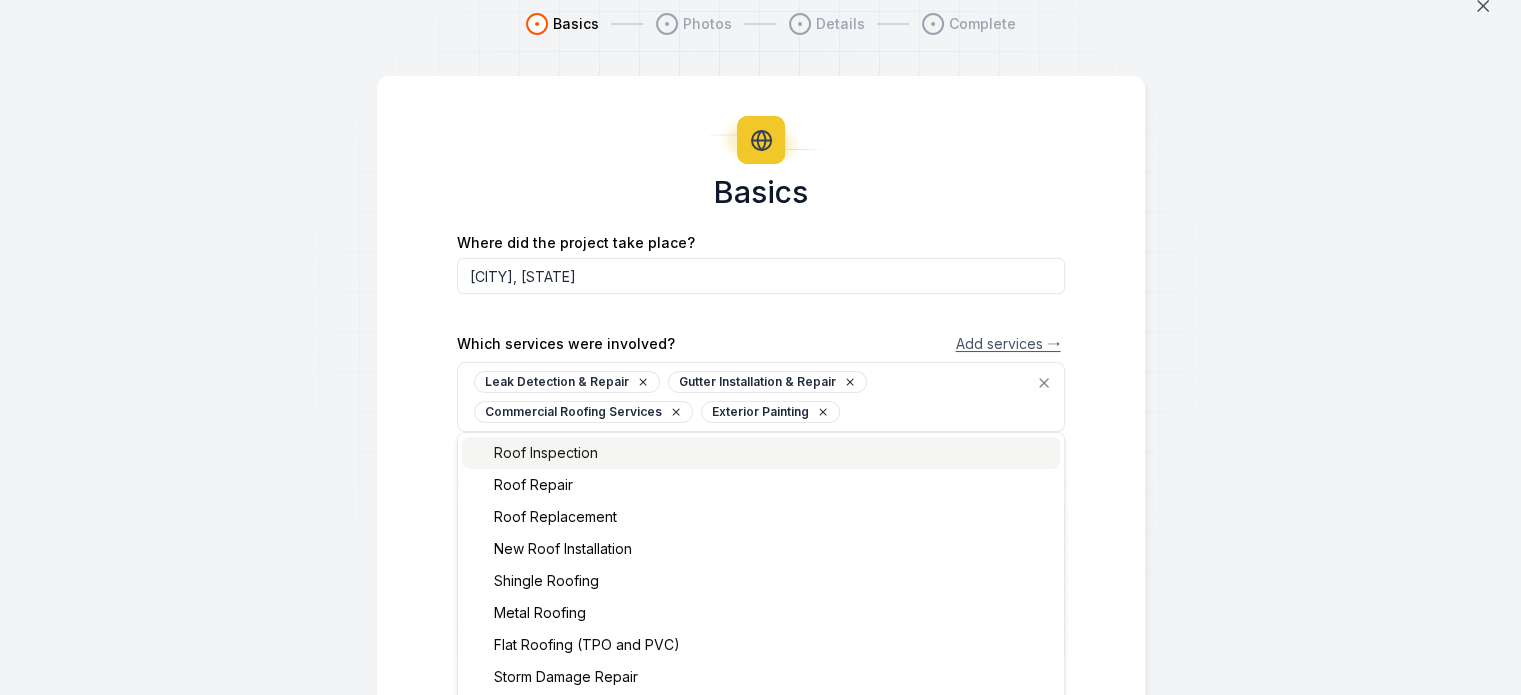 click on "Basics Photos Details Complete Basics Where did the project take place? Graford, TX Which services were involved? Add services → Leak Detection & Repair Gutter Installation & Repair Commercial Roofing Services Exterior Painting Roof Inspection Roof Repair Roof Replacement New Roof Installation Shingle Roofing Metal Roofing Flat Roofing (TPO and PVC) Storm Damage Repair Slate Roofing Leak Detection & Repair Vanity Tiles and Stone Coated Steal Roofing Roof Coating & Sealant Application Gutter Installation & Repair Emergency Roof Services Copper and Seamless Gutter Installation  Commercial Roofing Services Insurance Claim Assitance Siding Installation and Repair Exterior Painting Cover photo Open gallery Next" at bounding box center (760, 400) 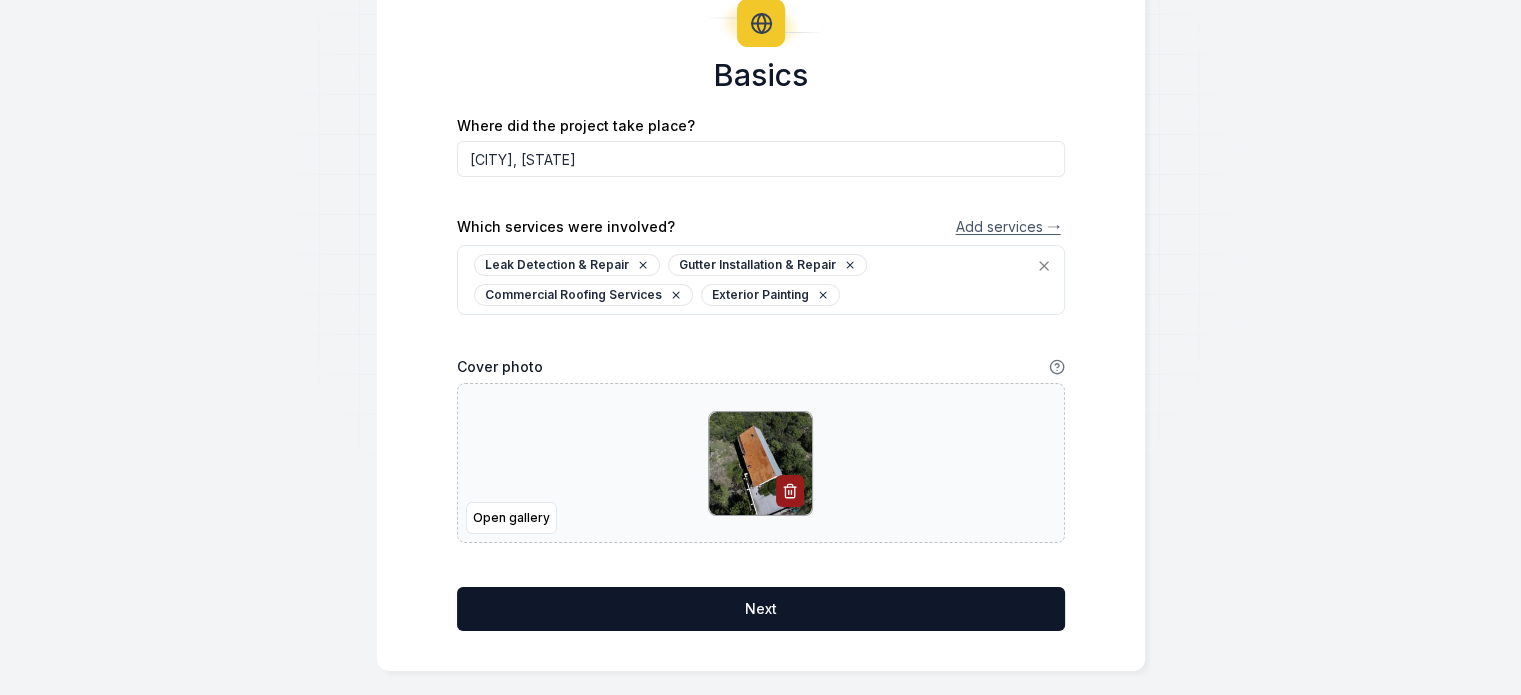 scroll, scrollTop: 160, scrollLeft: 0, axis: vertical 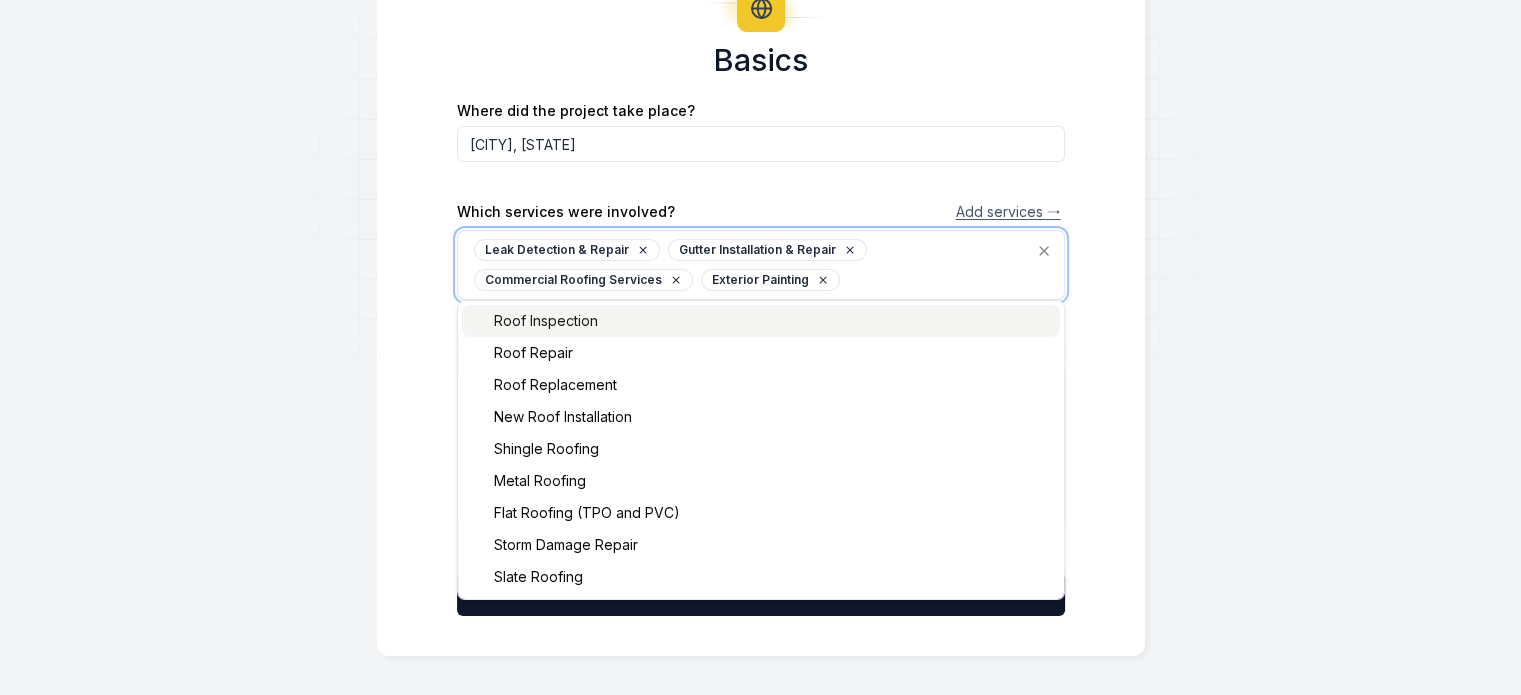 click at bounding box center (950, 280) 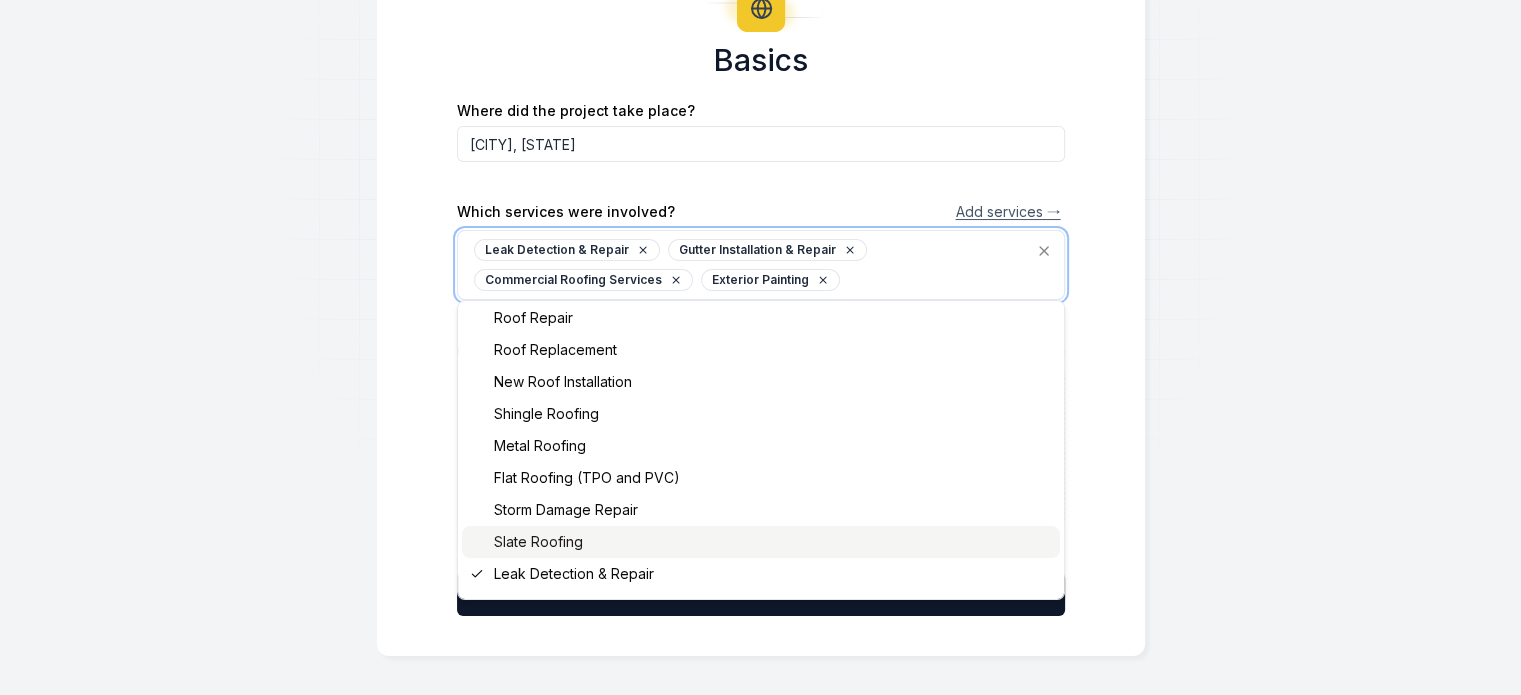 scroll, scrollTop: 0, scrollLeft: 0, axis: both 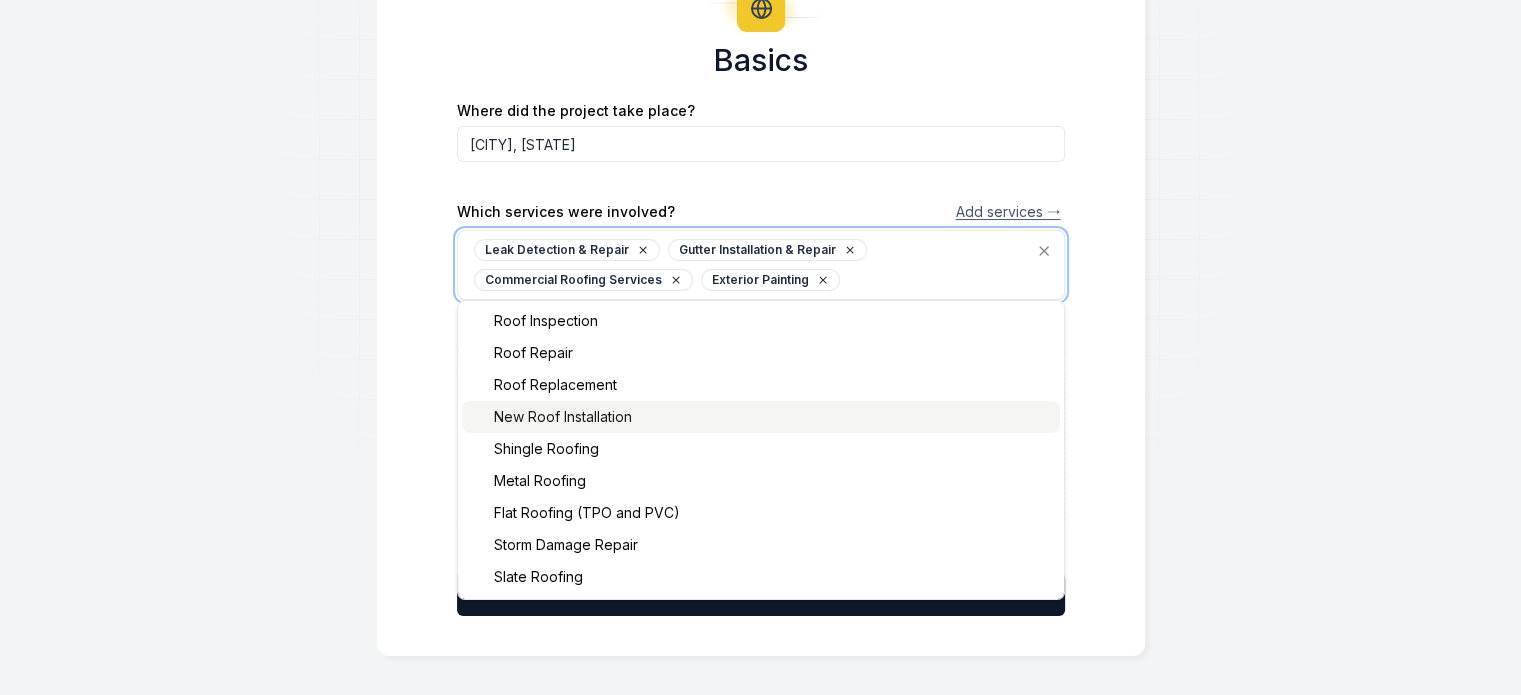 click on "New Roof Installation" at bounding box center [761, 417] 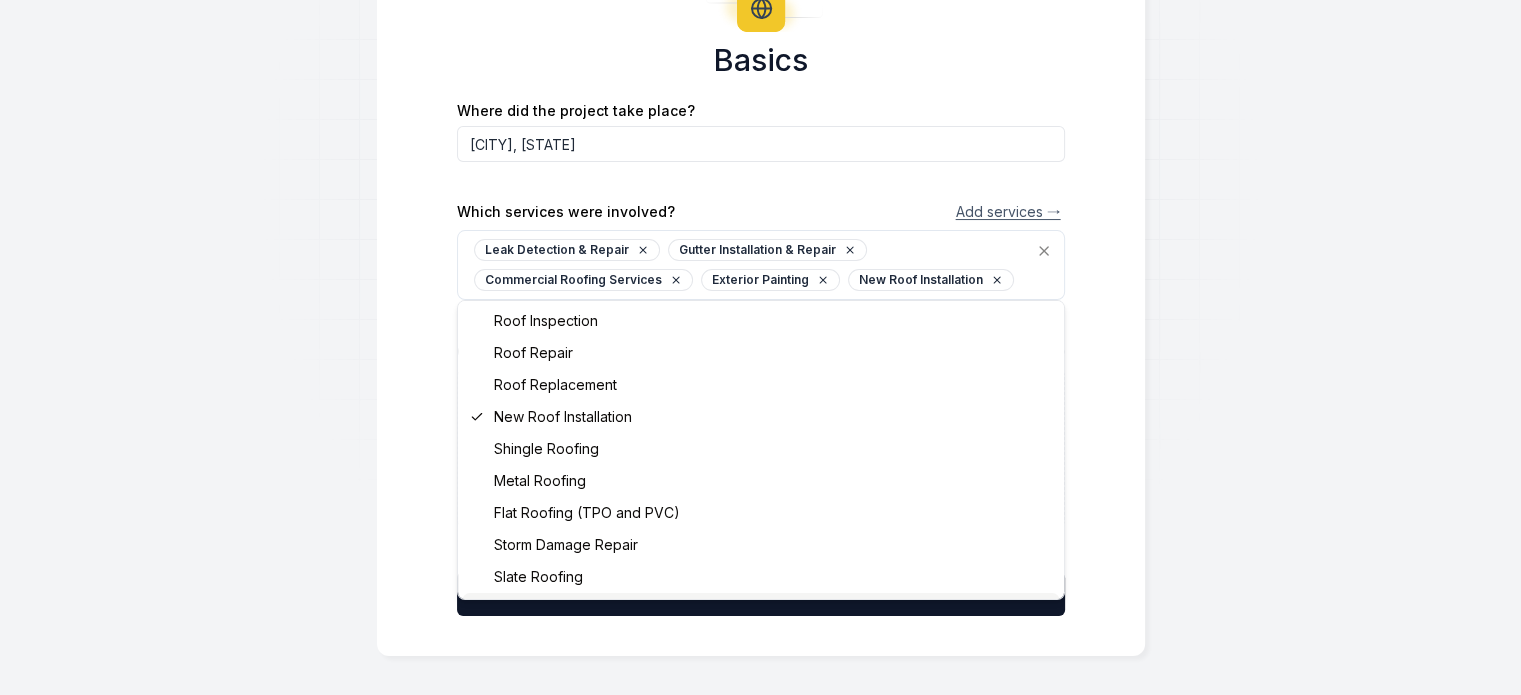 click on "Basics Where did the project take place? Graford, TX Which services were involved? Add services → Leak Detection & Repair Gutter Installation & Repair Commercial Roofing Services Exterior Painting New Roof Installation Roof Inspection Roof Repair Roof Replacement New Roof Installation Shingle Roofing Metal Roofing Flat Roofing (TPO and PVC) Storm Damage Repair Slate Roofing Leak Detection & Repair Vanity Tiles and Stone Coated Steal Roofing Roof Coating & Sealant Application Gutter Installation & Repair Emergency Roof Services Copper and Seamless Gutter Installation  Commercial Roofing Services Insurance Claim Assitance Siding Installation and Repair Exterior Painting Cover photo Open gallery Next" at bounding box center (761, 300) 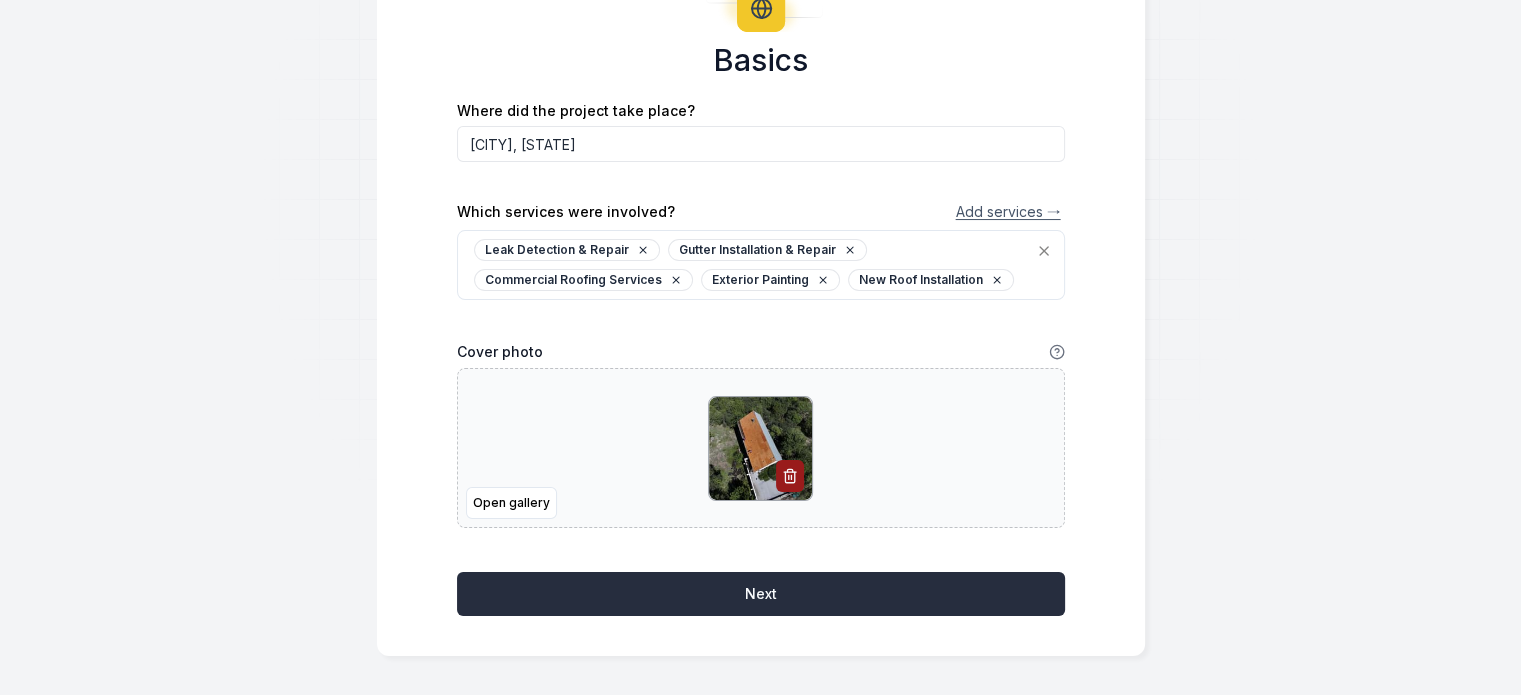 click on "Next" at bounding box center (761, 594) 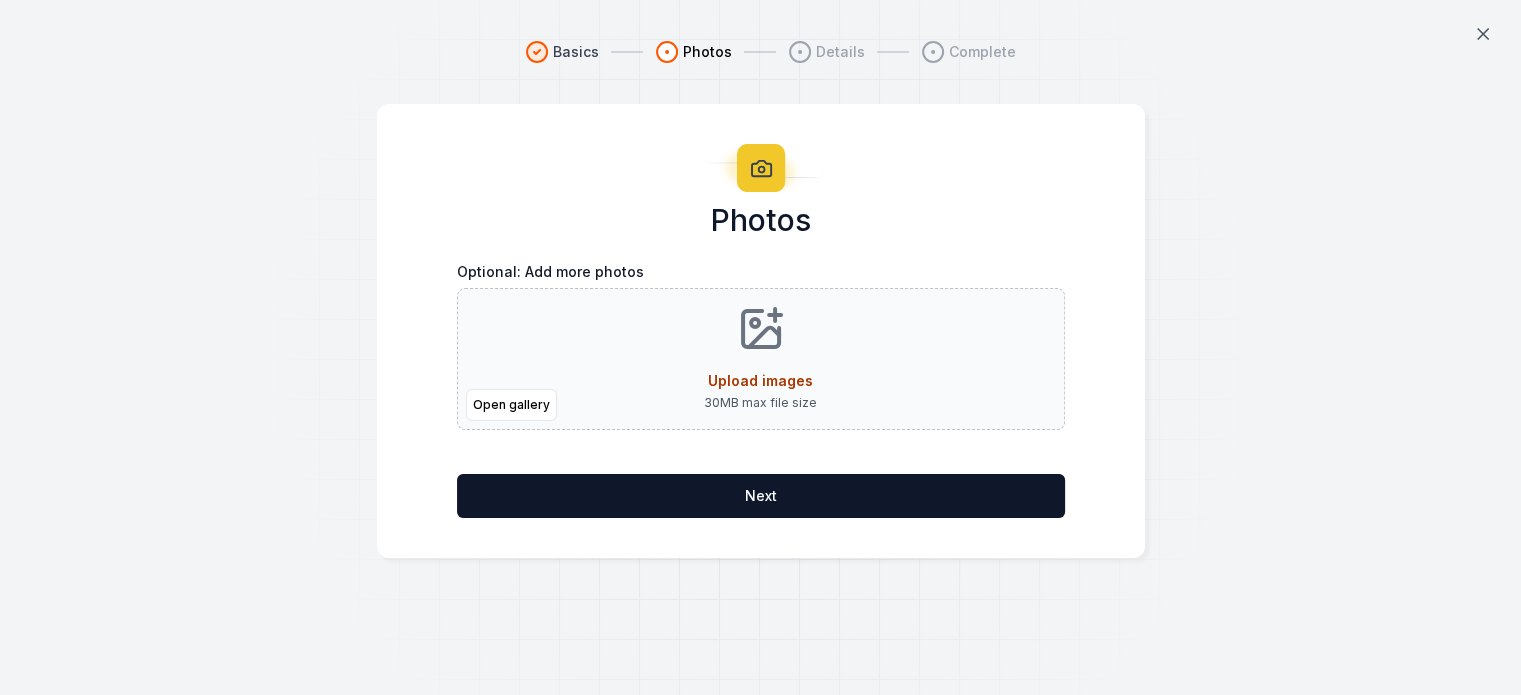 scroll, scrollTop: 0, scrollLeft: 0, axis: both 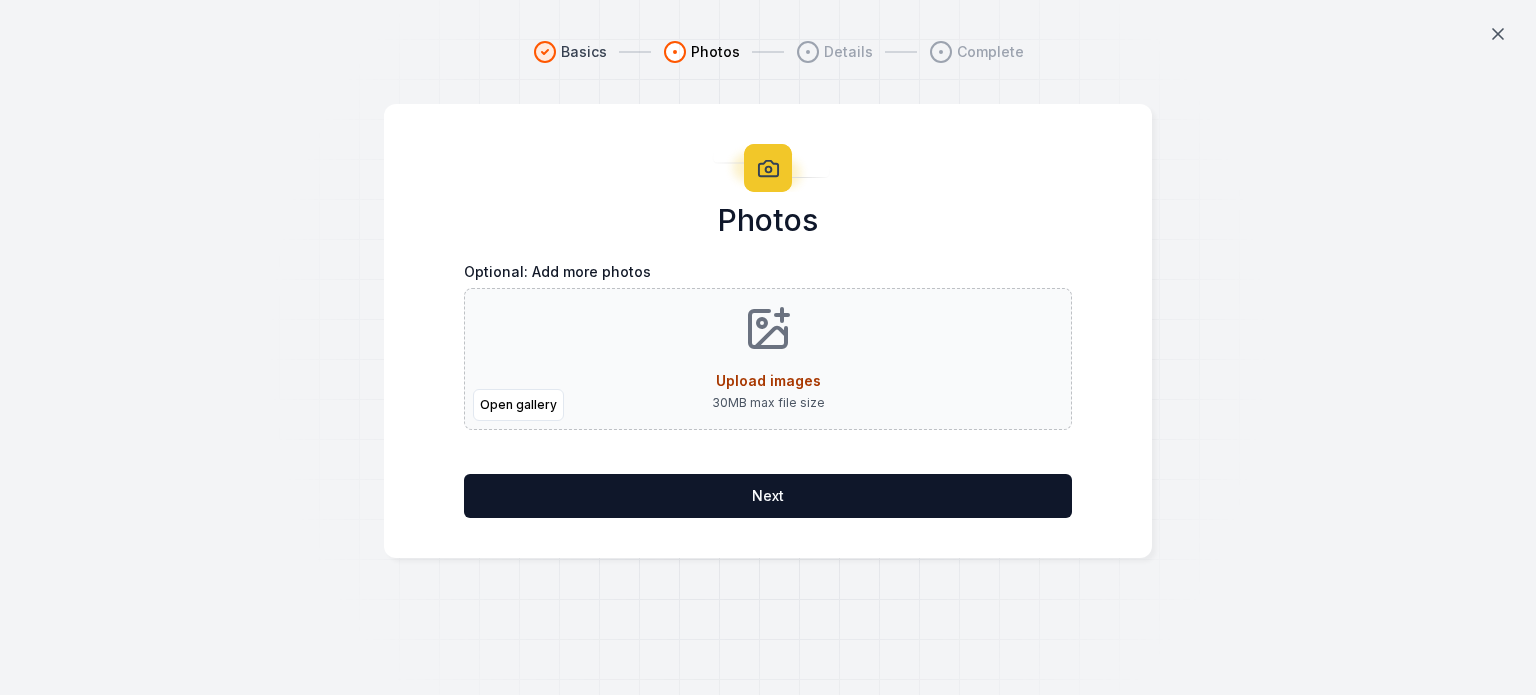 drag, startPoint x: 283, startPoint y: 249, endPoint x: 422, endPoint y: 380, distance: 191.00262 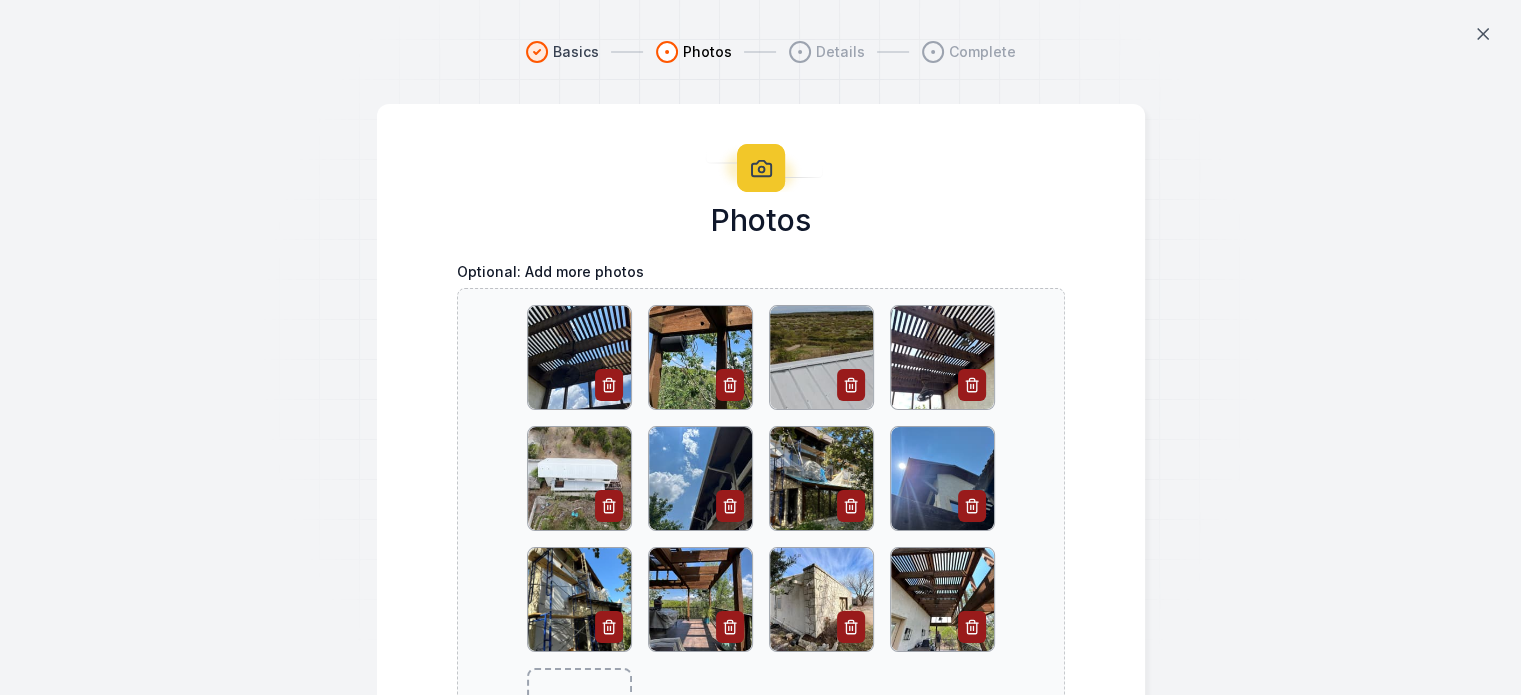 click on "Photos Optional: Add more photos Open gallery Next" at bounding box center [761, 531] 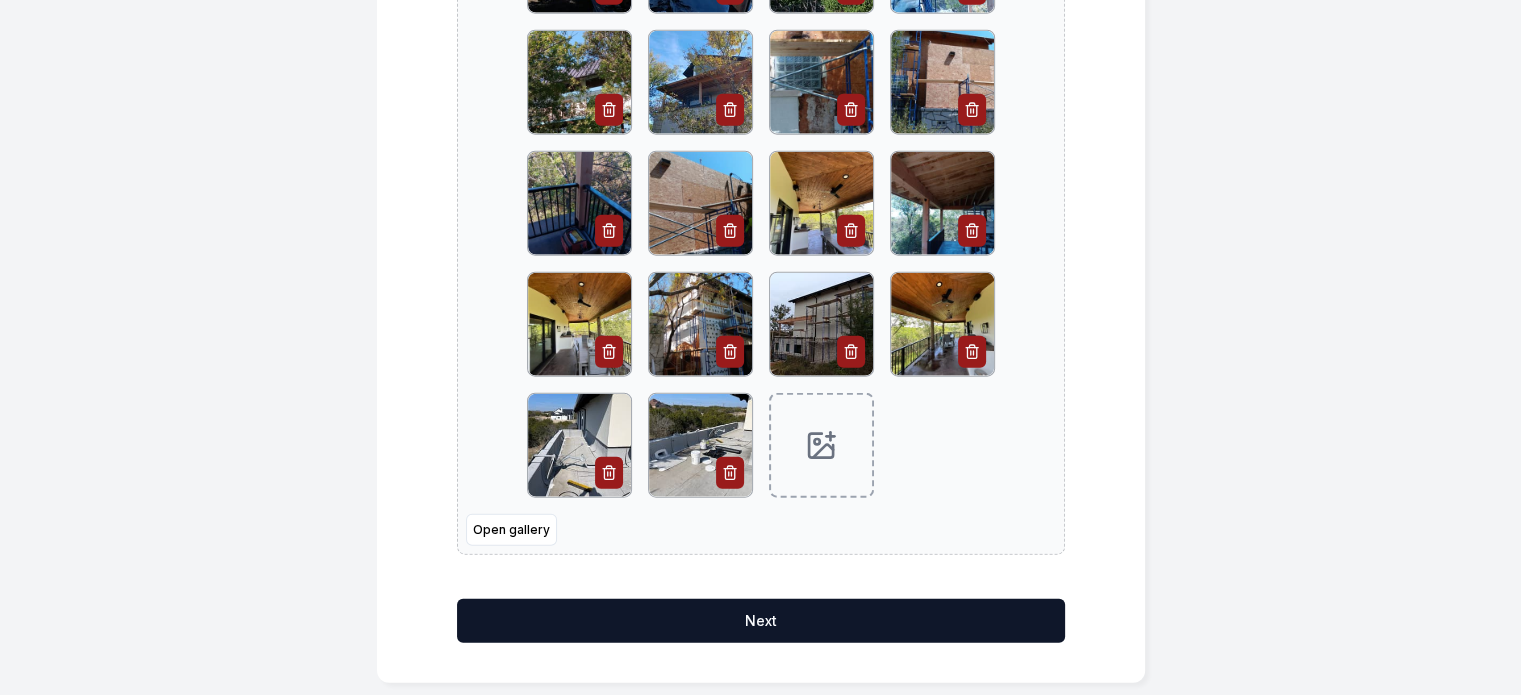 scroll, scrollTop: 4779, scrollLeft: 0, axis: vertical 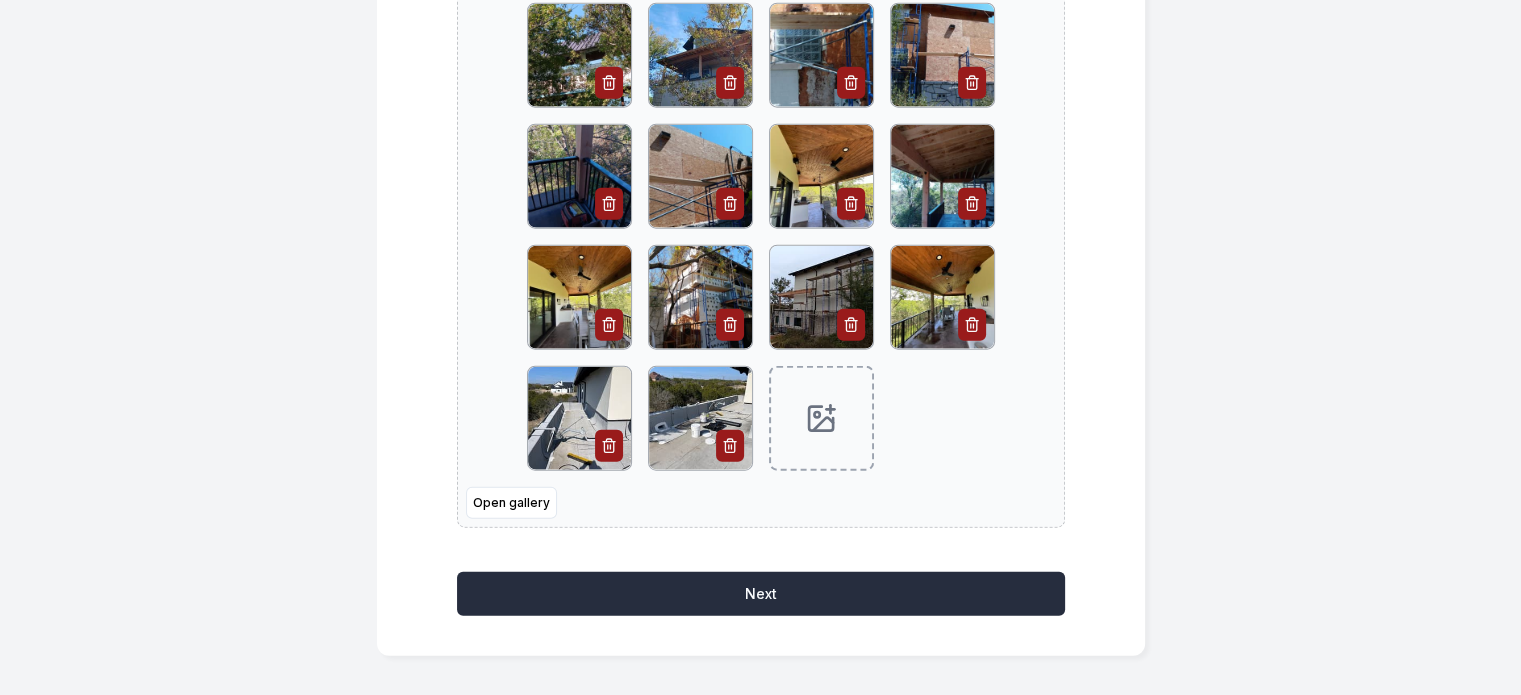 click on "Next" at bounding box center [761, 594] 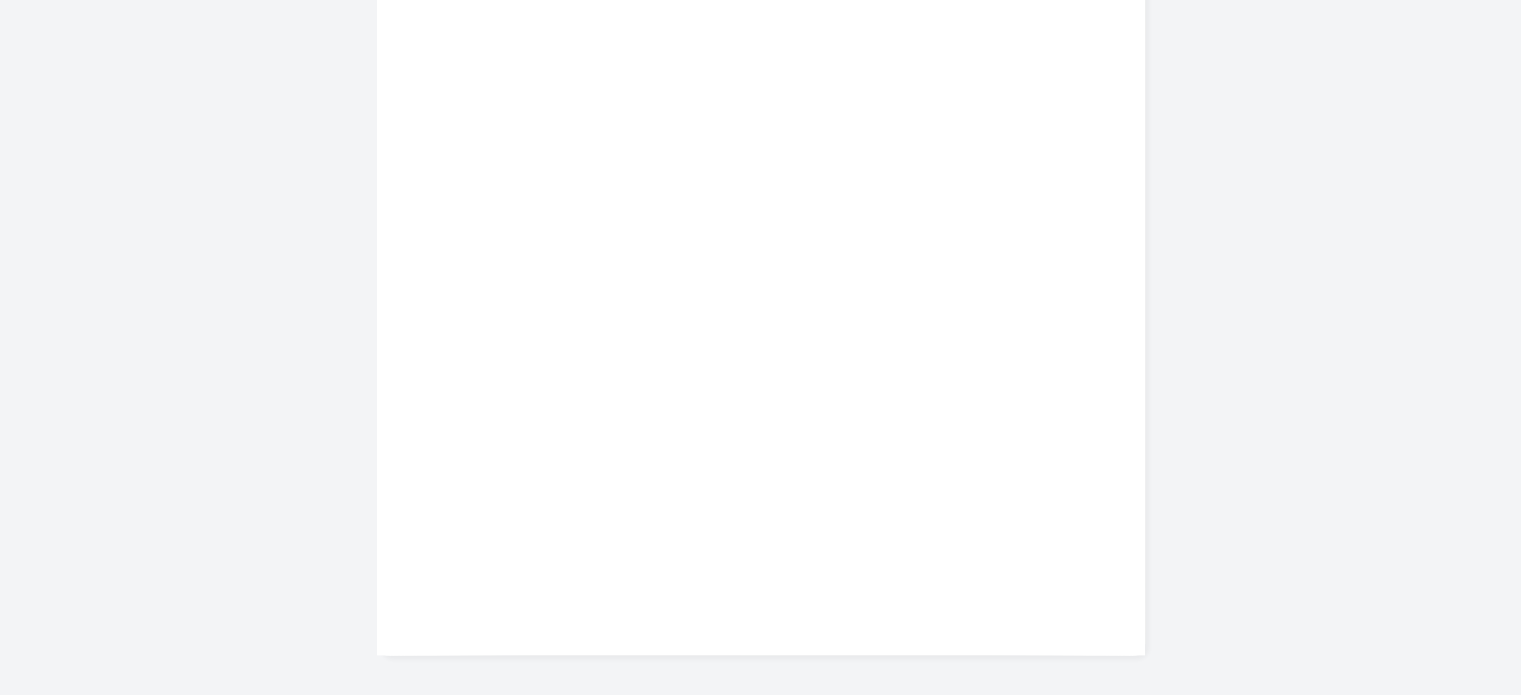 scroll, scrollTop: 315, scrollLeft: 0, axis: vertical 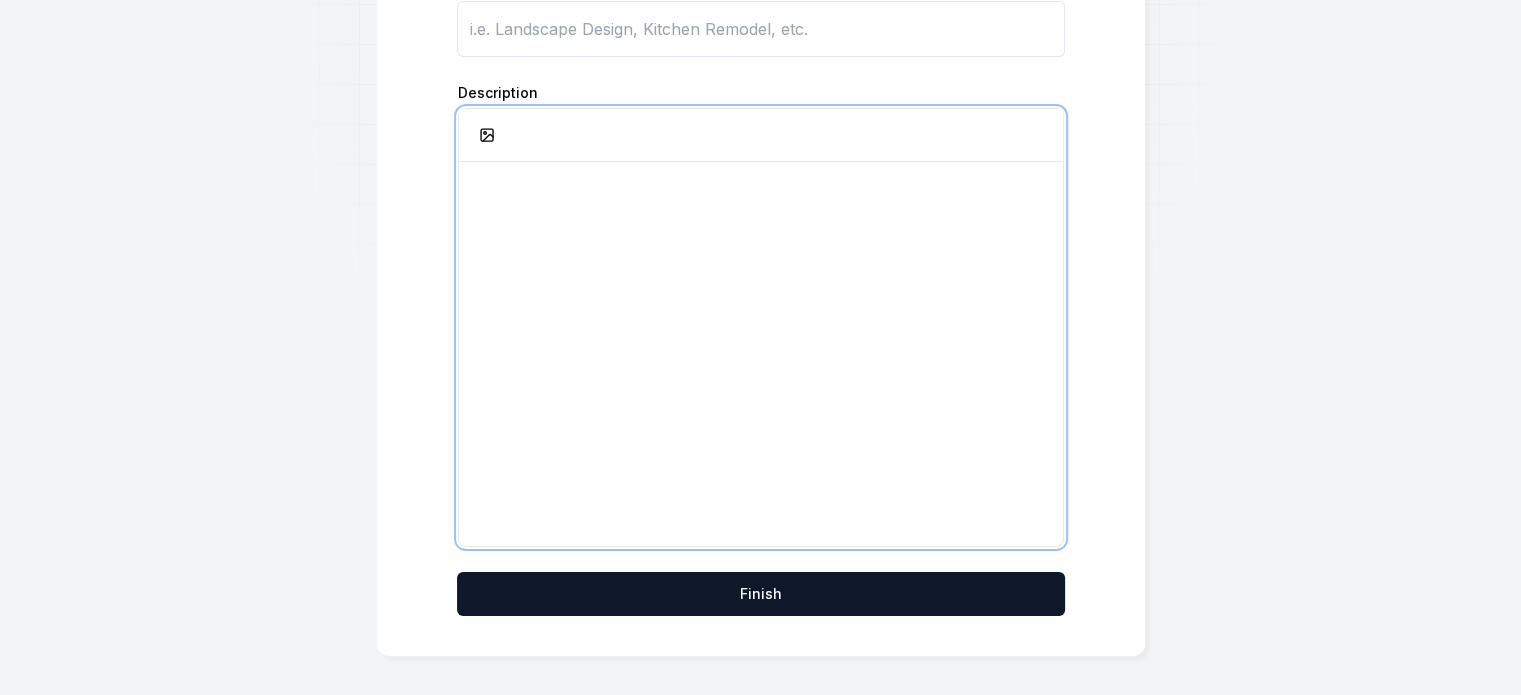 click at bounding box center (761, 354) 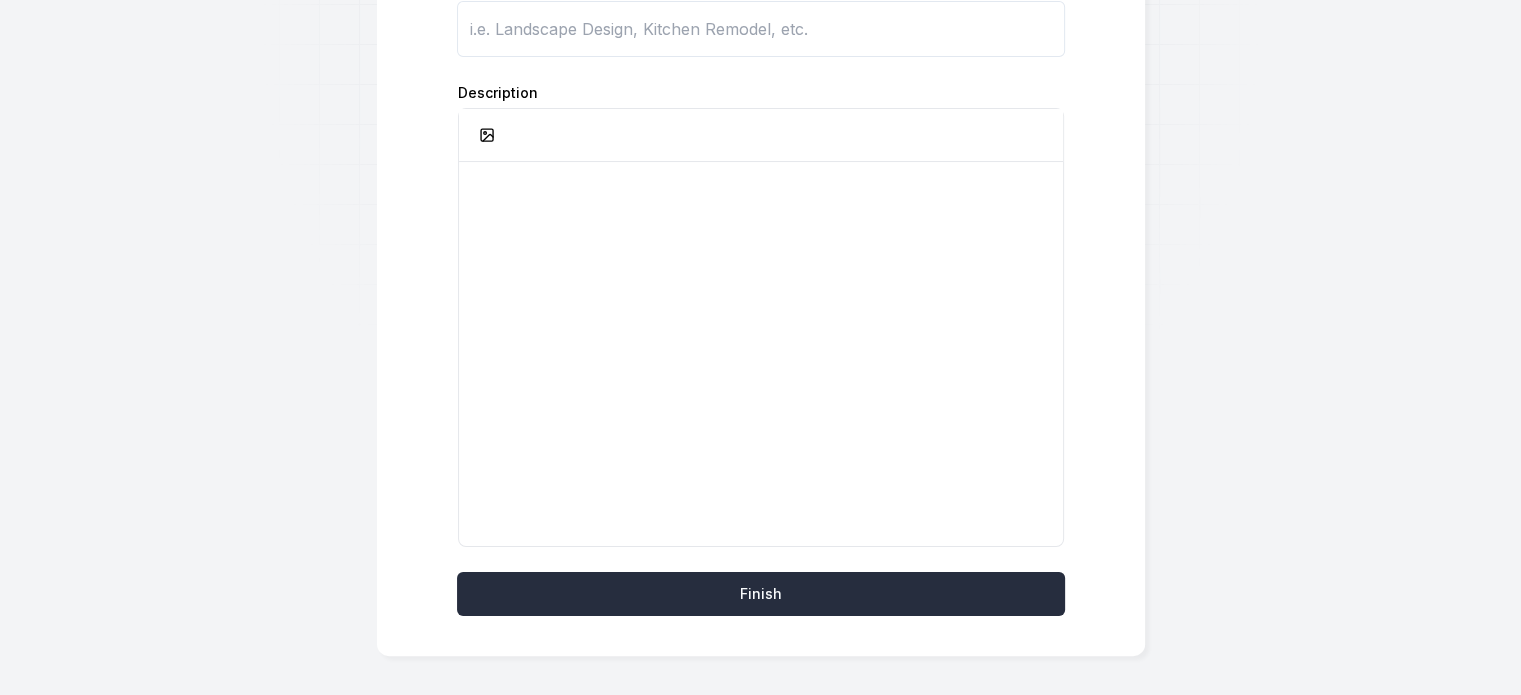 click on "Finish" at bounding box center (761, 594) 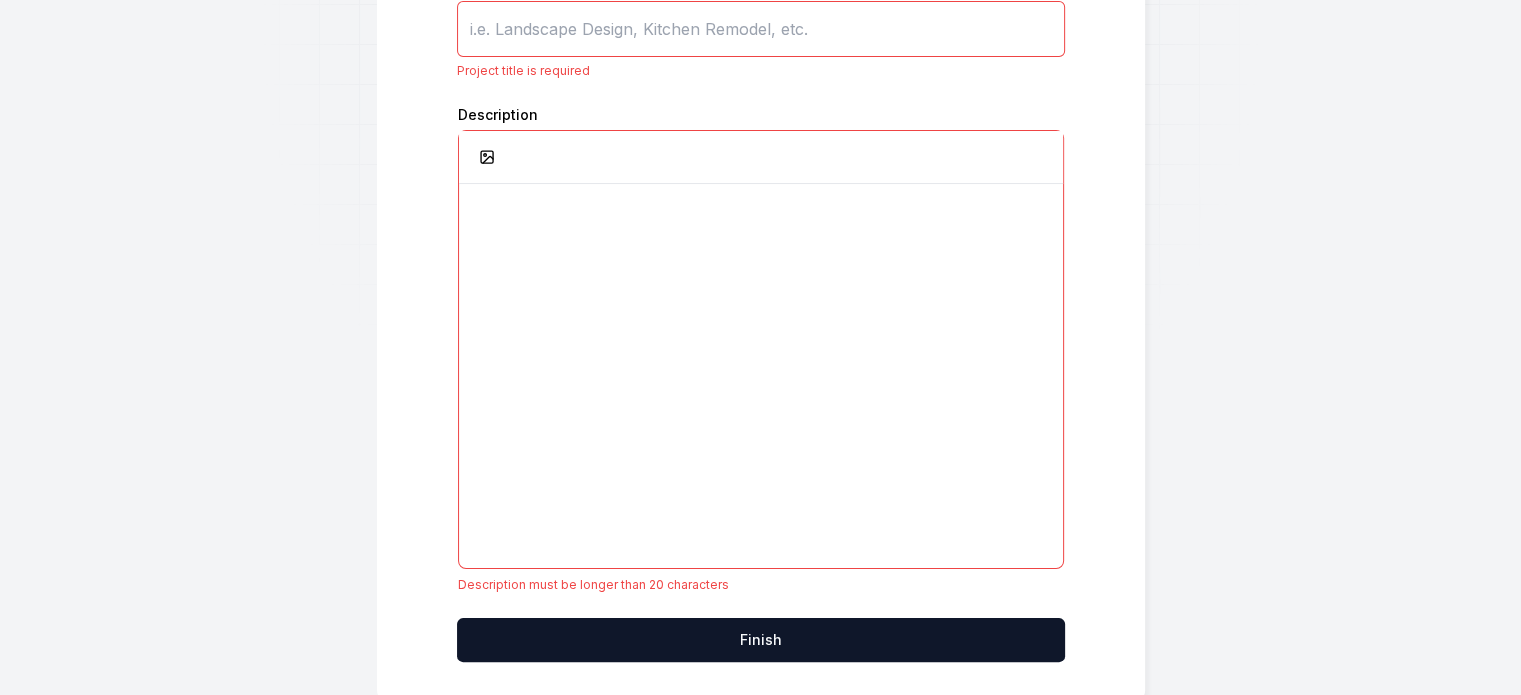 scroll, scrollTop: 115, scrollLeft: 0, axis: vertical 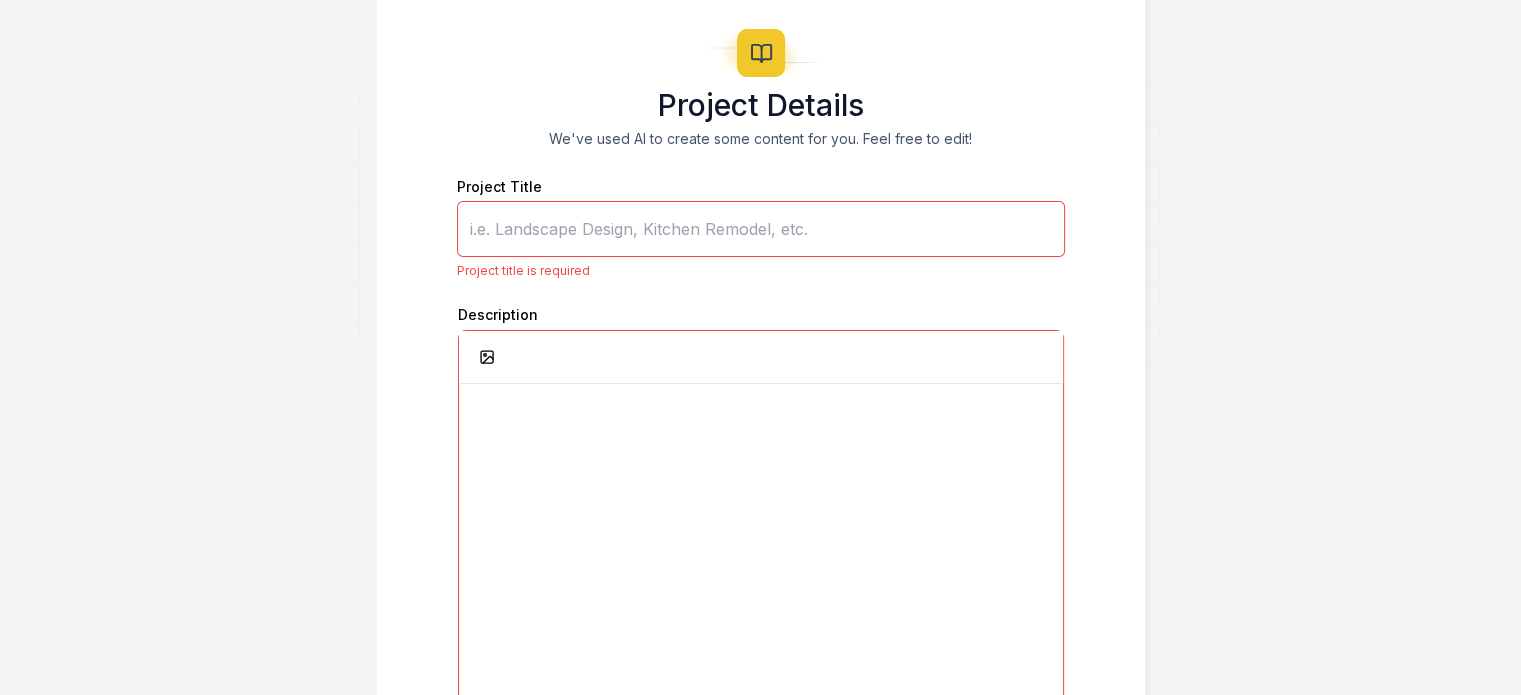 click on "Project Title" at bounding box center (761, 229) 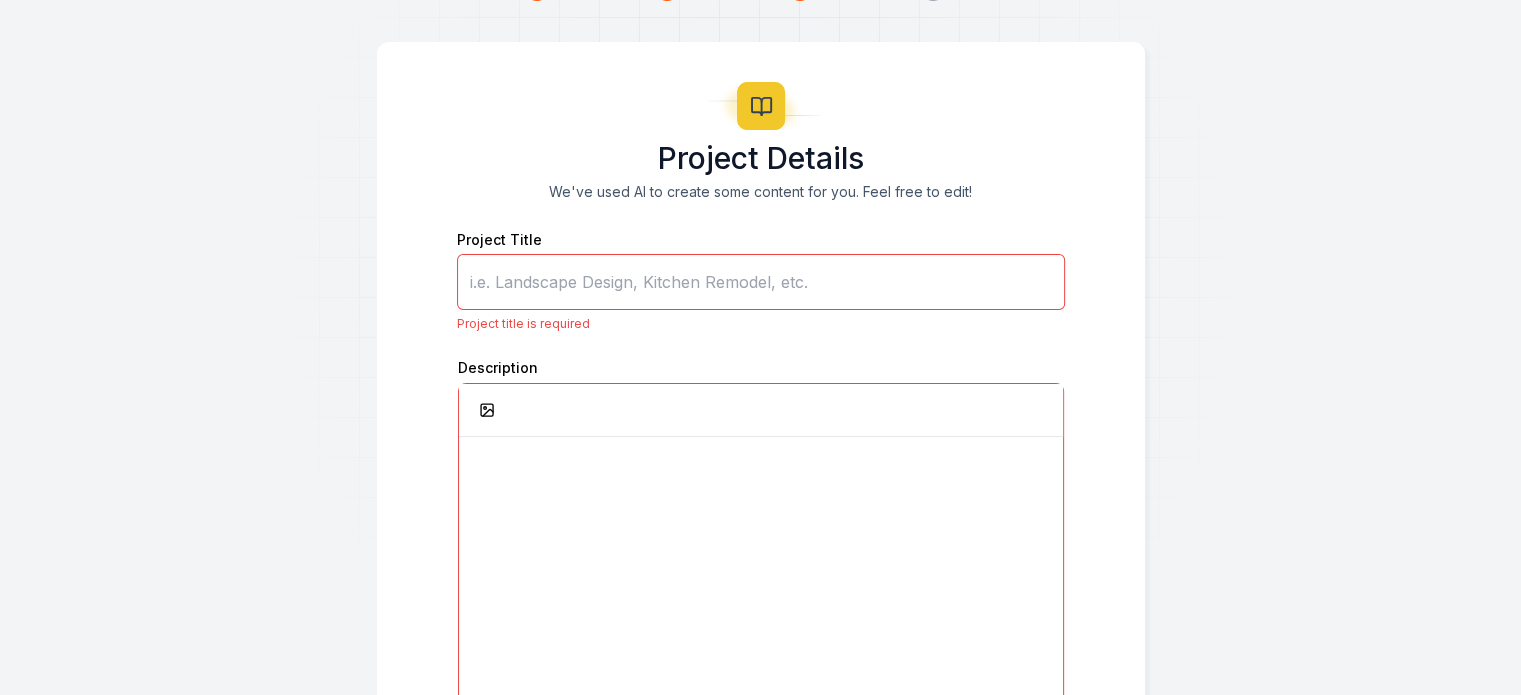 scroll, scrollTop: 0, scrollLeft: 0, axis: both 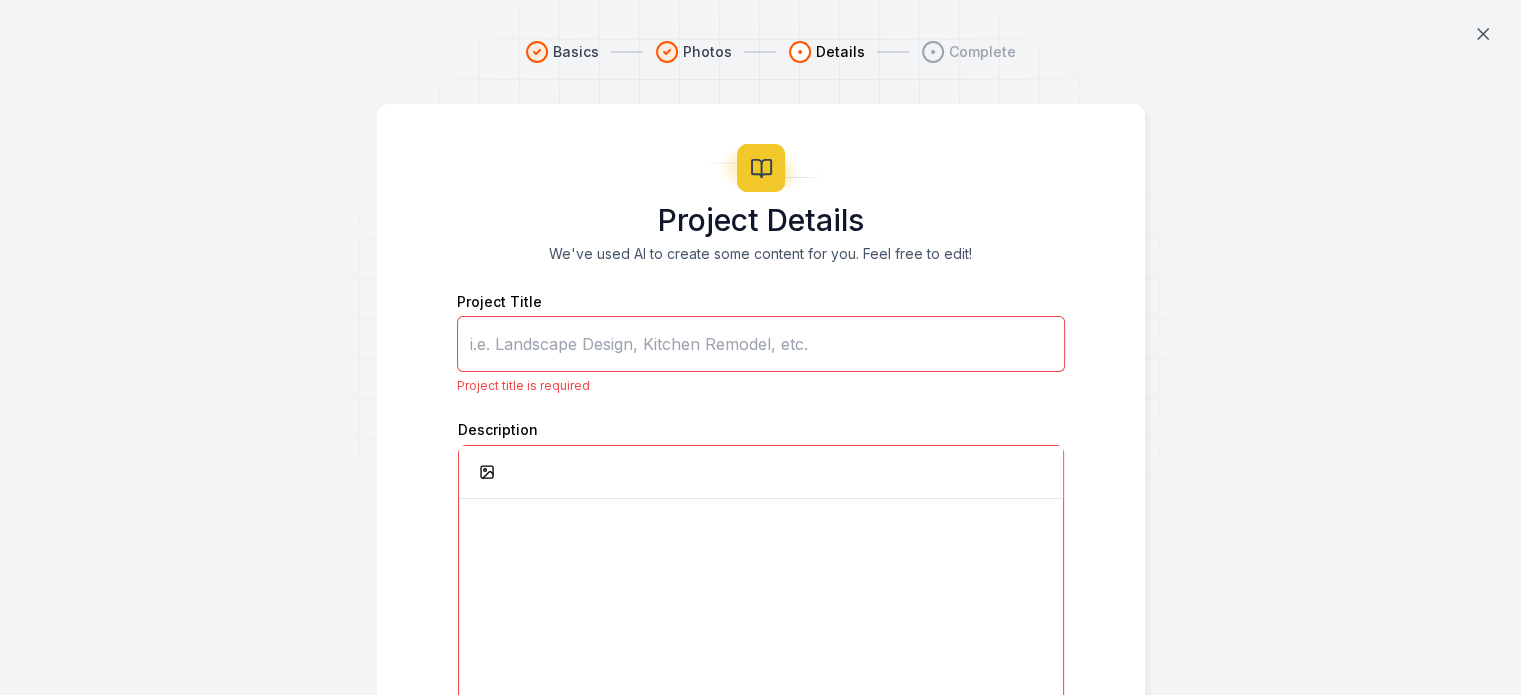 click on "Project Title" at bounding box center [761, 344] 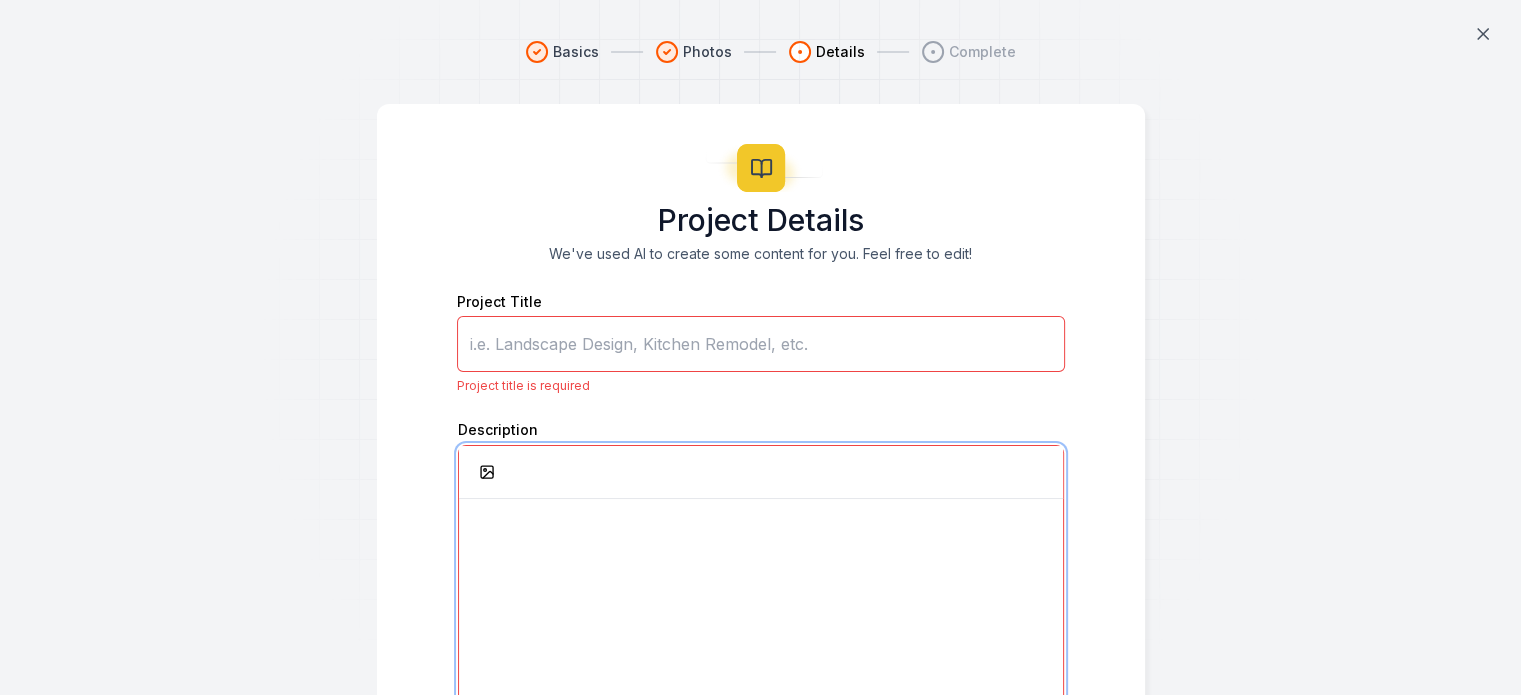 click at bounding box center (761, 691) 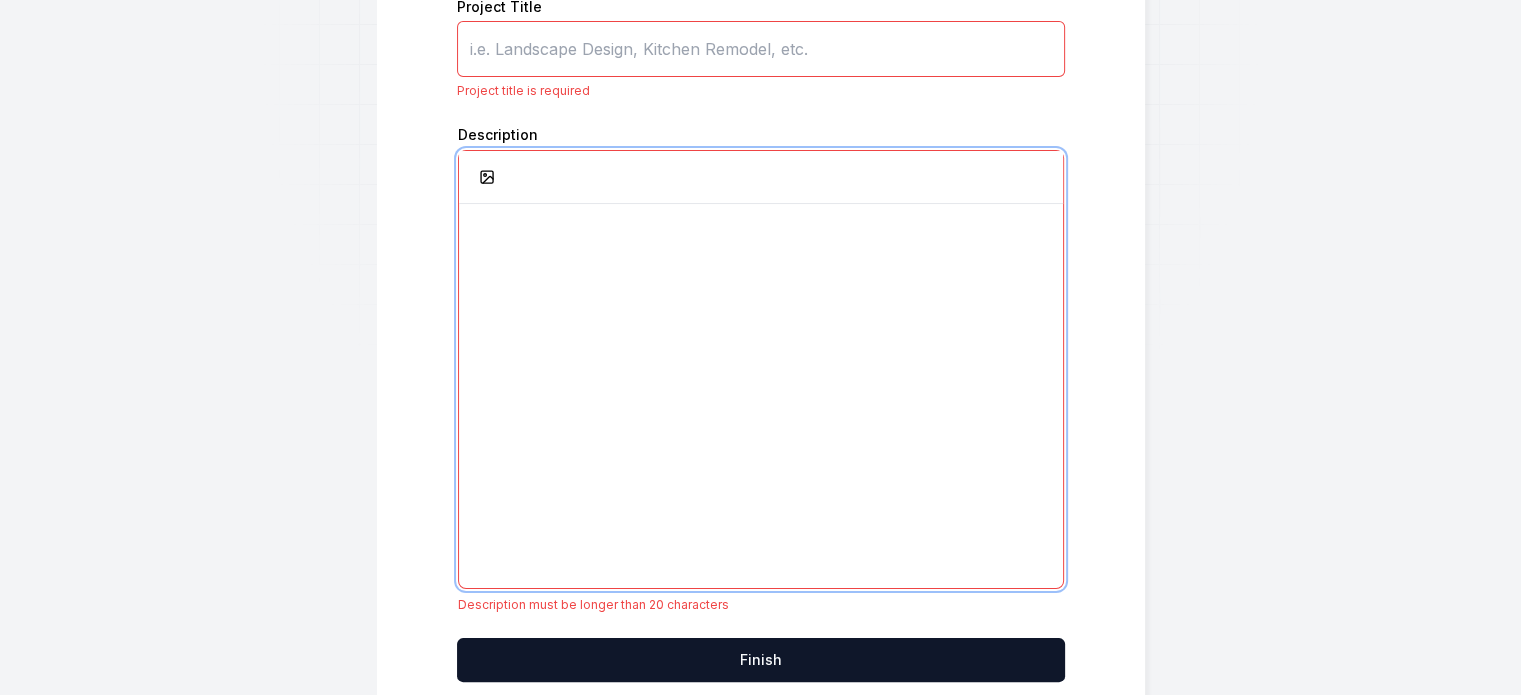 scroll, scrollTop: 160, scrollLeft: 0, axis: vertical 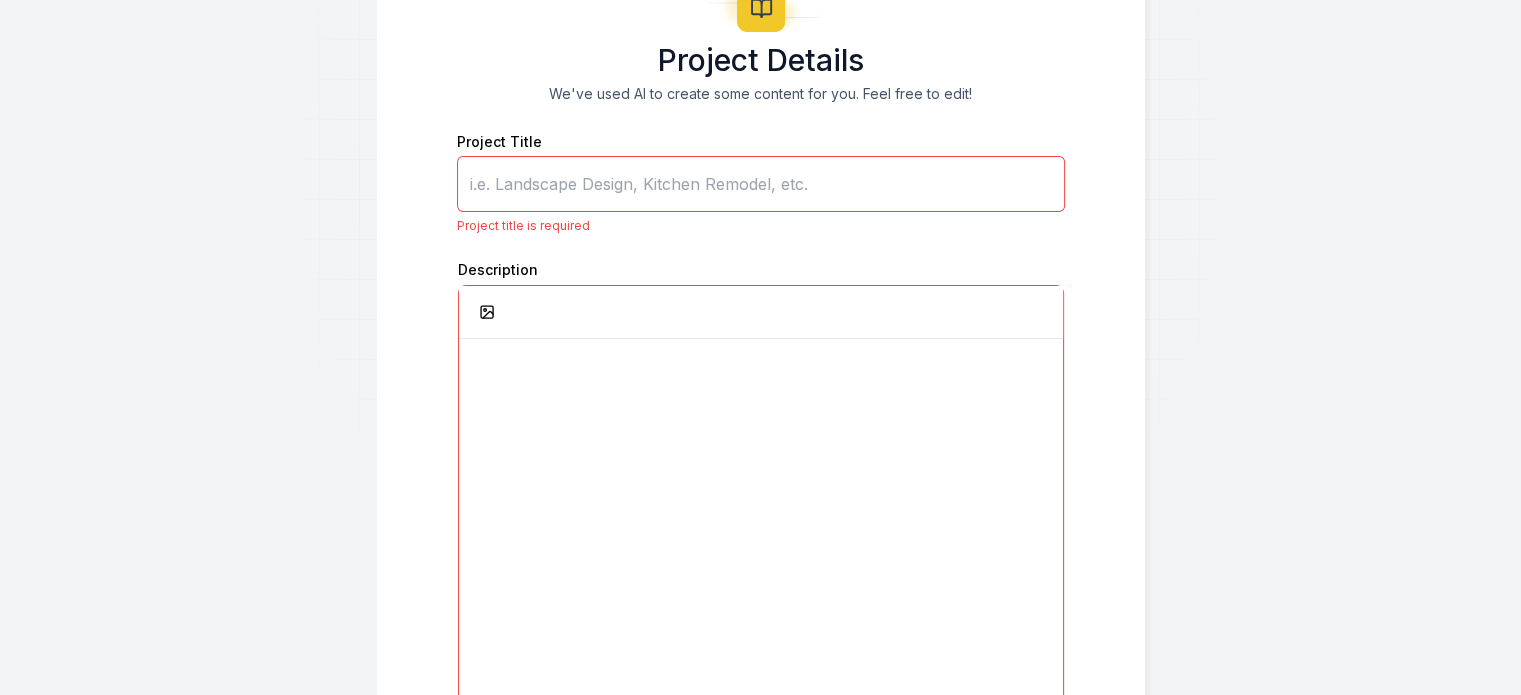 click on "Project Title" at bounding box center (761, 184) 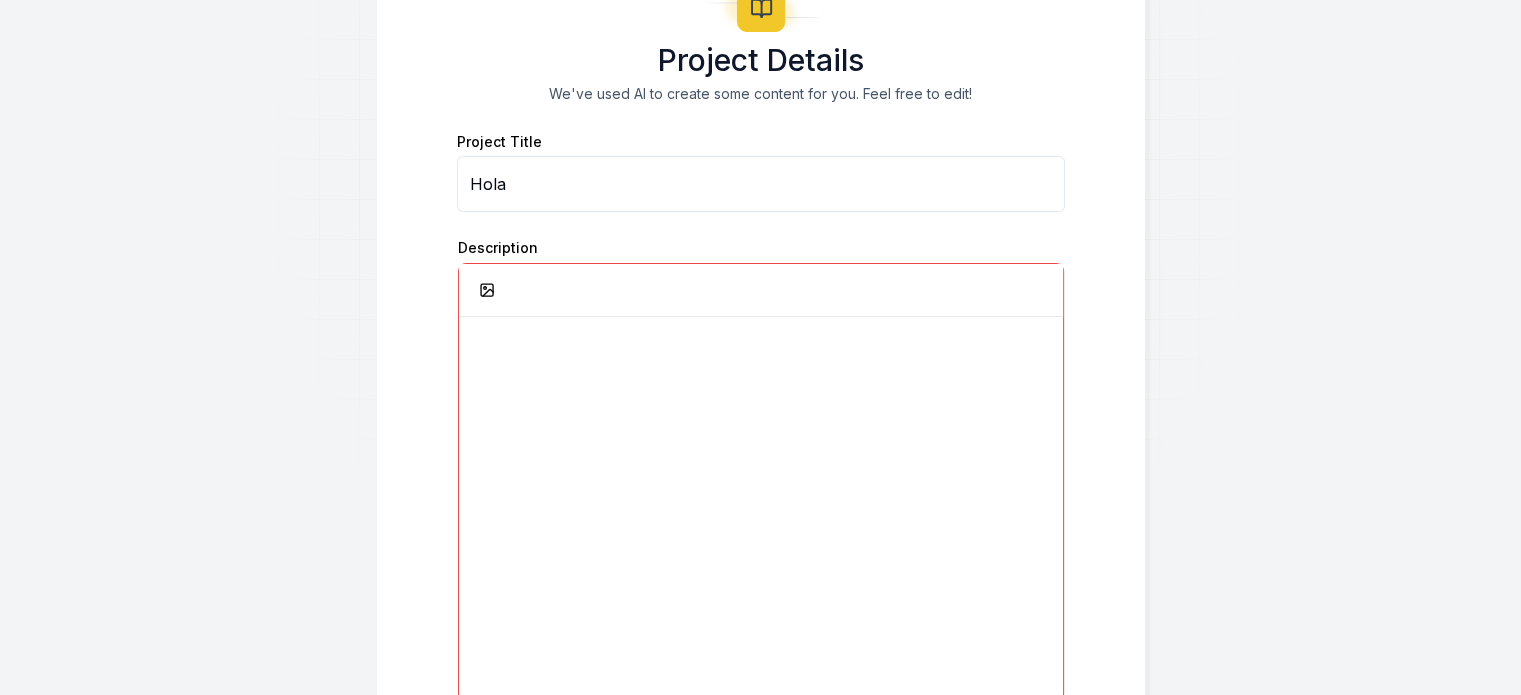type on "Hola" 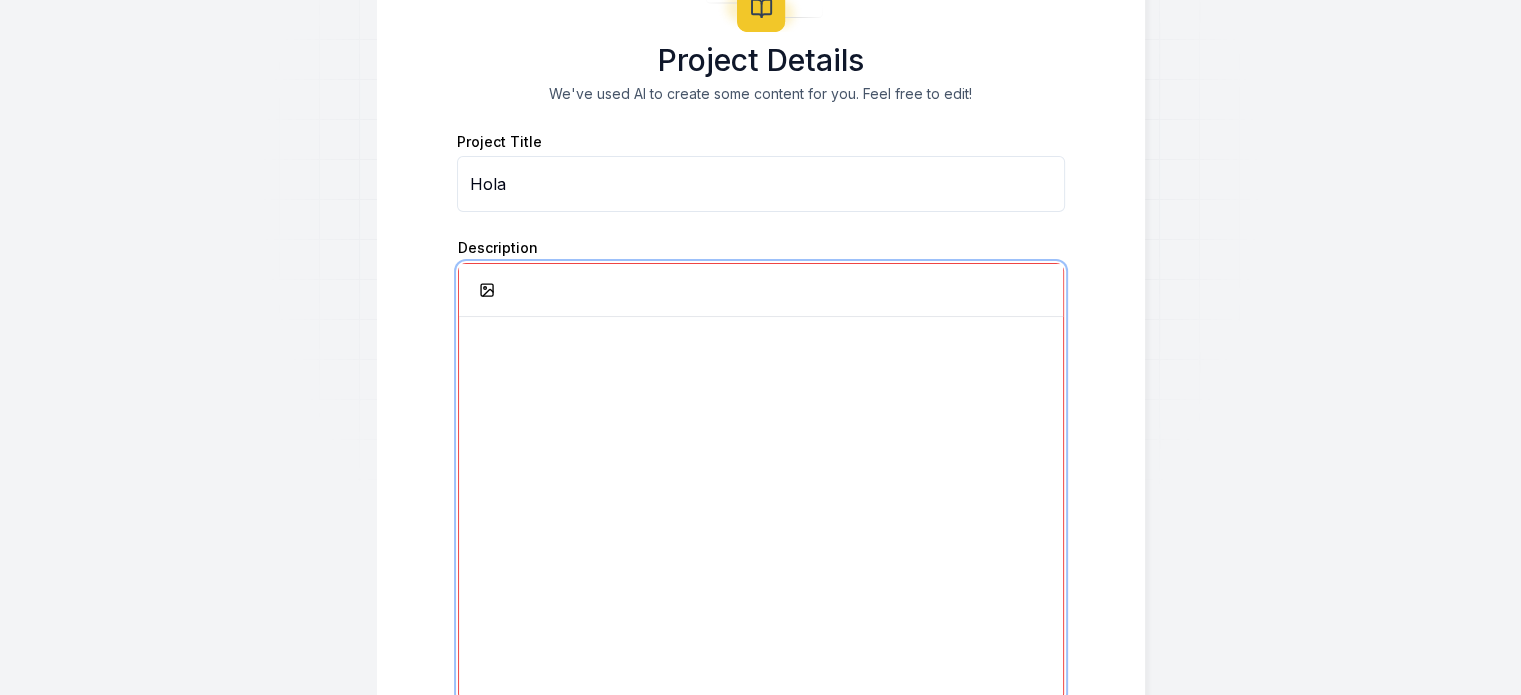 type 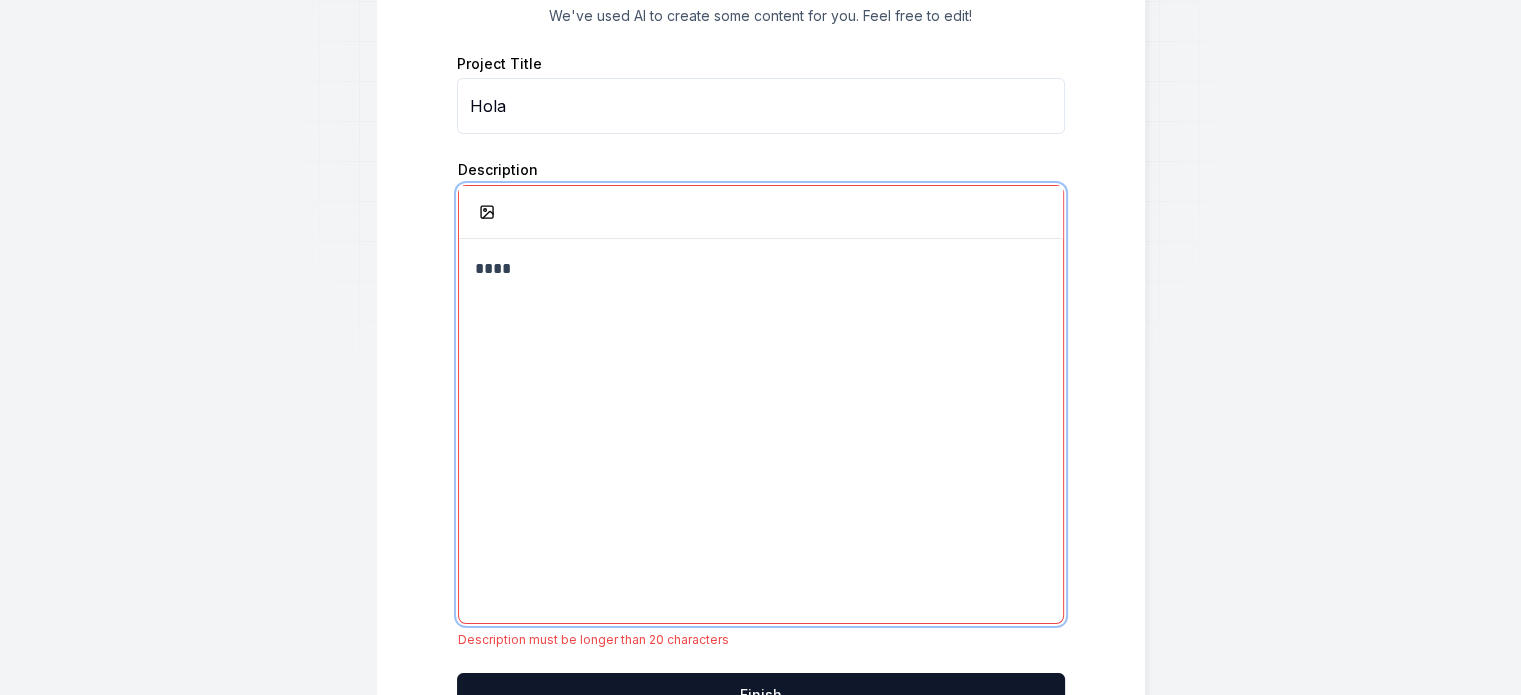 scroll, scrollTop: 139, scrollLeft: 0, axis: vertical 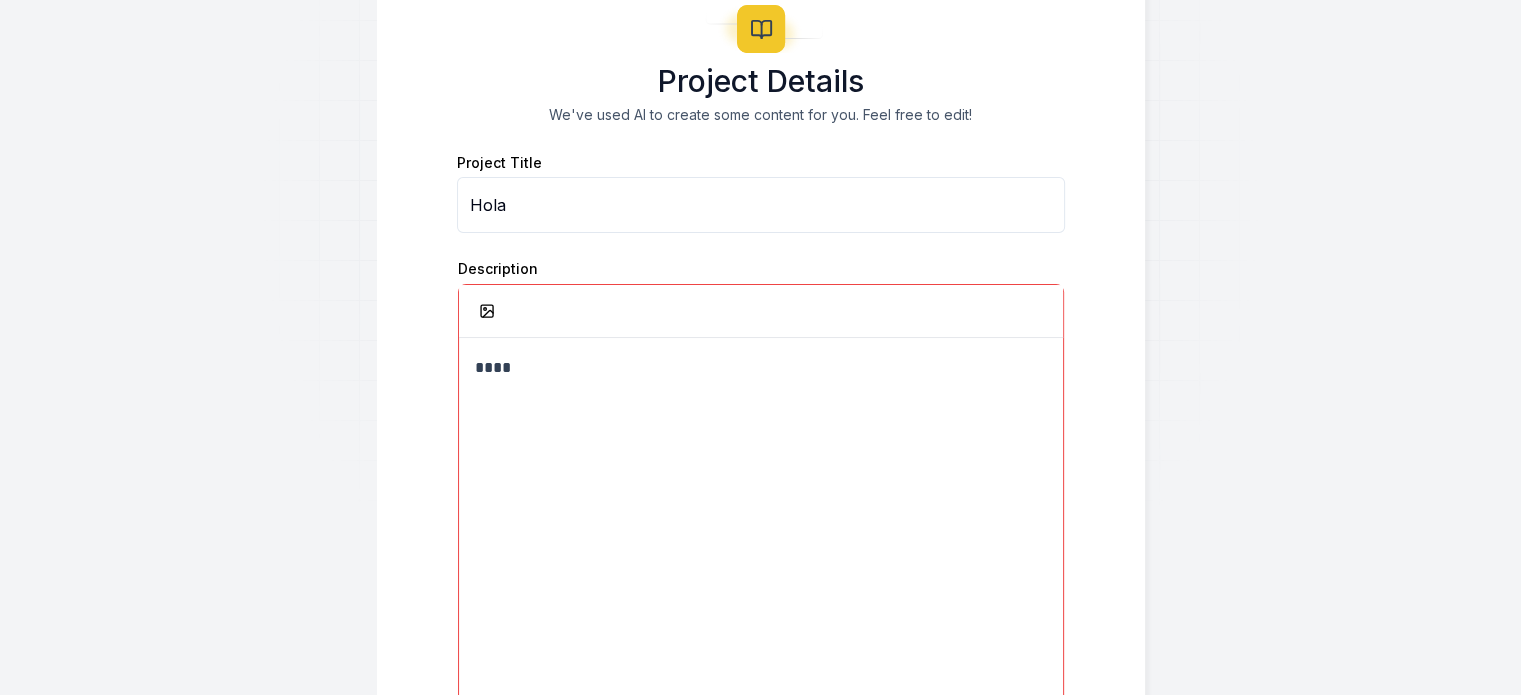 click on "Hola" at bounding box center (761, 205) 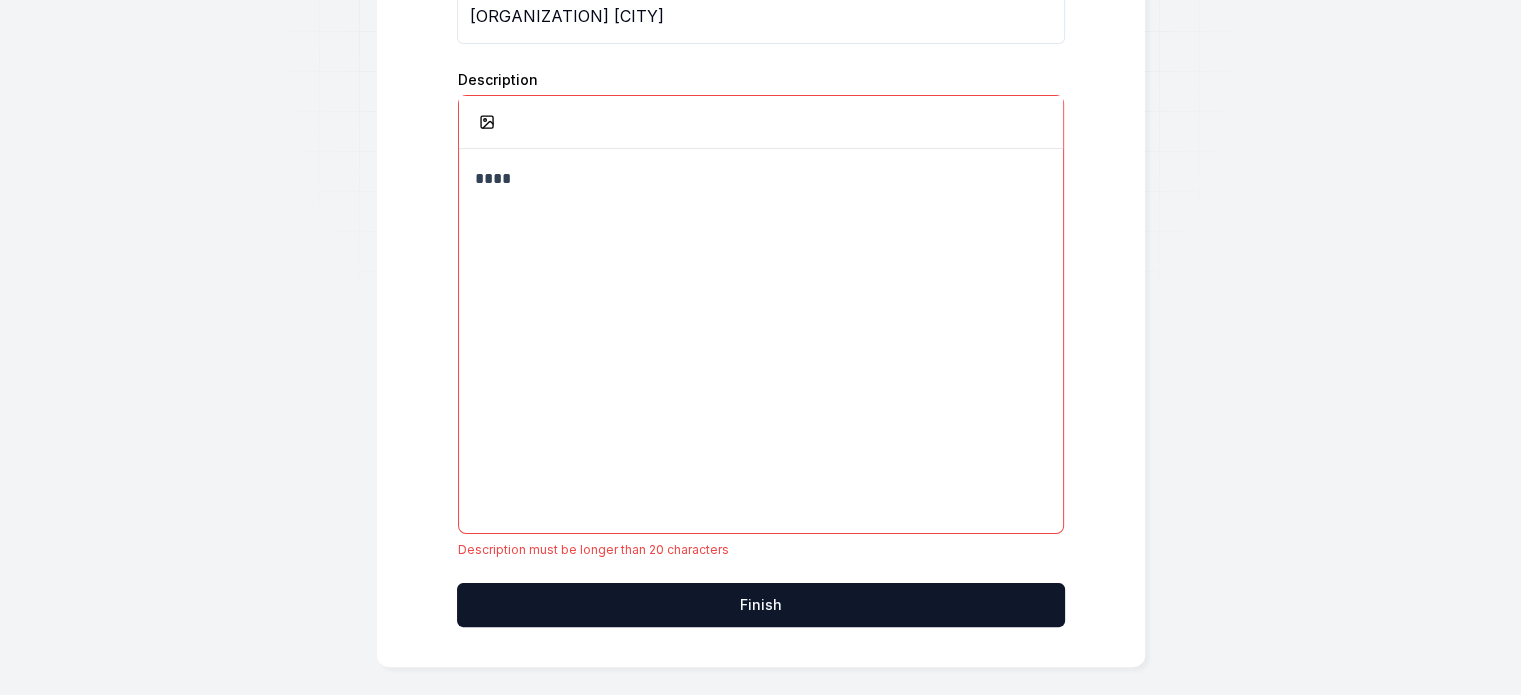 scroll, scrollTop: 339, scrollLeft: 0, axis: vertical 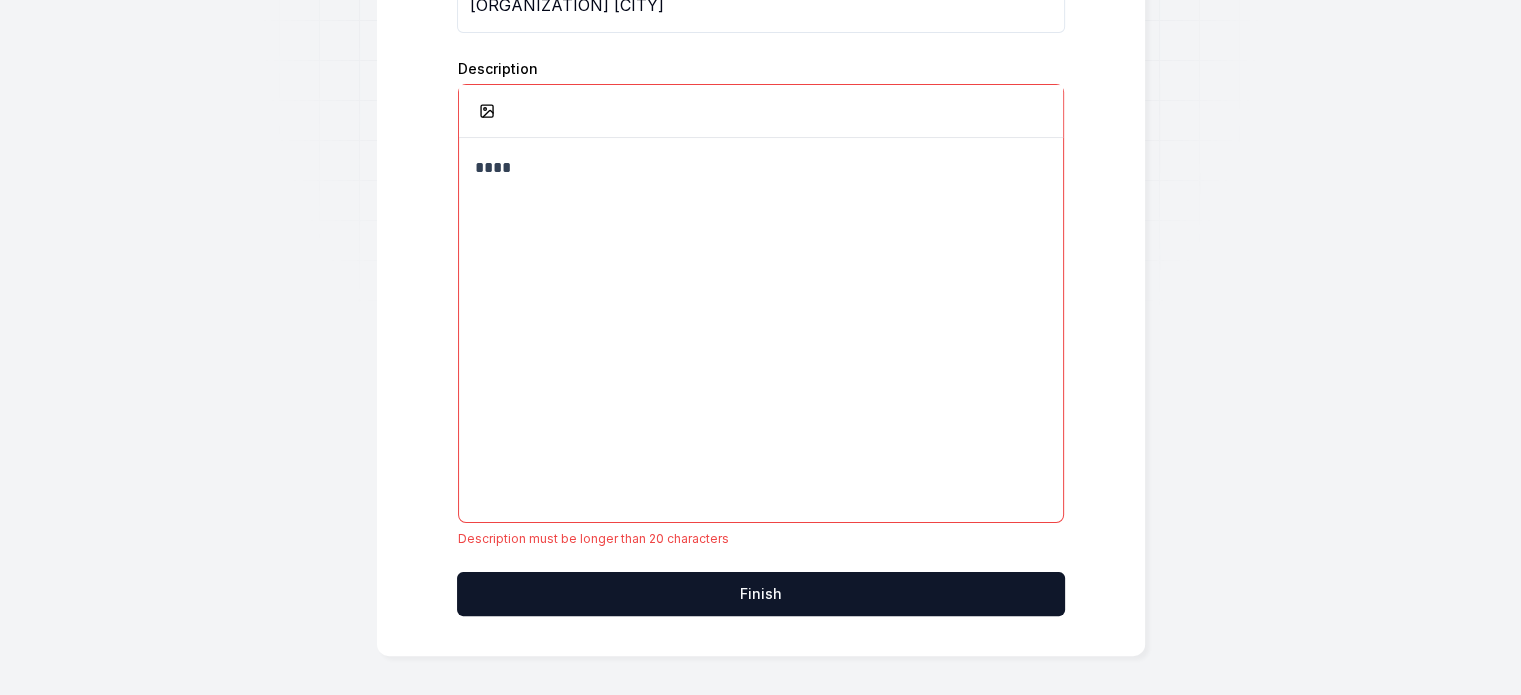 type on "Community National Bank Mineral Wells" 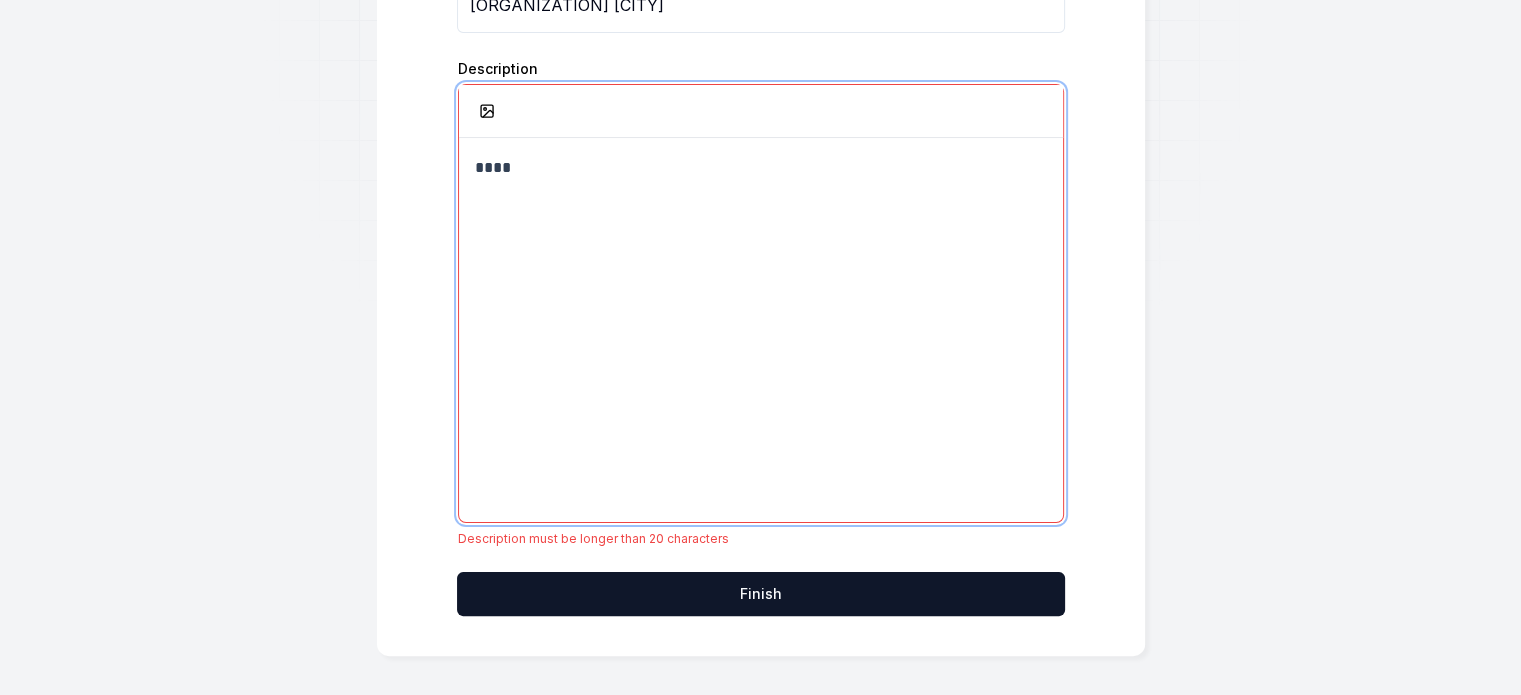 click on "****" at bounding box center (761, 330) 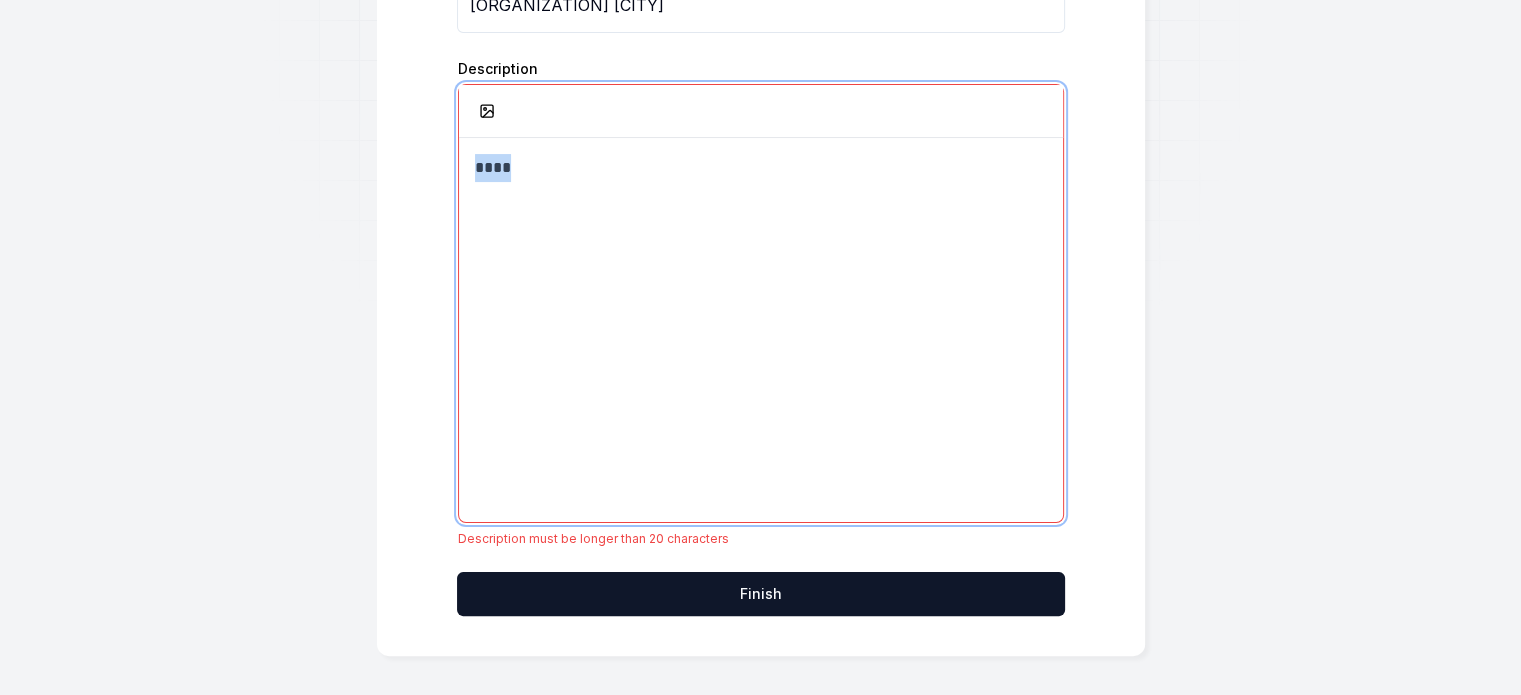click on "****" at bounding box center (761, 330) 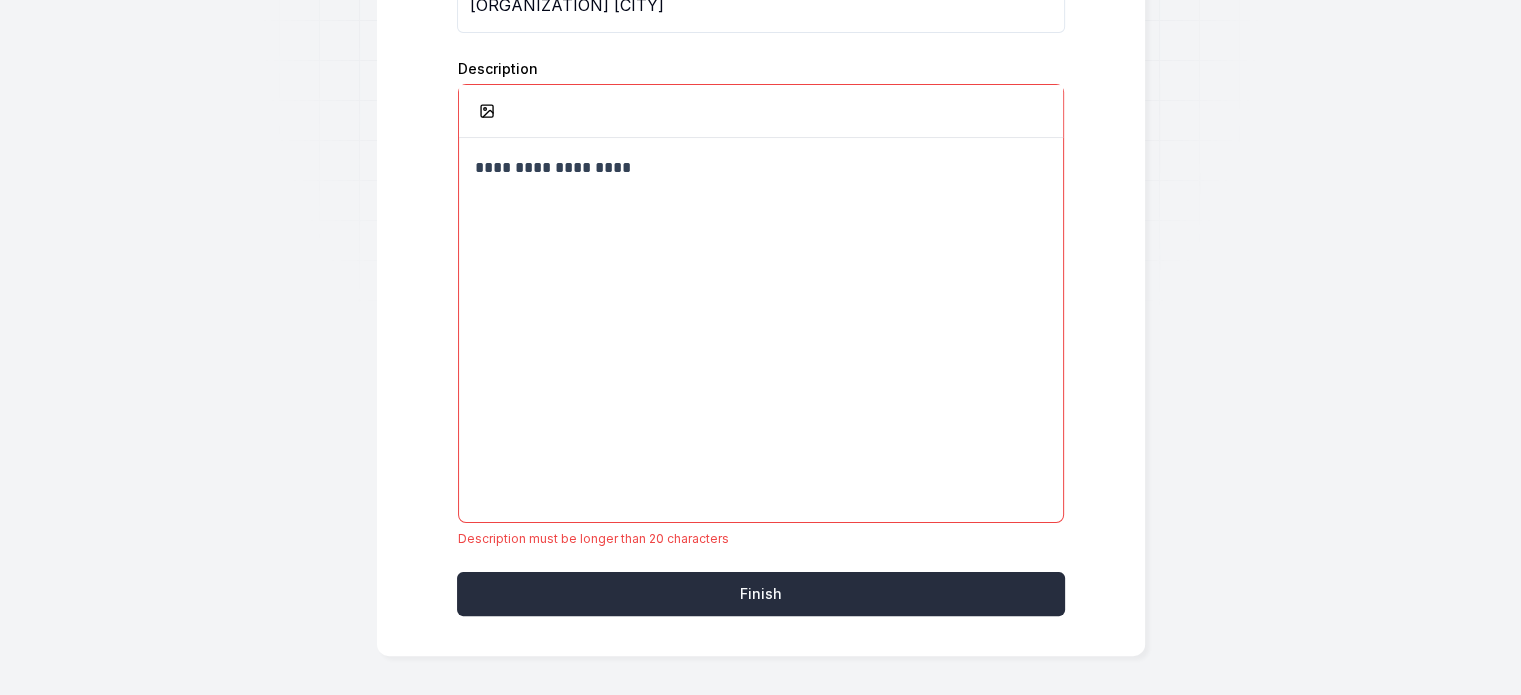 click on "Finish" at bounding box center (761, 594) 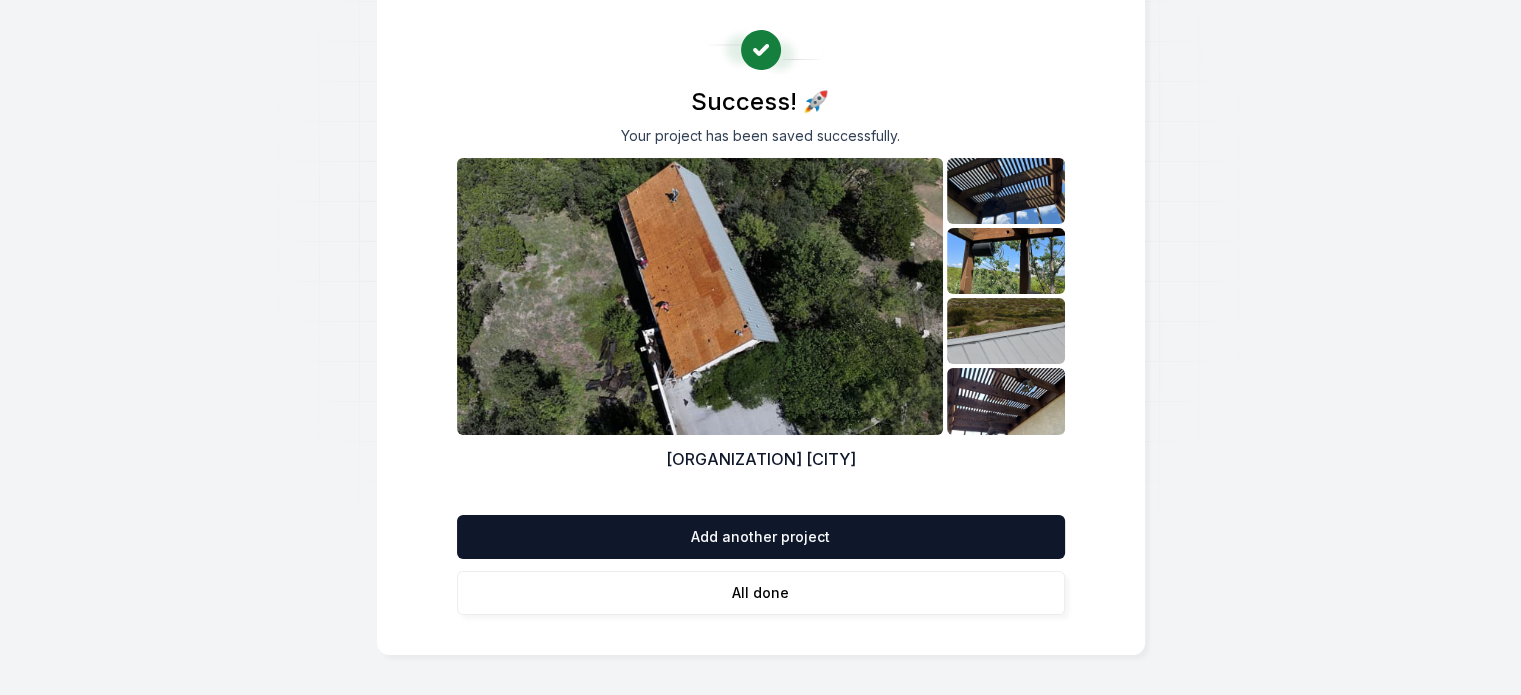 scroll, scrollTop: 117, scrollLeft: 0, axis: vertical 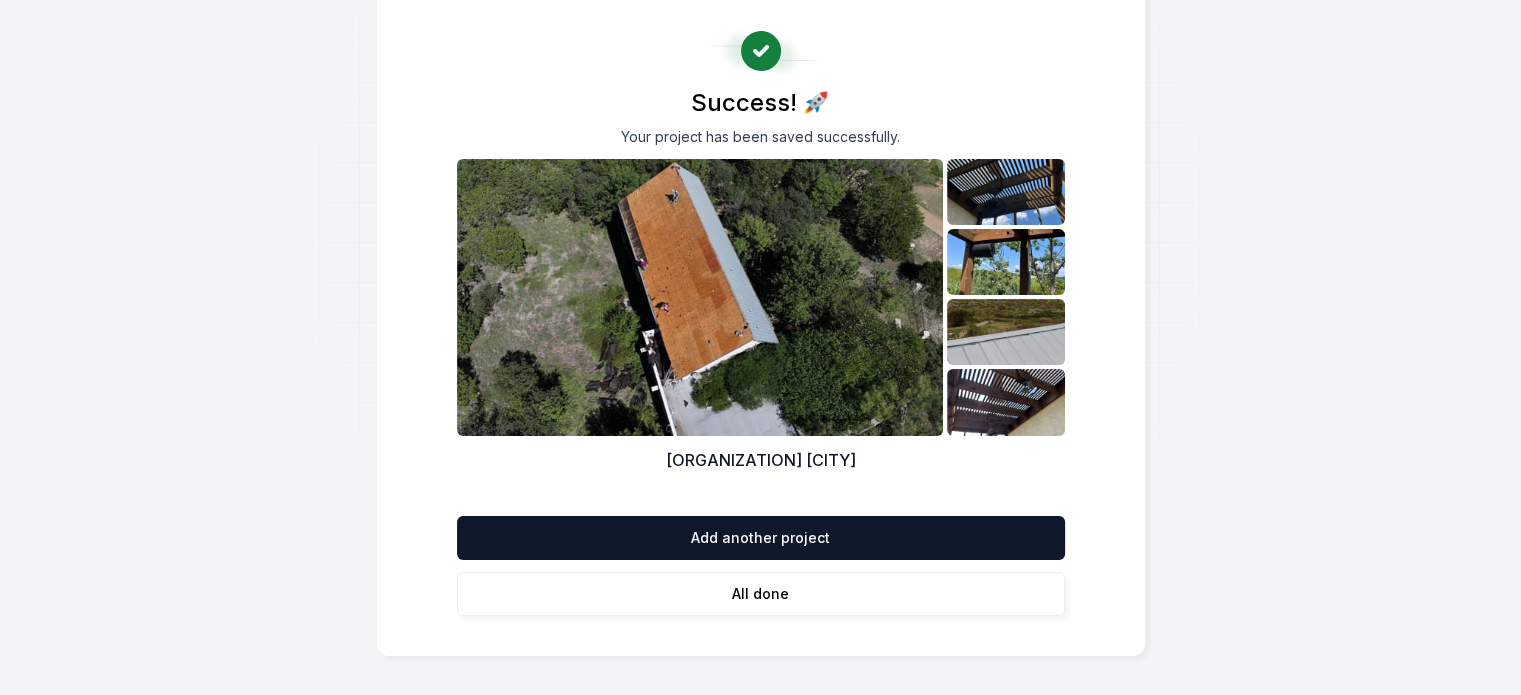 click on "All done" at bounding box center [761, 594] 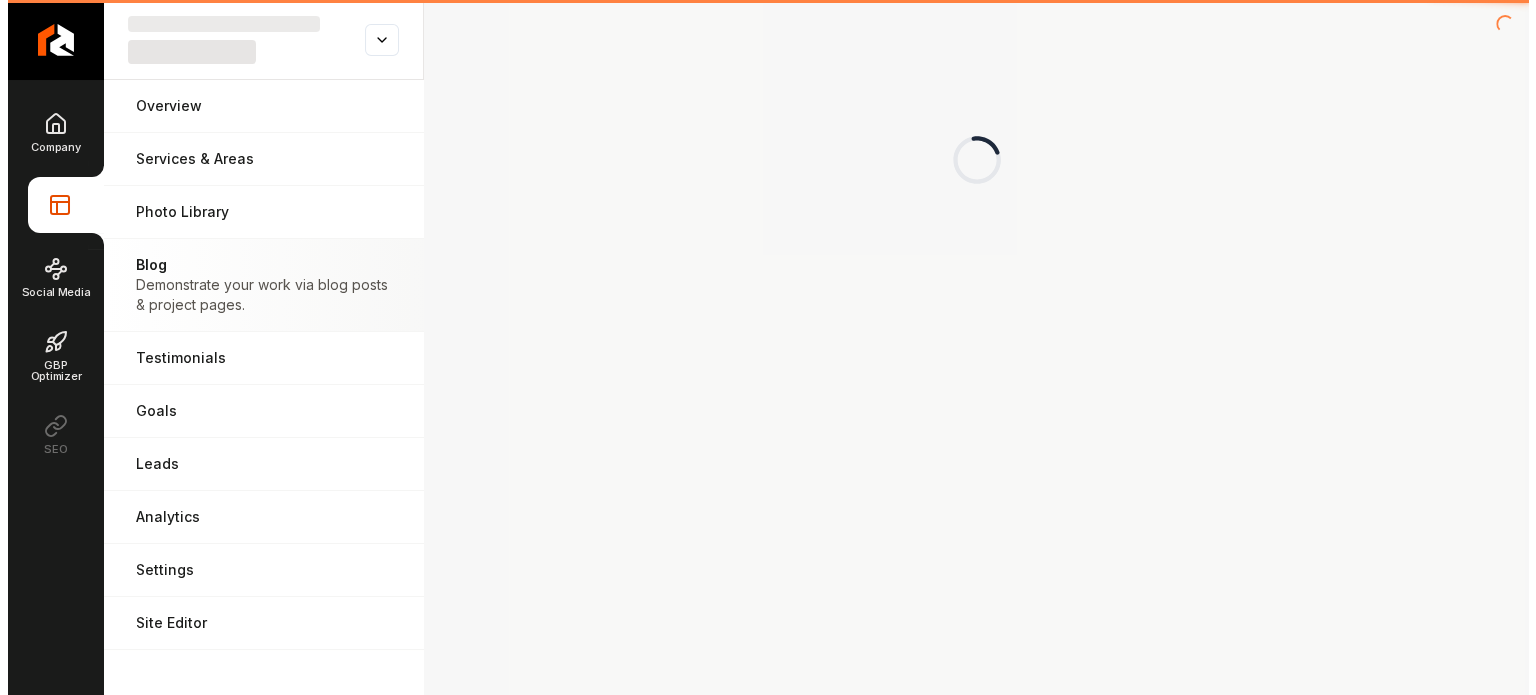 scroll, scrollTop: 0, scrollLeft: 0, axis: both 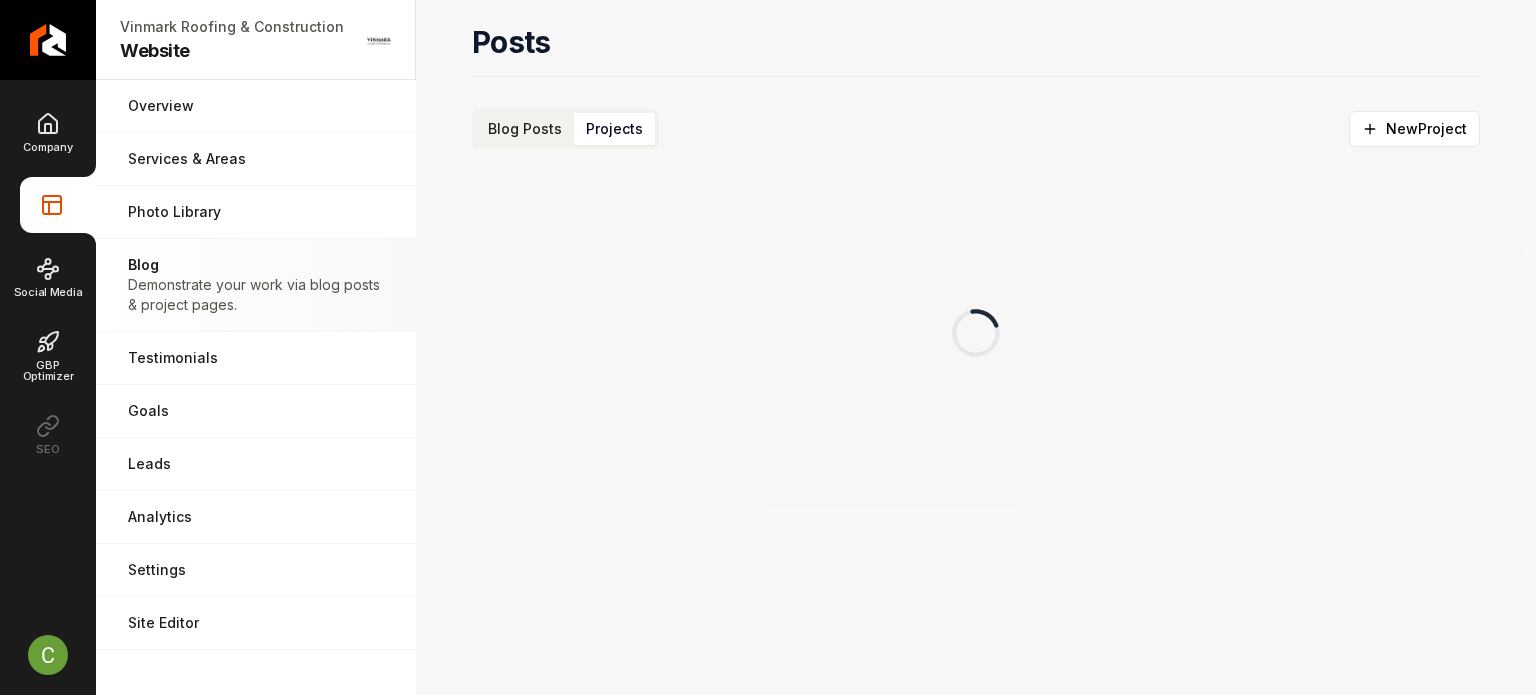 click on "Projects" at bounding box center [614, 129] 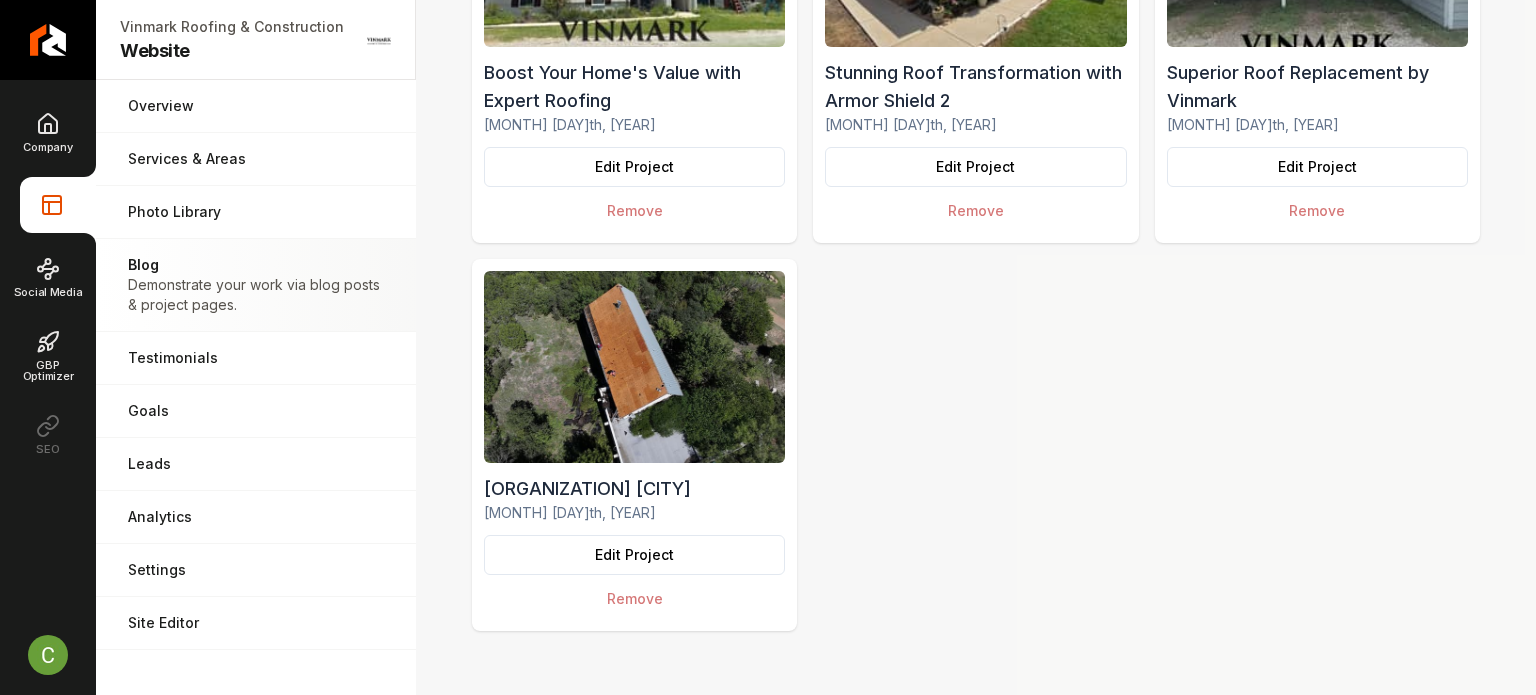 scroll, scrollTop: 800, scrollLeft: 0, axis: vertical 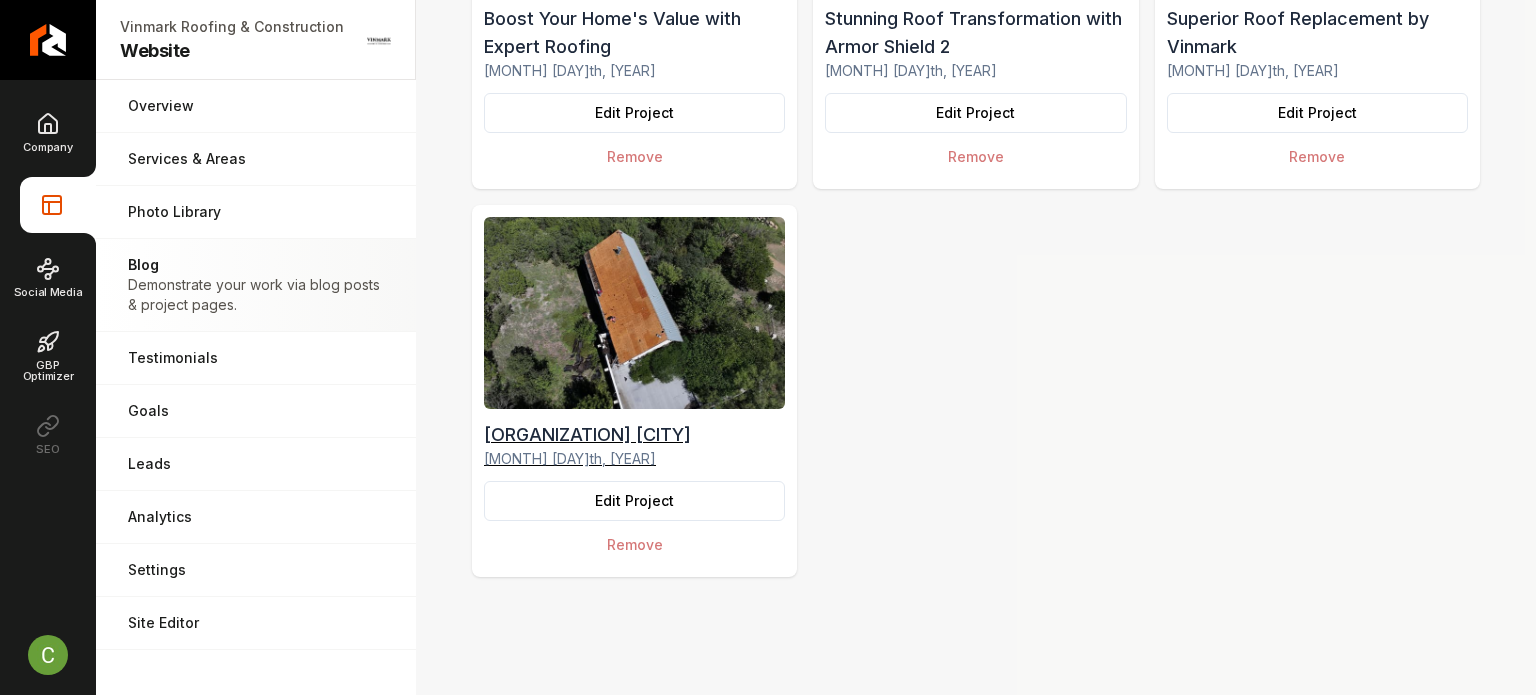 click on "Community National Bank Mineral Wells" at bounding box center [634, 435] 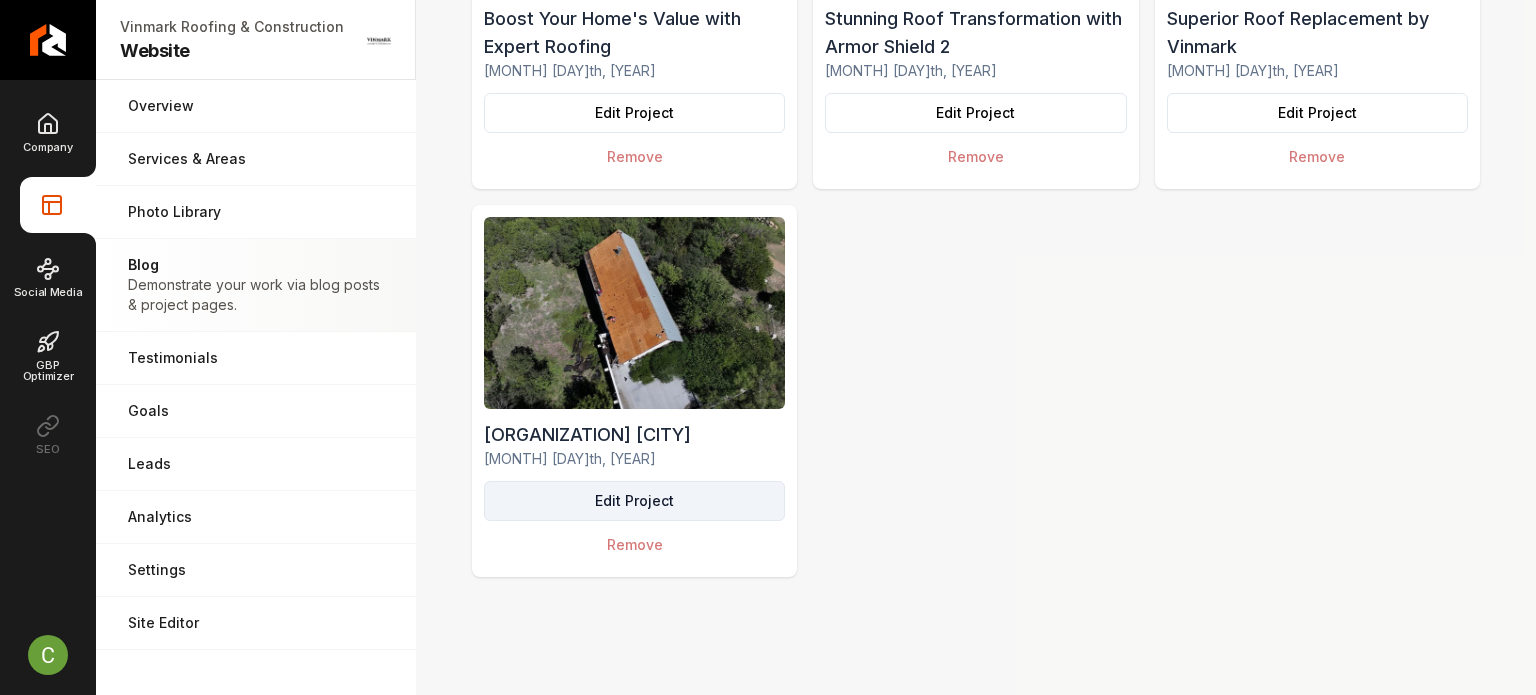 click on "Edit Project" at bounding box center (634, 501) 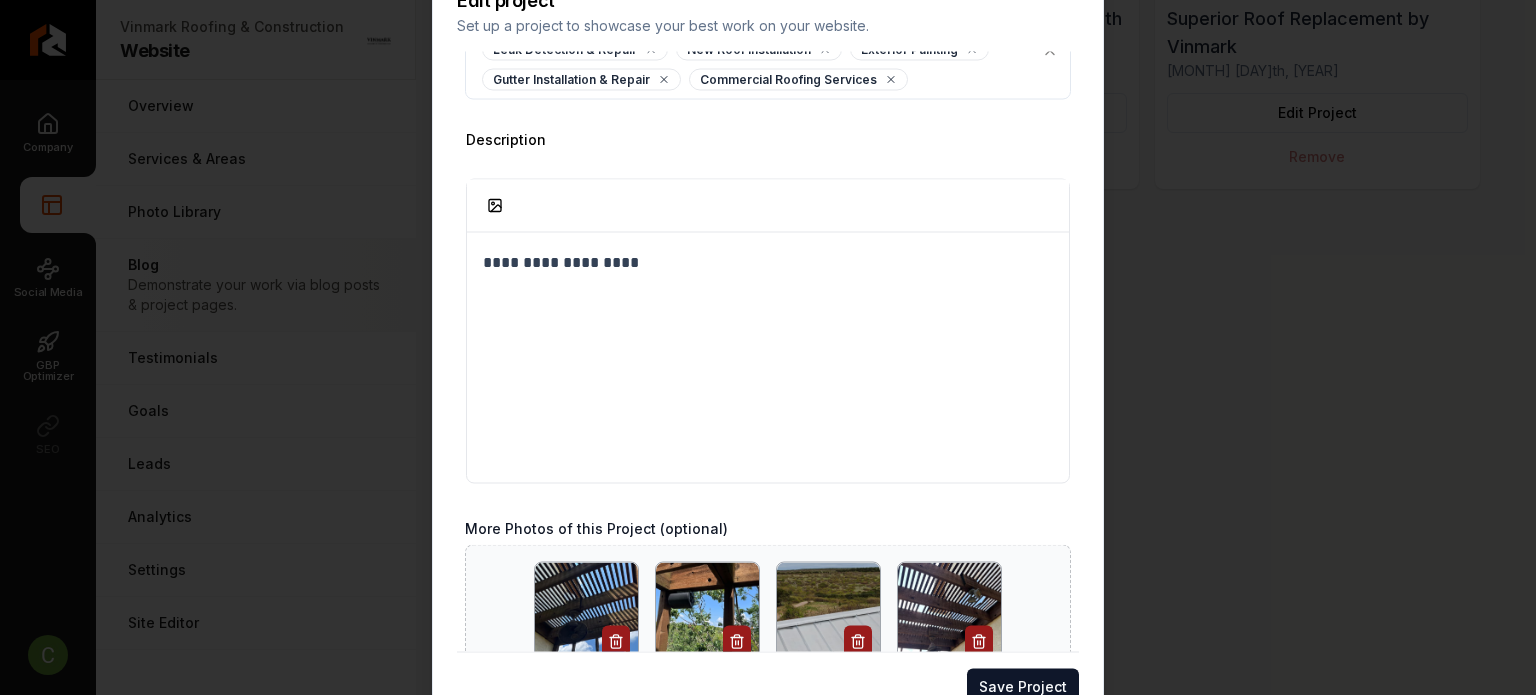 scroll, scrollTop: 400, scrollLeft: 0, axis: vertical 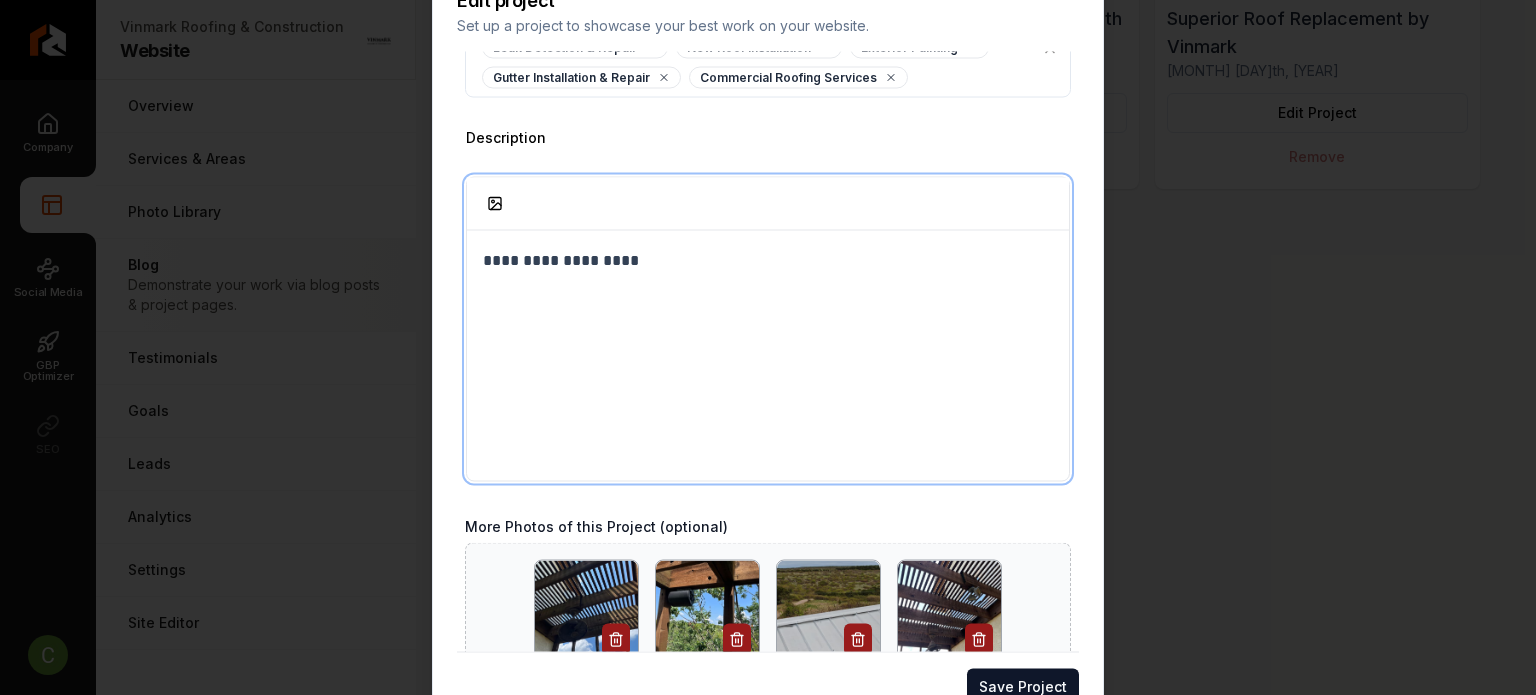 click on "**********" at bounding box center (768, 422) 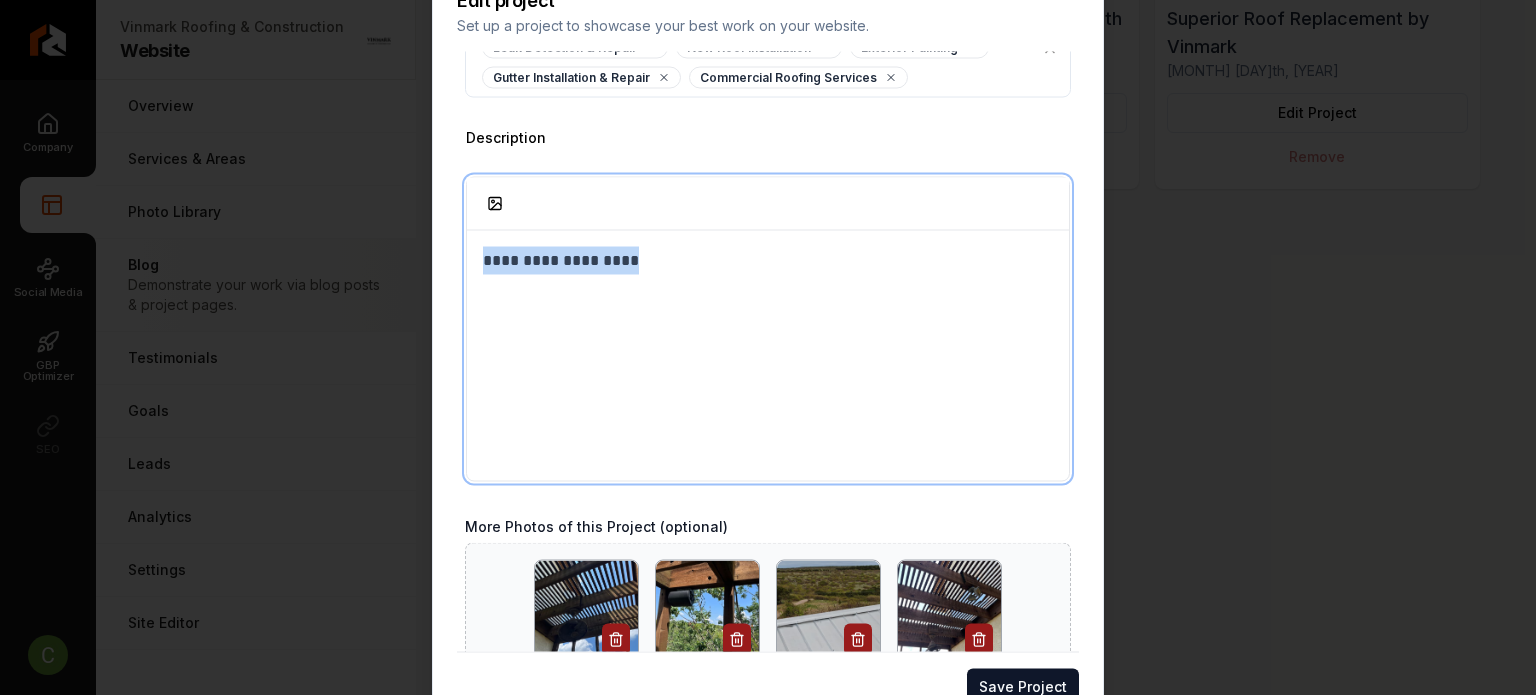 click on "**********" at bounding box center [768, 422] 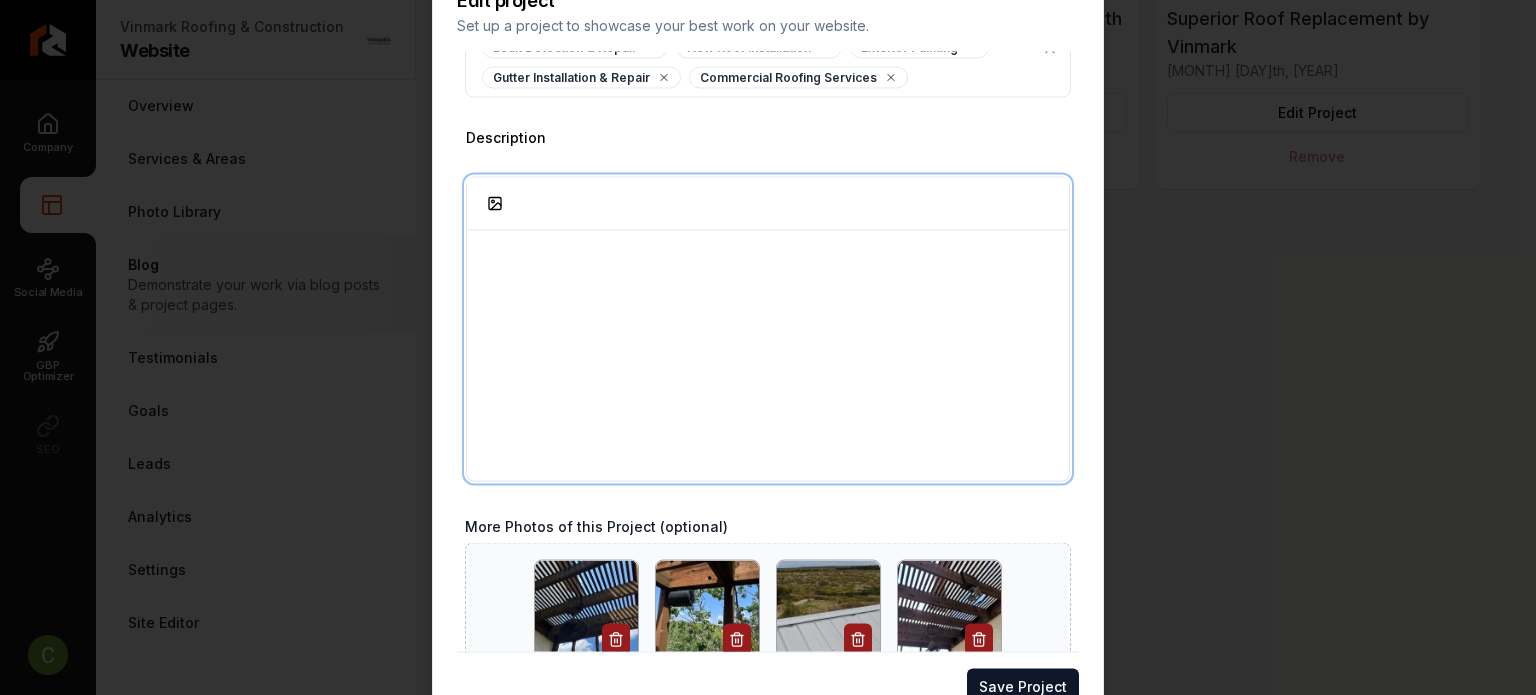 scroll, scrollTop: 133, scrollLeft: 0, axis: vertical 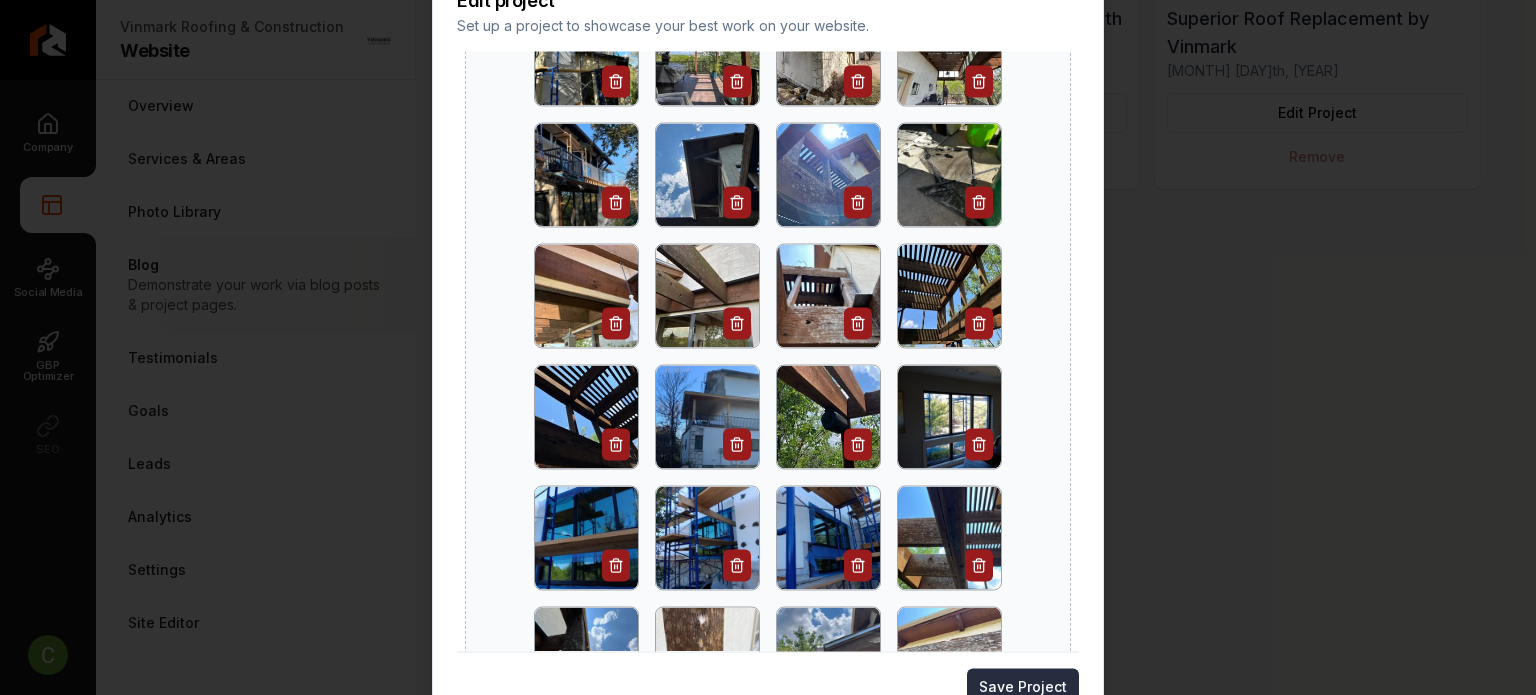 click on "Save Project" at bounding box center [1023, 686] 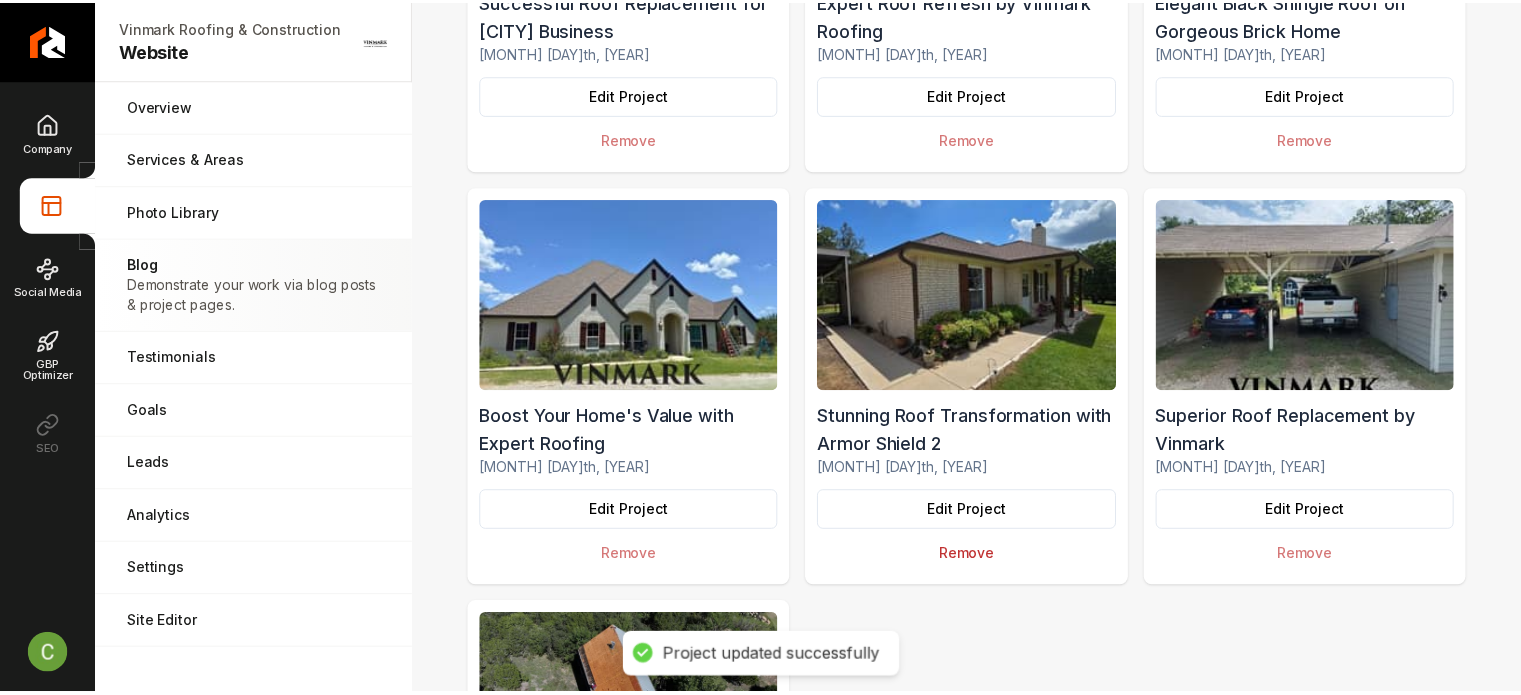 scroll, scrollTop: 861, scrollLeft: 0, axis: vertical 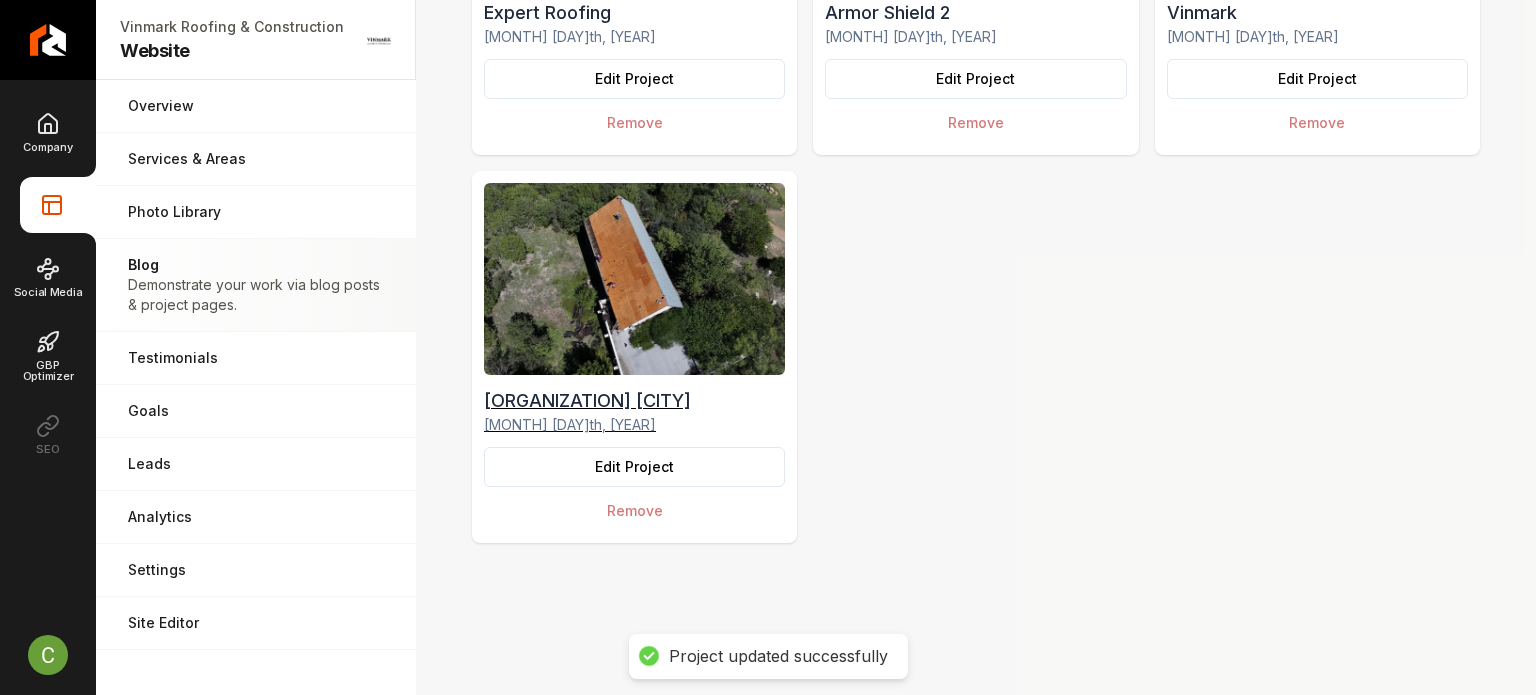 click on "Community National Bank Mineral Wells" at bounding box center (634, 401) 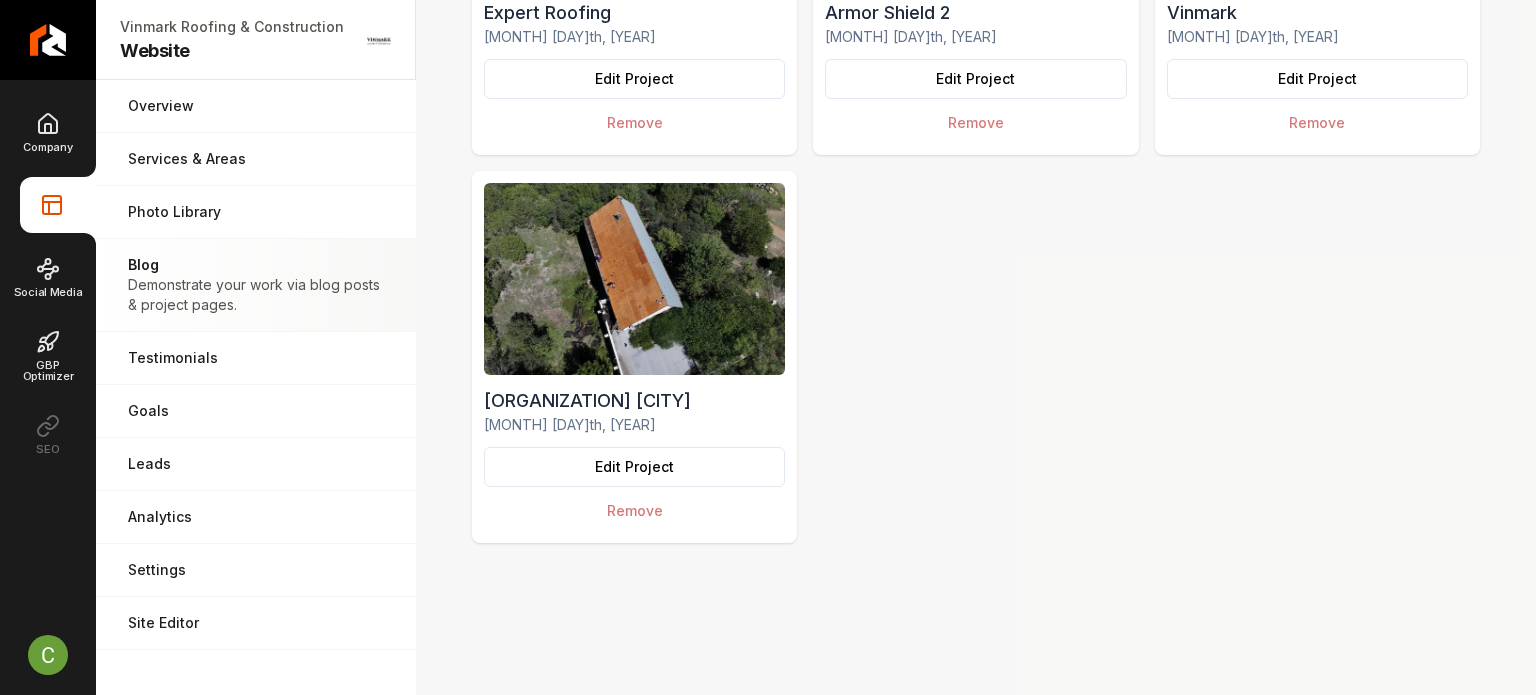 click on "Successful Roof Replacement for Fort Worth Business July 17th, 2025 Edit Project Remove Expert Roof Refresh by Vinmark Roofing July 11th, 2025 Edit Project Remove Elegant Black Shingle Roof on Gorgeous Brick Home July 12th, 2025 Edit Project Remove Boost Your Home's Value with Expert Roofing July 14th, 2025 Edit Project Remove Stunning Roof Transformation with Armor Shield 2 July 15th, 2025 Edit Project Remove Superior Roof Replacement by Vinmark July 16th, 2025 Edit Project Remove Community National Bank Mineral Wells July 17th, 2025 Edit Project Remove" at bounding box center (976, -59) 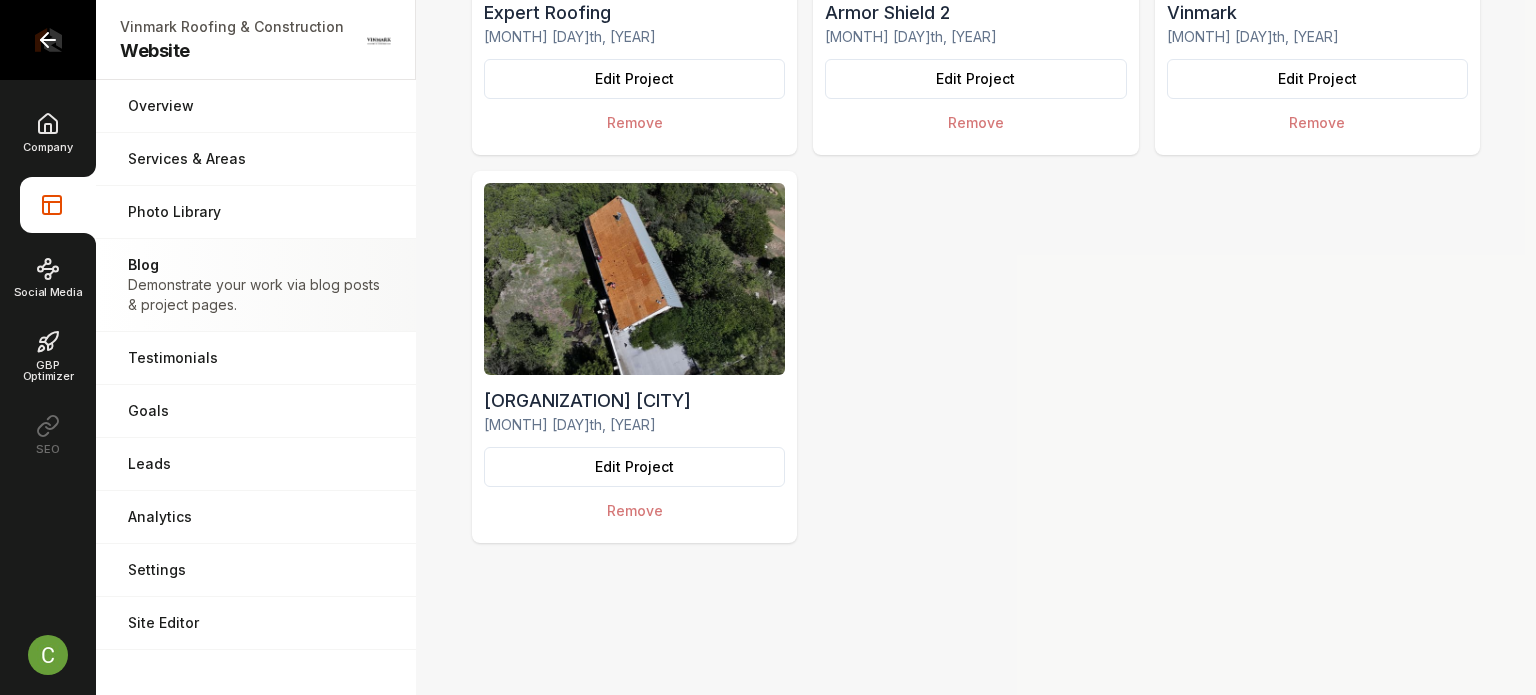 click at bounding box center [48, 40] 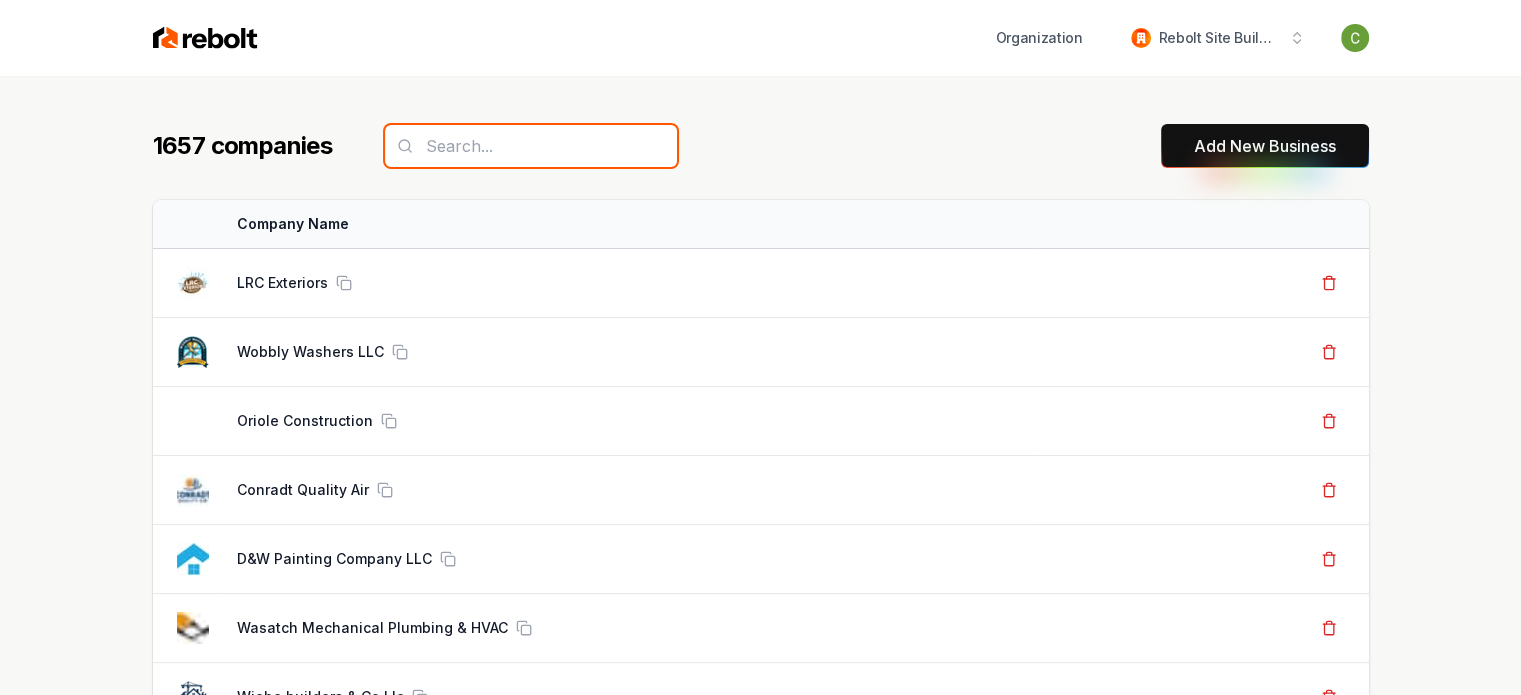 click at bounding box center [531, 146] 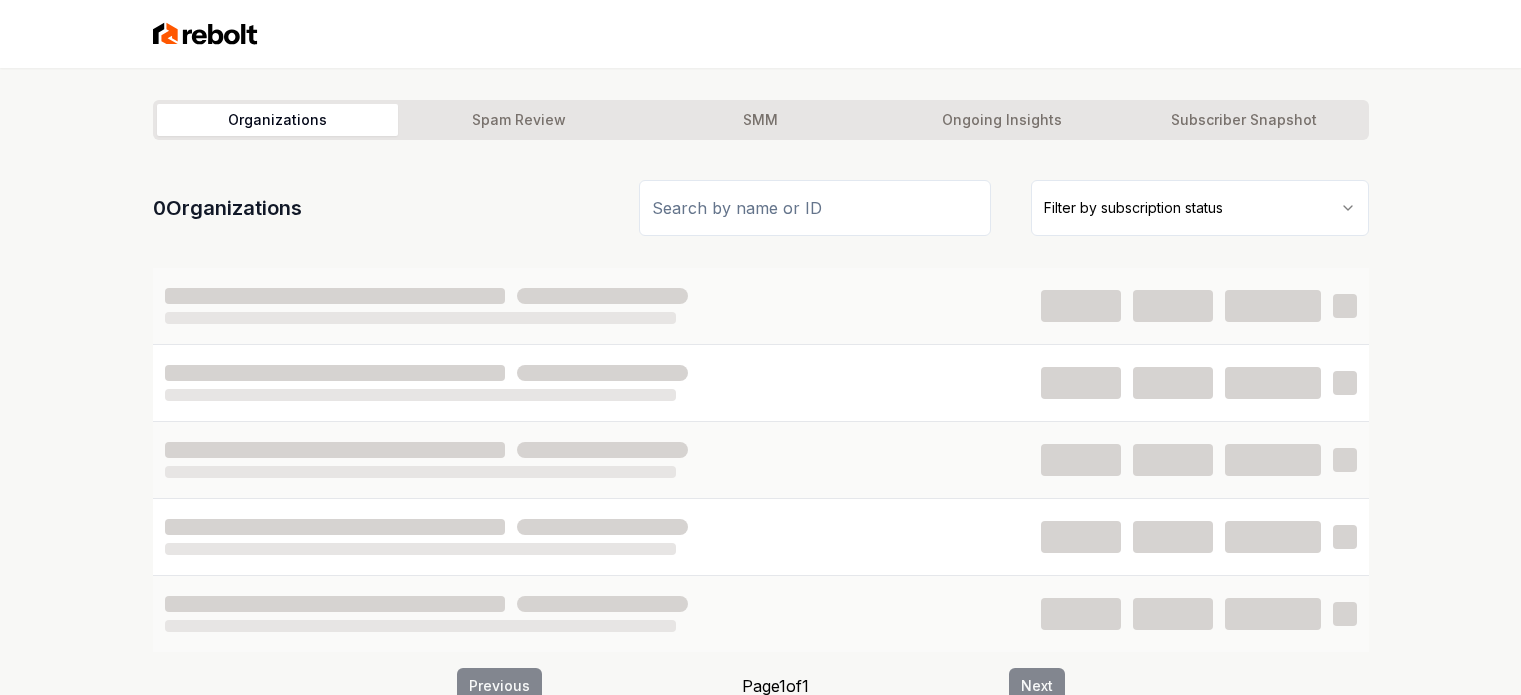 scroll, scrollTop: 0, scrollLeft: 0, axis: both 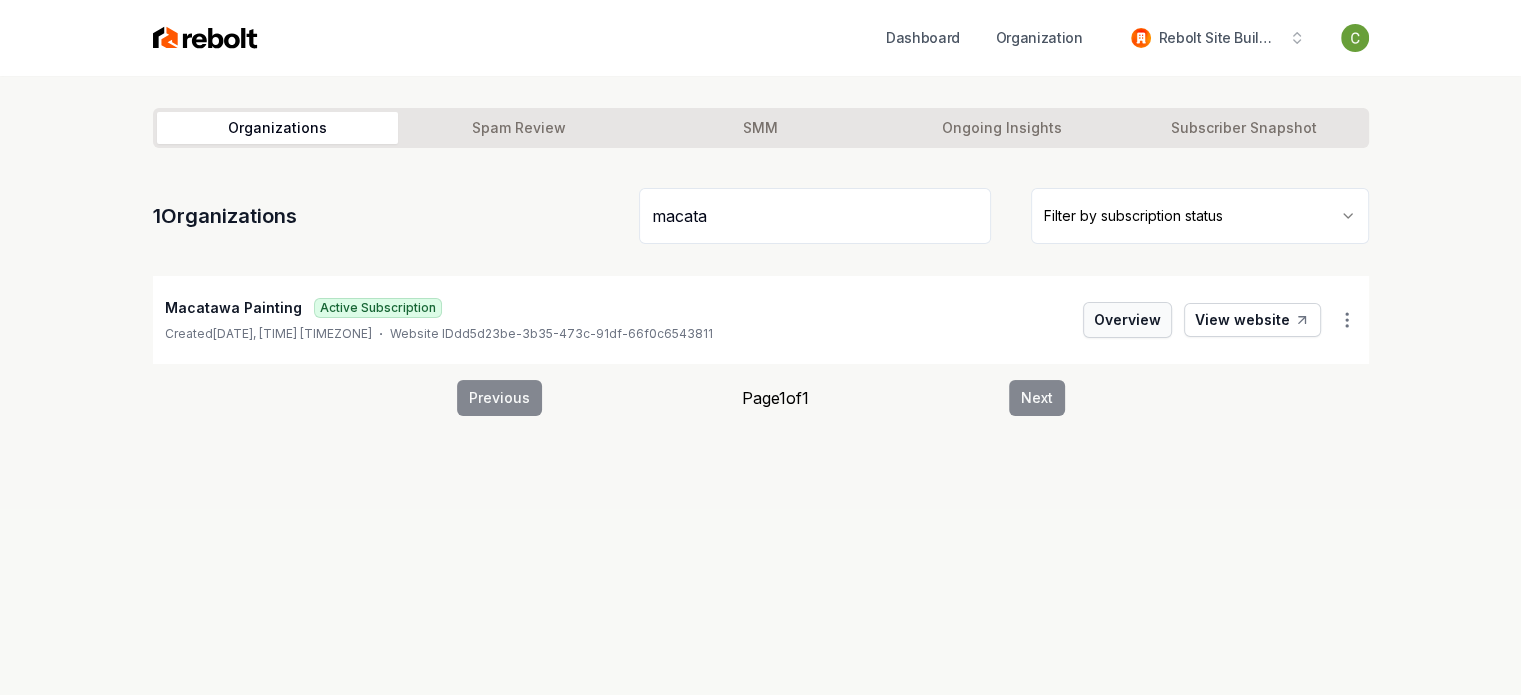 type on "macata" 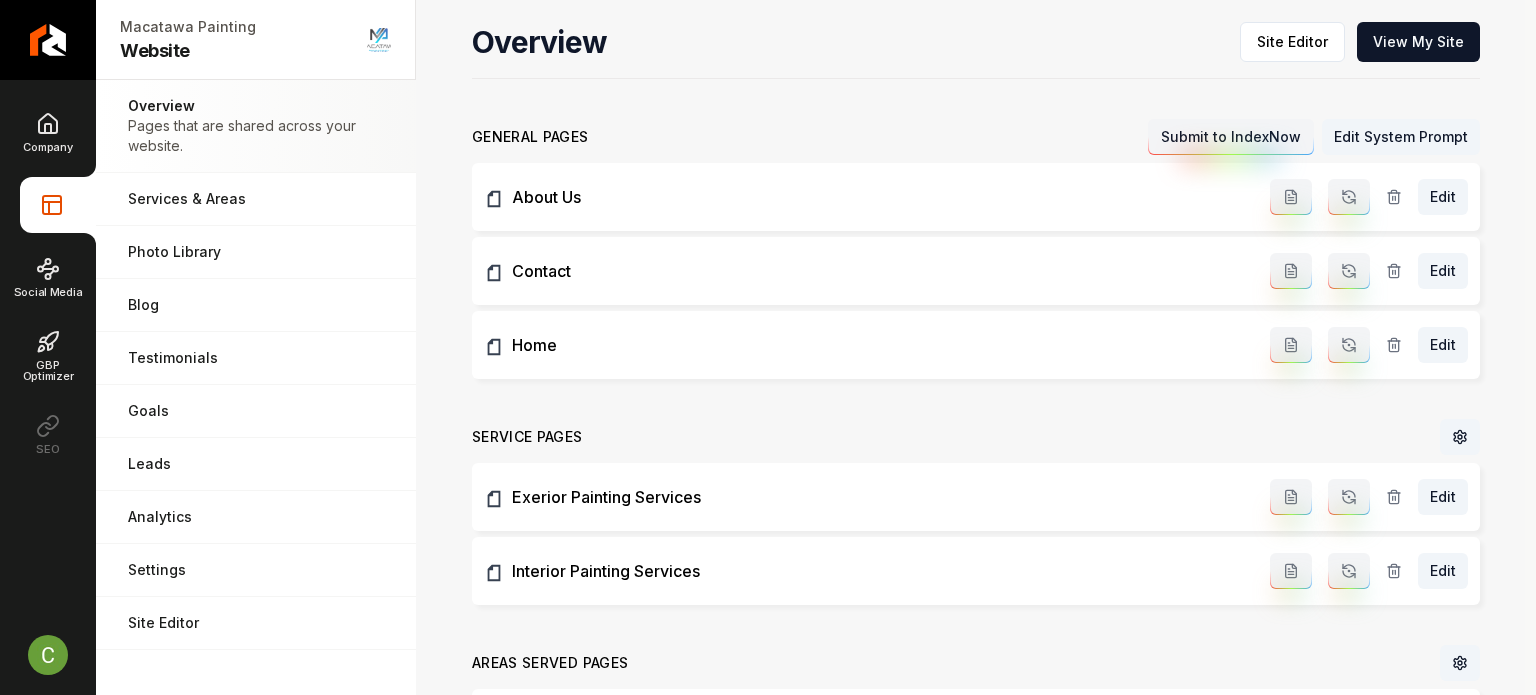 scroll, scrollTop: 0, scrollLeft: 0, axis: both 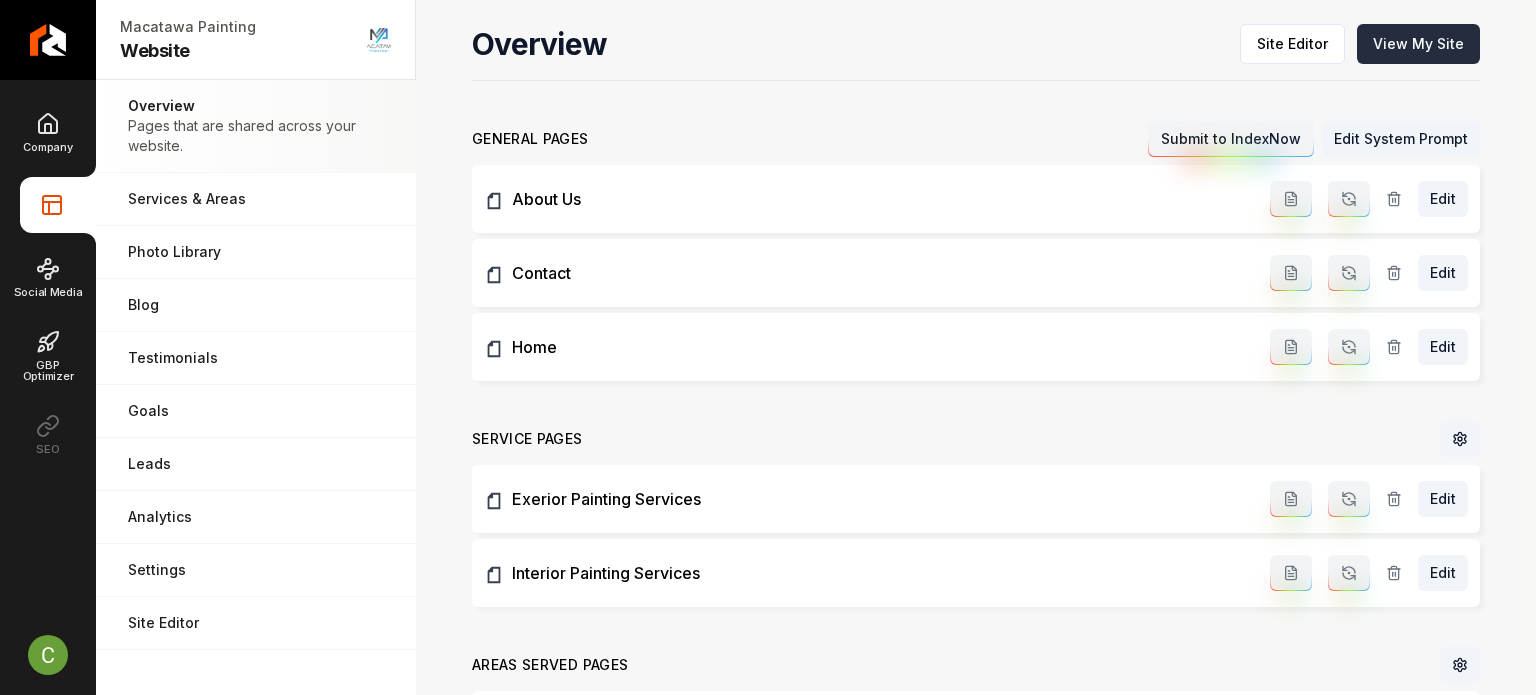 click on "View My Site" at bounding box center [1418, 44] 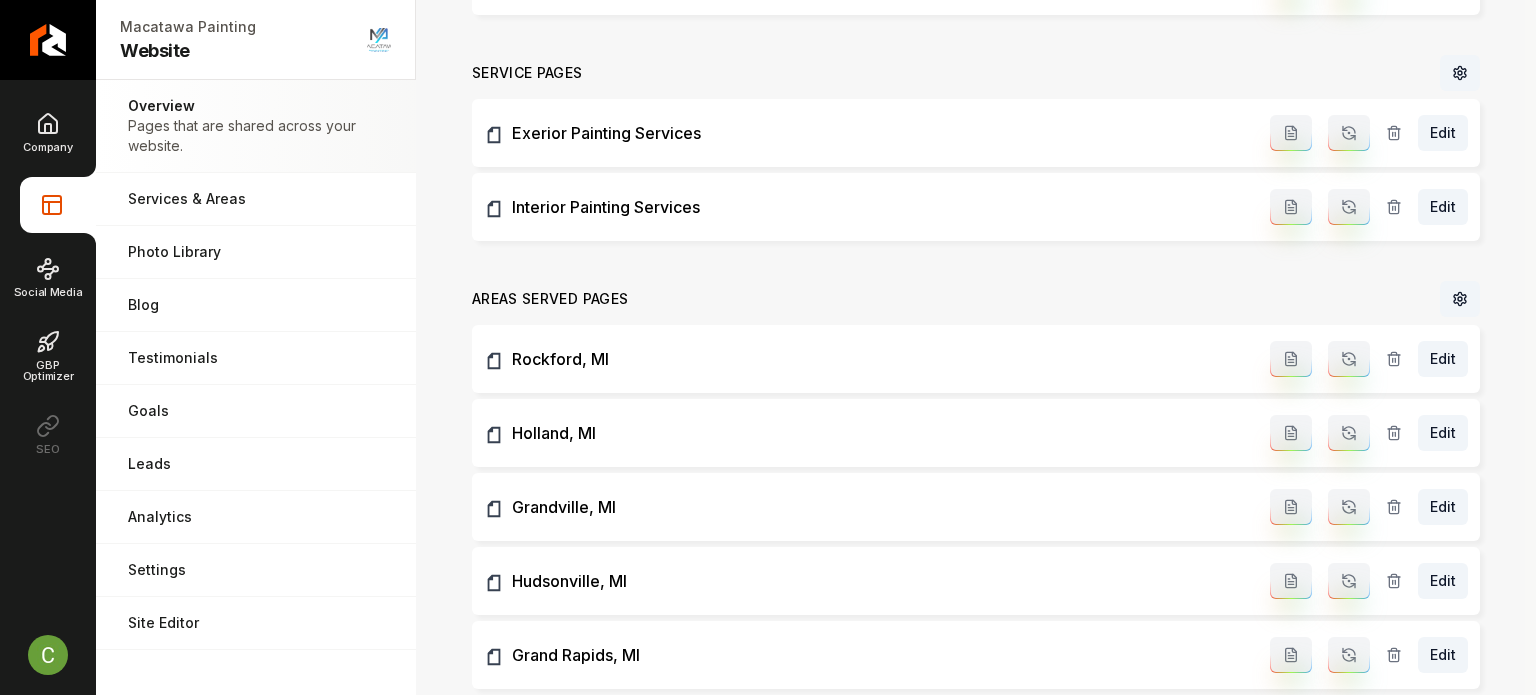 scroll, scrollTop: 1000, scrollLeft: 0, axis: vertical 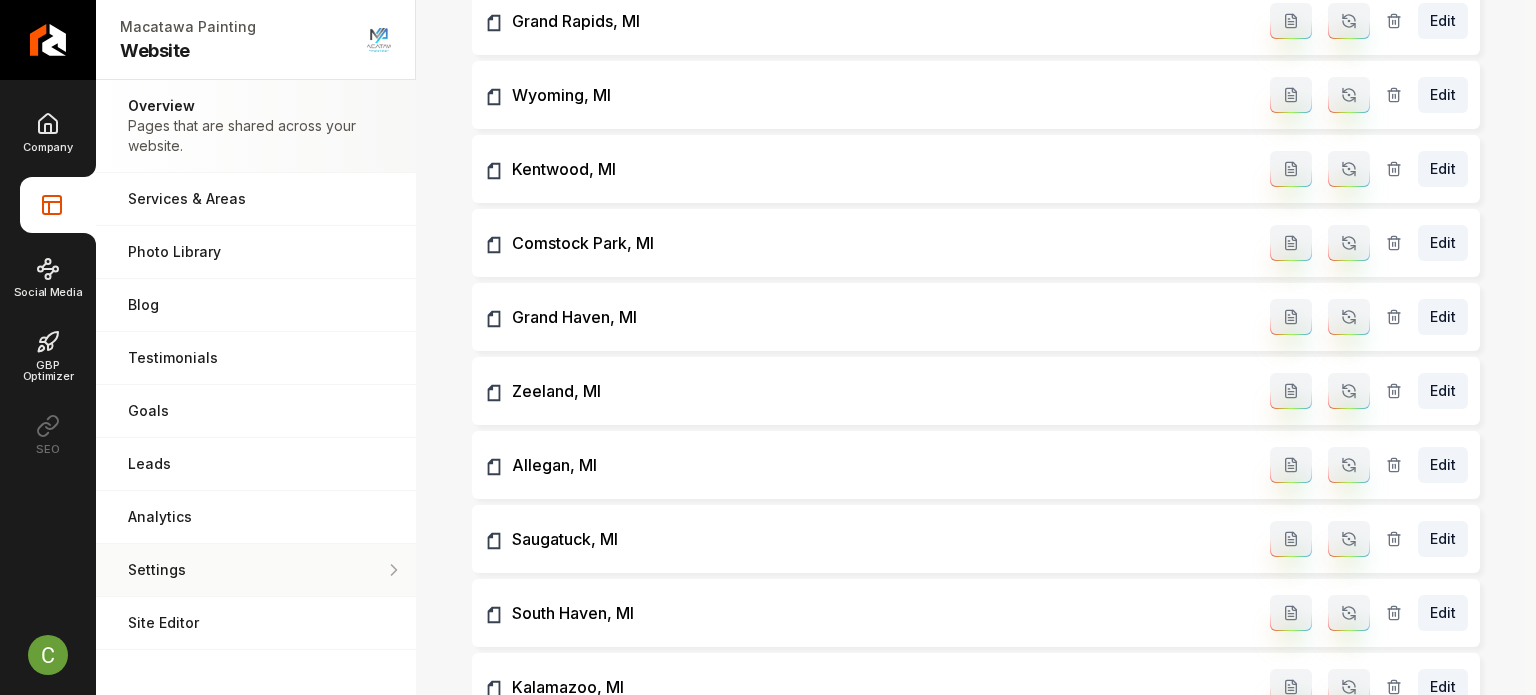 click on "Settings" at bounding box center [256, 570] 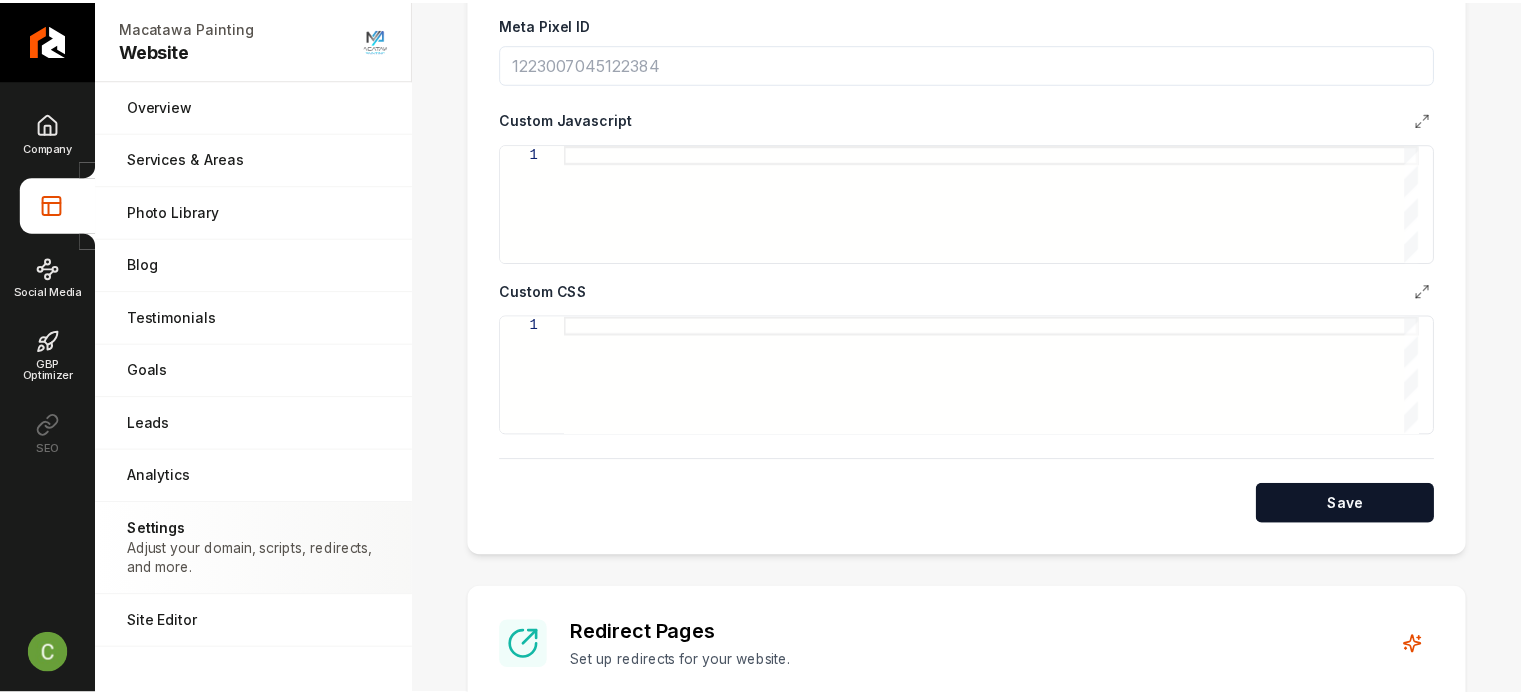 scroll, scrollTop: 1200, scrollLeft: 0, axis: vertical 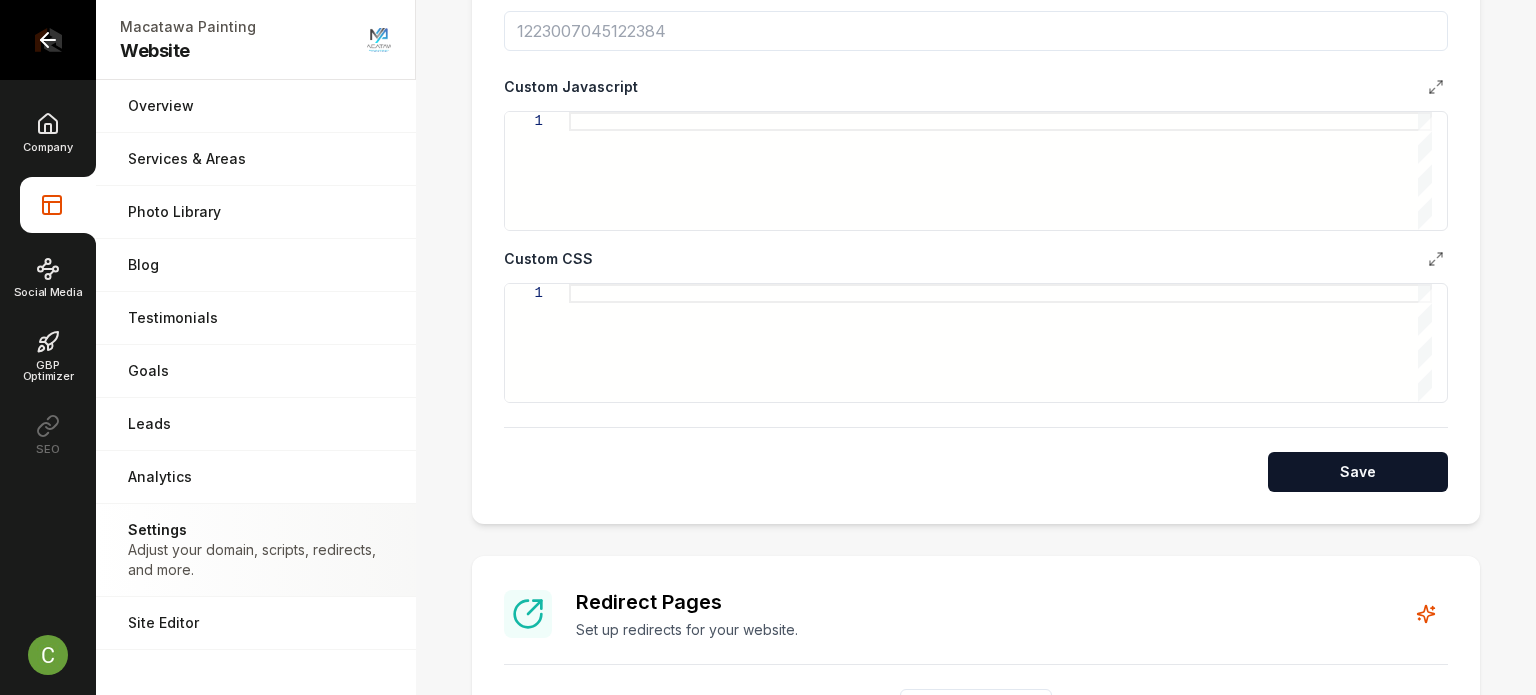 click at bounding box center [48, 40] 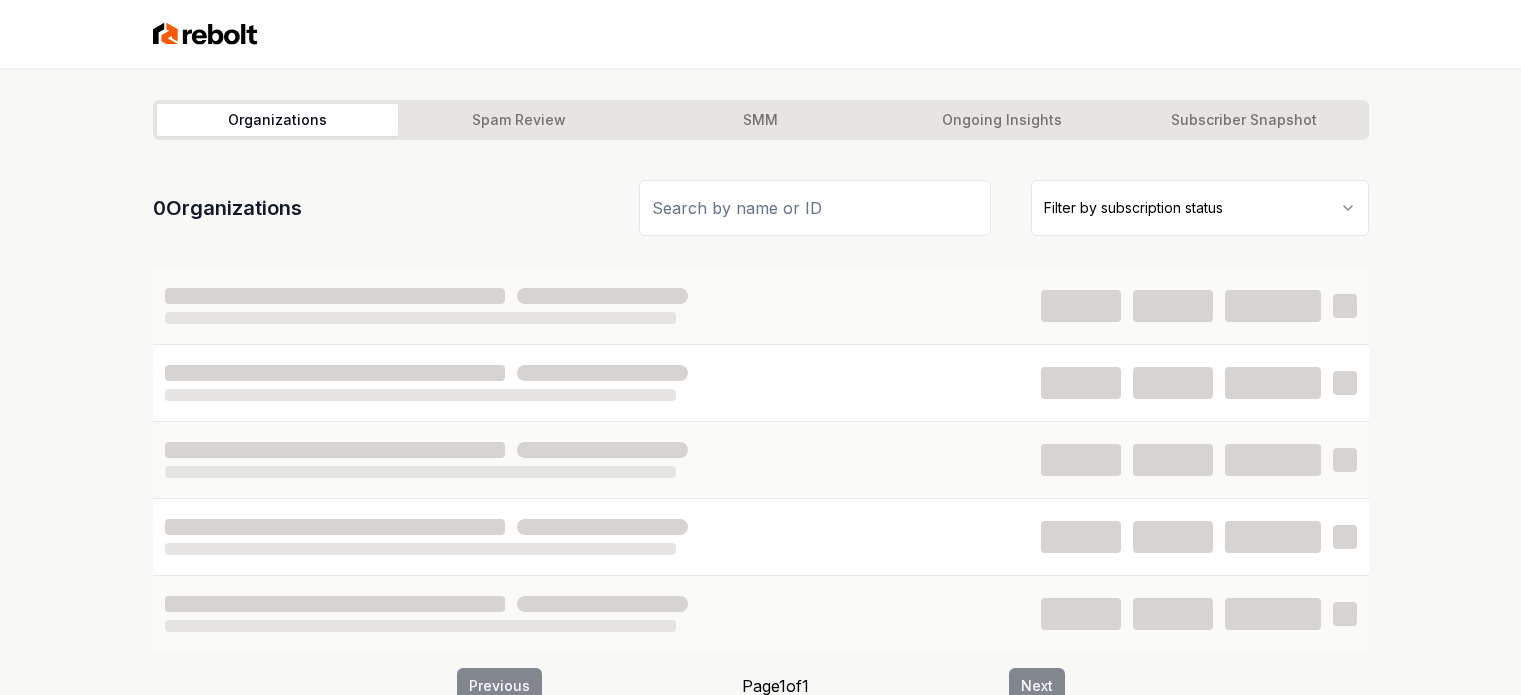 scroll, scrollTop: 0, scrollLeft: 0, axis: both 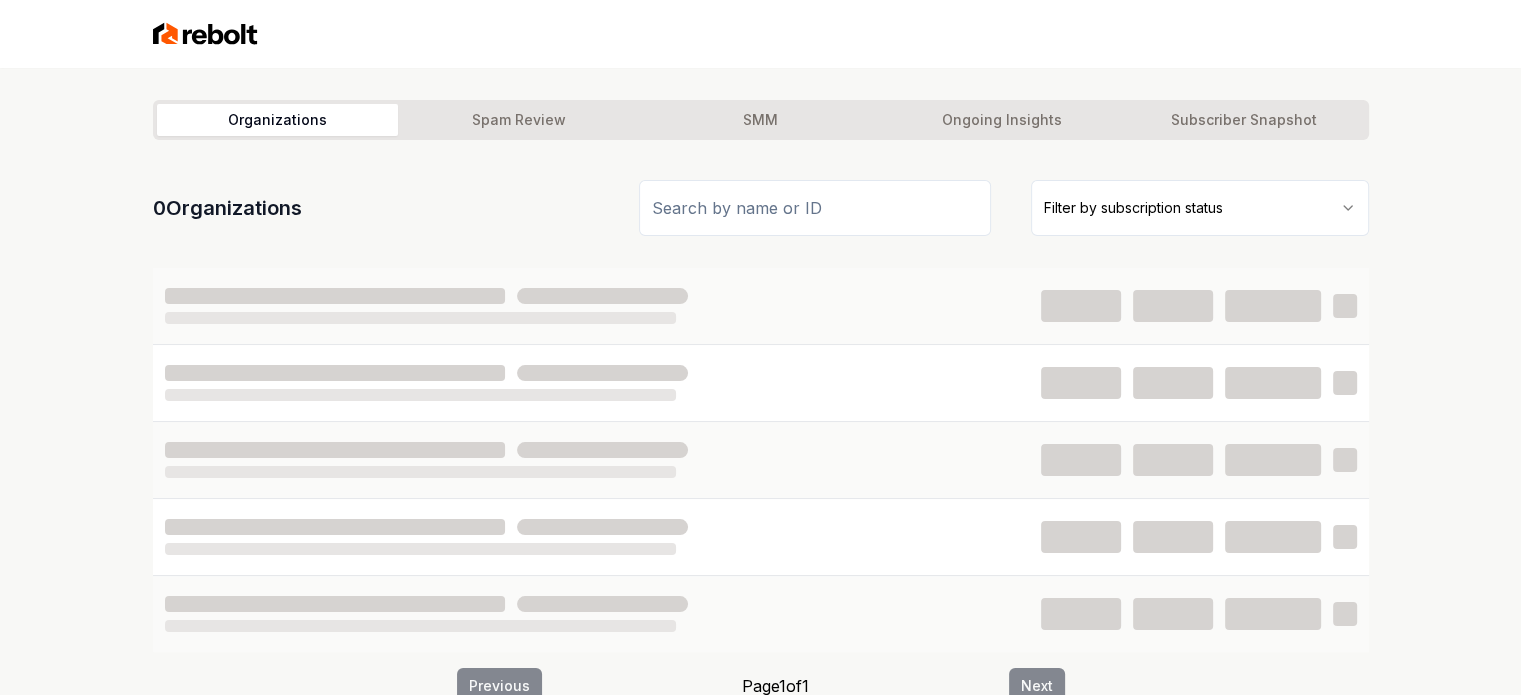 click at bounding box center (815, 208) 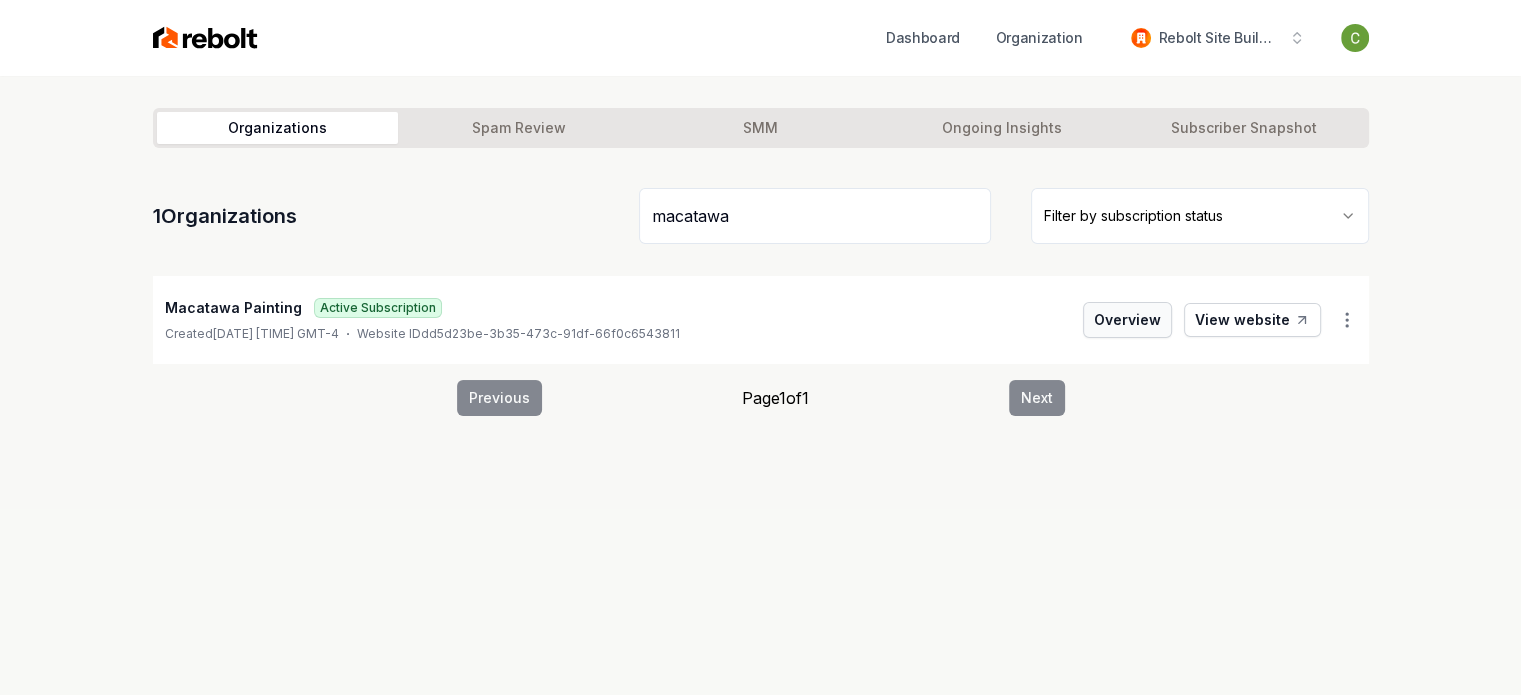 type on "macatawa" 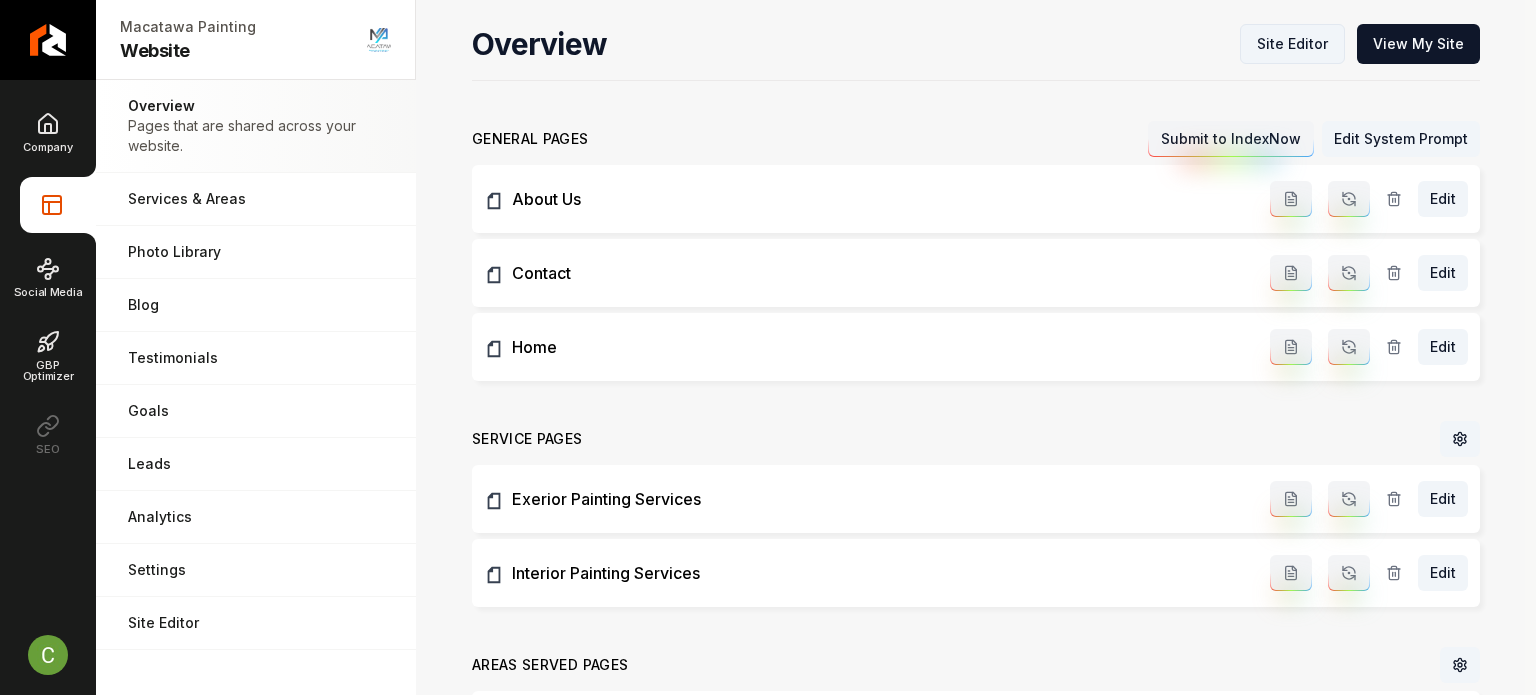 click on "Site Editor" at bounding box center [1292, 44] 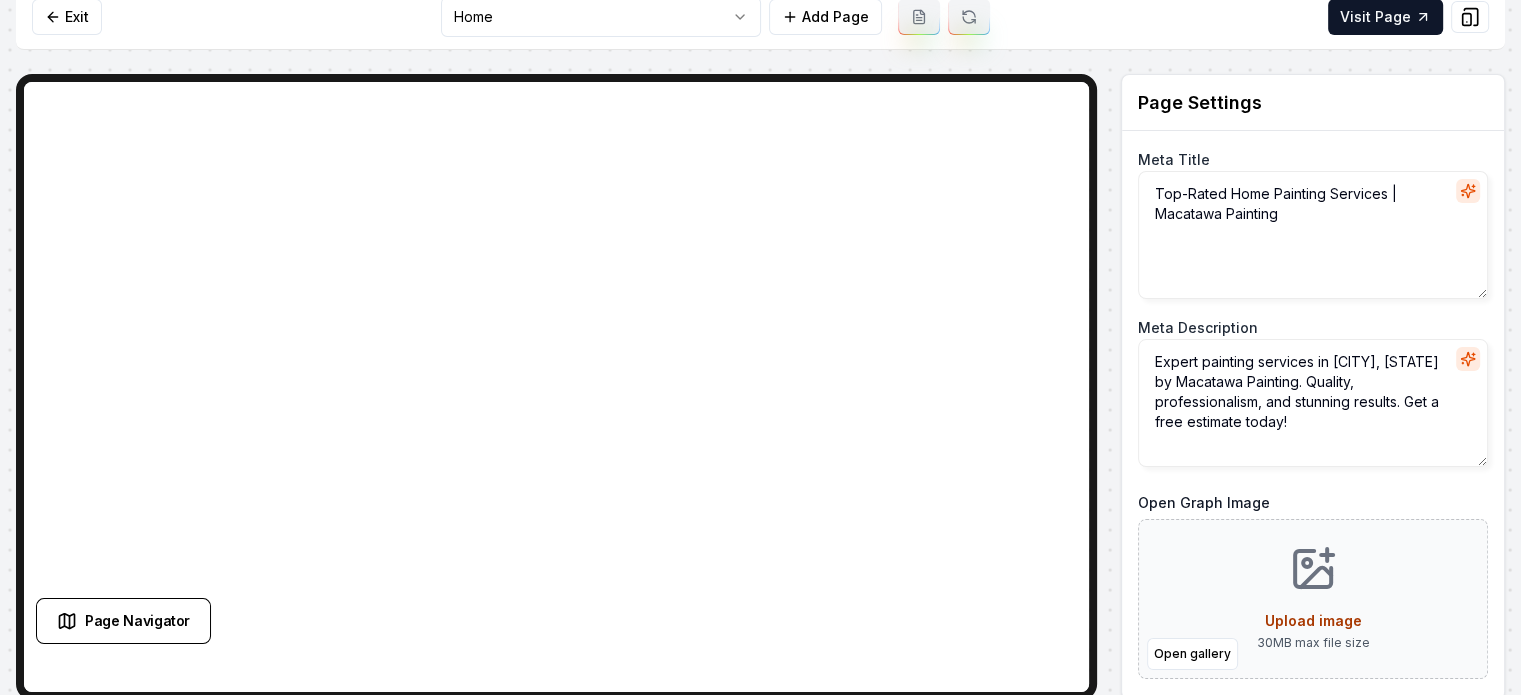 scroll, scrollTop: 19, scrollLeft: 0, axis: vertical 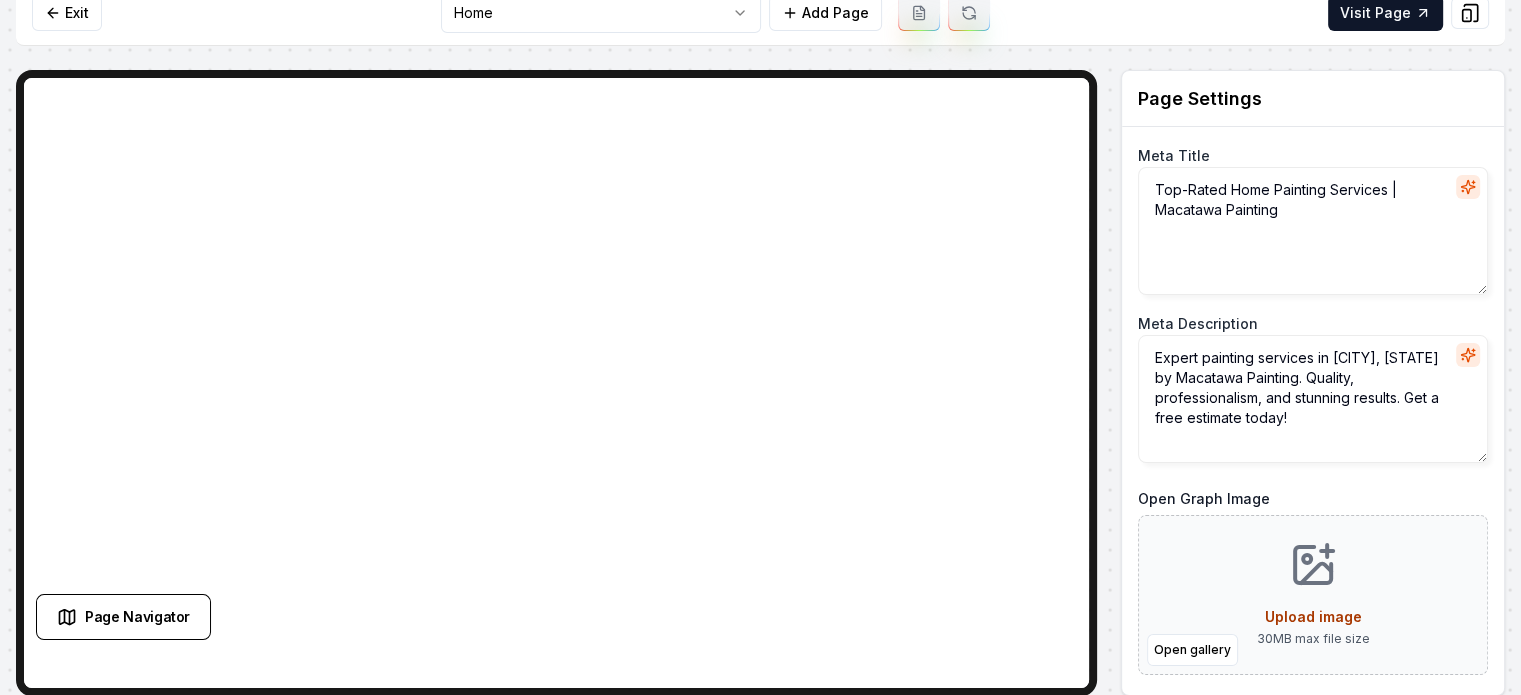 click on "Computer Required This feature is only available on a computer. Please switch to a computer to edit your site. Go back  Exit Home Add Page Visit Page  Page Navigator Page Settings Meta Title Top-Rated Home Painting Services | Macatawa Painting Meta Description Expert painting services in [CITY], [STATE] by Macatawa Painting. Quality, professionalism, and stunning results. Get a free estimate today! Open Graph Image Open gallery Upload image 30  MB max file size Discard Changes Save Section Editor Unsupported section type /dashboard/sites/dd5d23be-3b35-473c-91df-66f0c6543811/pages/859c6f50-5983-4960-9a79-70945cadc139" at bounding box center [760, 328] 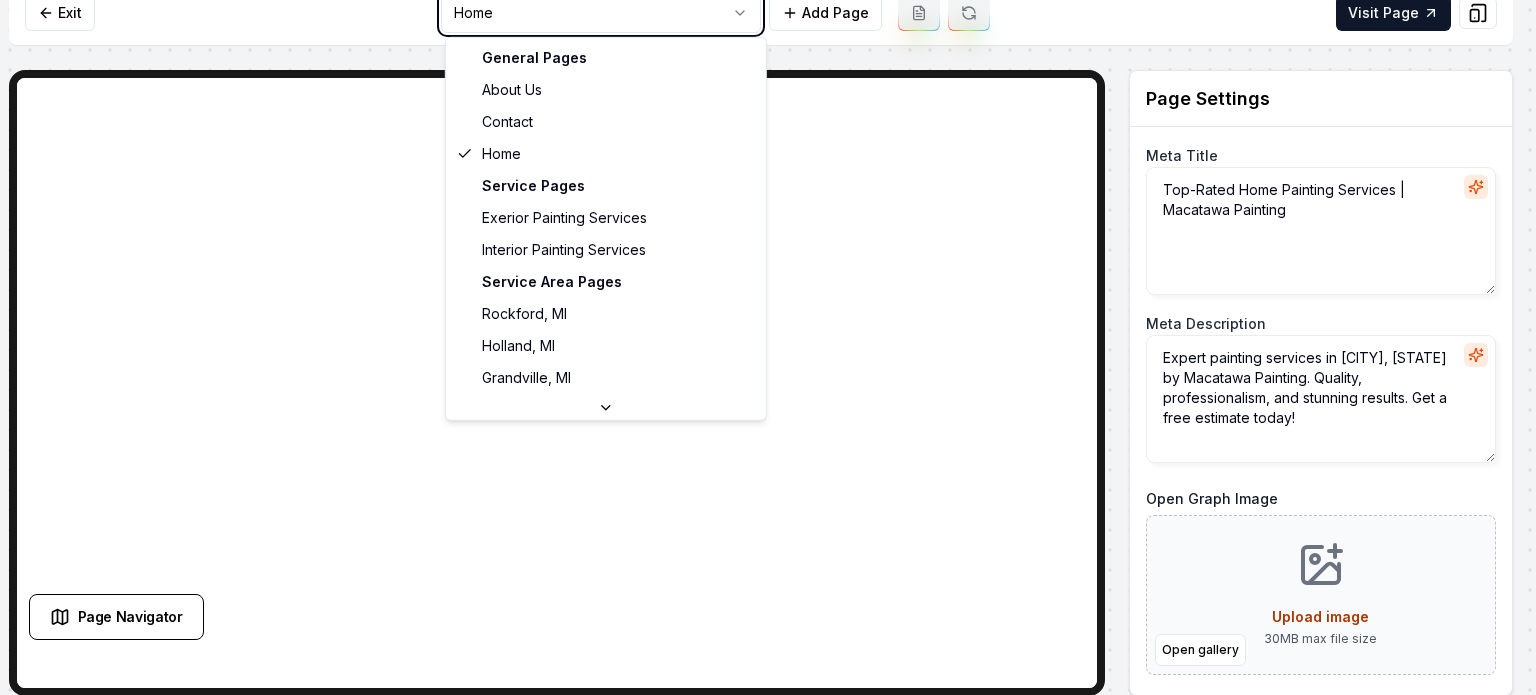 click on "Computer Required This feature is only available on a computer. Please switch to a computer to edit your site. Go back  Exit Home Add Page Visit Page  Page Navigator Page Settings Meta Title Top-Rated Home Painting Services | Macatawa Painting Meta Description Expert painting services in [CITY], [STATE] by Macatawa Painting. Quality, professionalism, and stunning results. Get a free estimate today! Open Graph Image Open gallery Upload image 30  MB max file size Discard Changes Save Section Editor Unsupported section type /dashboard/sites/dd5d23be-3b35-473c-91df-66f0c6543811/pages/859c6f50-5983-4960-9a79-70945cadc139 General Pages About Us Contact Home Service Pages Exerior Painting Services Interior Painting Services Service Area Pages [CITY], [STATE] [CITY], [STATE] [CITY], [STATE] [CITY], [STATE] [CITY], [STATE] [CITY], [STATE] [CITY], [STATE] [CITY], [STATE] [CITY], [STATE] [CITY], [STATE] [CITY], [STATE] [CITY], [STATE] [CITY], [STATE]" at bounding box center [768, 328] 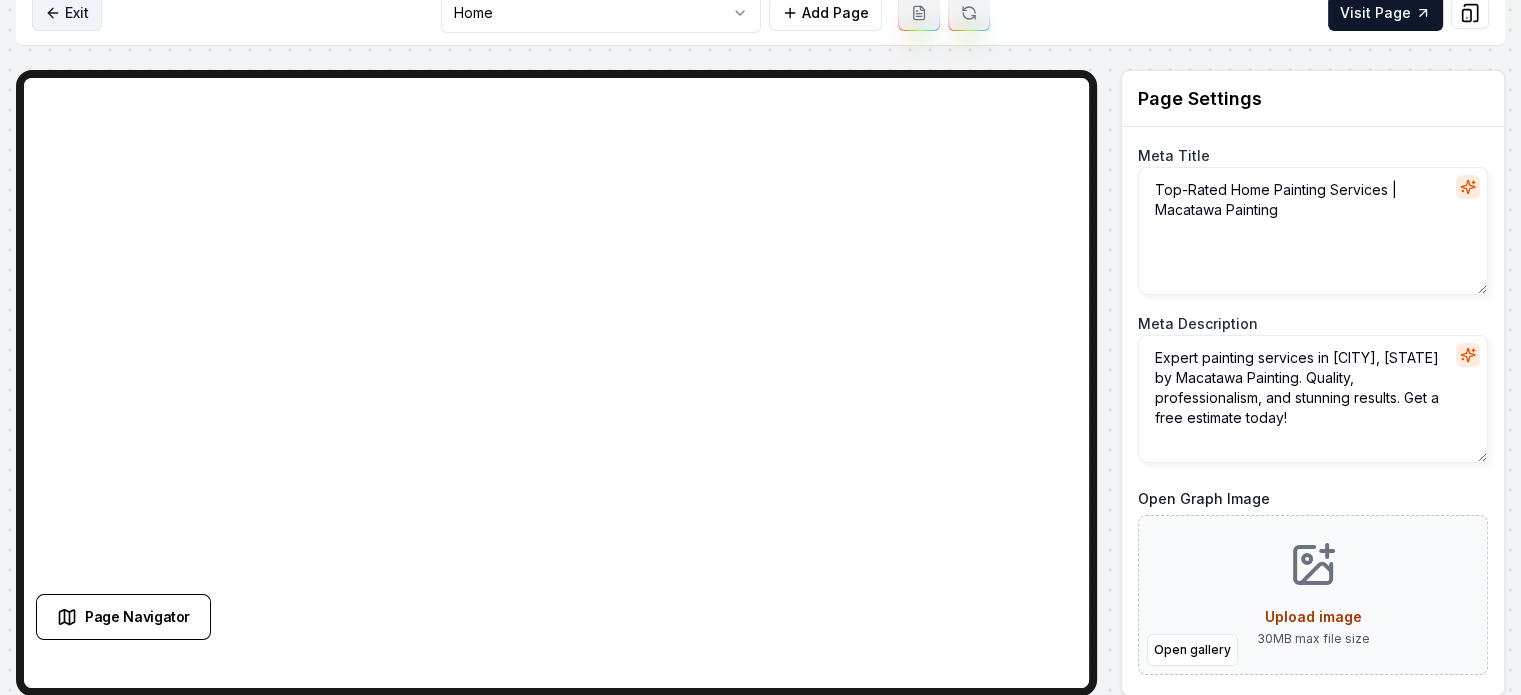 click on "Exit" at bounding box center [67, 13] 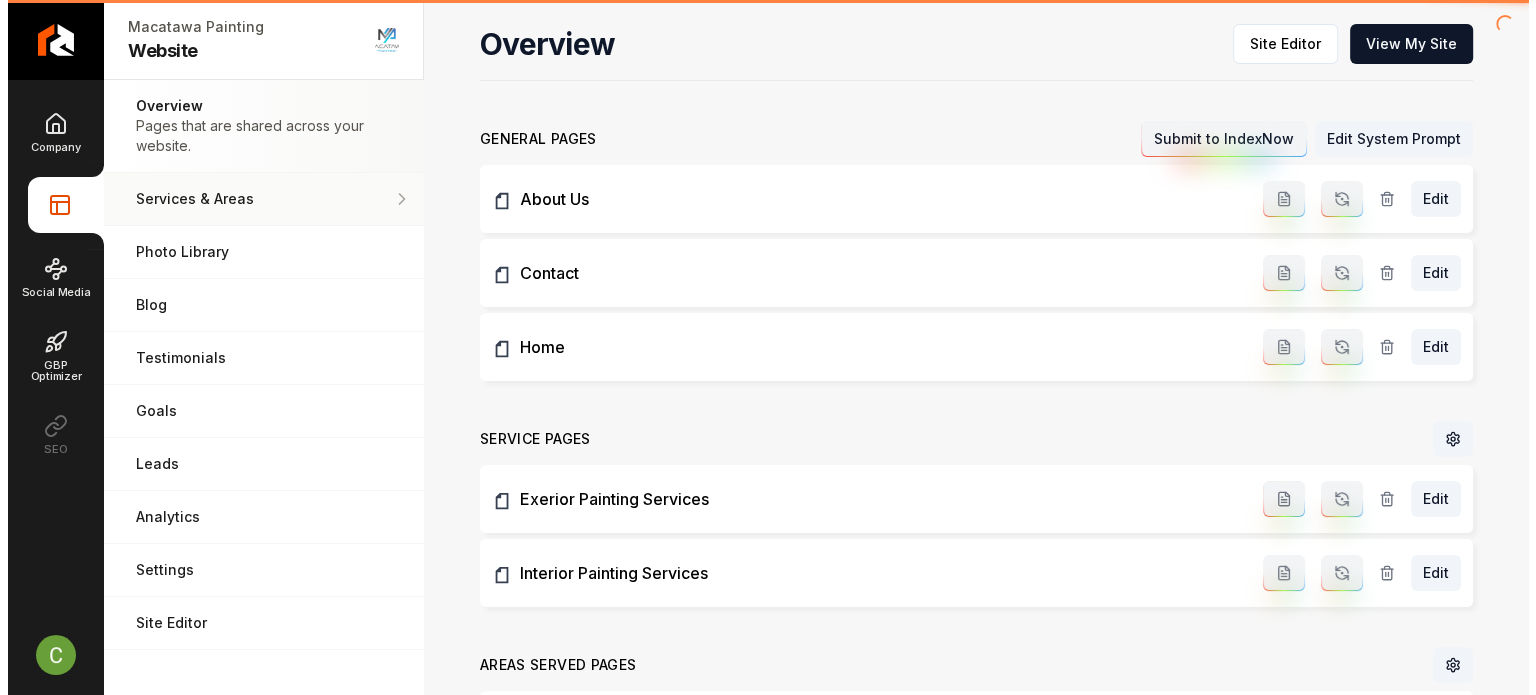 scroll, scrollTop: 0, scrollLeft: 0, axis: both 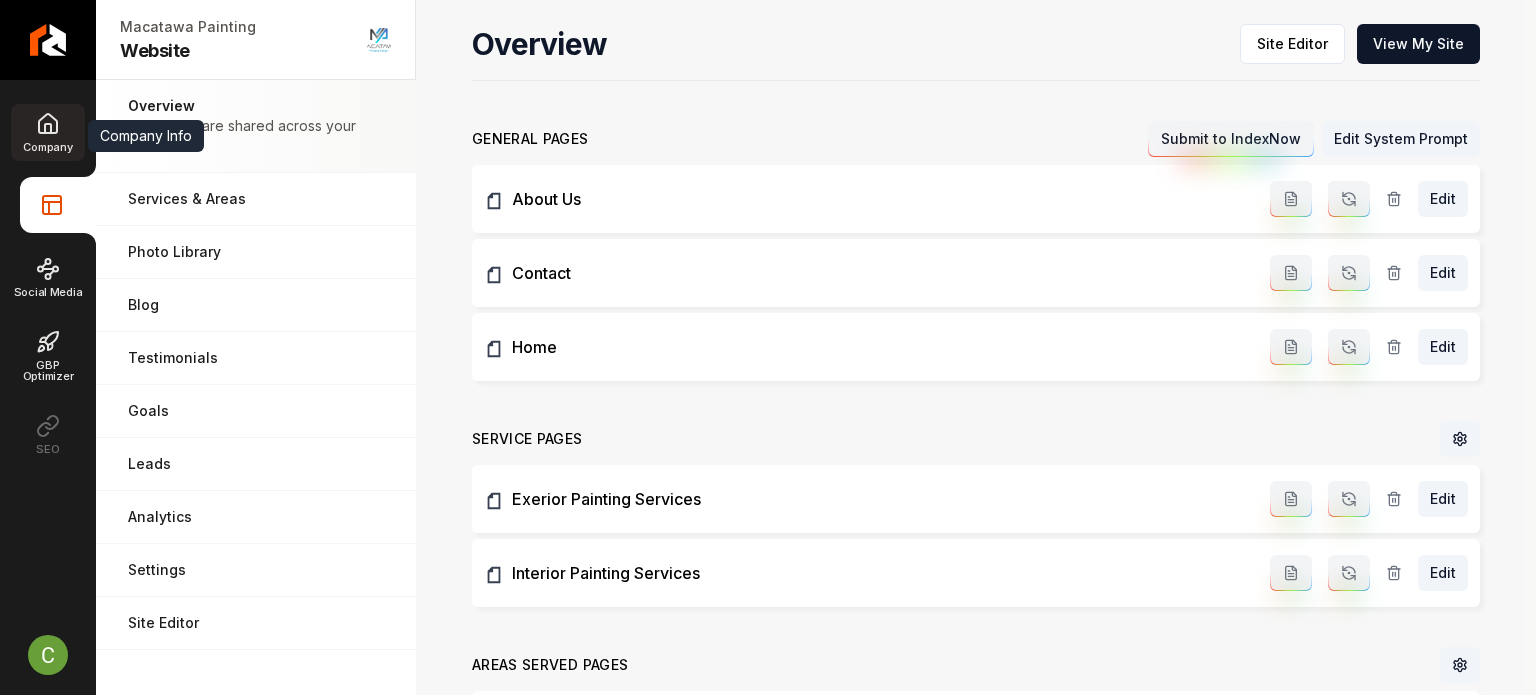 click 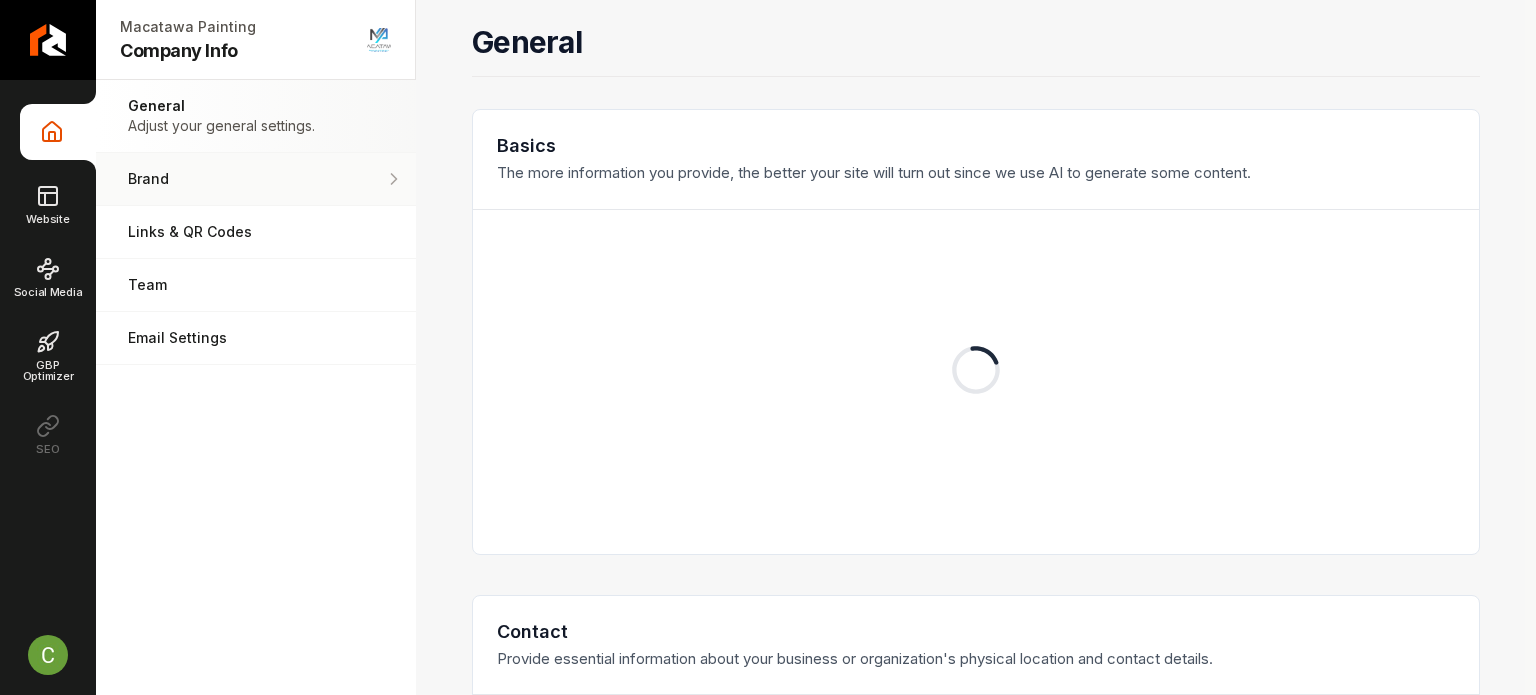 click on "Brand Manage the styles and colors of your business." at bounding box center (256, 179) 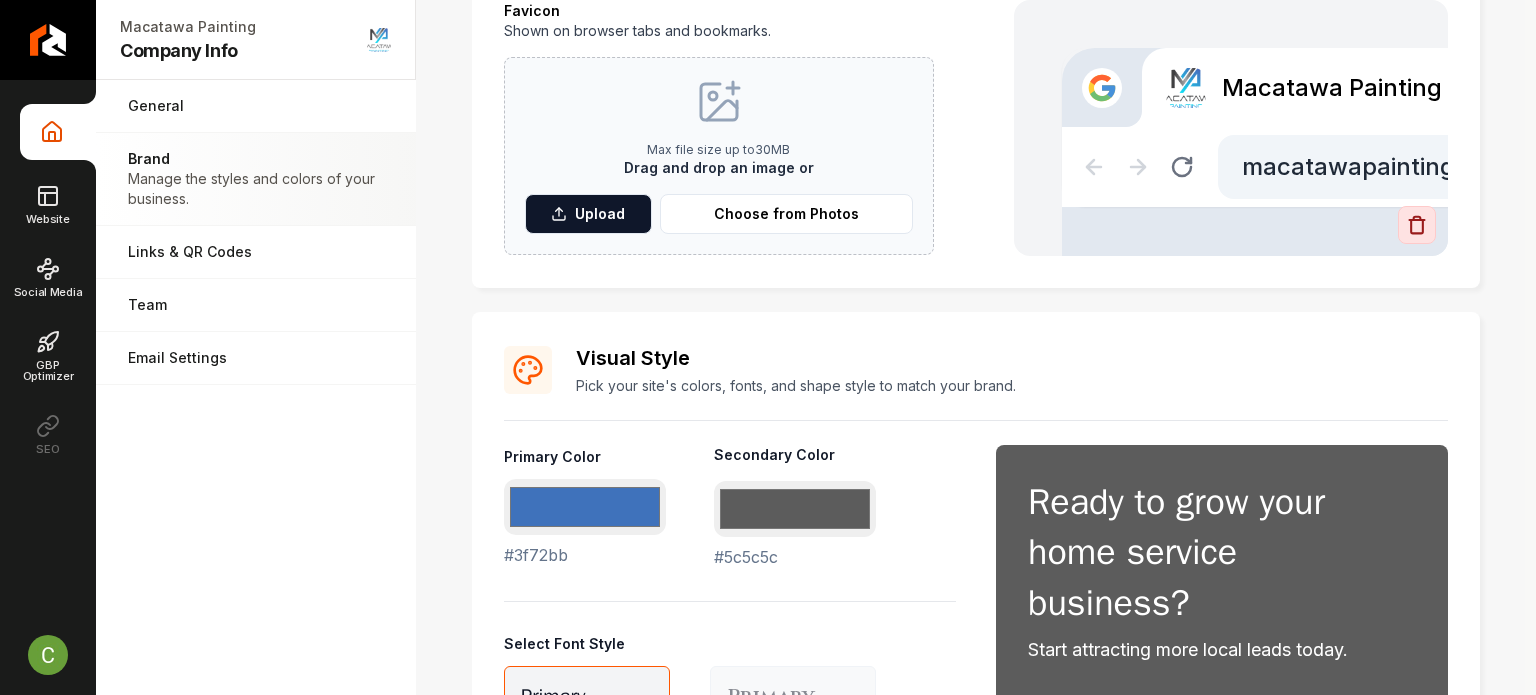 scroll, scrollTop: 600, scrollLeft: 0, axis: vertical 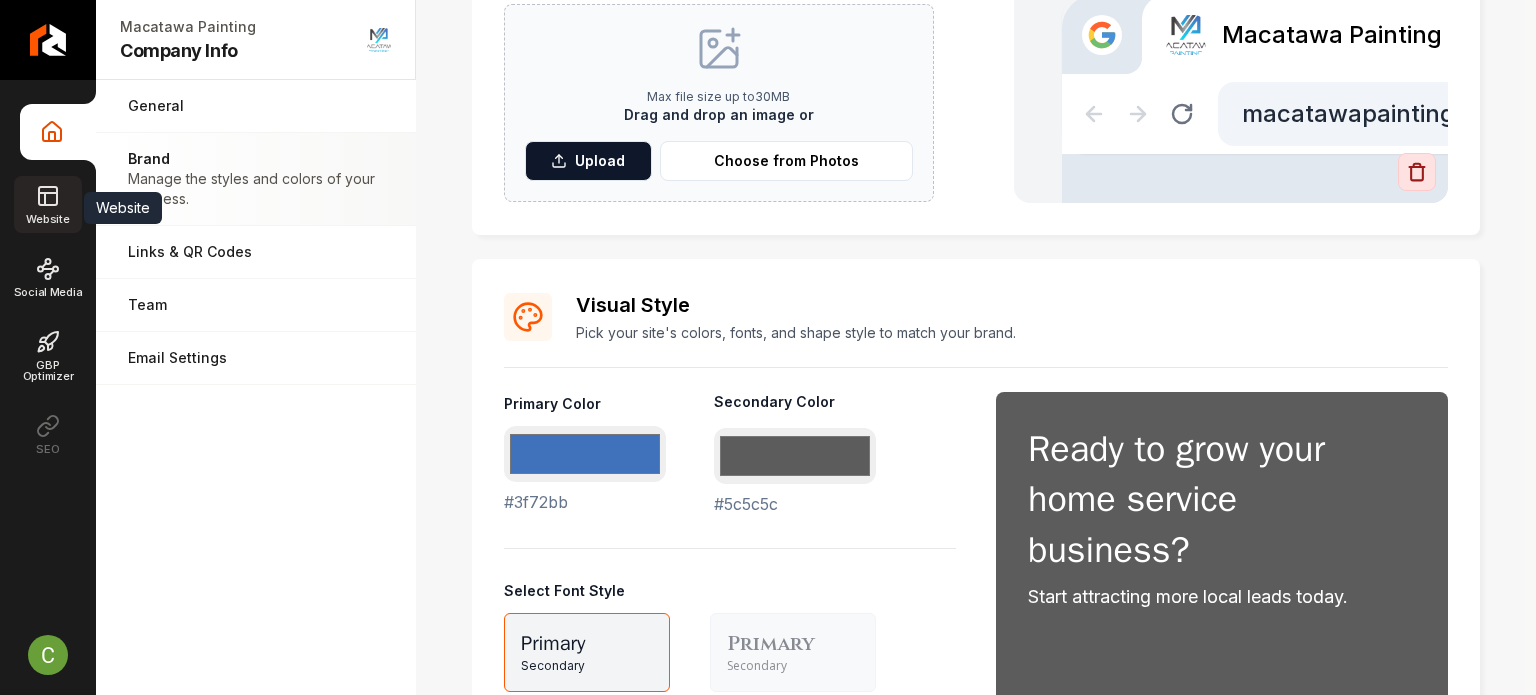click on "Website" at bounding box center (47, 204) 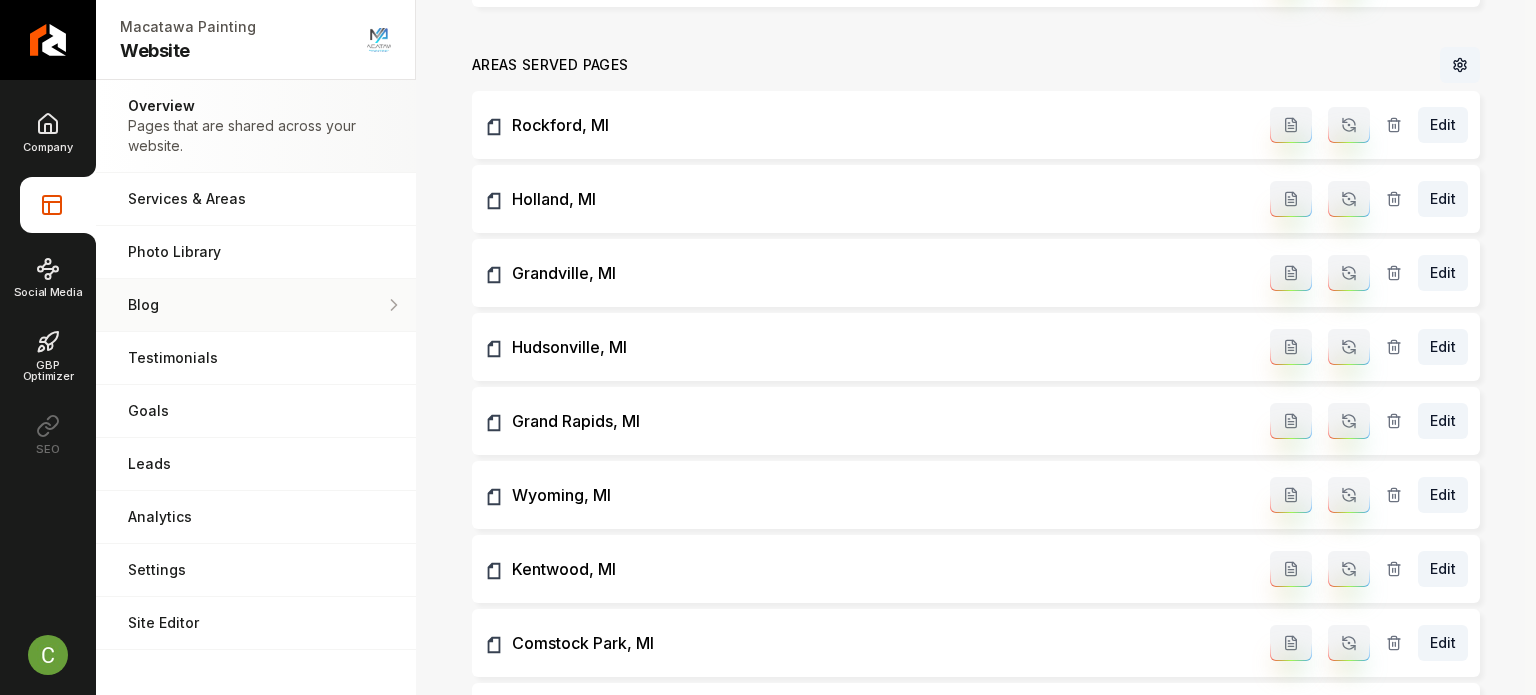 click on "Blog" at bounding box center [256, 305] 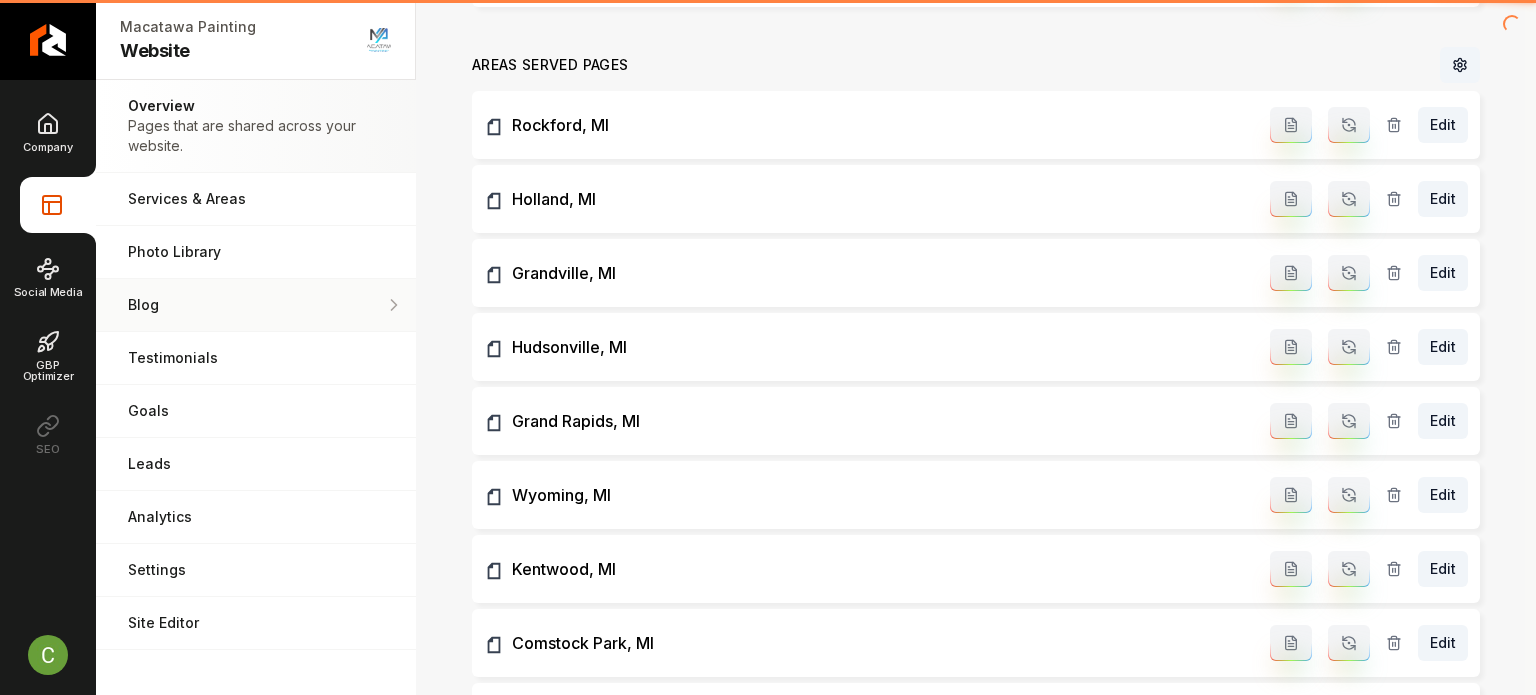 scroll, scrollTop: 0, scrollLeft: 0, axis: both 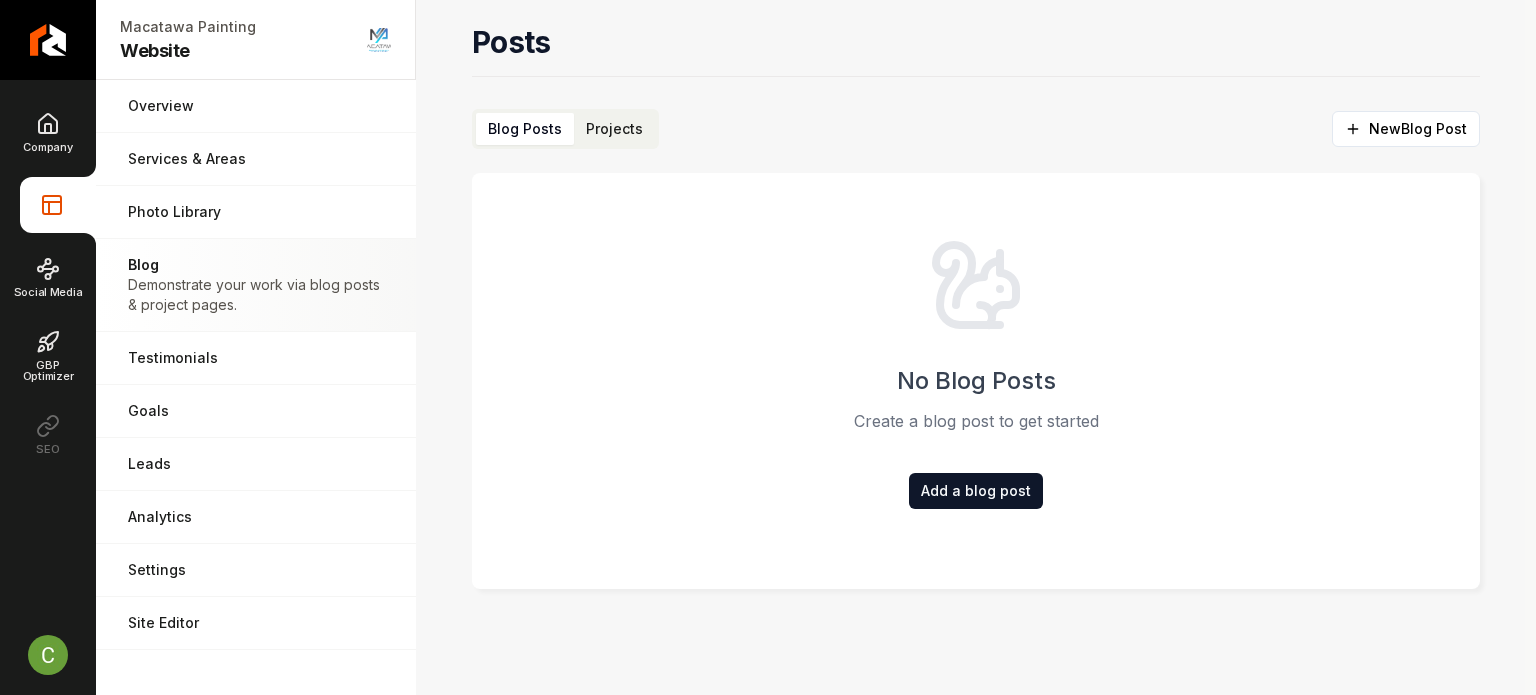 click on "Projects" at bounding box center [614, 129] 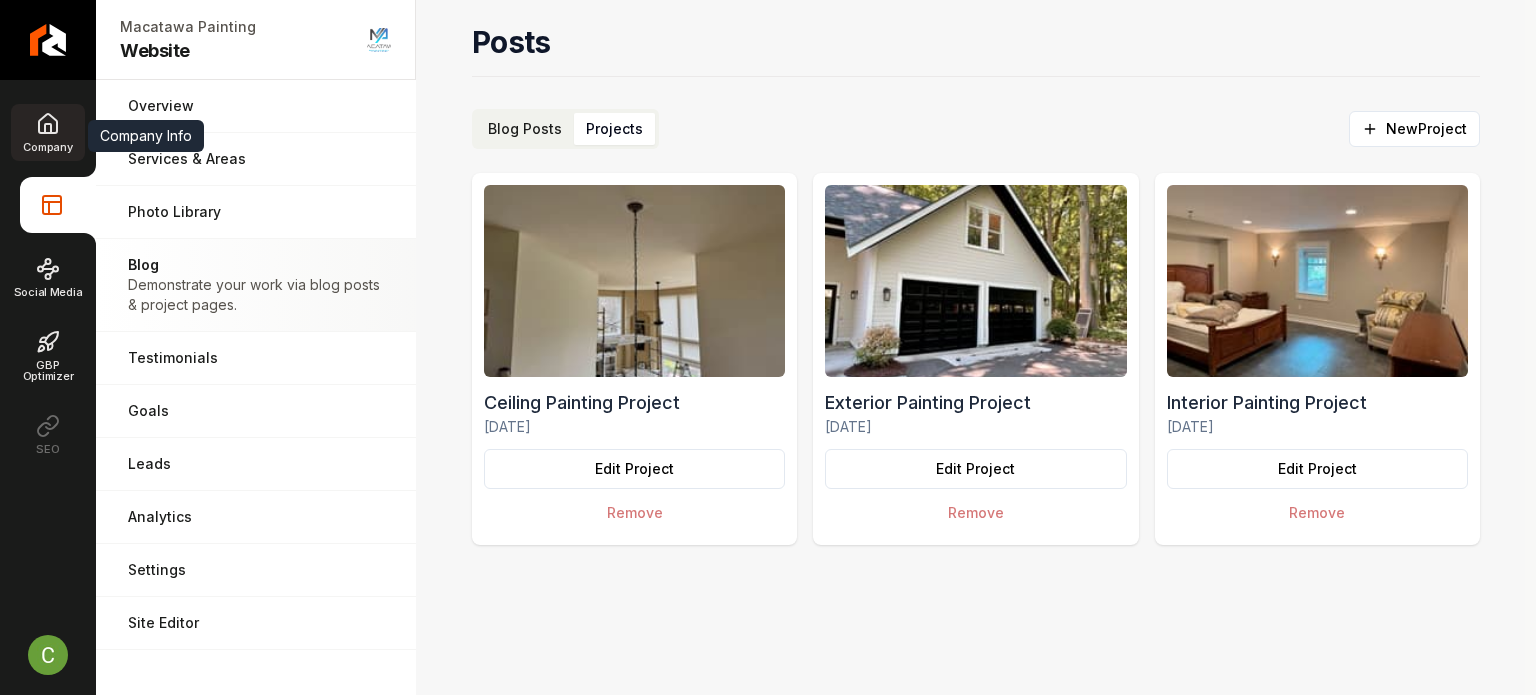 click on "Company" at bounding box center [47, 132] 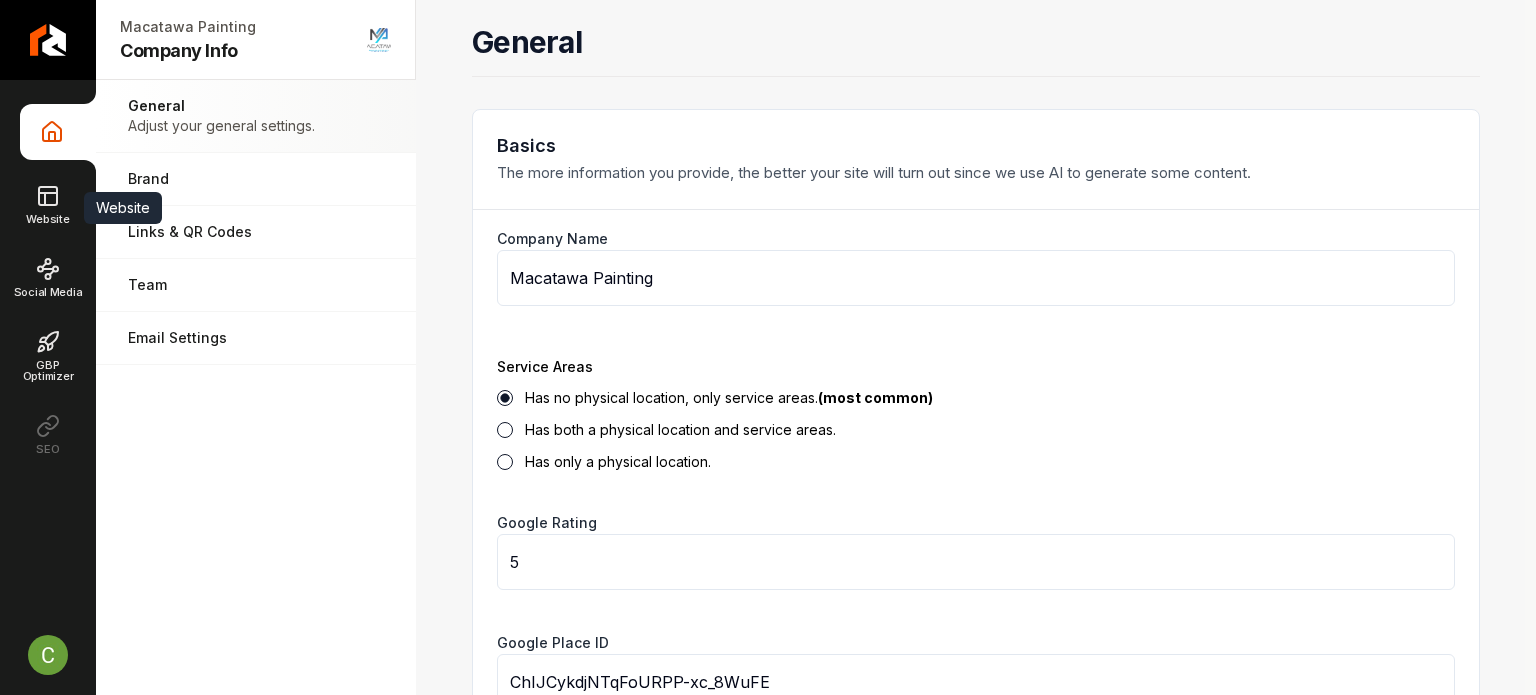 click on "Website   Website" at bounding box center [123, 208] 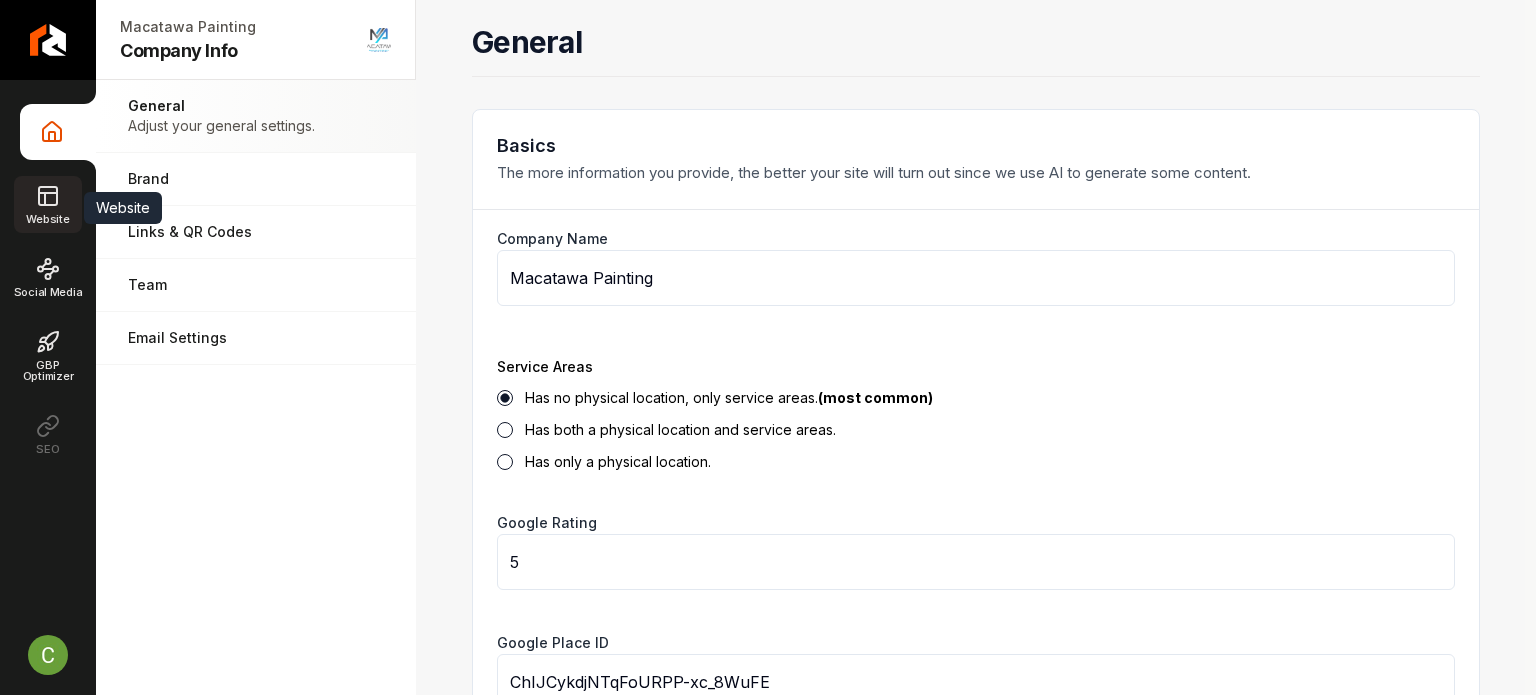 click on "Website" at bounding box center [47, 204] 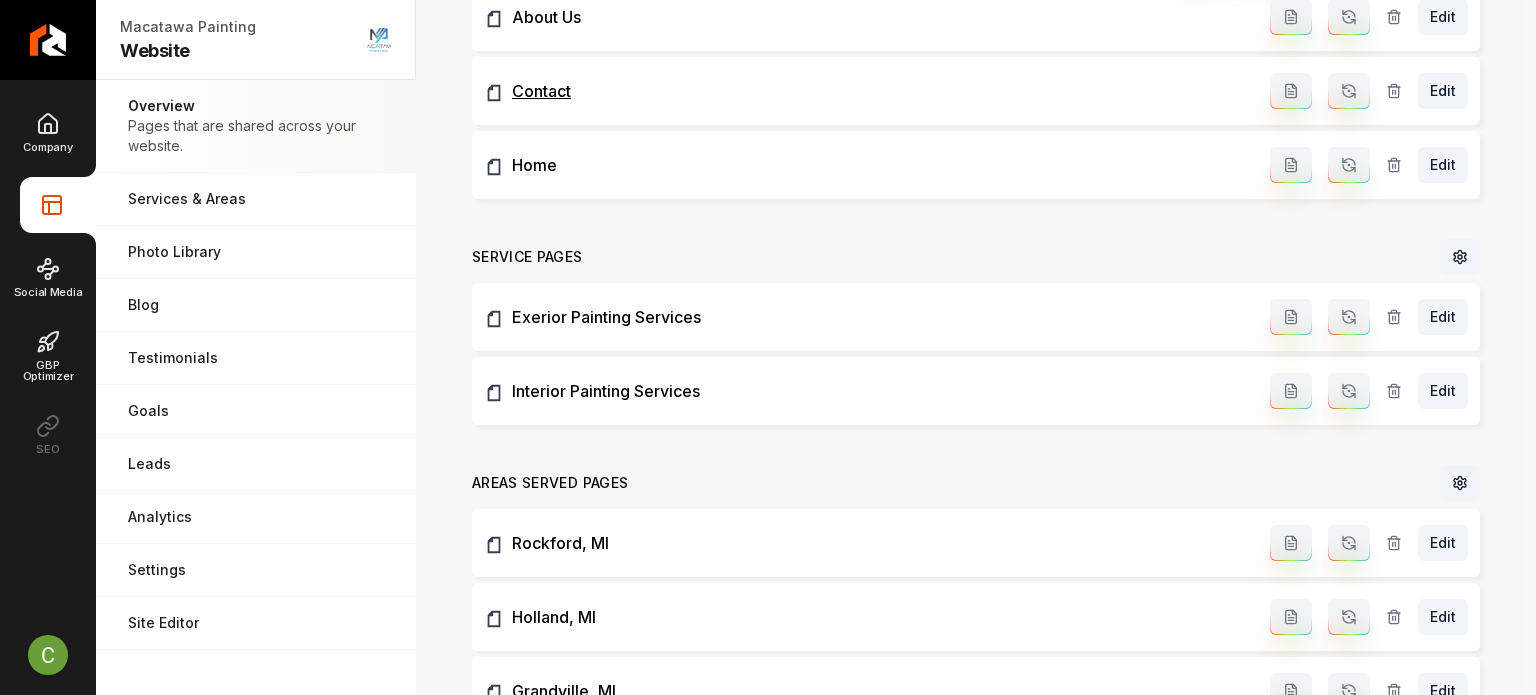 scroll, scrollTop: 0, scrollLeft: 0, axis: both 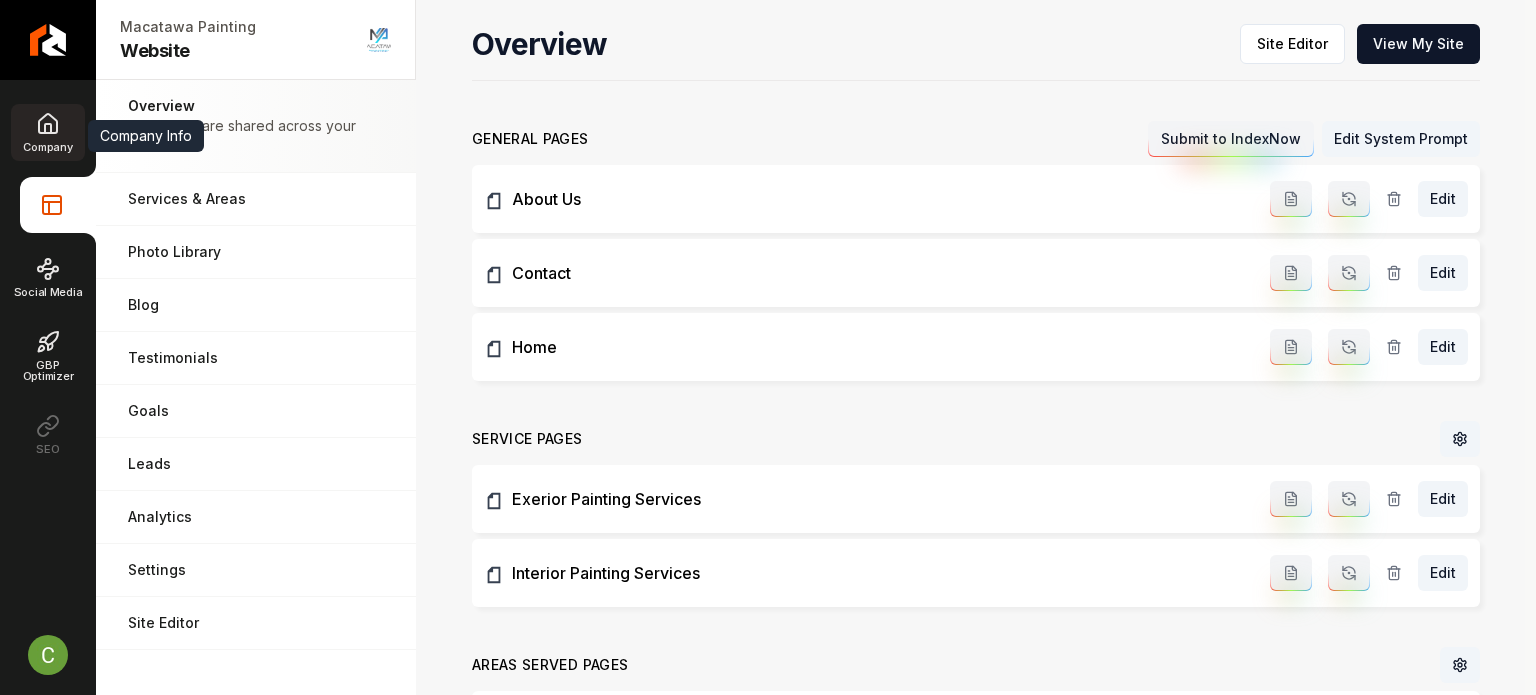 click 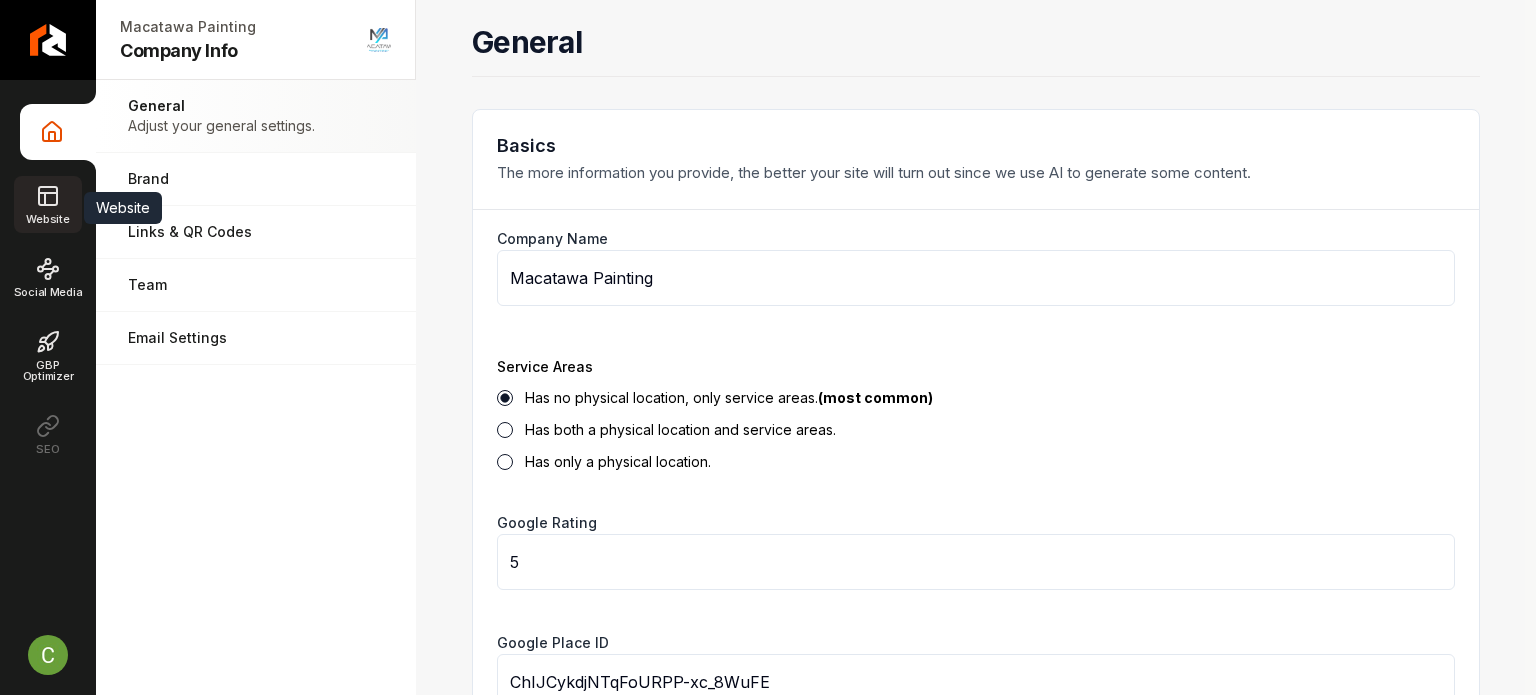 click on "Website" at bounding box center (47, 204) 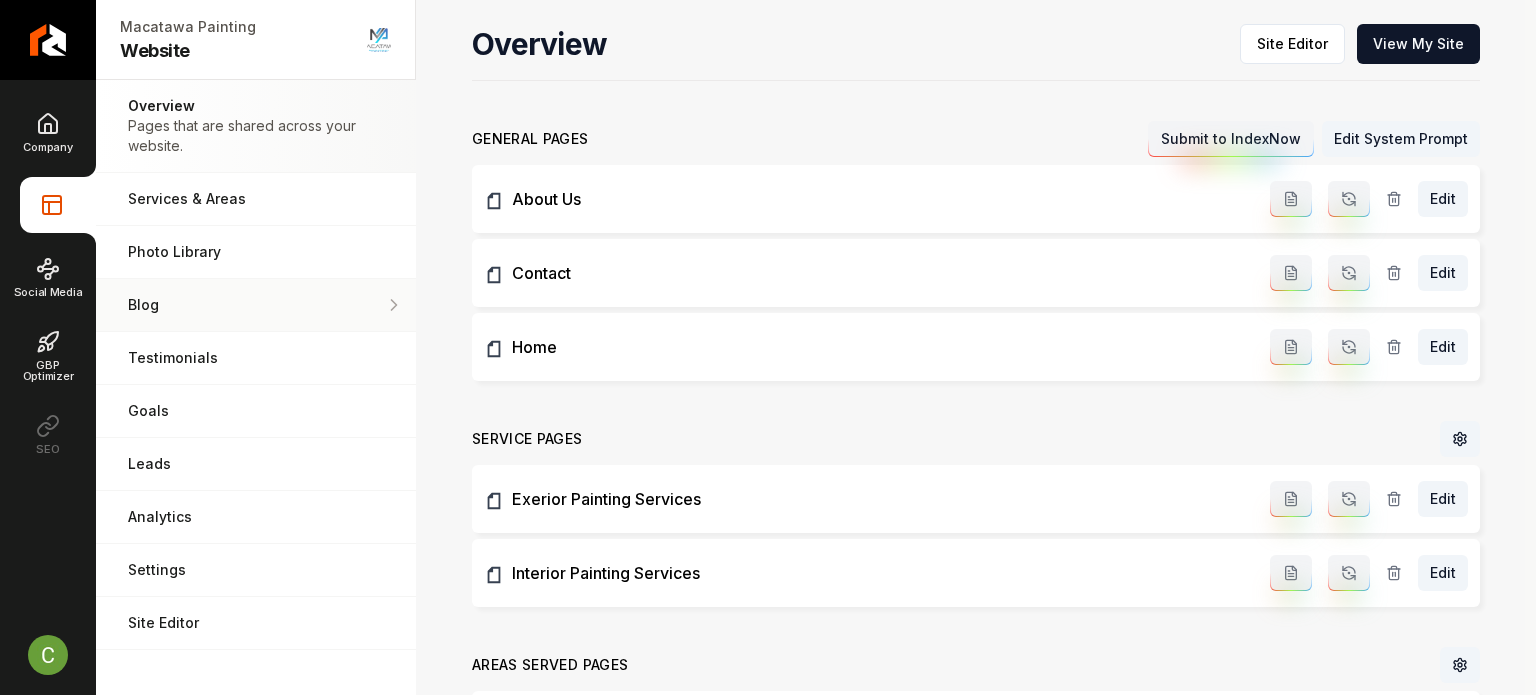 scroll, scrollTop: 0, scrollLeft: 0, axis: both 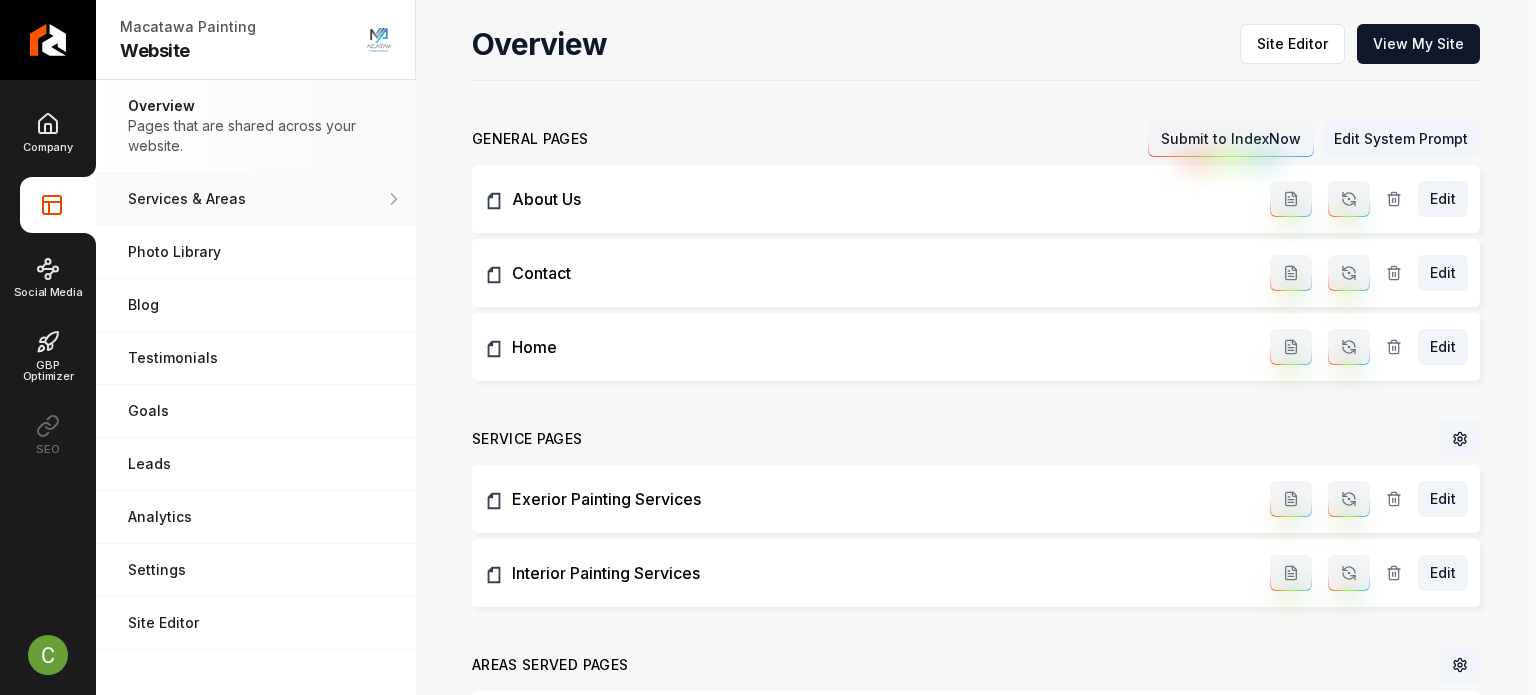 click on "Services & Areas Adjust your services and areas of expertise." at bounding box center [256, 199] 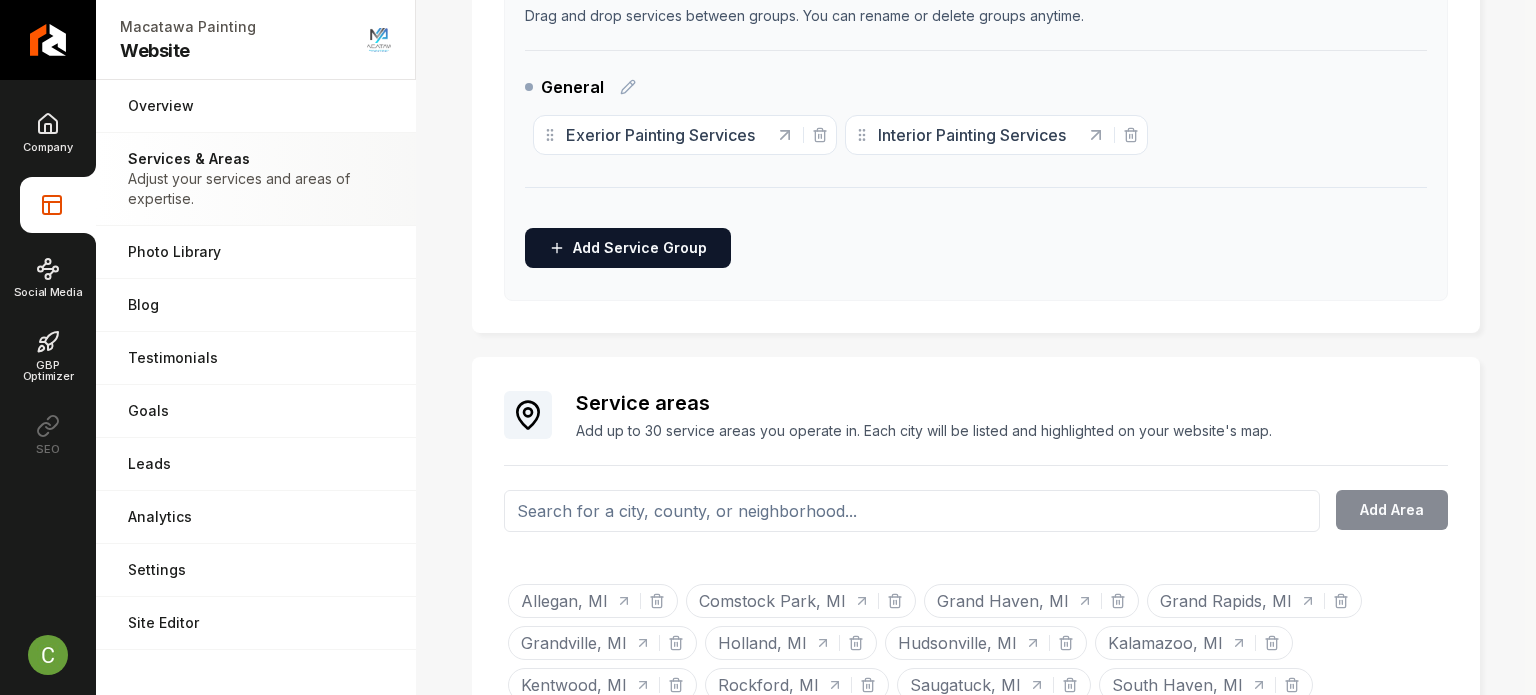 scroll, scrollTop: 600, scrollLeft: 0, axis: vertical 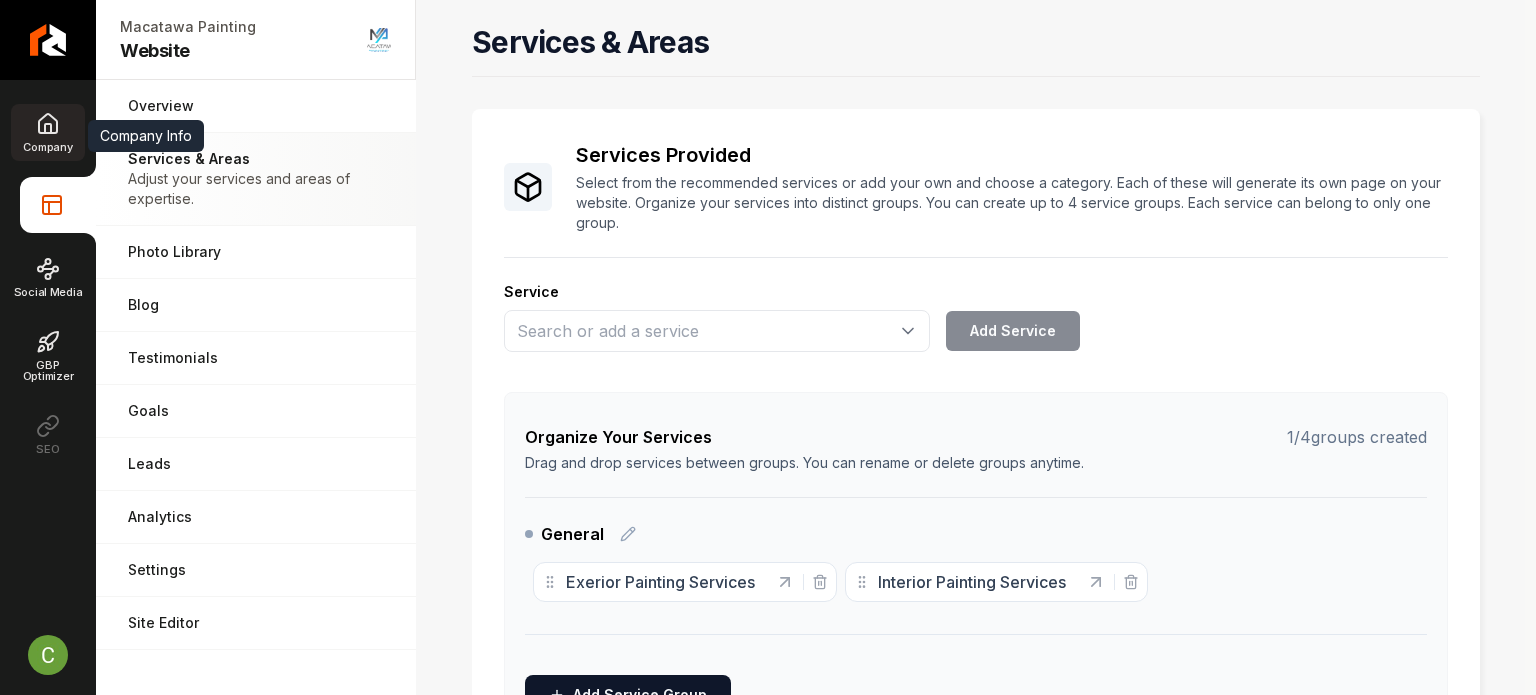 click 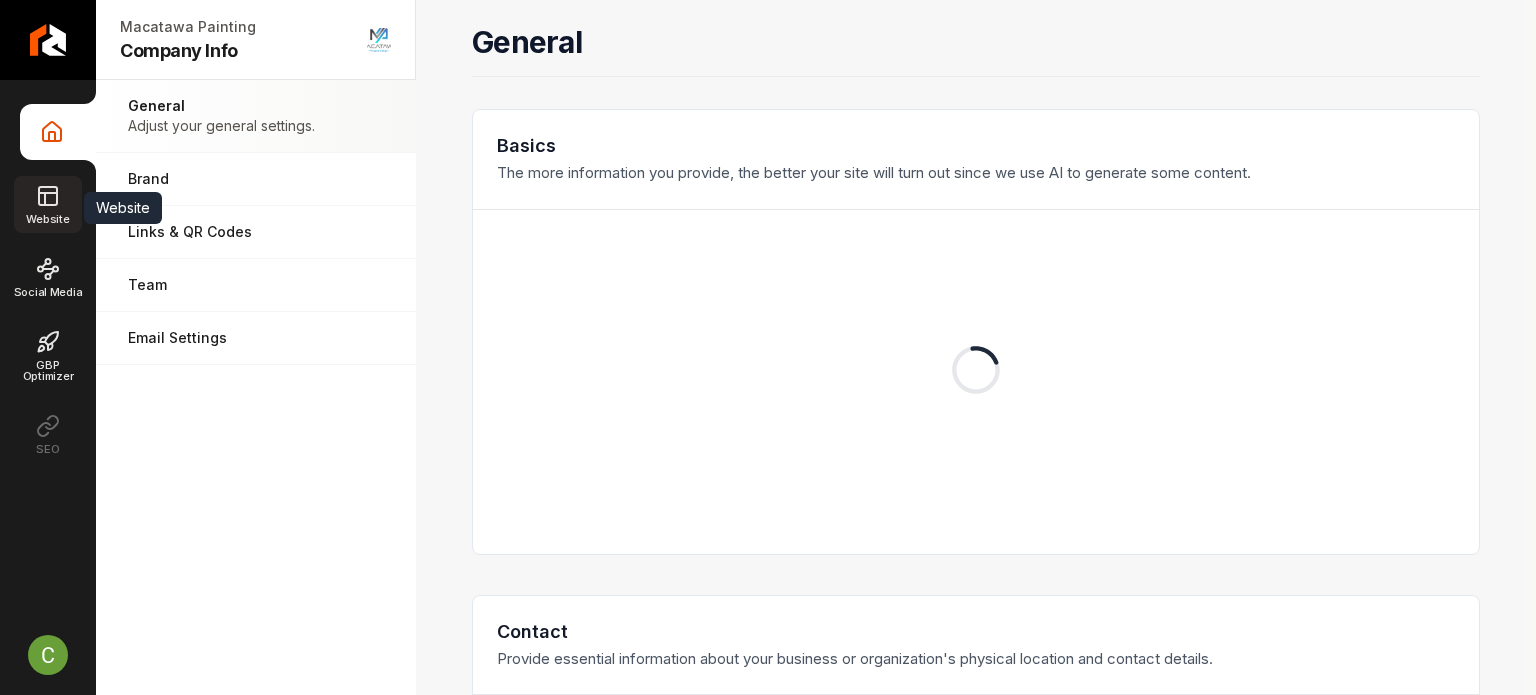 click 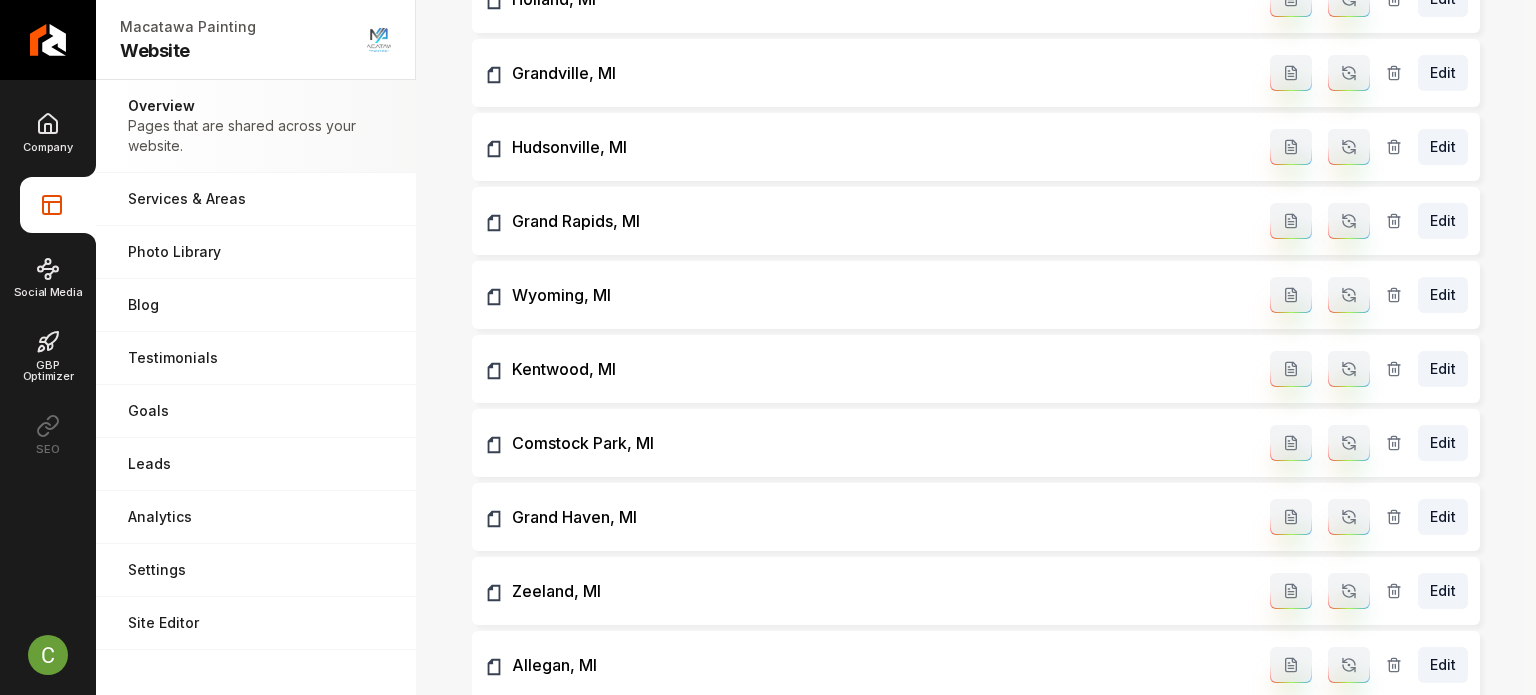 scroll, scrollTop: 1317, scrollLeft: 0, axis: vertical 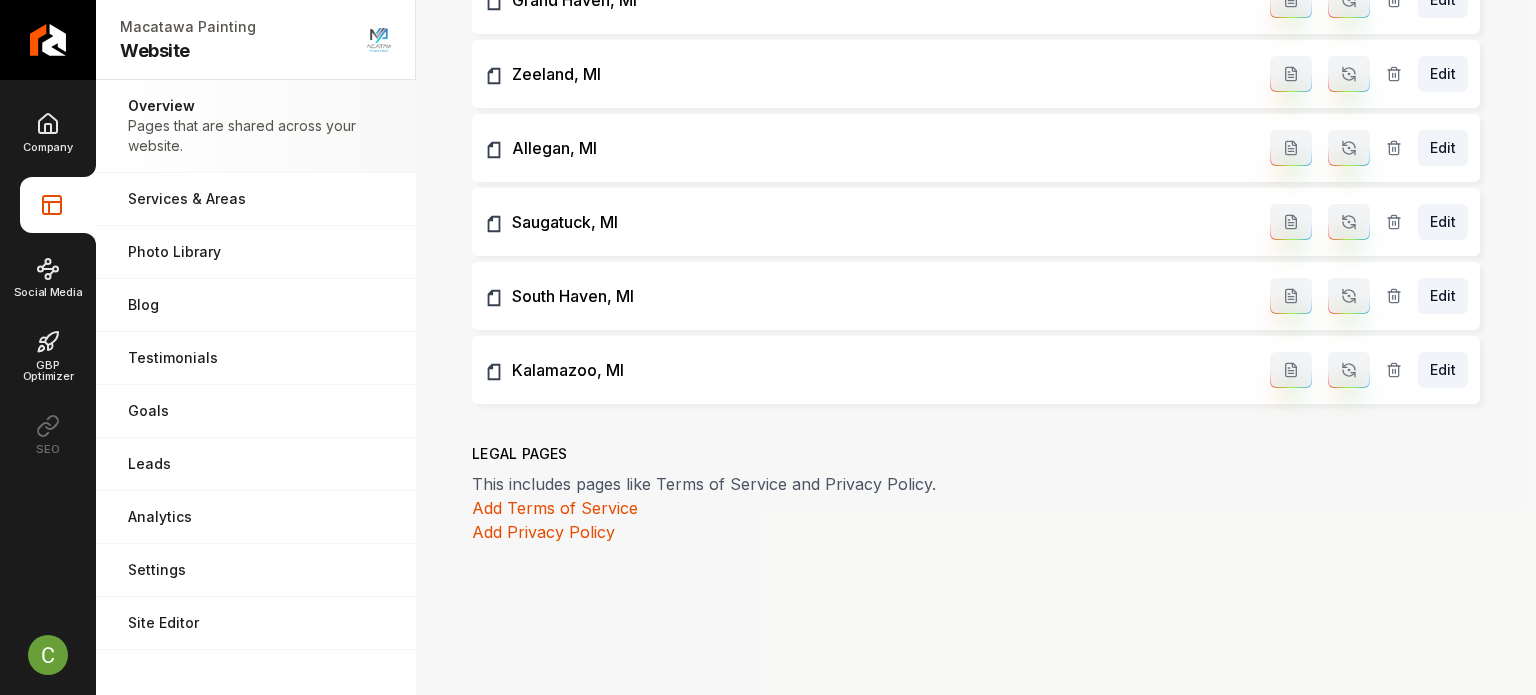click on "Company" at bounding box center [47, 132] 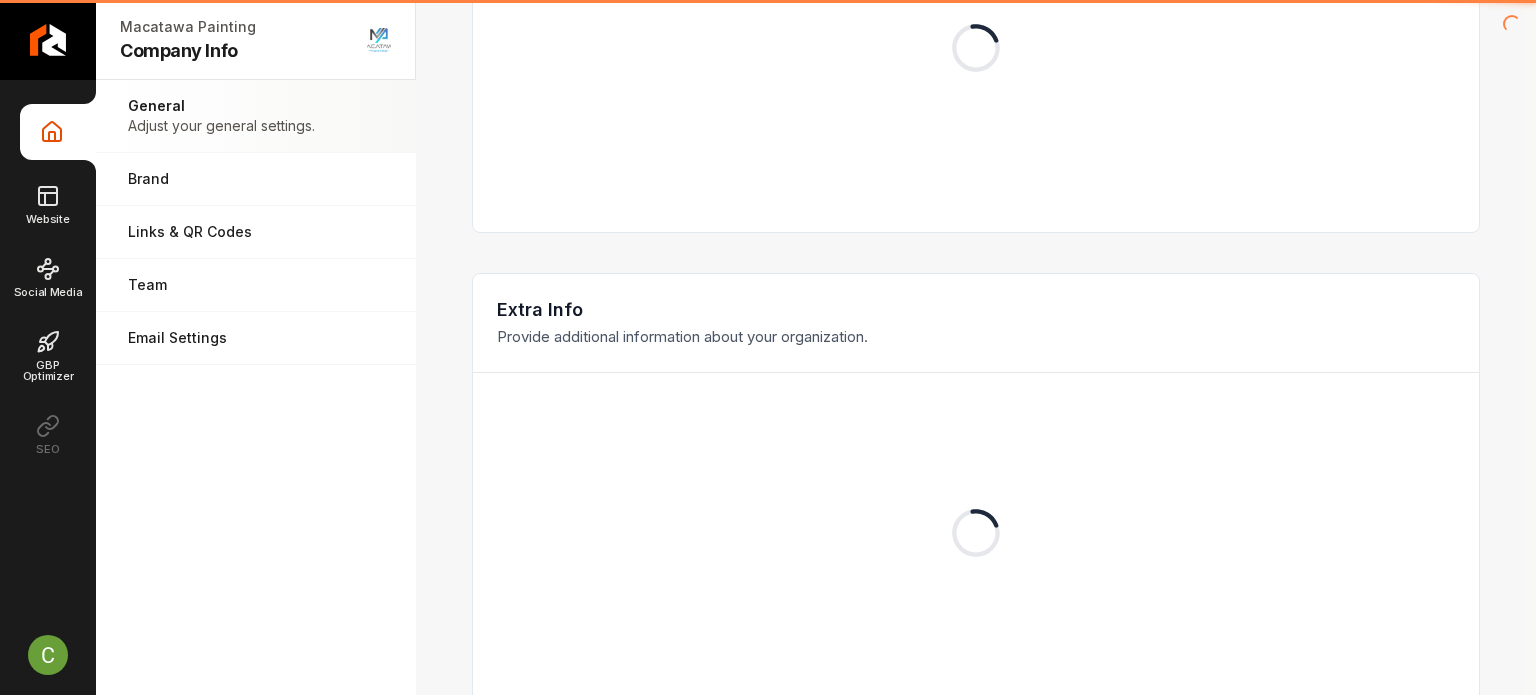 click on "Company Info Website Social Media GBP Optimizer SEO" at bounding box center (48, 283) 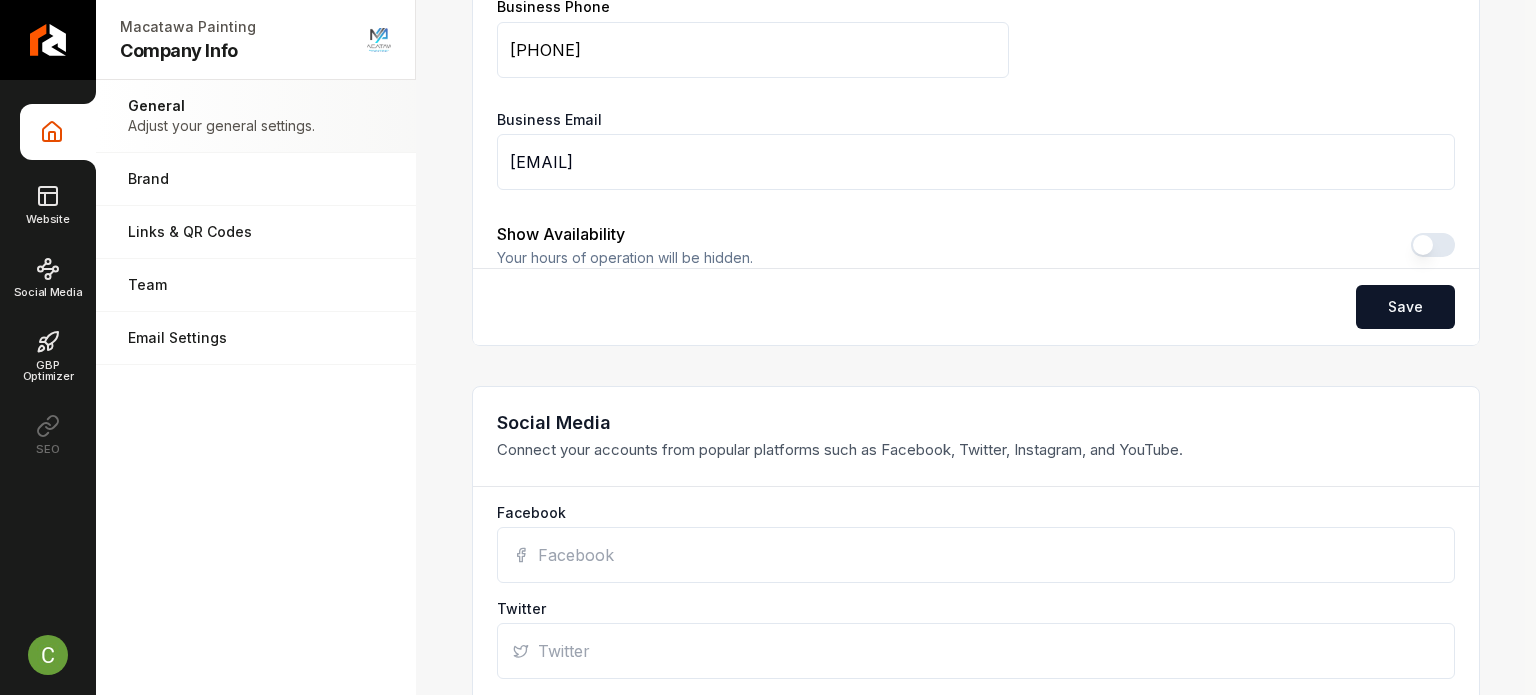 scroll, scrollTop: 617, scrollLeft: 0, axis: vertical 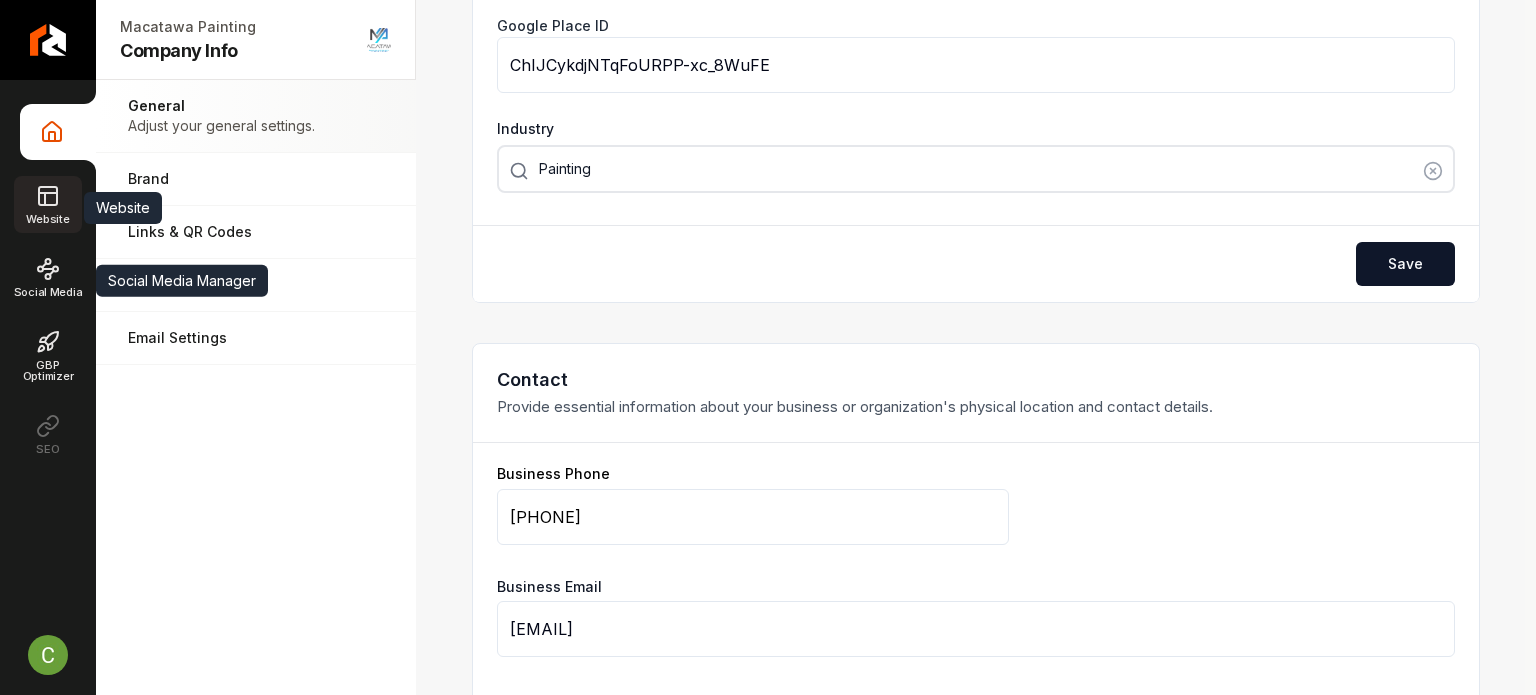 click on "Website" at bounding box center [47, 204] 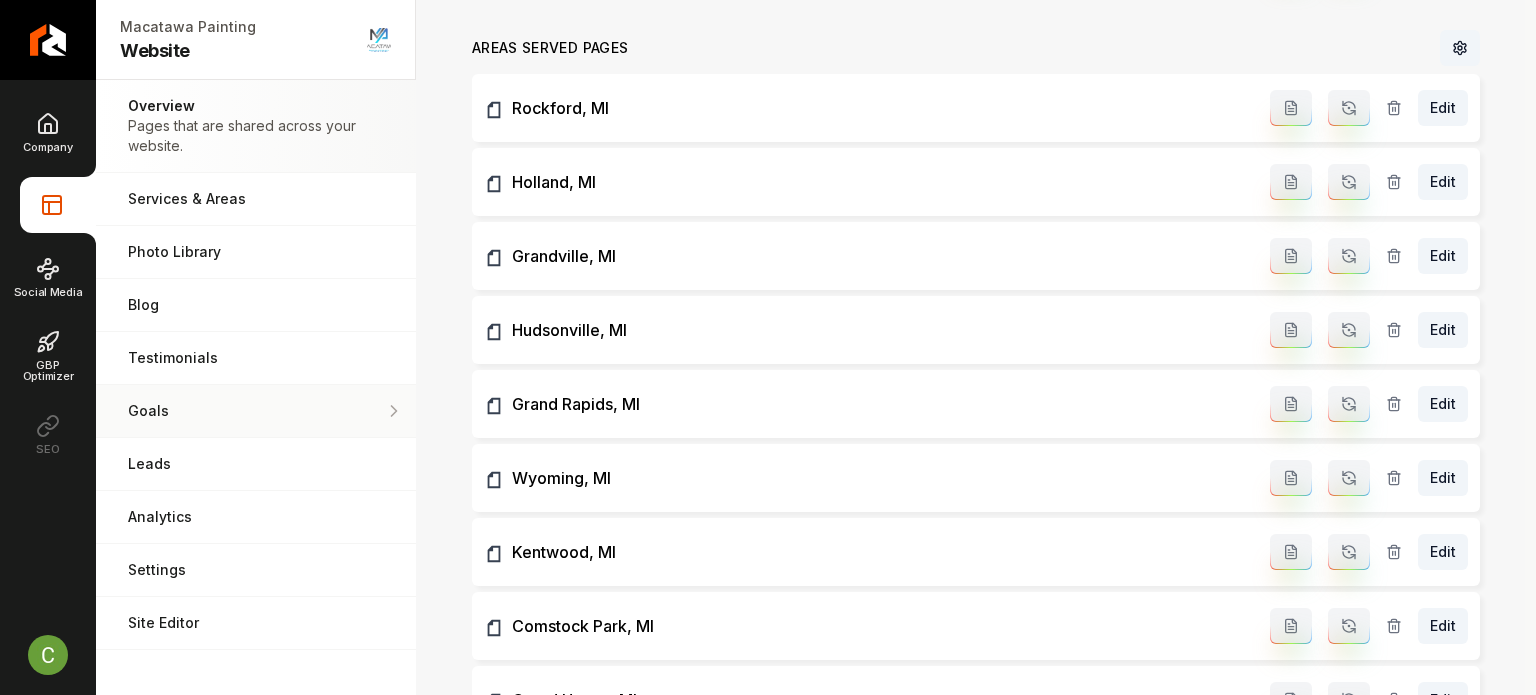 click on "Goals Set your goals and track your progress." at bounding box center (256, 411) 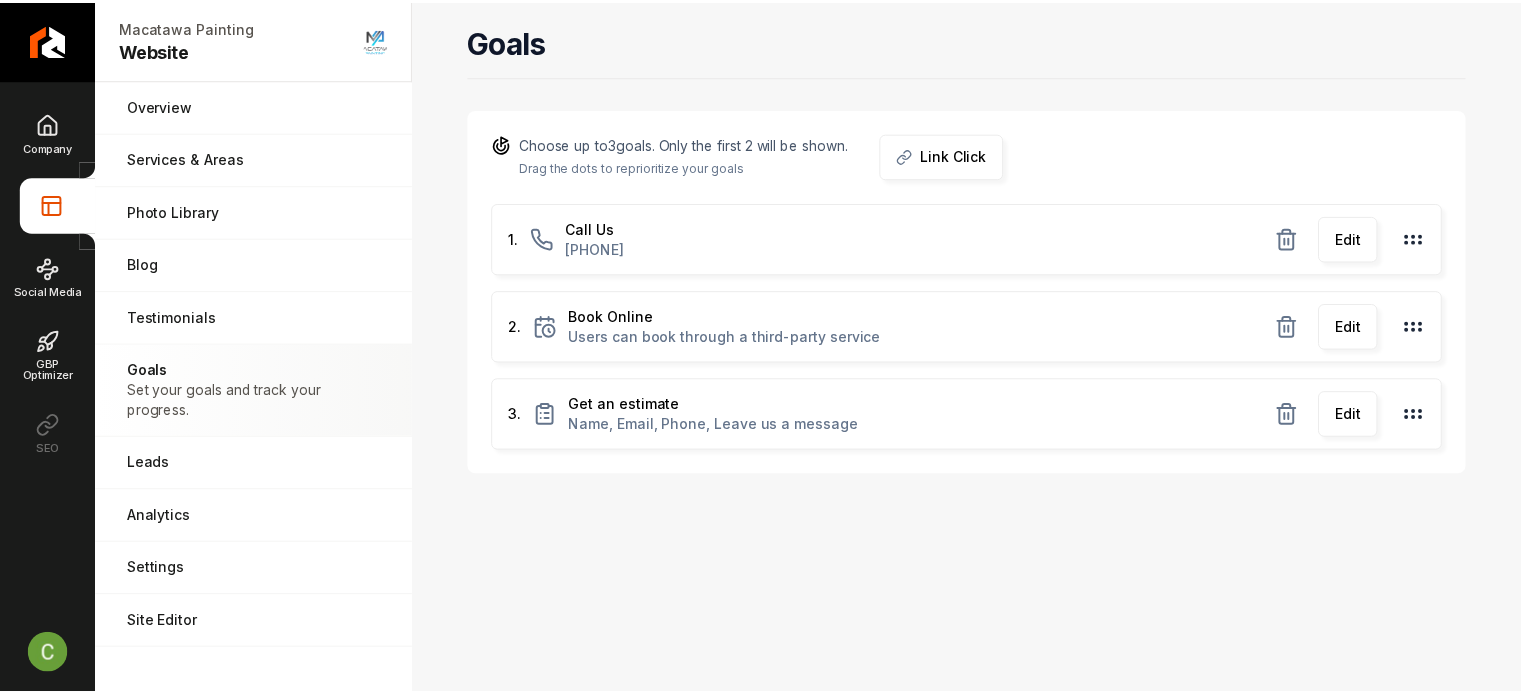 scroll, scrollTop: 0, scrollLeft: 0, axis: both 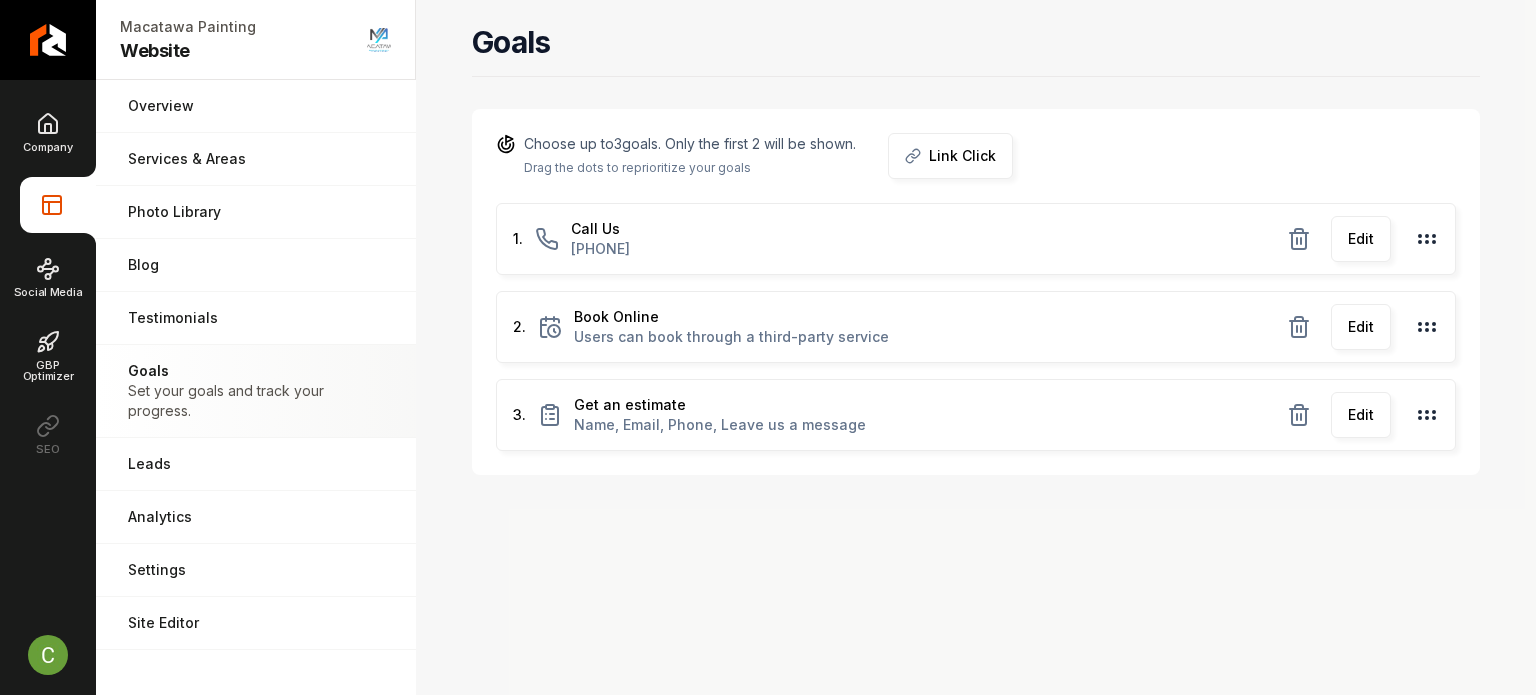 click on "Edit" at bounding box center [1361, 327] 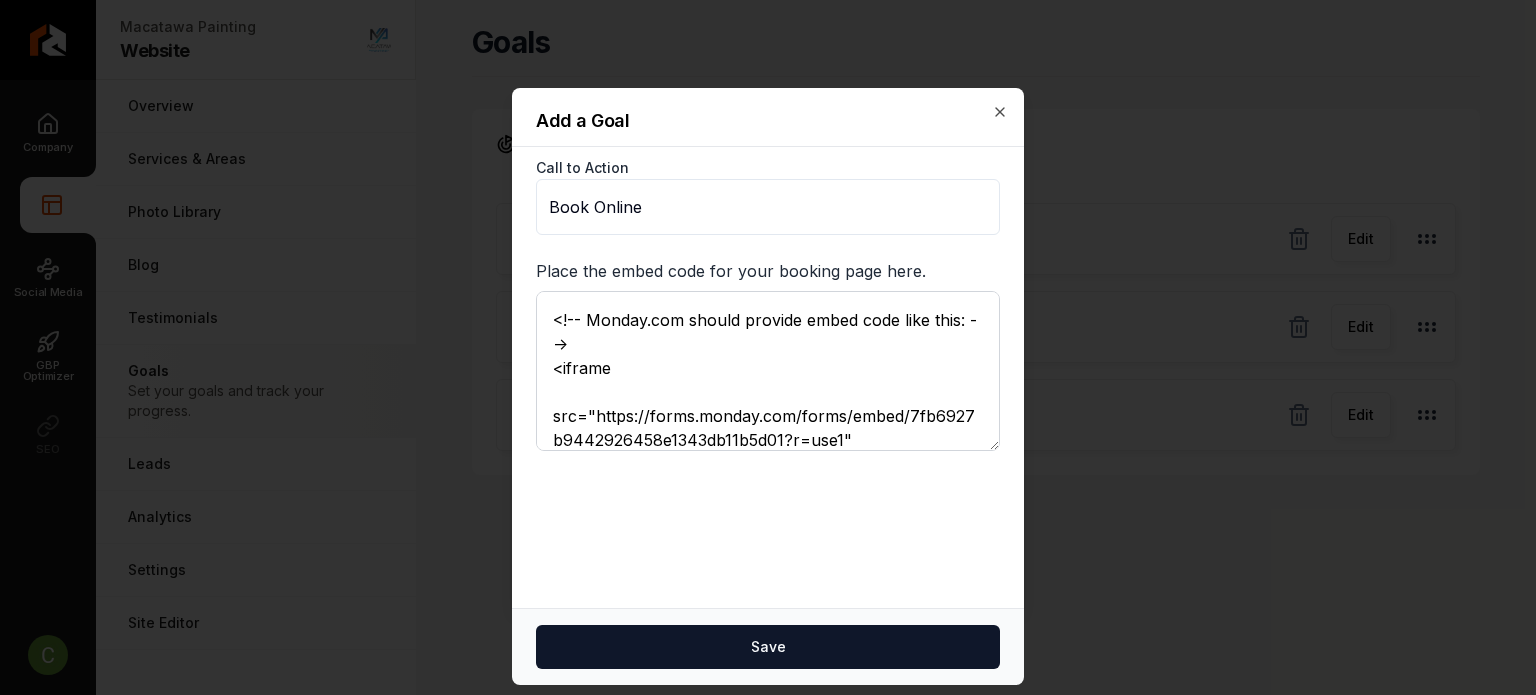 click on "<!-- Monday.com should provide embed code like this: -->
<iframe
src="https://forms.monday.com/forms/embed/7fb6927b9442926458e1343db11b5d01?r=use1"
width="100%"
height="700"
frameborder="0"
scrolling="auto"
title="Estimate Request Form"
allowfullscreen>
</iframe>
<!-- Or they might provide a script tag instead: -->
<script src="https://forms.monday.com/forms/embed/7fb6927b9442926458e1343db11b5d01.js"></script>
<!-- If iframe doesn't work, try this fallback: -->
<div style="width:100%; height:700px; border:1px solid #ddd; padding:20px; text-align:center;">
<h3>Estimate Request Form</h3>
<p>Please <a href="https://forms.monday.com/forms/7fb6927b9442926458e1343db11b5d01?r=use1" target="_blank">click here to fill out our form</a></p>
</div>" at bounding box center [768, 371] 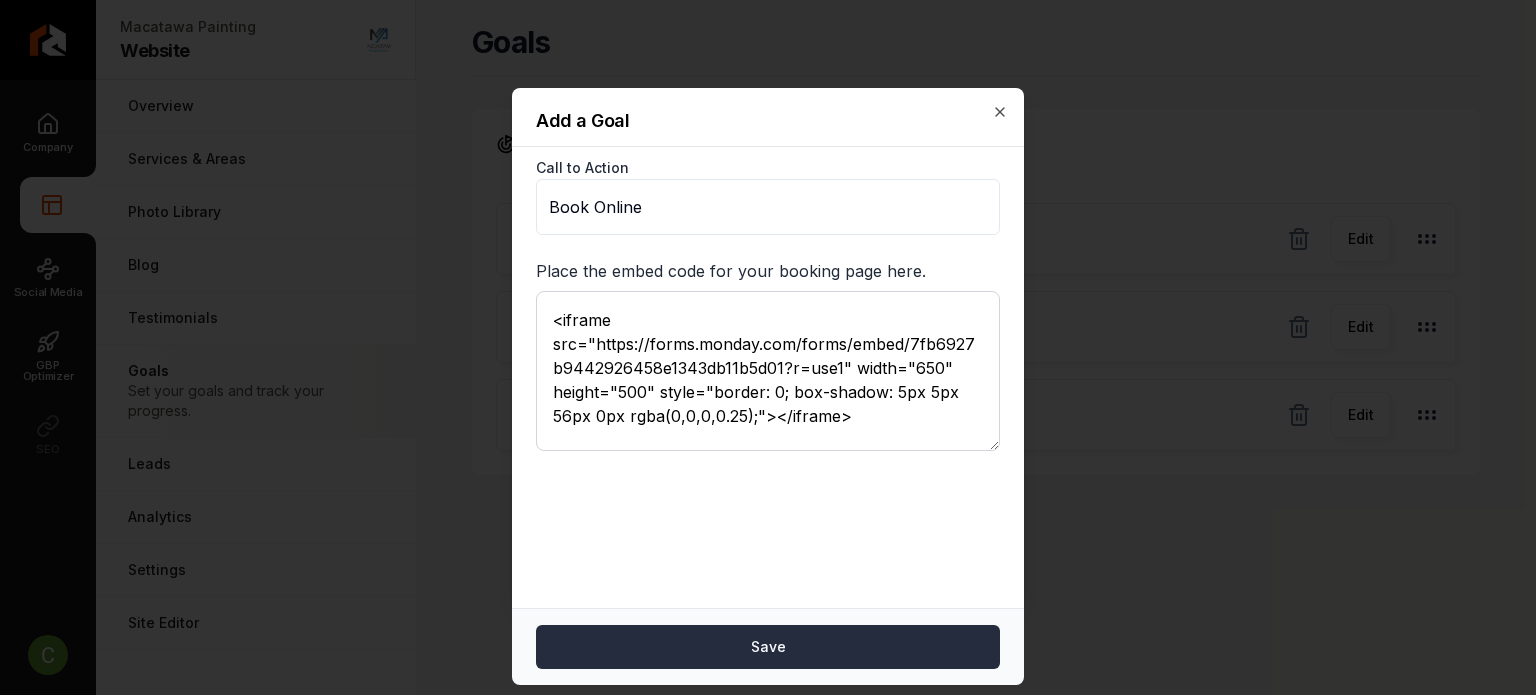 type on "<iframe src="https://forms.monday.com/forms/embed/7fb6927b9442926458e1343db11b5d01?r=use1" width="650" height="500" style="border: 0; box-shadow: 5px 5px 56px 0px rgba(0,0,0,0.25);"></iframe>" 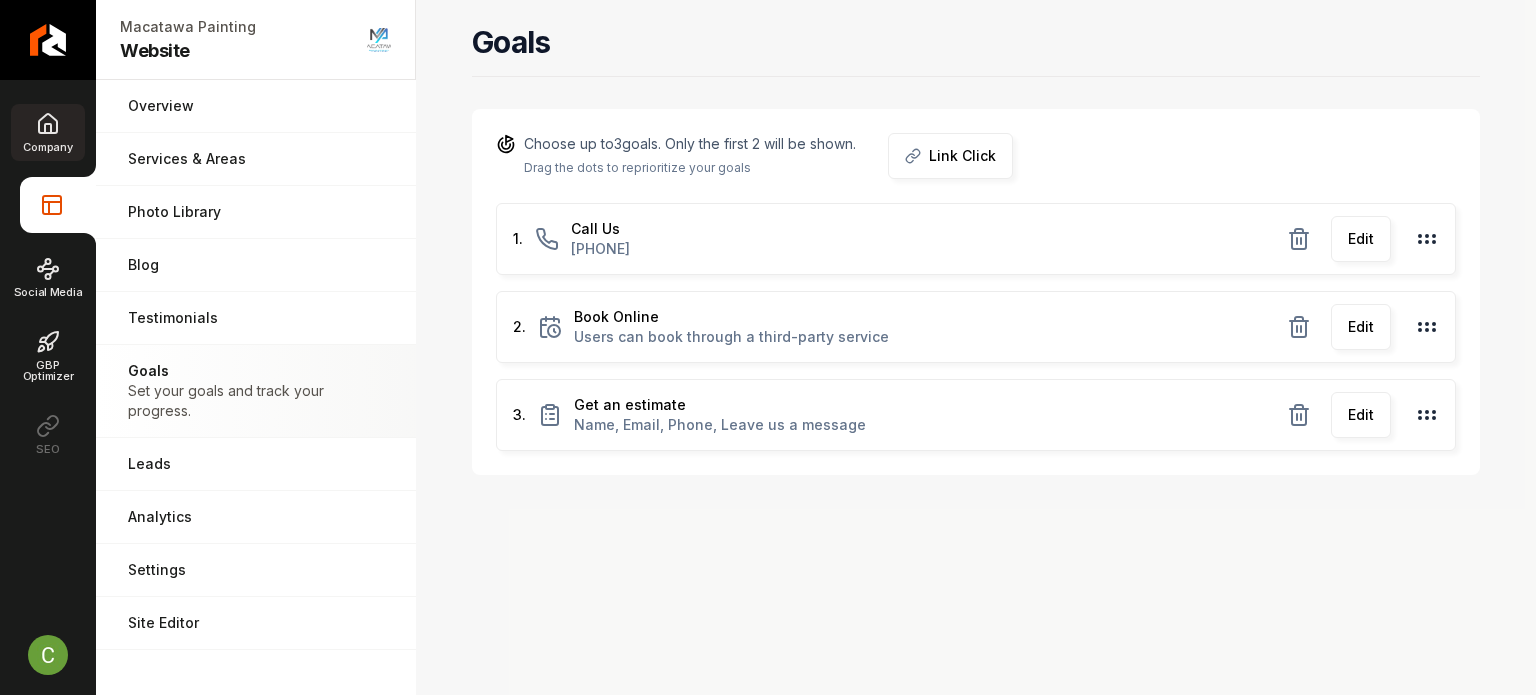click 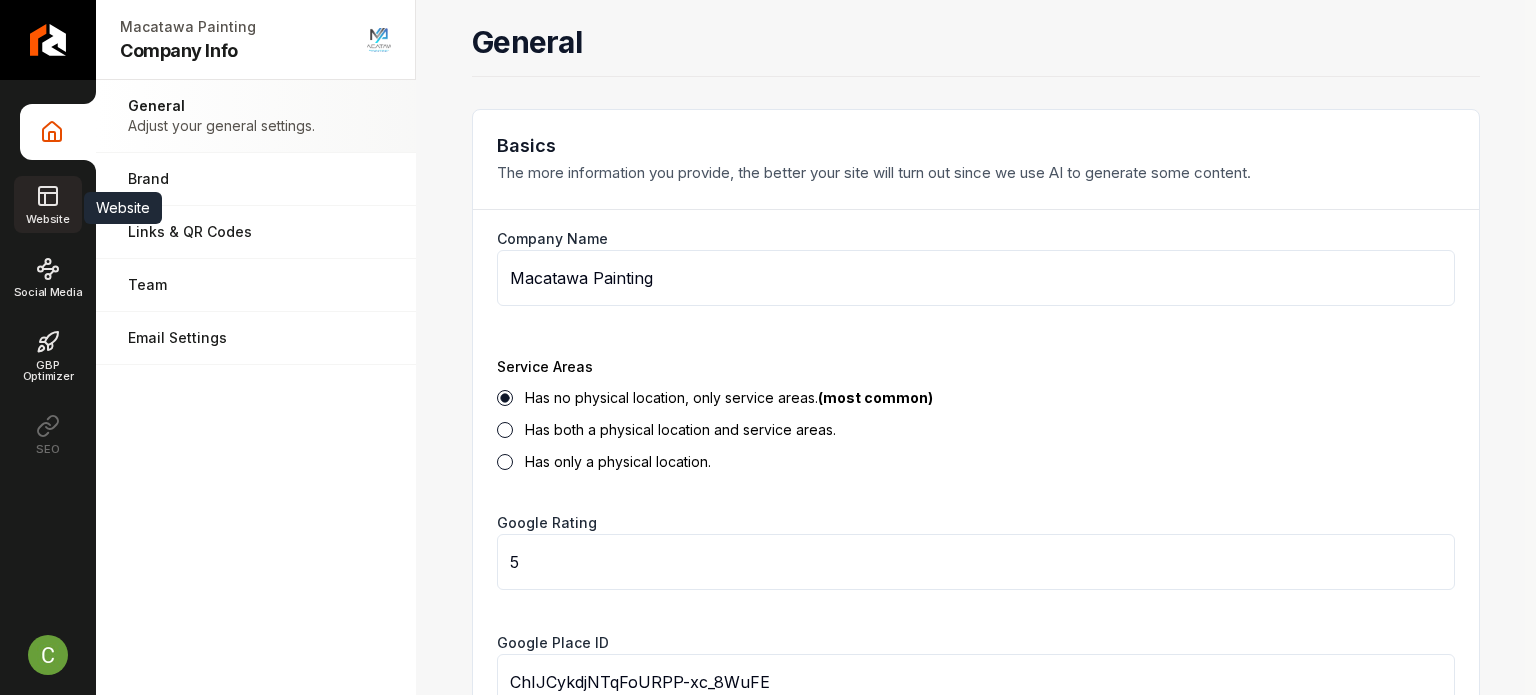 click 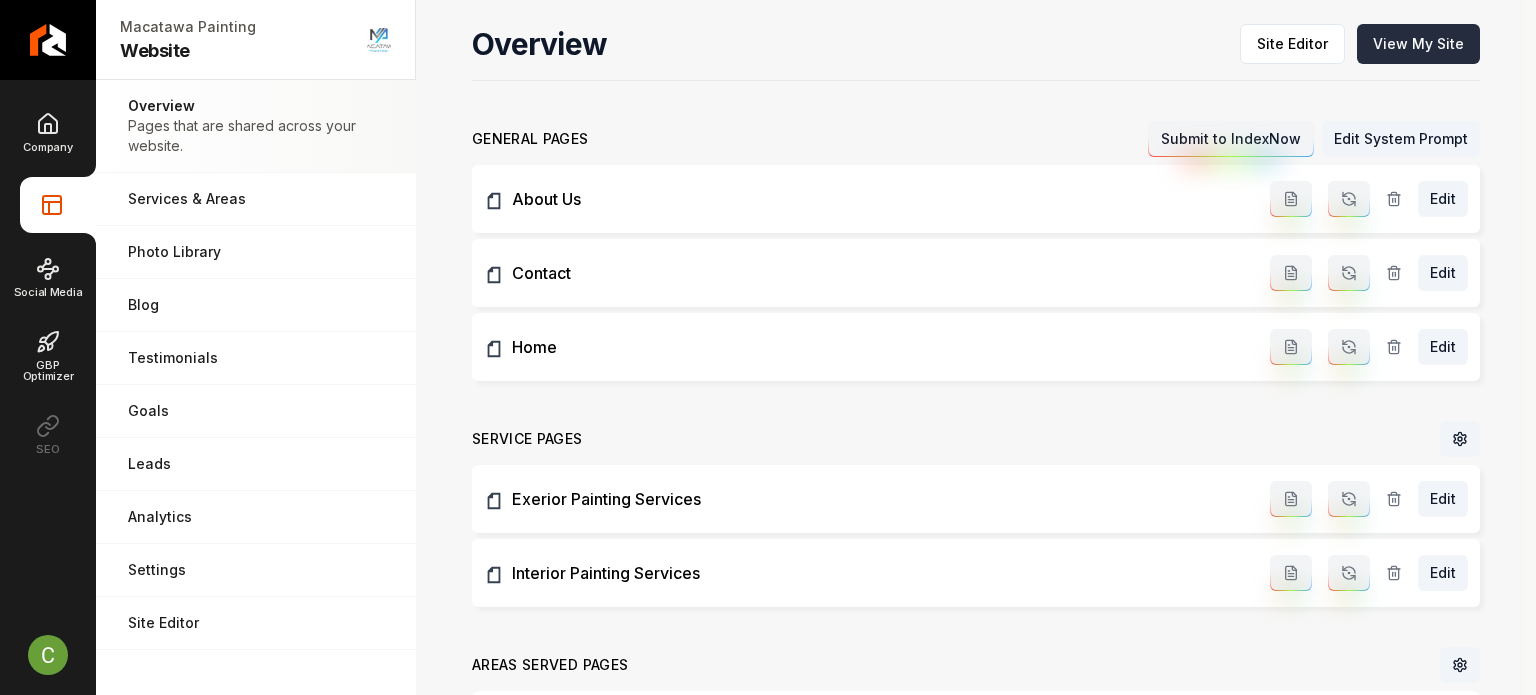 click on "View My Site" at bounding box center (1418, 44) 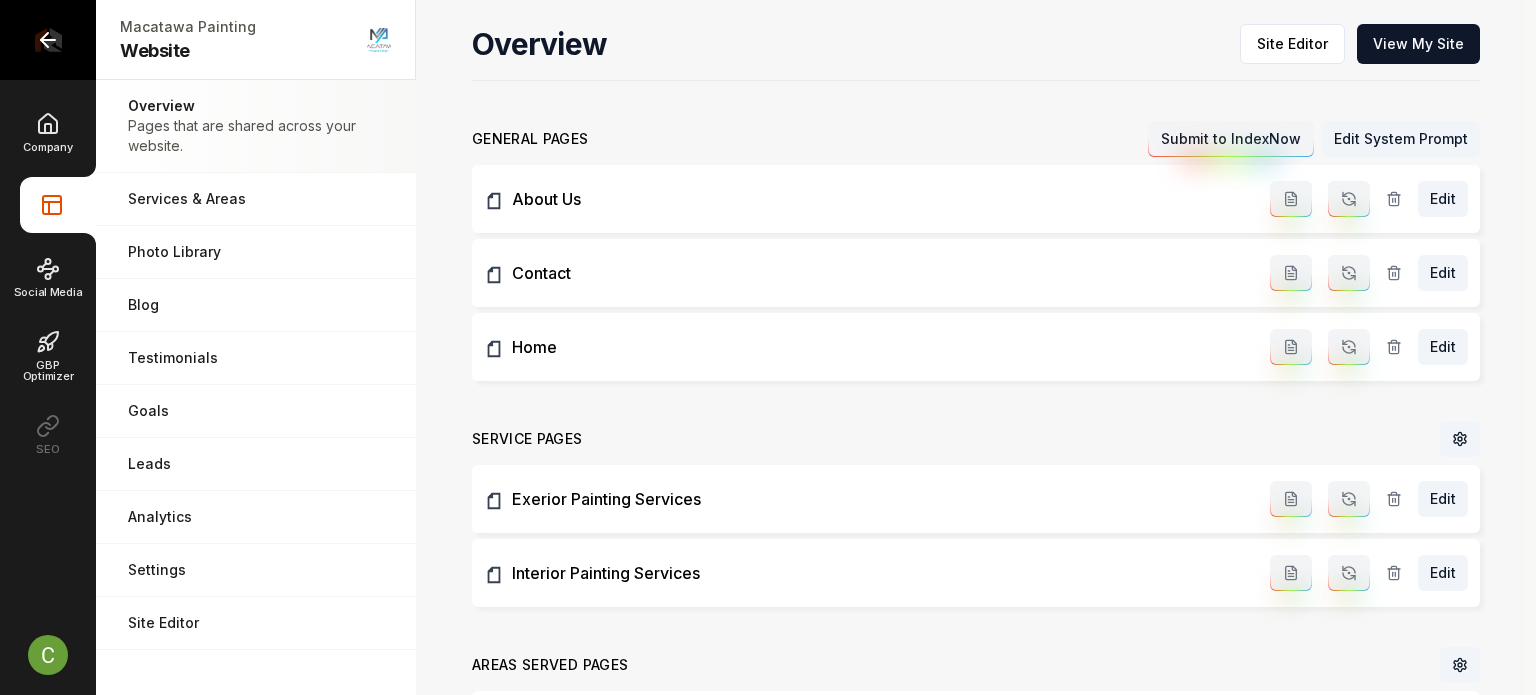 click at bounding box center (48, 40) 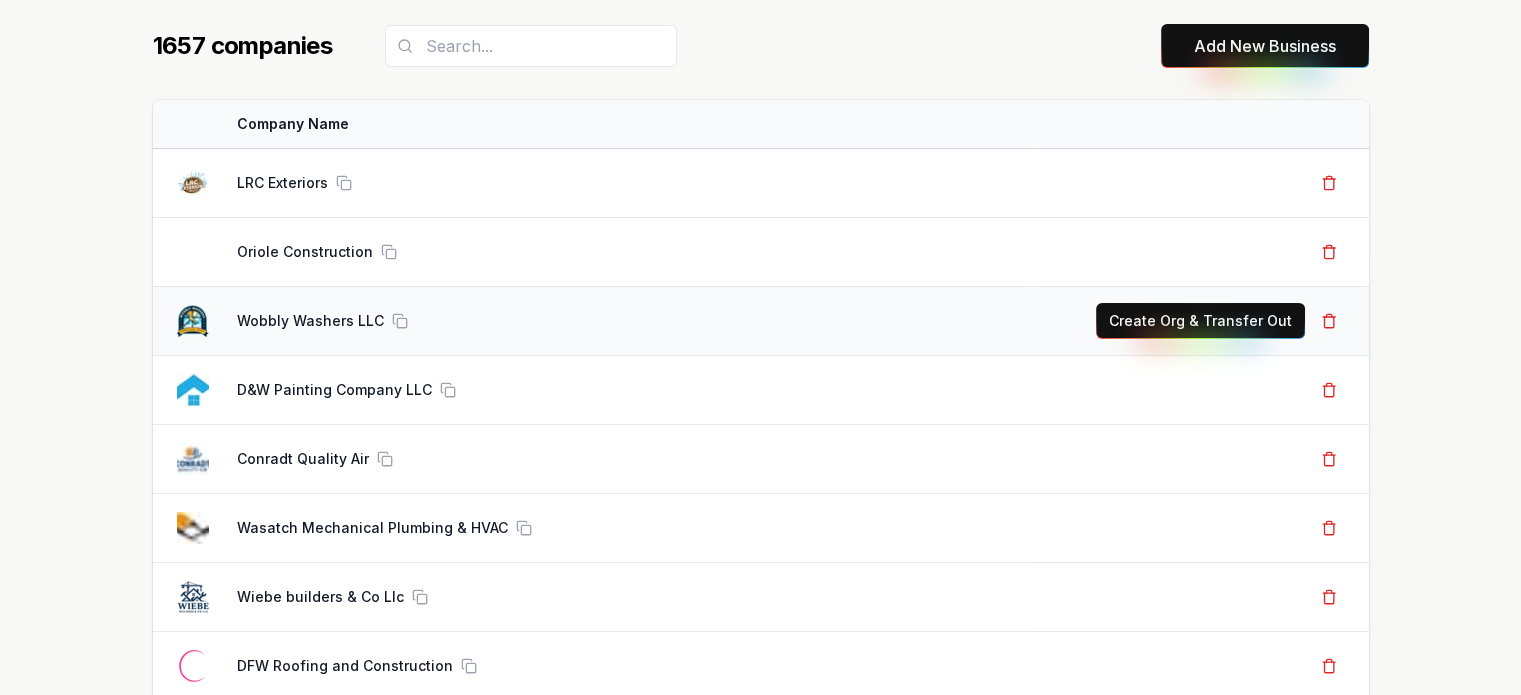 scroll, scrollTop: 0, scrollLeft: 0, axis: both 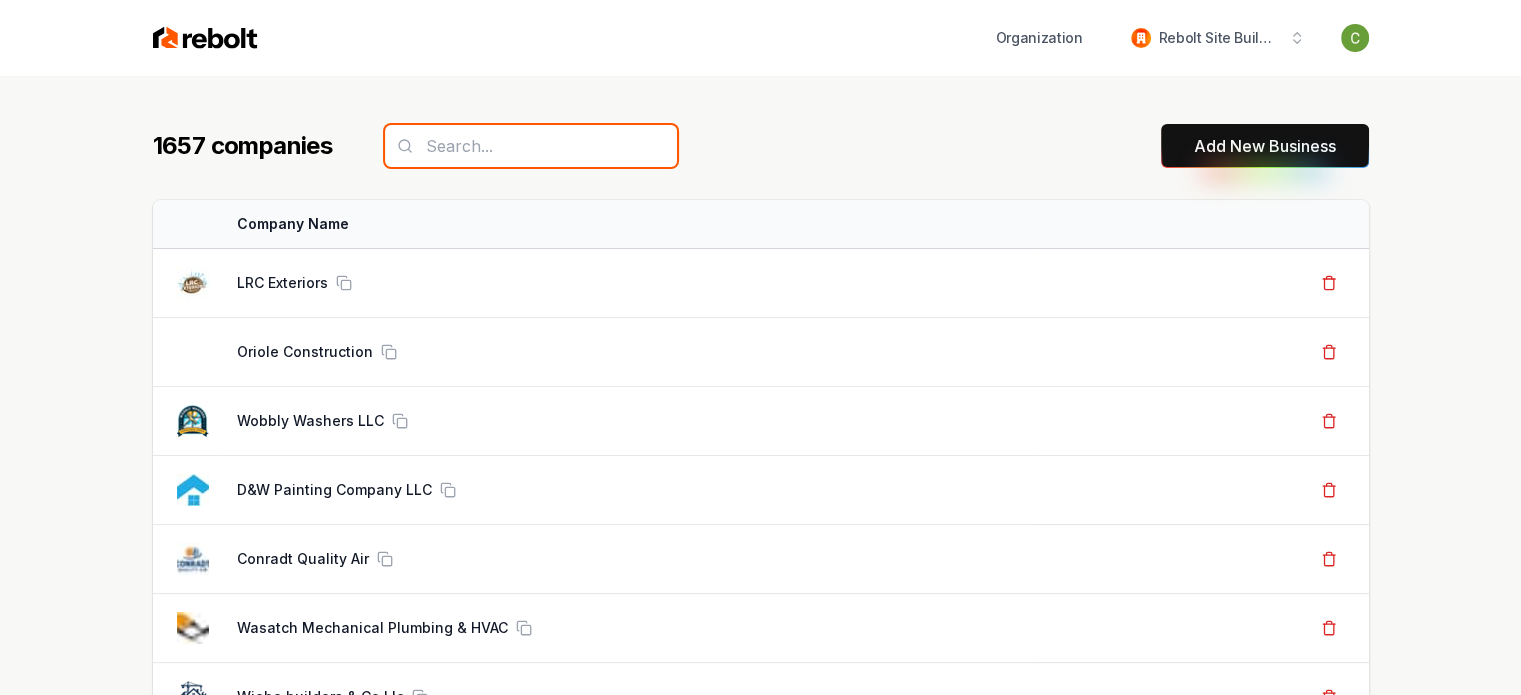 click at bounding box center (531, 146) 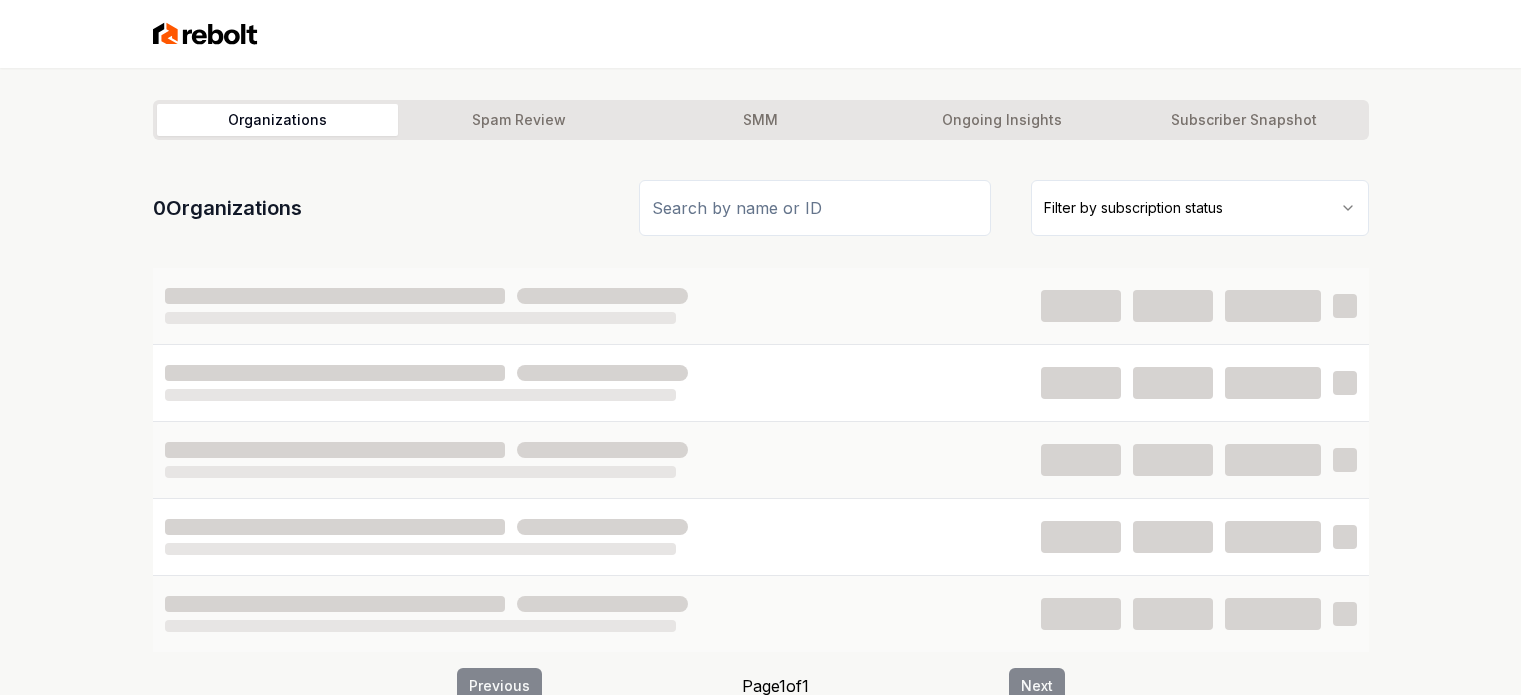scroll, scrollTop: 0, scrollLeft: 0, axis: both 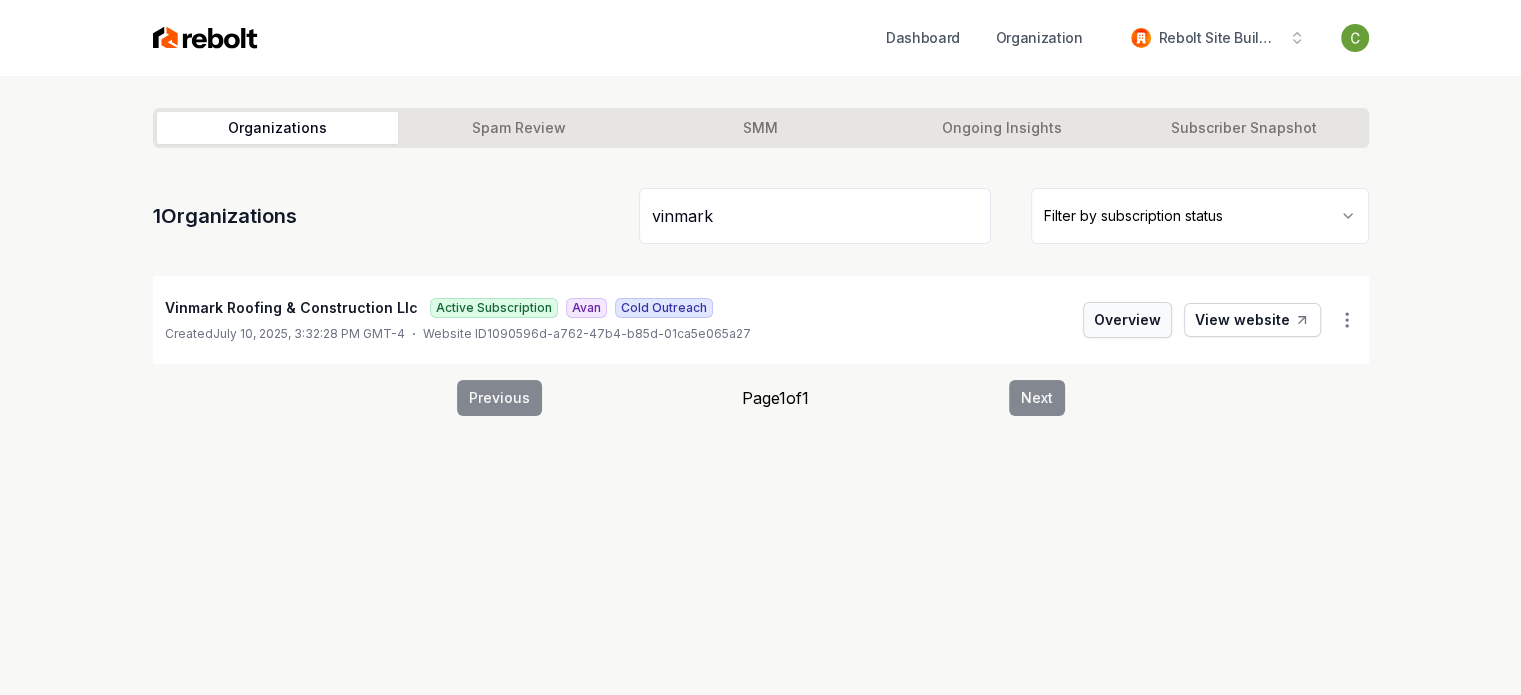 type on "vinmark" 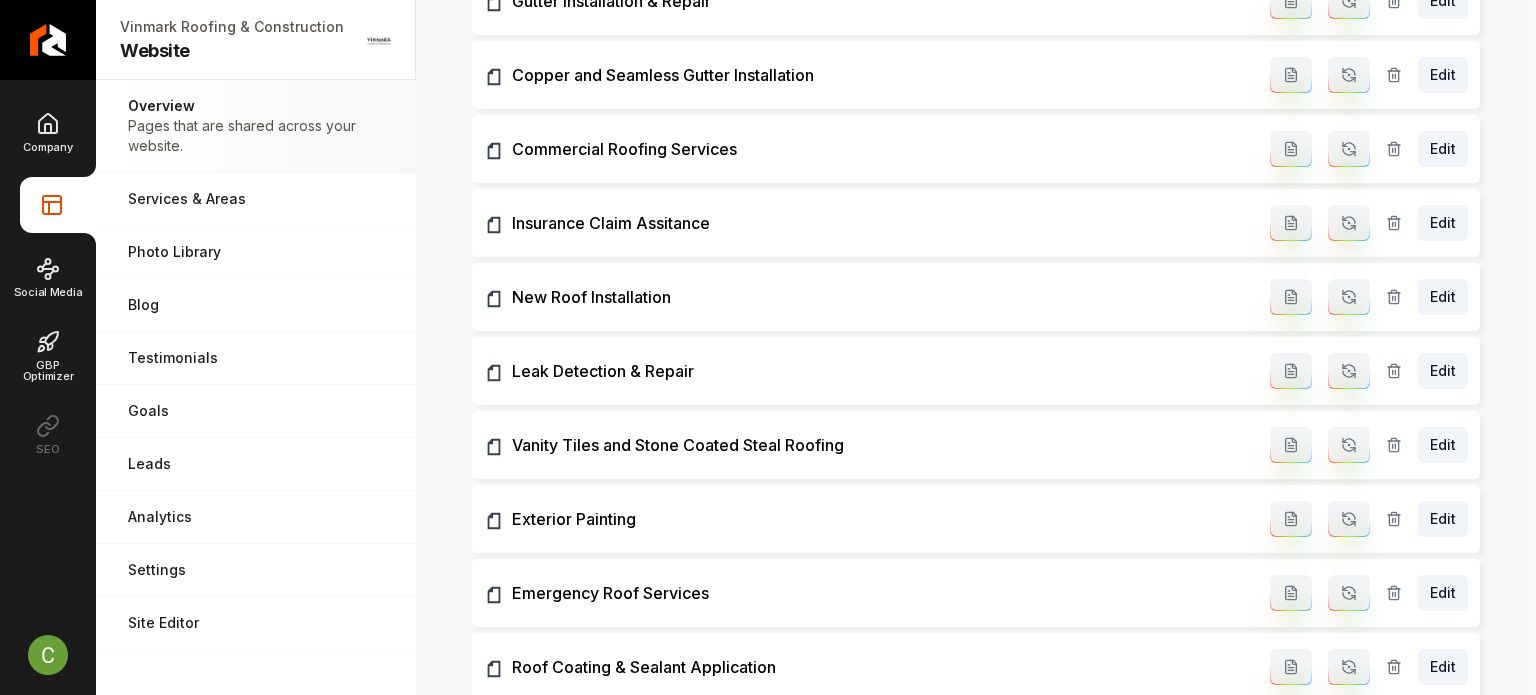 scroll, scrollTop: 900, scrollLeft: 0, axis: vertical 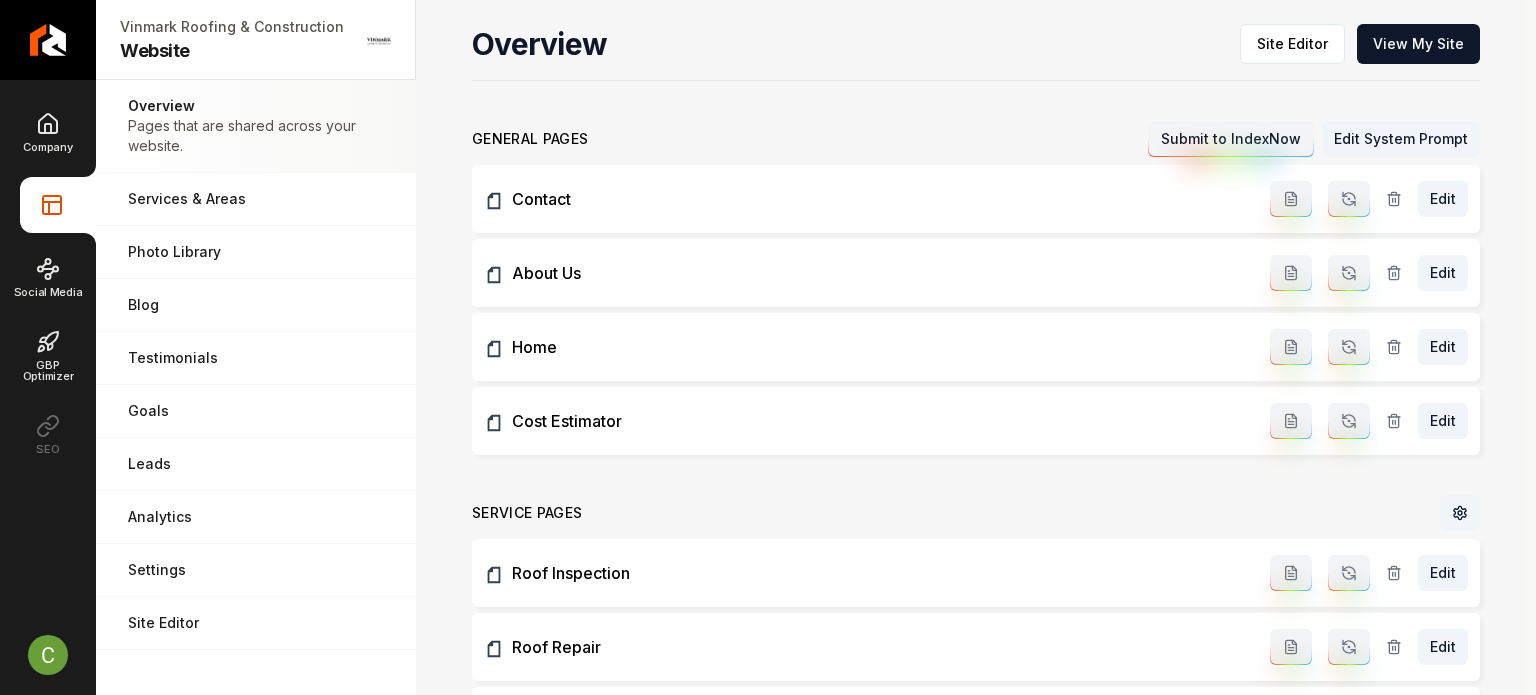 drag, startPoint x: 397, startPoint y: 415, endPoint x: 351, endPoint y: -42, distance: 459.30927 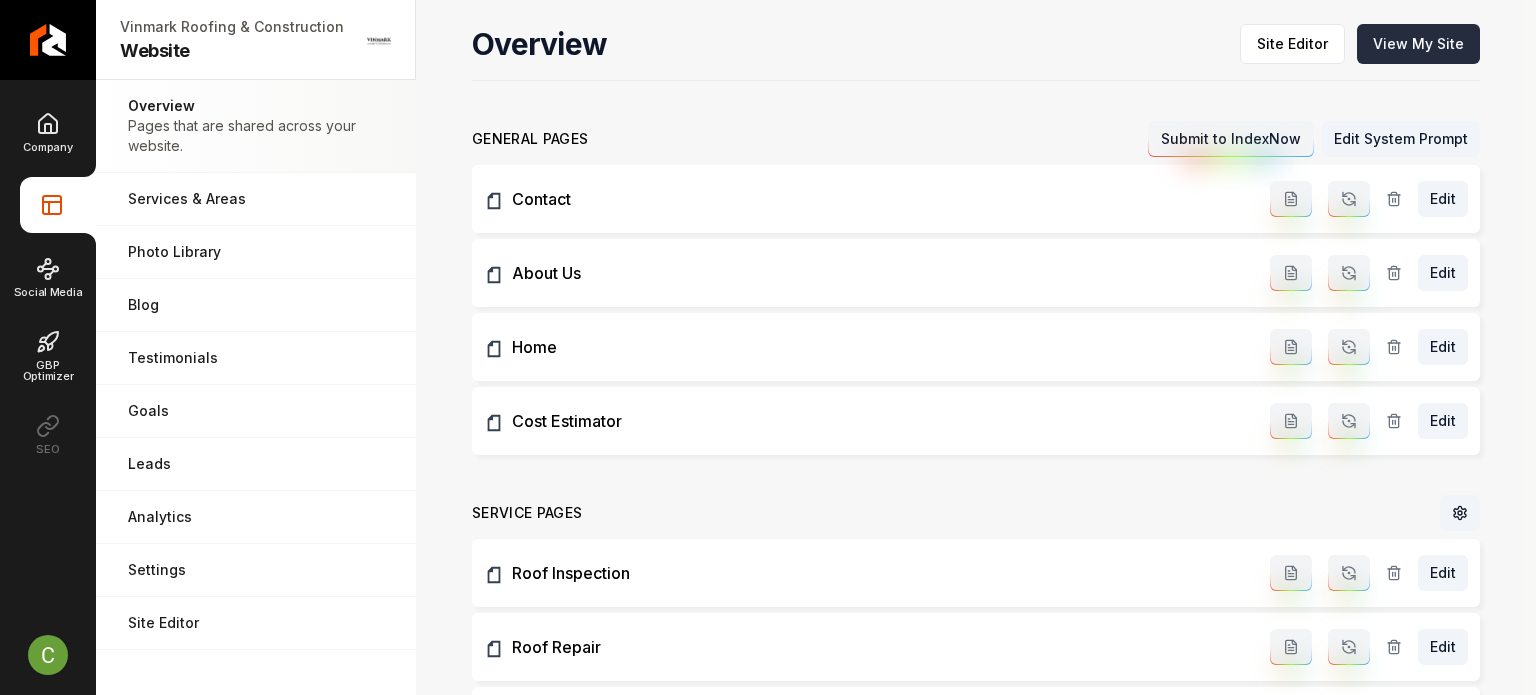 click on "View My Site" at bounding box center (1418, 44) 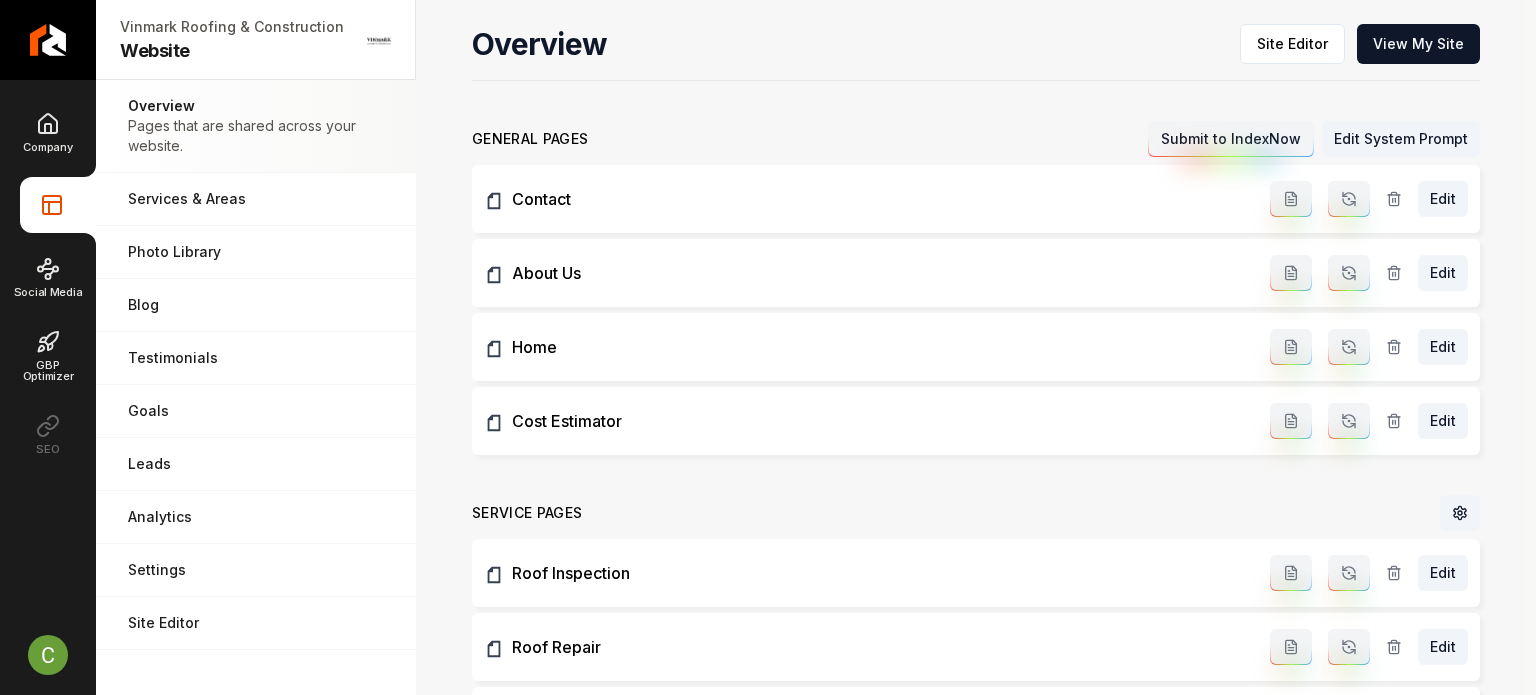 click on "Overview Site Editor View My Site general pages Submit to IndexNow Edit System Prompt Contact Edit About Us Edit Home Edit Cost Estimator Edit Service Pages Roof Inspection Edit Roof Repair Edit Shingle Roofing Edit Roof Replacement Edit Metal Roofing Edit Flat Roofing (TPO and PVC) Edit Storm Damage Repair Edit Slate Roofing Edit Gutter Installation & Repair Edit Copper and Seamless Gutter Installation  Edit Commercial Roofing Services Edit Insurance Claim Assitance Edit New Roof Installation Edit Leak Detection & Repair Edit Vanity Tiles and Stone Coated Steal Roofing Edit Exterior Painting Edit Emergency Roof Services Edit Roof Coating & Sealant Application Edit Siding Installation and Repair Edit Areas Served Pages Forest Hill, [STATE] Edit Burleson, [STATE] Edit Weatherford, [STATE] Edit Mineral Wells, [STATE] Edit Millsap, [STATE] Edit Aledo, [STATE] Edit Willow Park, [STATE] Edit Hudson Oaks, [STATE] Edit Annetta, [STATE] Edit Brock, [STATE] Edit Fort Worth, [STATE] Edit Westworth Village, [STATE] Edit Benbrook, [STATE] Edit Grand Prairie, [STATE] Edit Hurst, [STATE] Edit" at bounding box center [976, 2089] 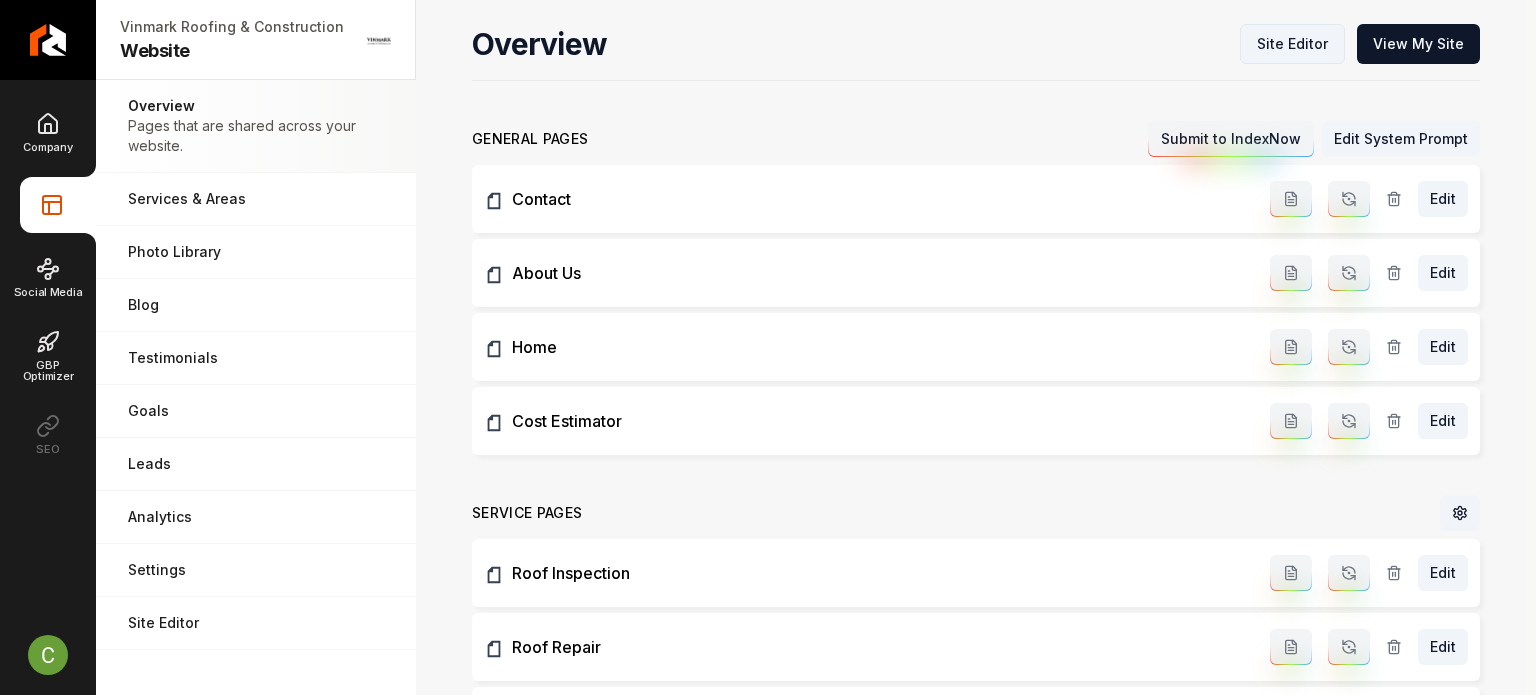 click on "Site Editor" at bounding box center (1292, 44) 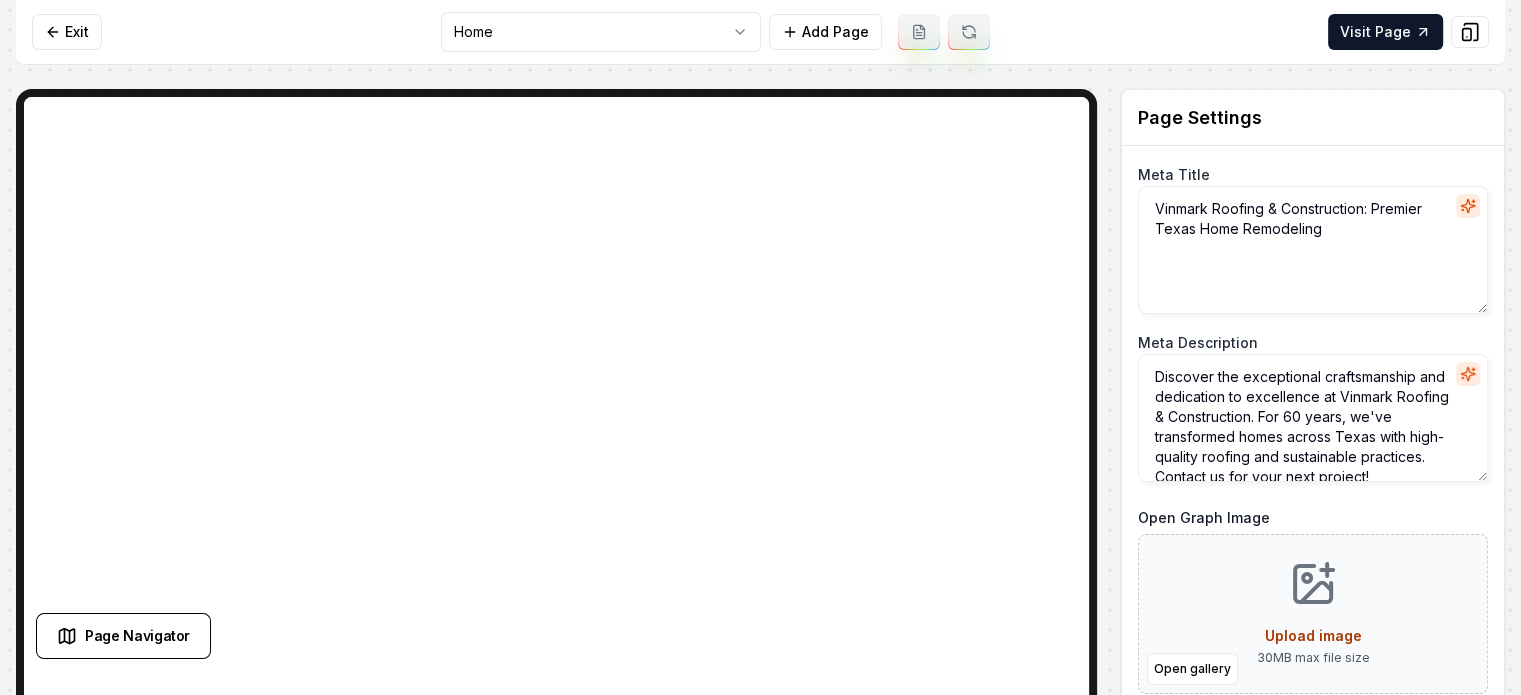 click on "Computer Required This feature is only available on a computer. Please switch to a computer to edit your site. Go back  Exit Home Add Page Visit Page  Page Navigator Page Settings Meta Title Vinmark Roofing & Construction: Premier Texas Home Remodeling Meta Description Discover the exceptional craftsmanship and dedication to excellence at Vinmark Roofing & Construction. For 60 years, we've transformed homes across Texas with high-quality roofing and sustainable practices. Contact us for your next project! Open Graph Image Open gallery Upload image 30  MB max file size Discard Changes Save Section Editor Unsupported section type /dashboard/sites/1090596d-a762-47b4-b85d-01ca5e065a27/pages/327c8b95-bc4f-43b3-9e26-354e1d44dcbe" at bounding box center (760, 347) 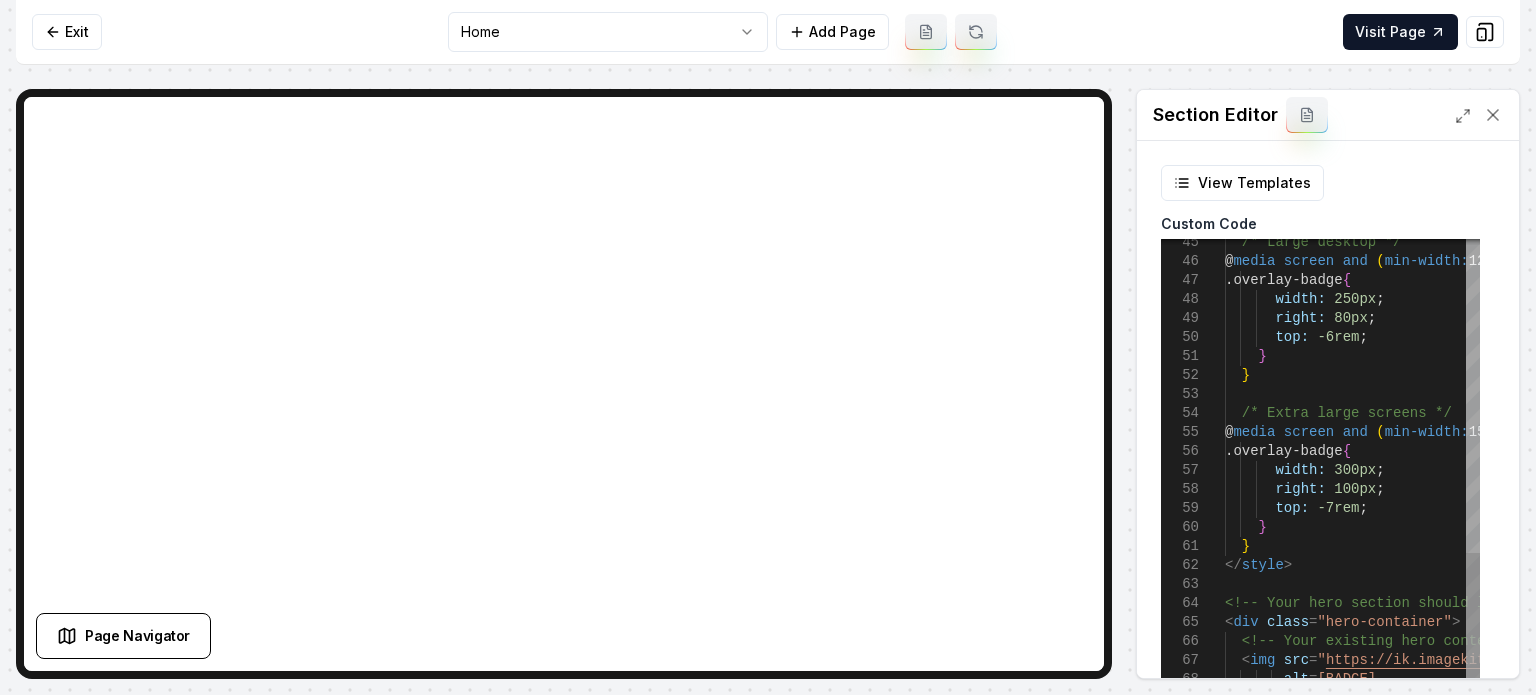 scroll, scrollTop: 252, scrollLeft: 0, axis: vertical 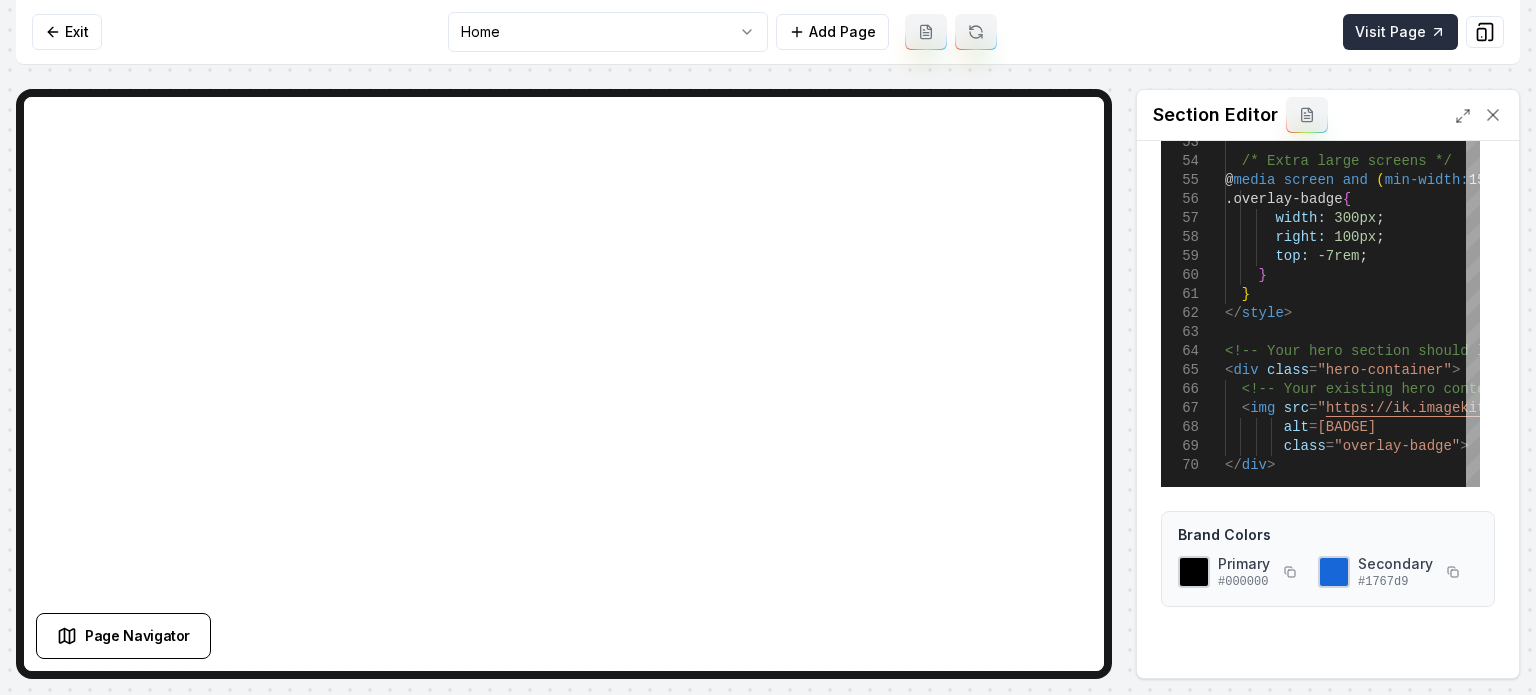 click on "Visit Page" at bounding box center [1400, 32] 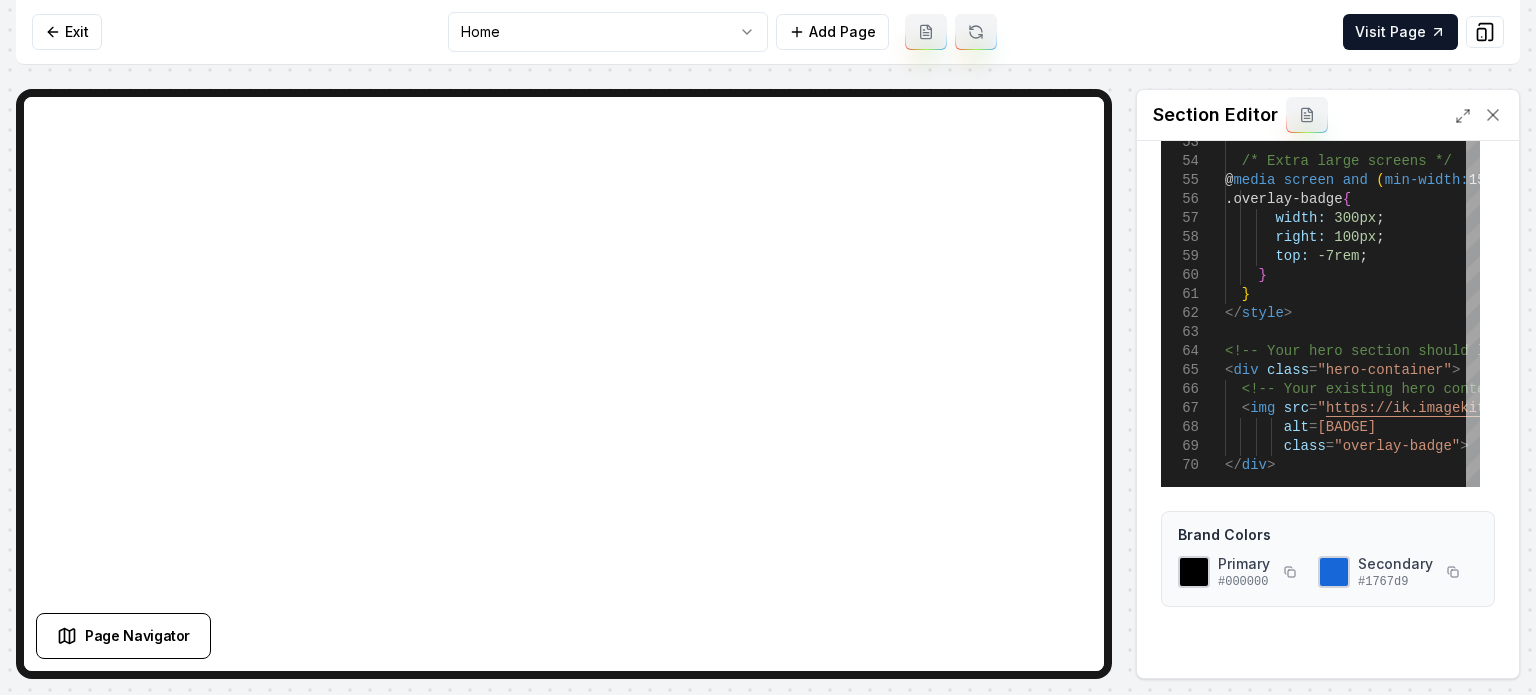 click on "Exit Home Add Page Visit Page" at bounding box center [768, 32] 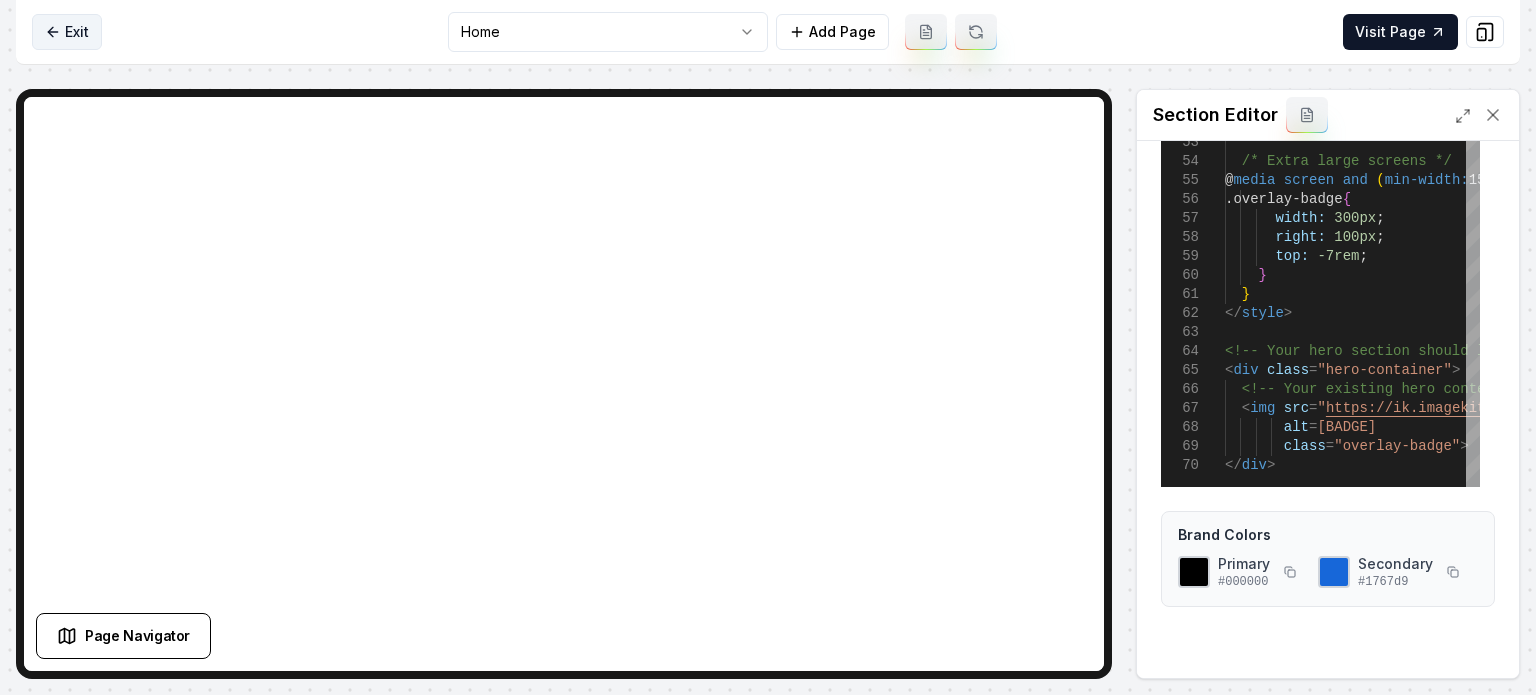 click on "Exit" at bounding box center (67, 32) 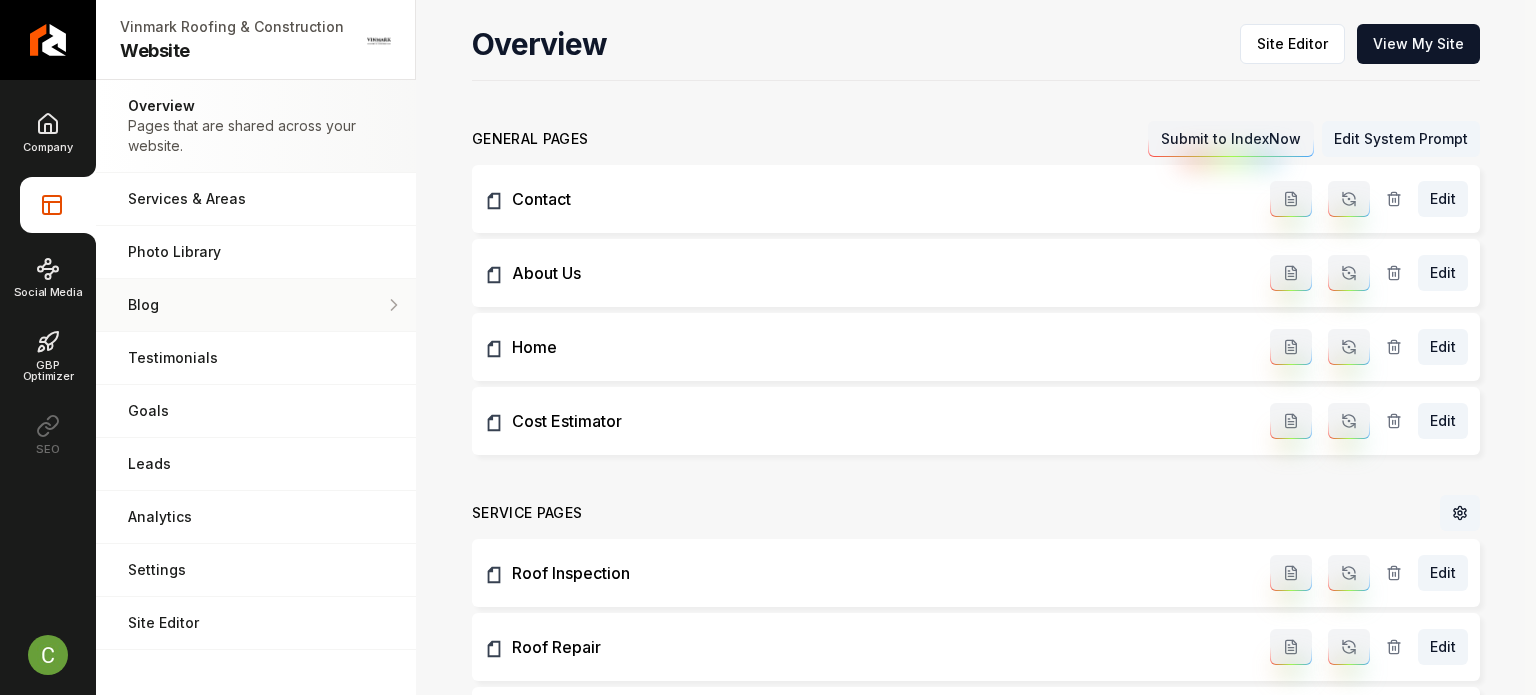 click on "Blog" at bounding box center [256, 305] 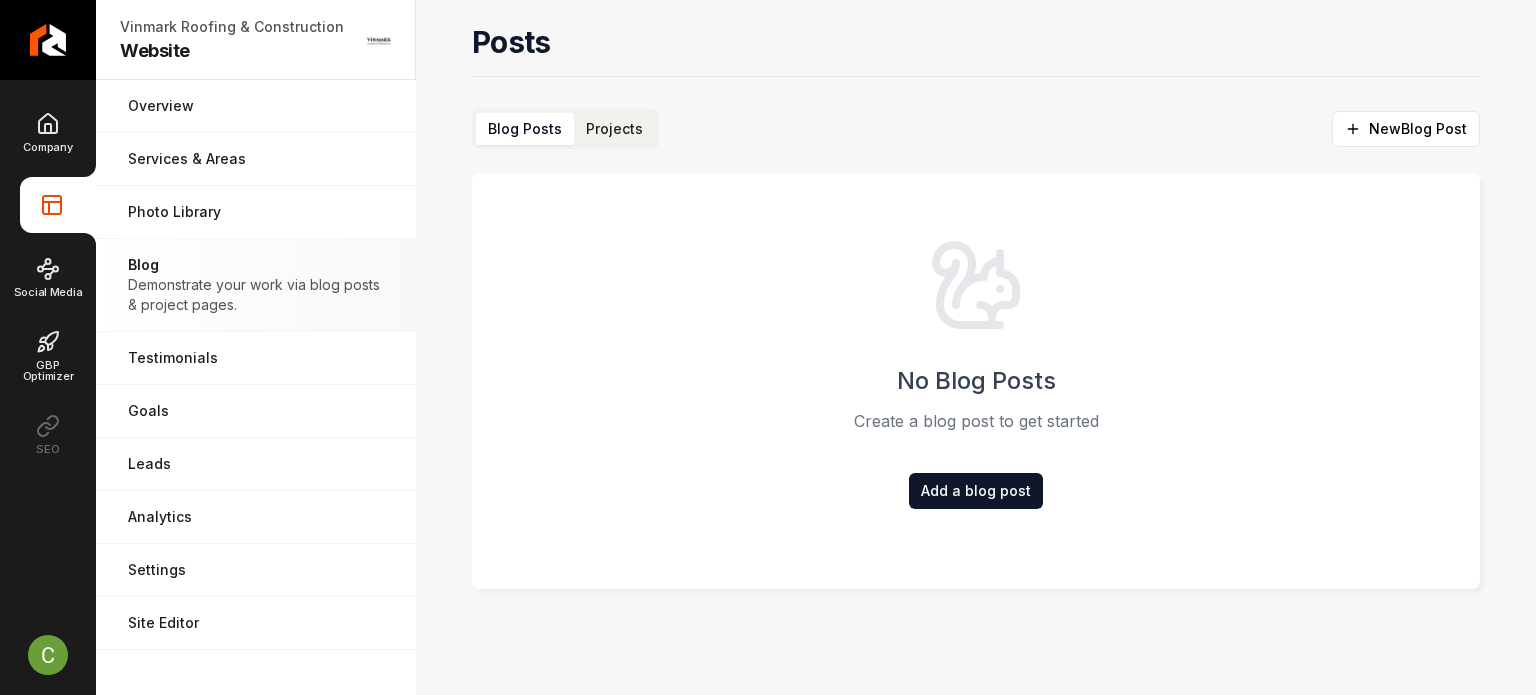 click on "Projects" at bounding box center [614, 129] 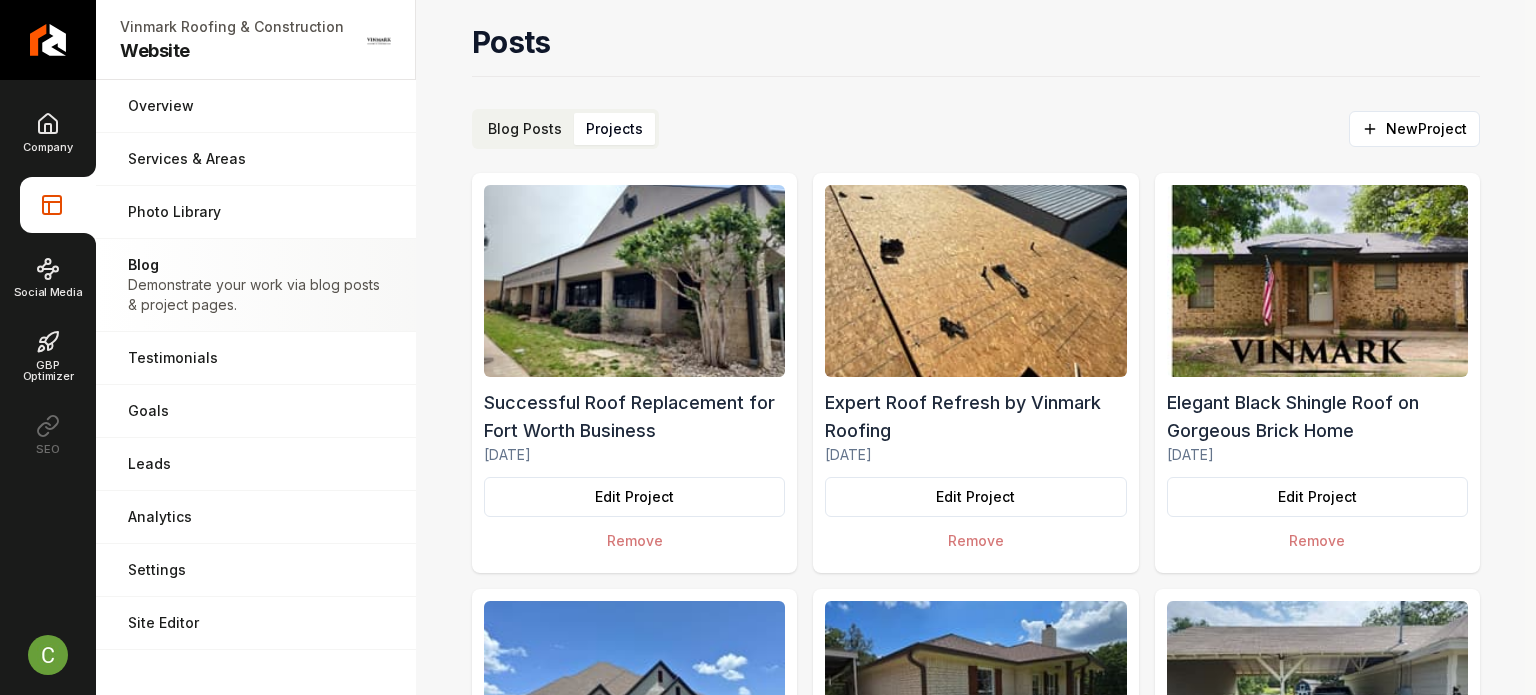 click on "Posts Blog Posts Projects New  Project Successful Roof Replacement for Fort Worth Business [DATE] Edit Project Remove Expert Roof Refresh by Vinmark Roofing [DATE] Edit Project Remove Elegant Black Shingle Roof on Gorgeous Brick Home [DATE] Edit Project Remove Boost Your Home's Value with Expert Roofing [DATE] Edit Project Remove Stunning Roof Transformation with Armor Shield 2 [DATE] Edit Project Remove Superior Roof Replacement by Vinmark [DATE] Edit Project Remove Community National Bank Mineral Wells [DATE] Edit Project Remove" at bounding box center (976, 700) 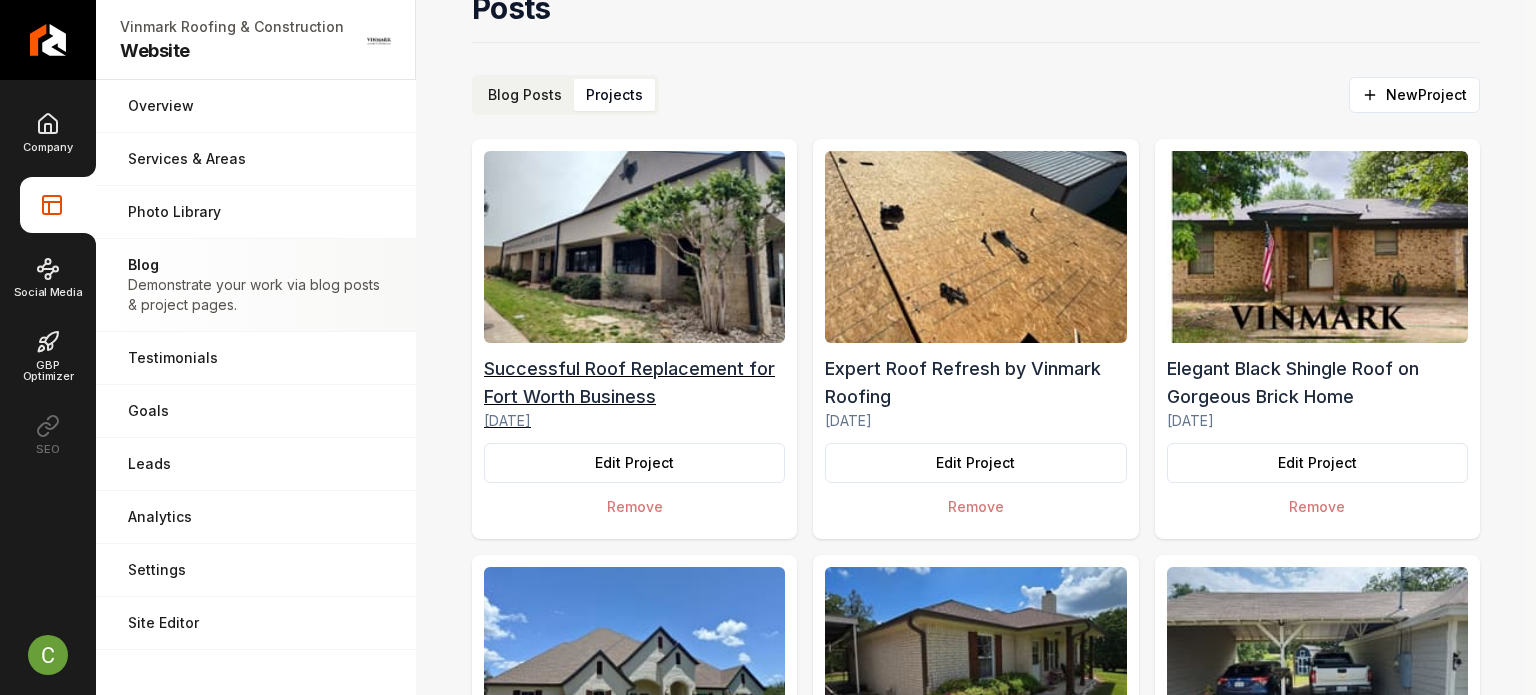 scroll, scrollTop: 0, scrollLeft: 0, axis: both 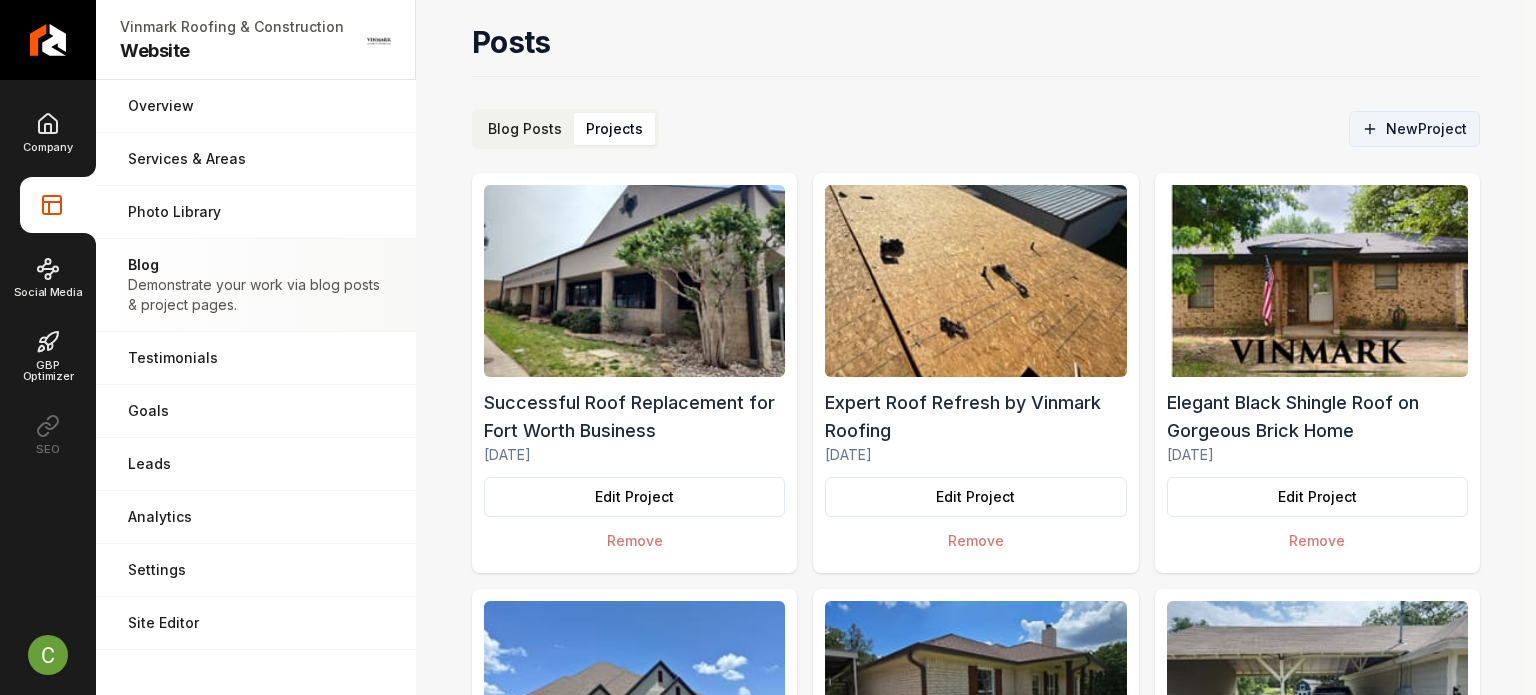 click on "New  Project" at bounding box center [1414, 129] 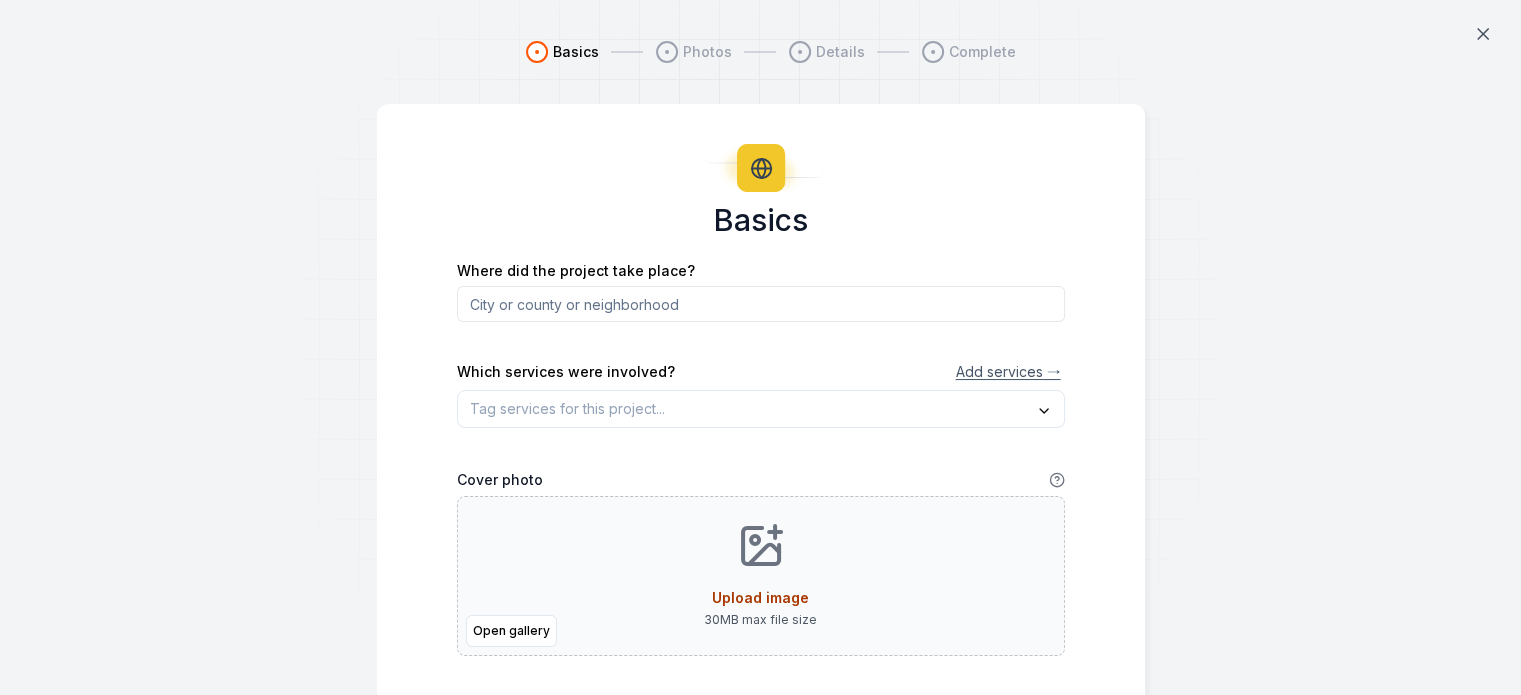 click at bounding box center (761, 304) 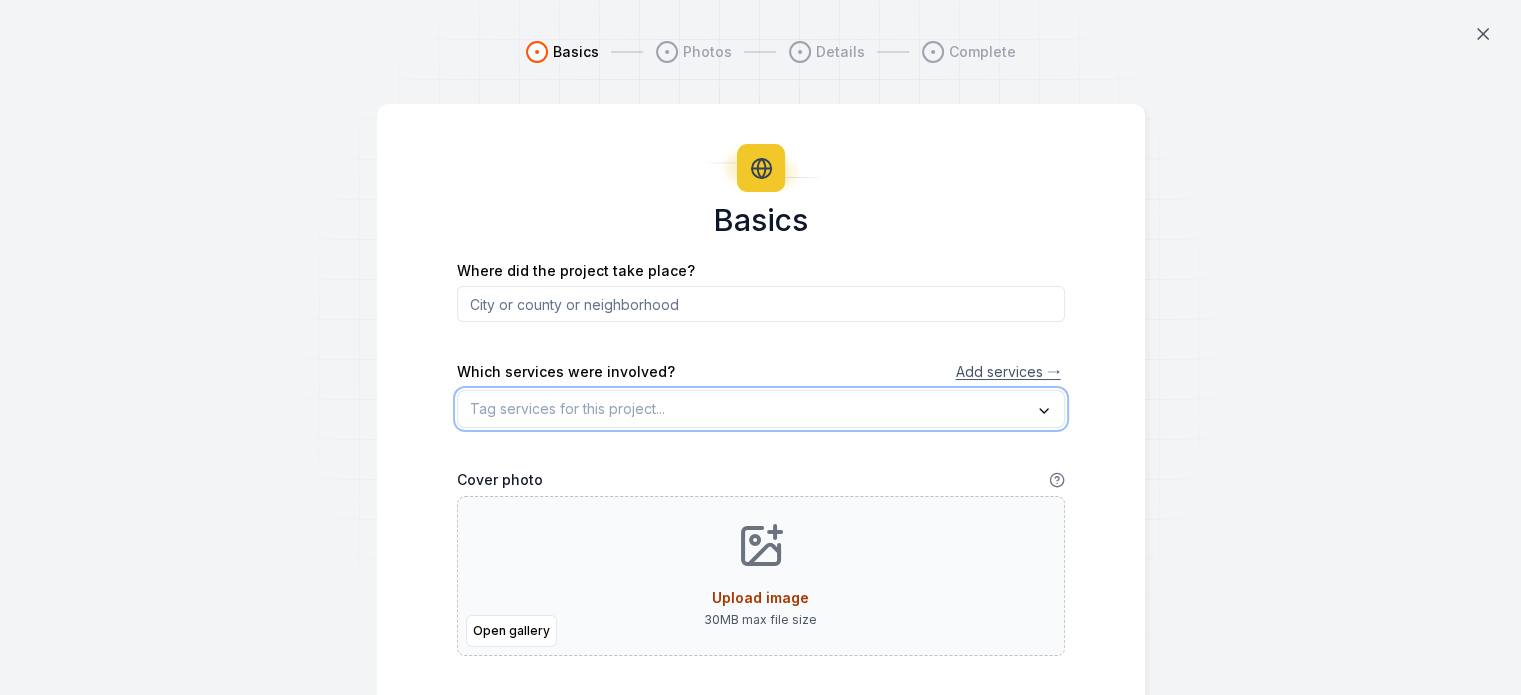 click at bounding box center (761, 409) 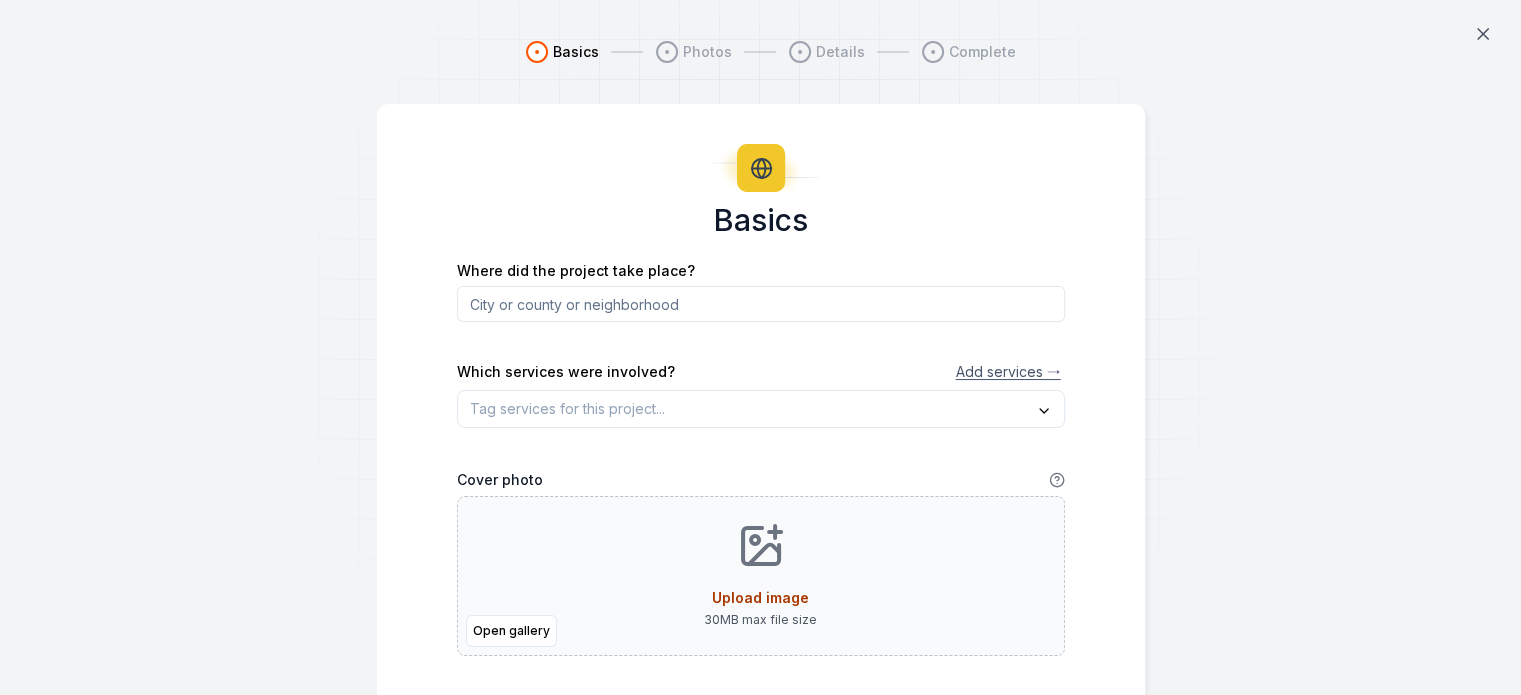 click on "Basics Where did the project take place? Which services were involved? Add services → Cover photo Open gallery Upload image 30  MB max file size Next" at bounding box center (761, 474) 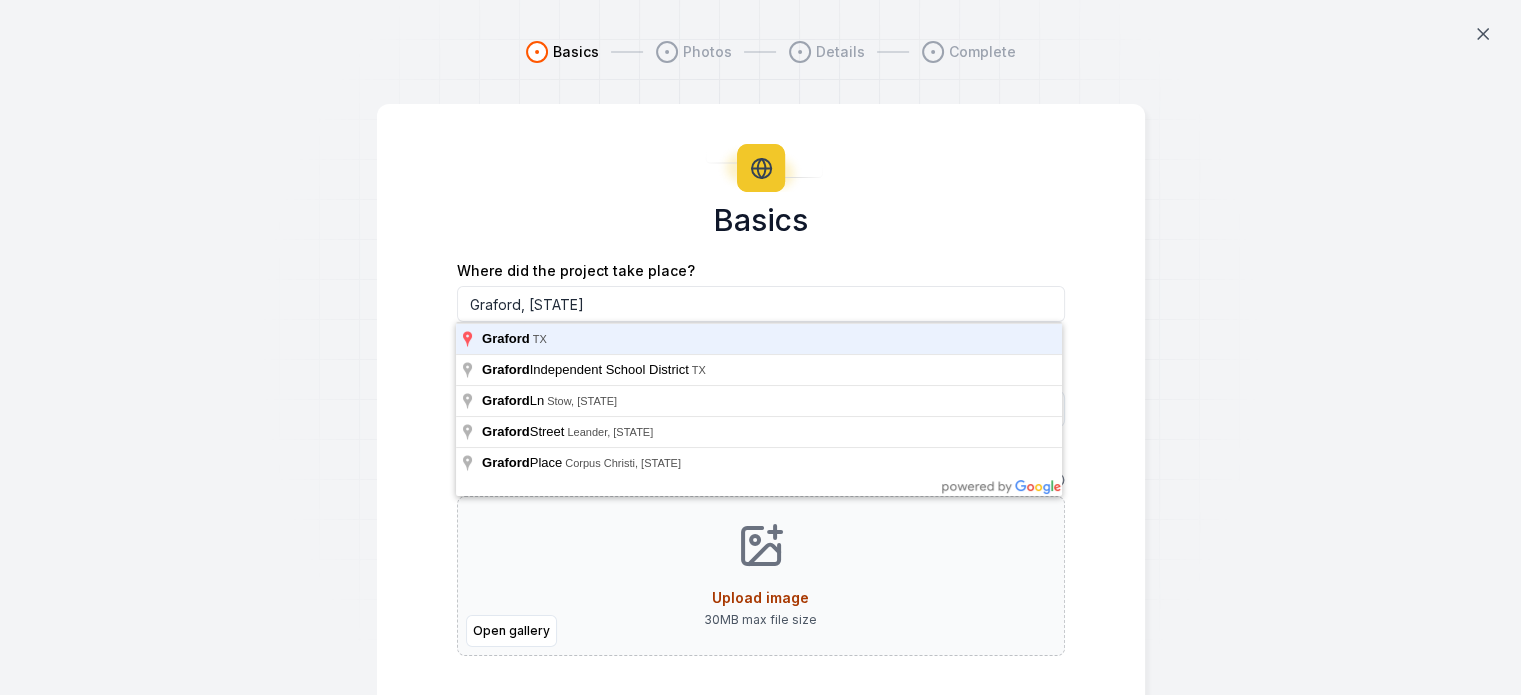 type on "Graford, [STATE]" 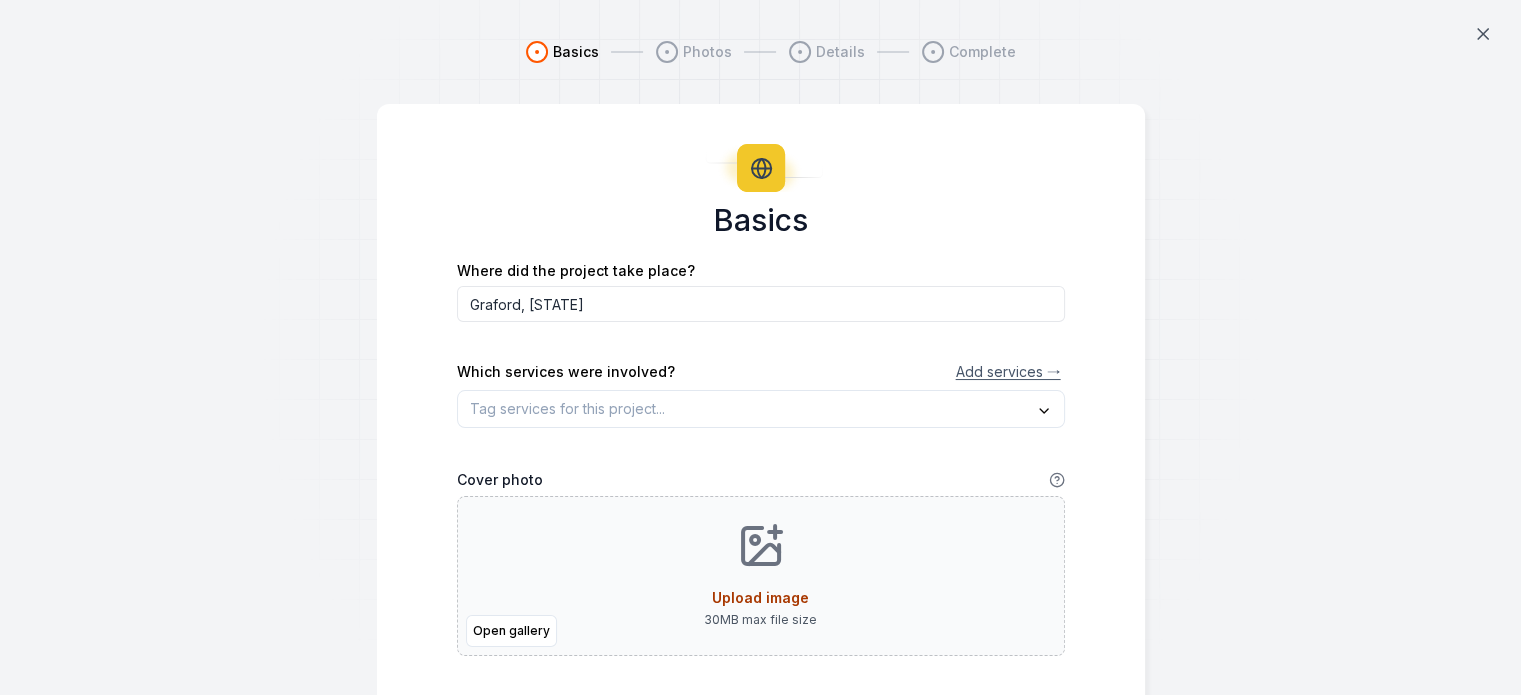 click on "Which services were involved? Add services →" at bounding box center (761, 395) 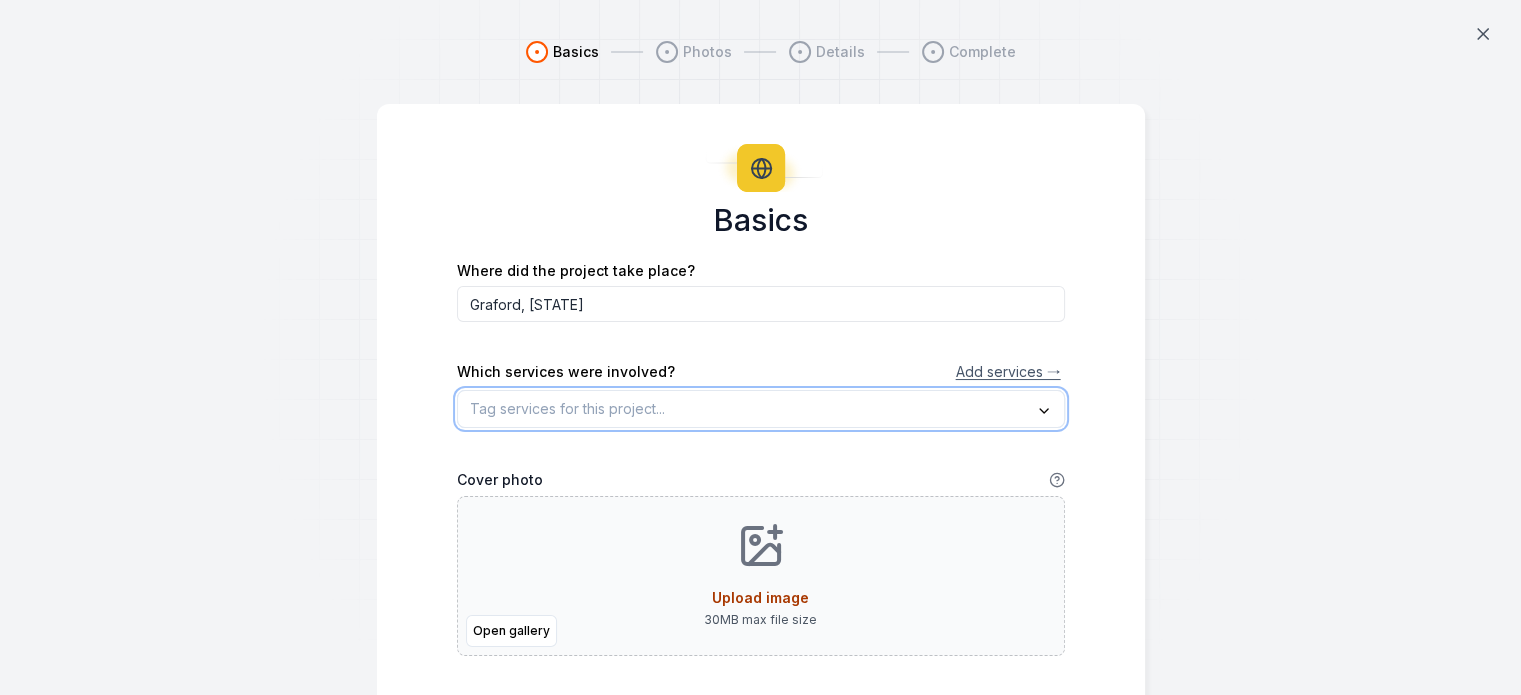 click at bounding box center (761, 409) 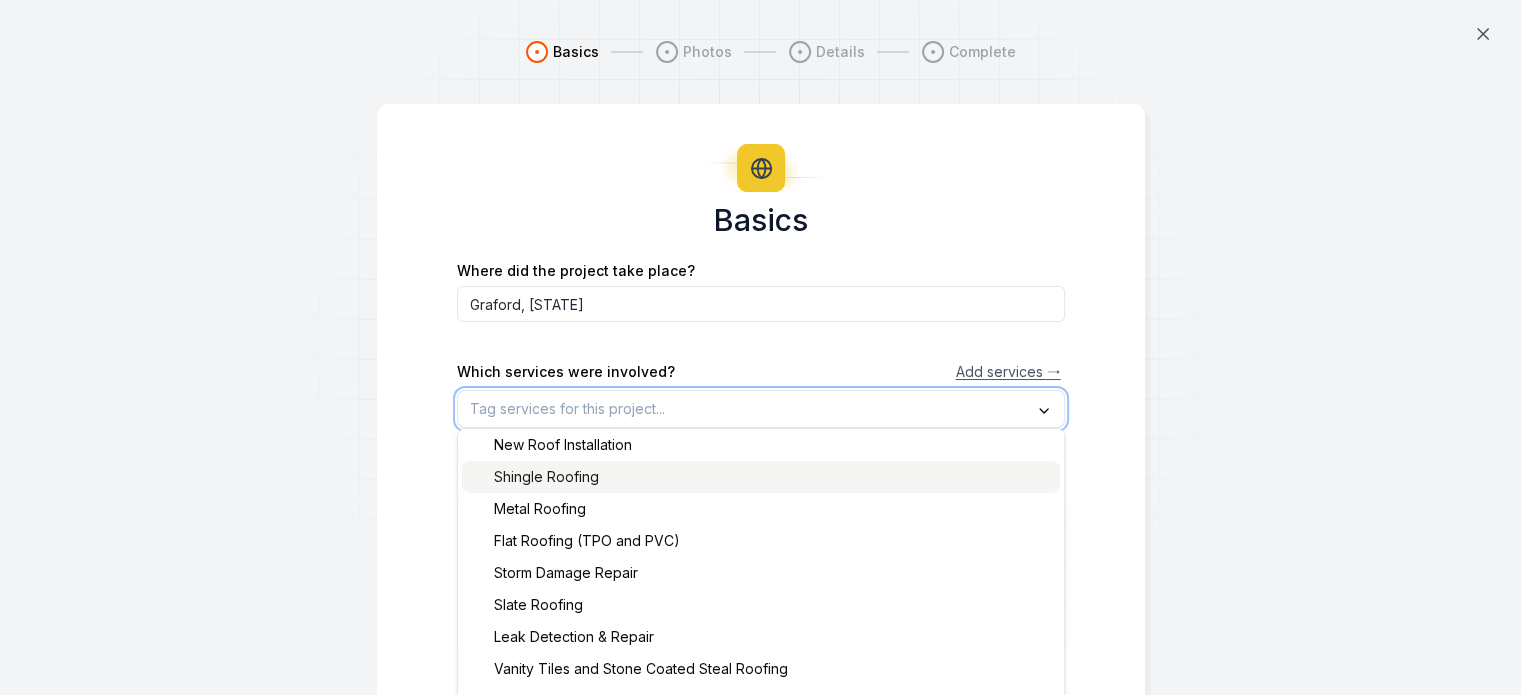 scroll, scrollTop: 0, scrollLeft: 0, axis: both 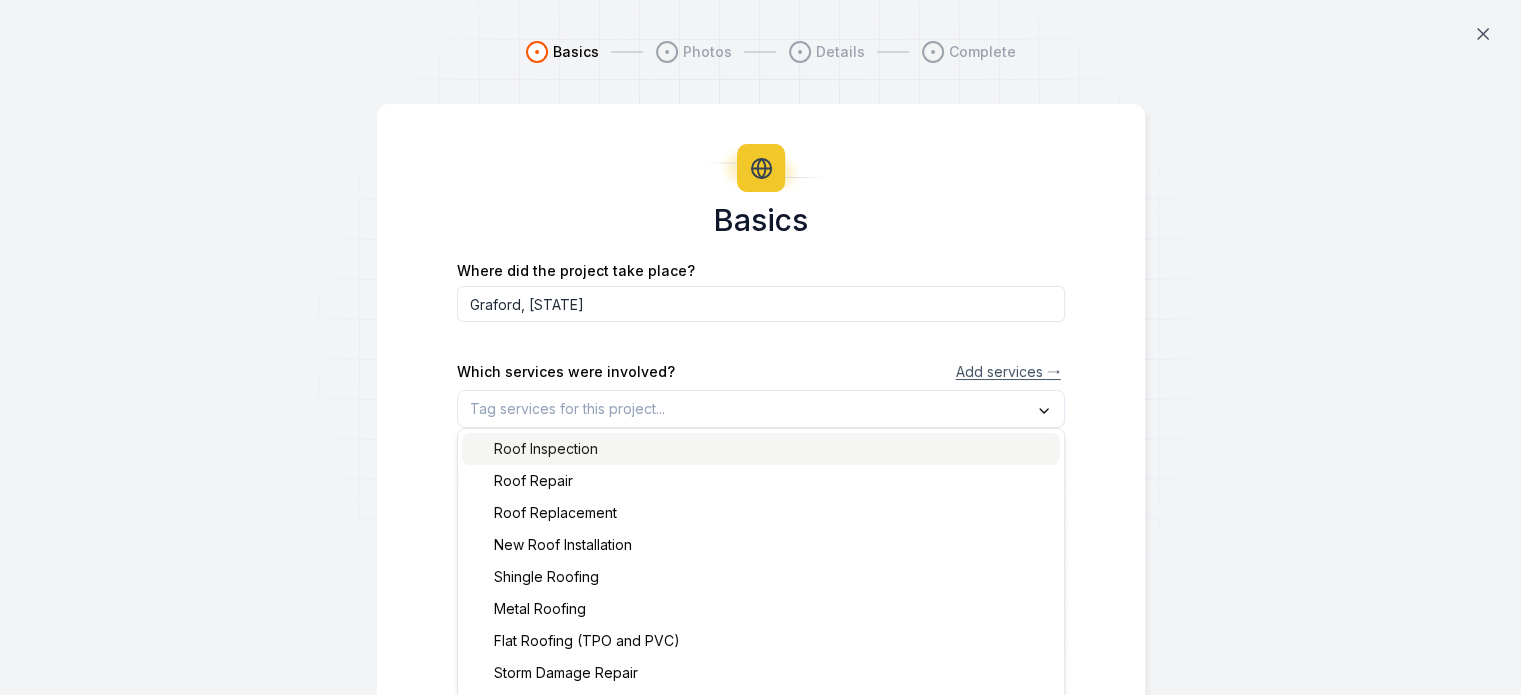 click on "Basics Where did the project take place? Graford, [STATE] Which services were involved? Add services → Roof Inspection Roof Repair Roof Replacement New Roof Installation Shingle Roofing Metal Roofing Flat Roofing (TPO and PVC) Storm Damage Repair Slate Roofing Leak Detection & Repair Vanity Tiles and Stone Coated Steal Roofing Roof Coating & Sealant Application Gutter Installation & Repair Emergency Roof Services Copper and Seamless Gutter Installation  Commercial Roofing Services Insurance Claim Assitance Siding Installation and Repair Exterior Painting Cover photo Loading... Uploading... 30  MB max file size Next" at bounding box center (761, 474) 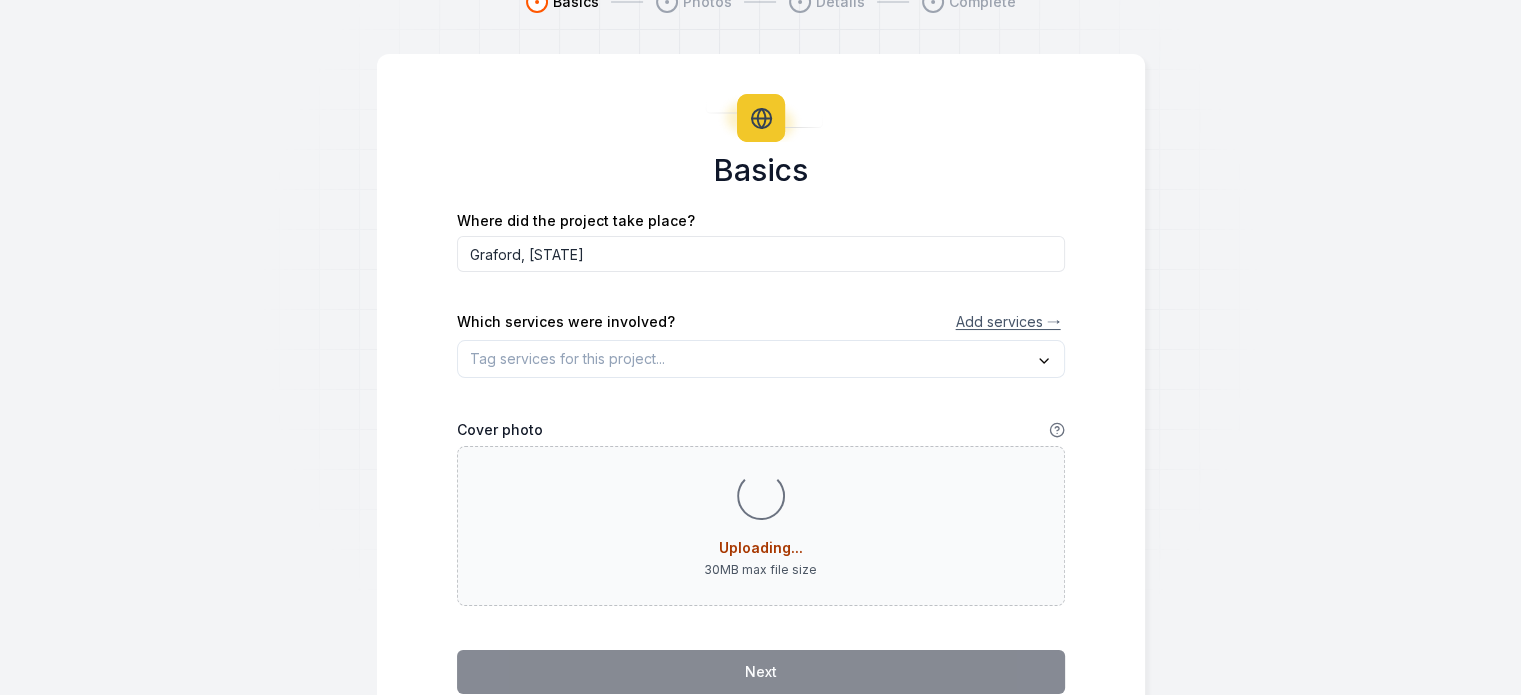 scroll, scrollTop: 100, scrollLeft: 0, axis: vertical 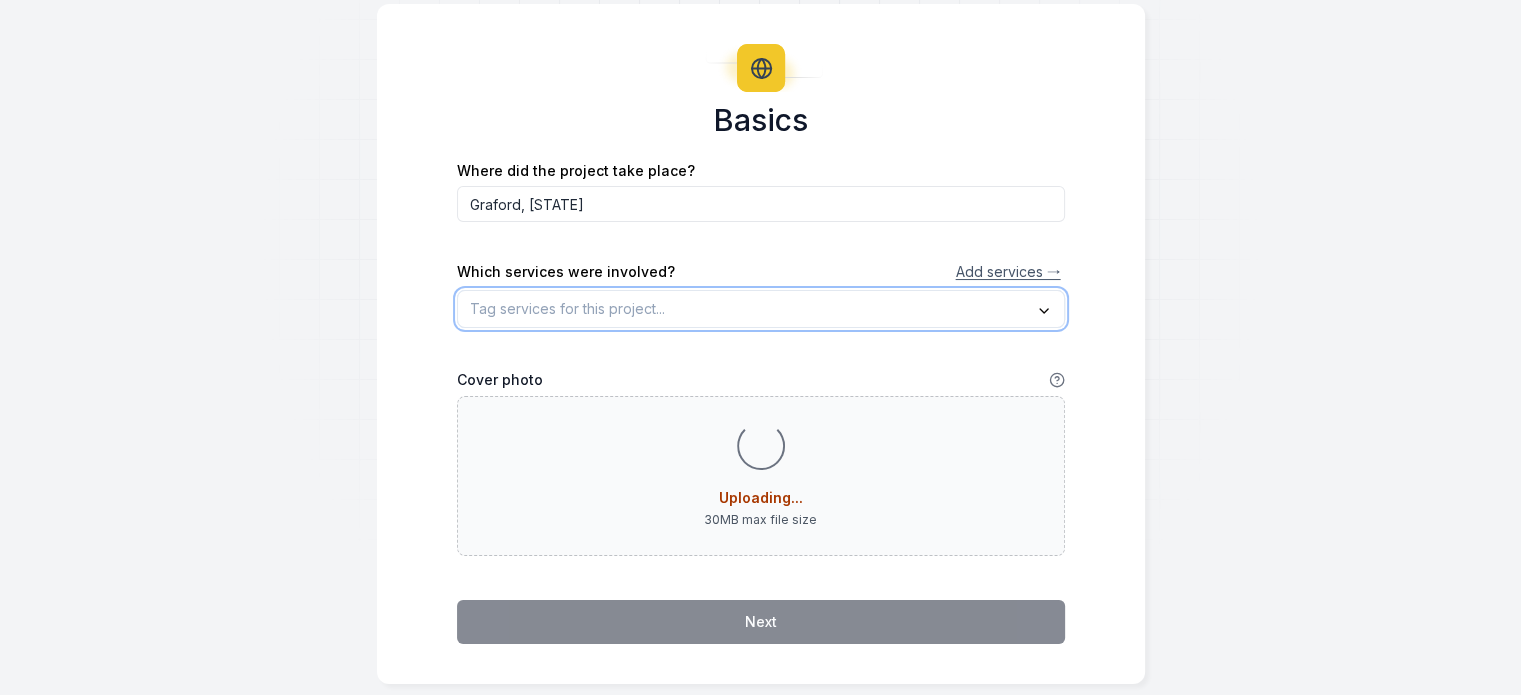 click at bounding box center (761, 309) 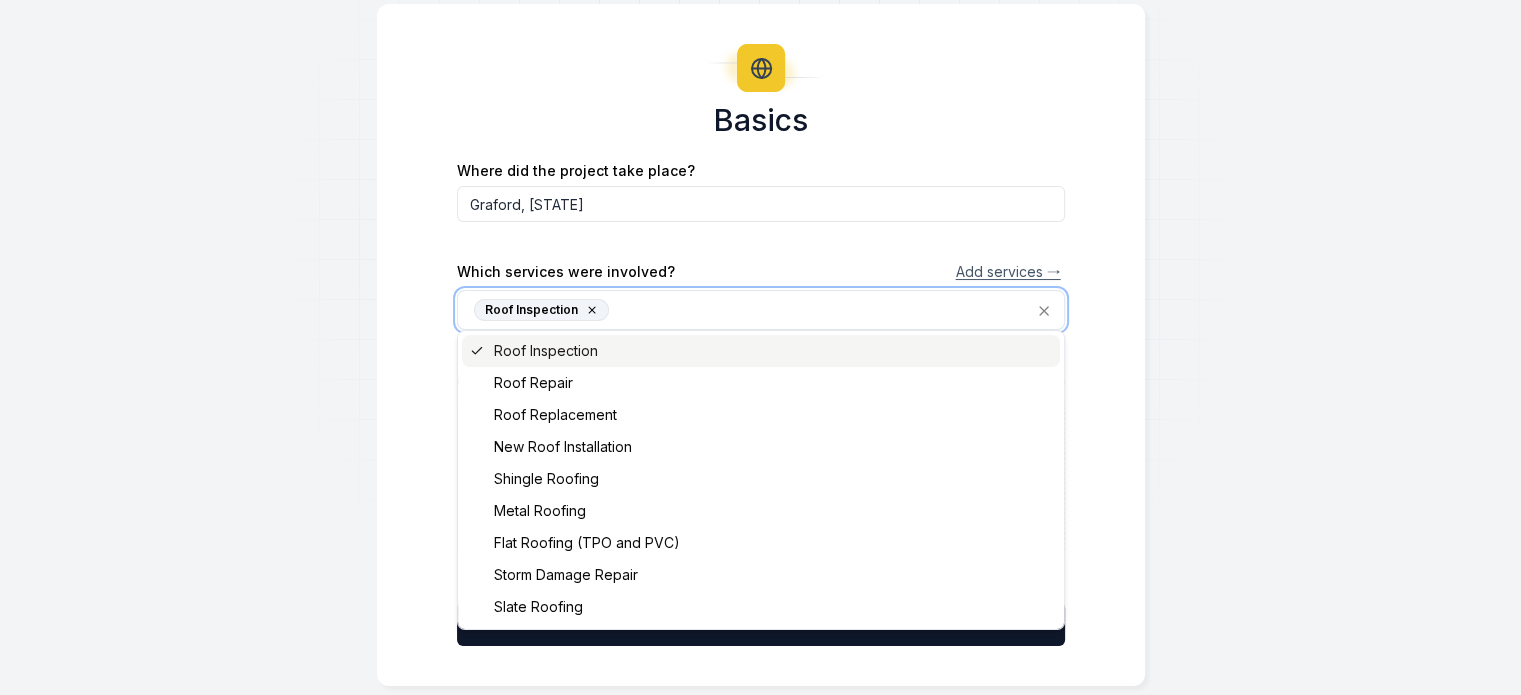 click on "Roof Inspection" at bounding box center (541, 310) 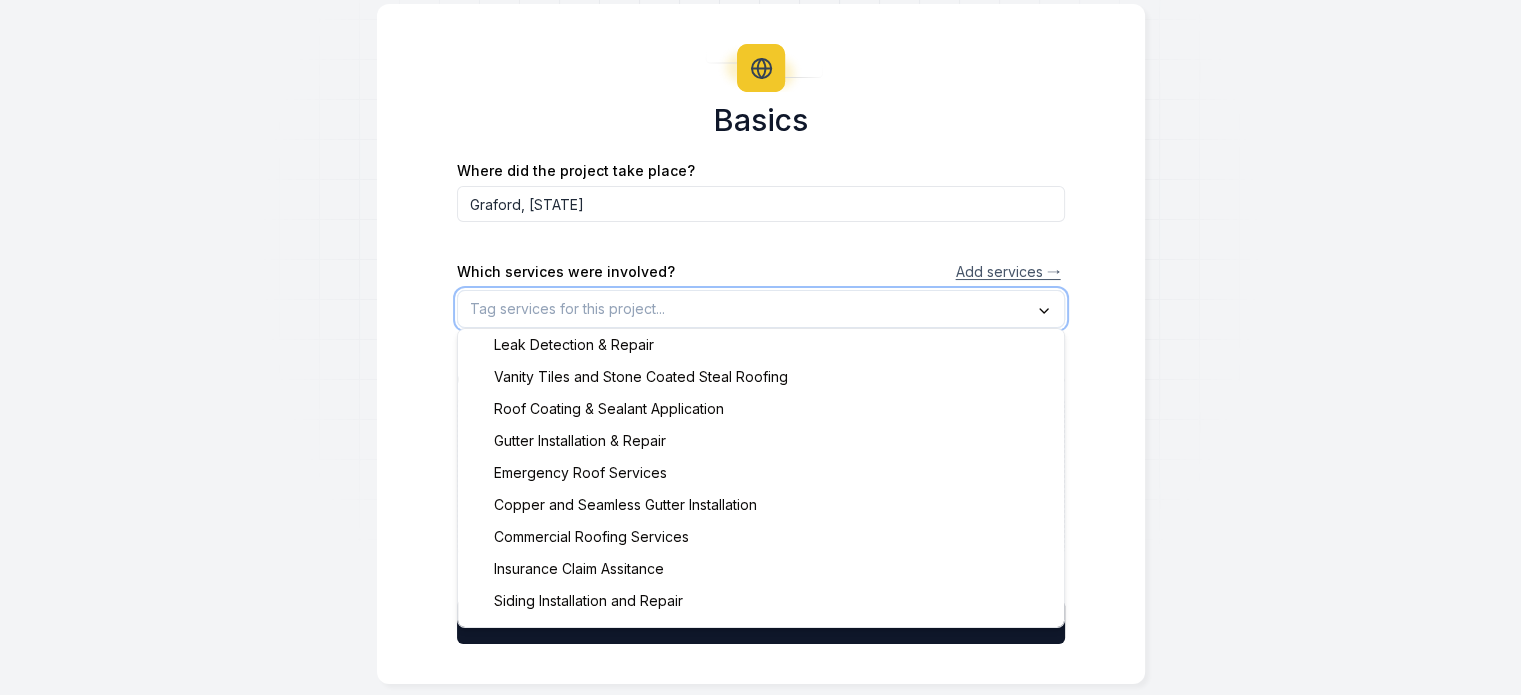 scroll, scrollTop: 300, scrollLeft: 0, axis: vertical 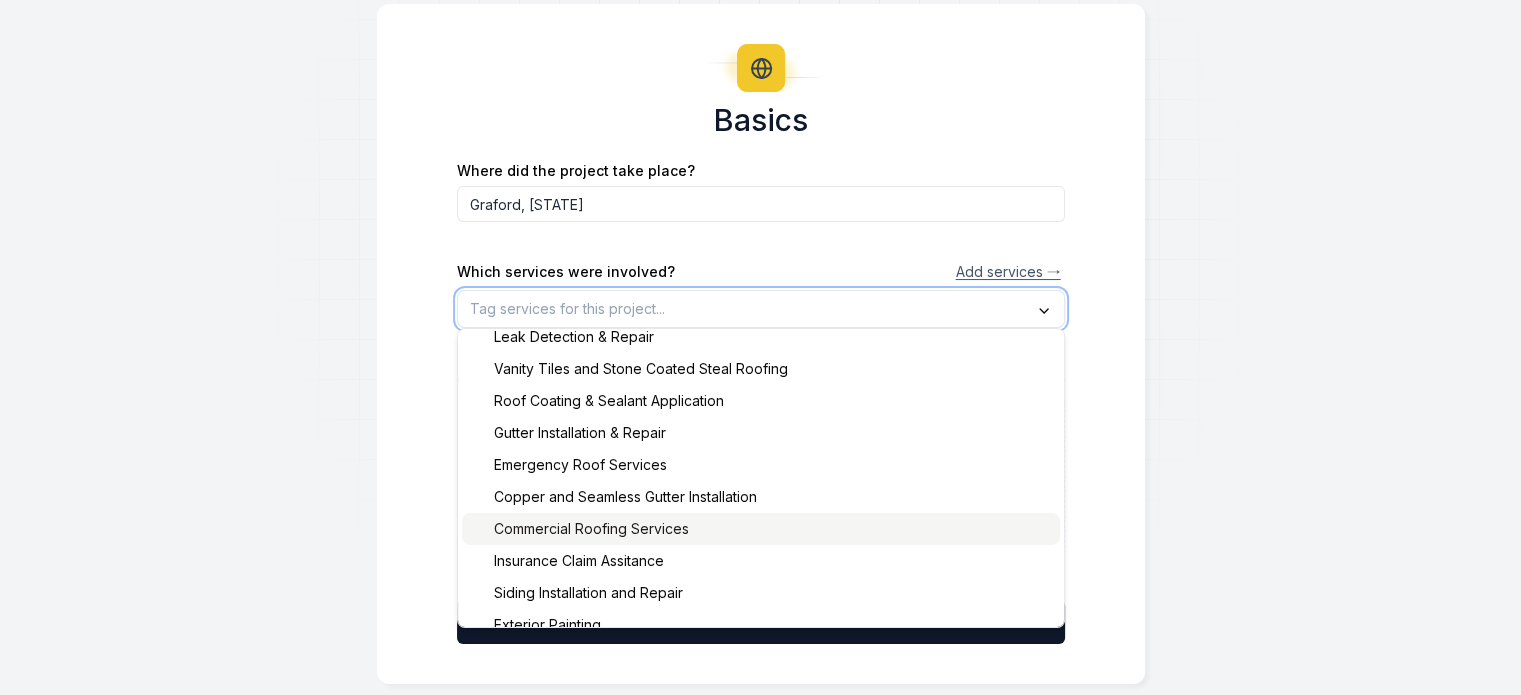 click on "Commercial Roofing Services" at bounding box center (579, 529) 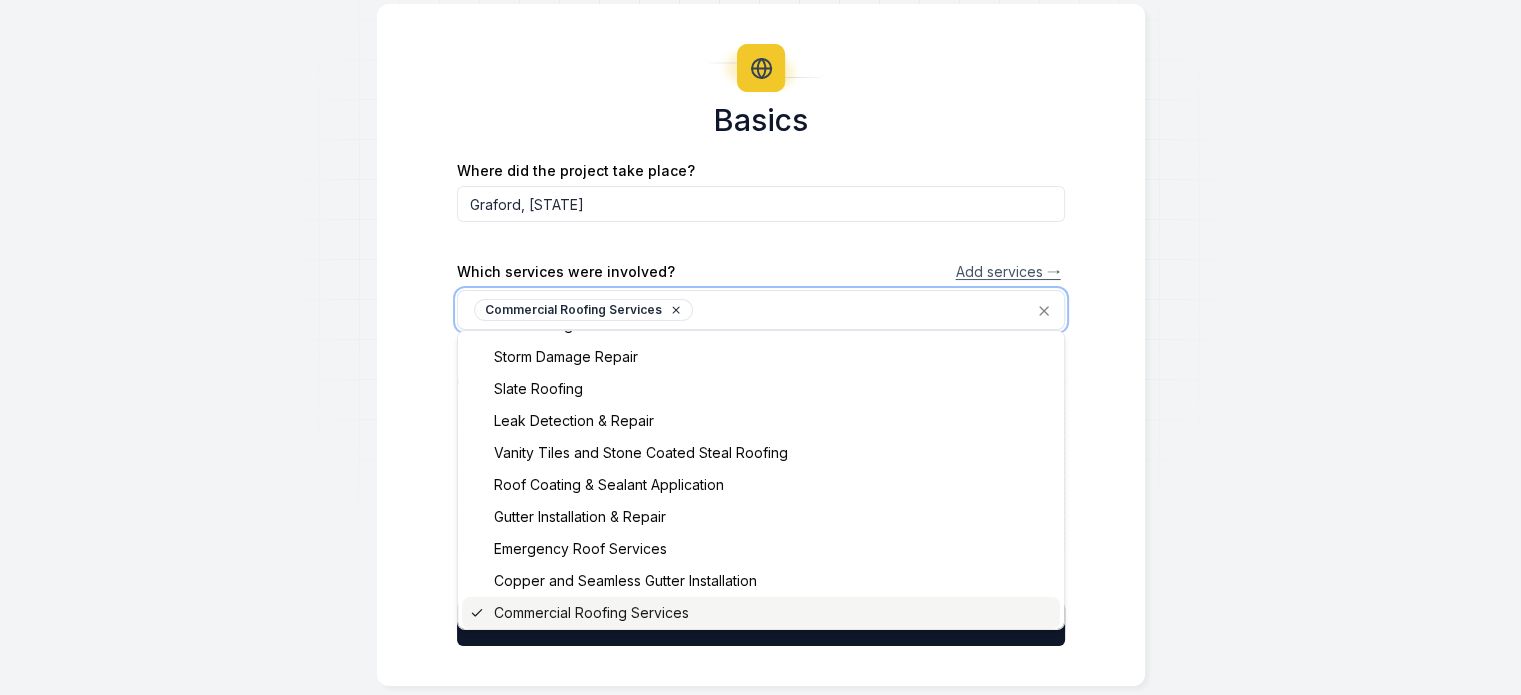 scroll, scrollTop: 217, scrollLeft: 0, axis: vertical 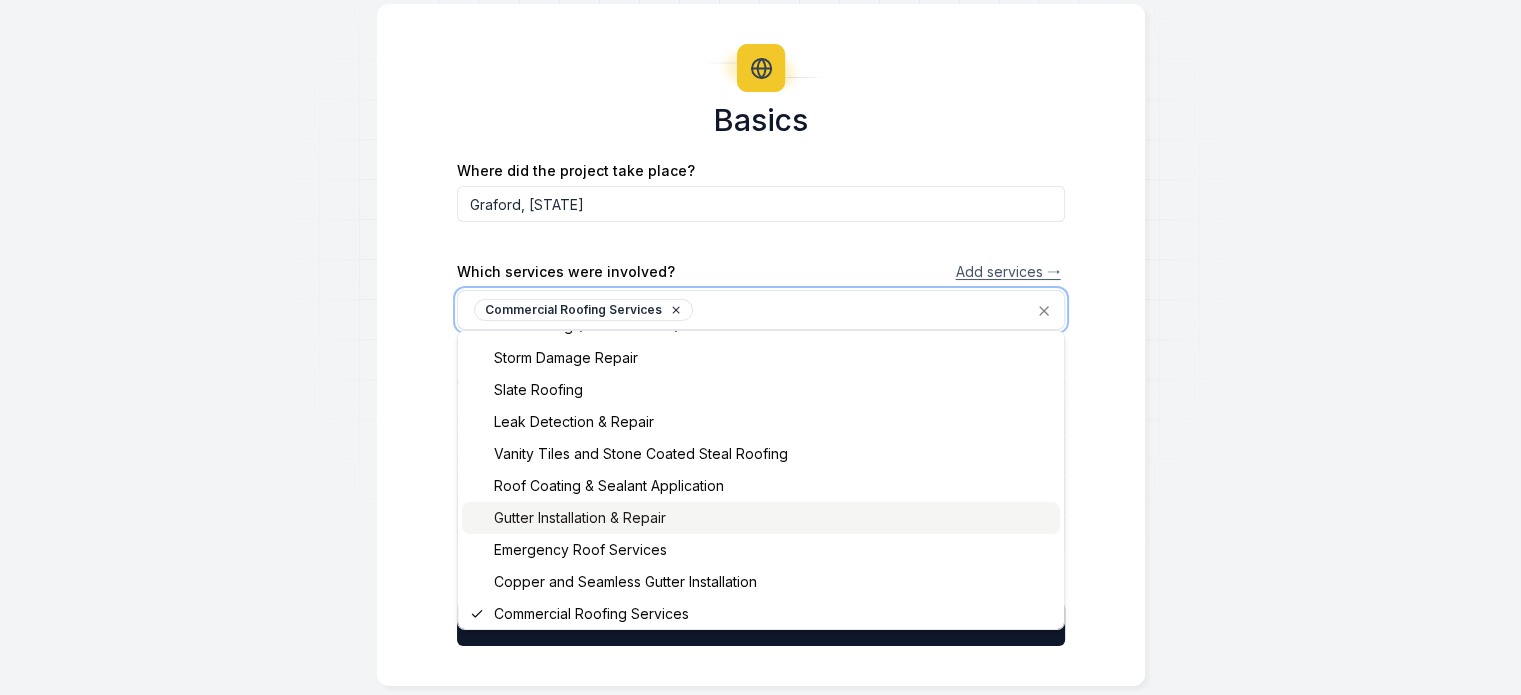 click on "Gutter Installation & Repair" at bounding box center (761, 518) 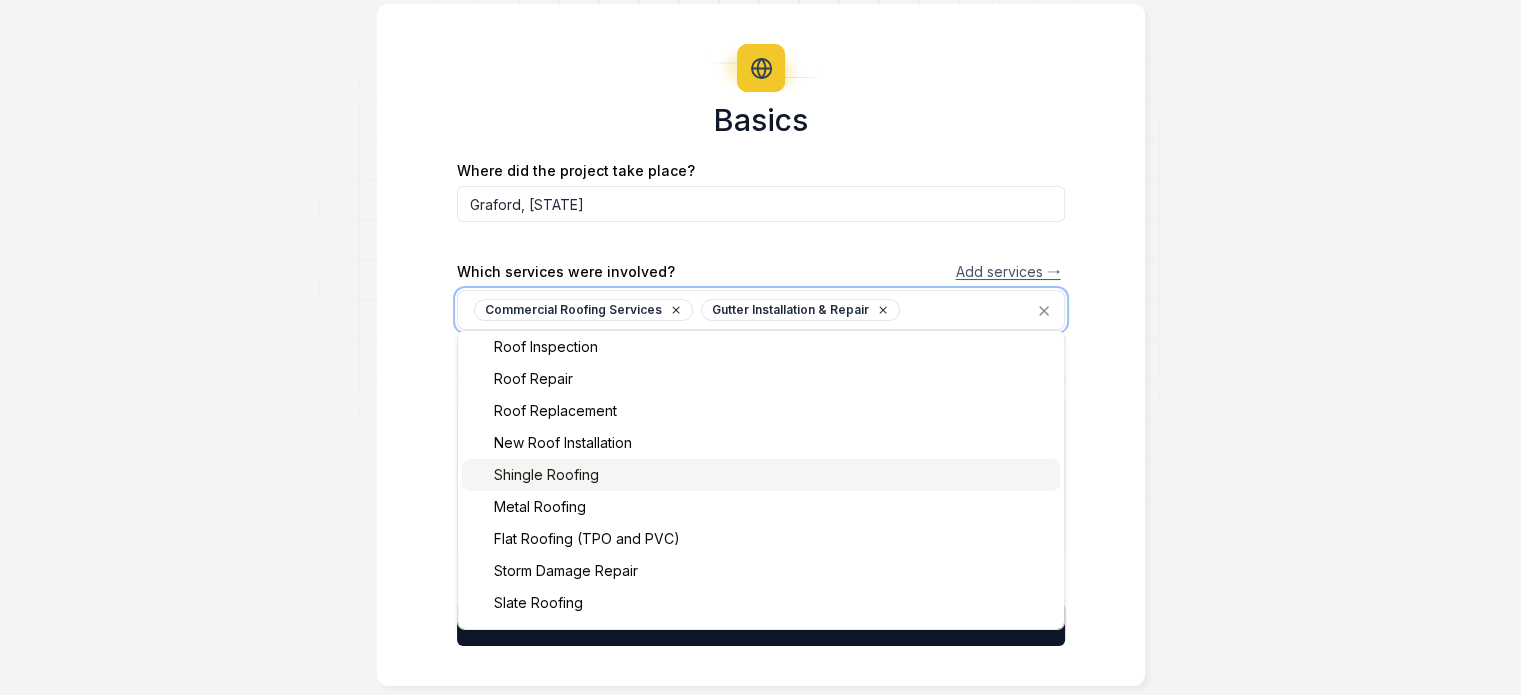 scroll, scrollTop: 0, scrollLeft: 0, axis: both 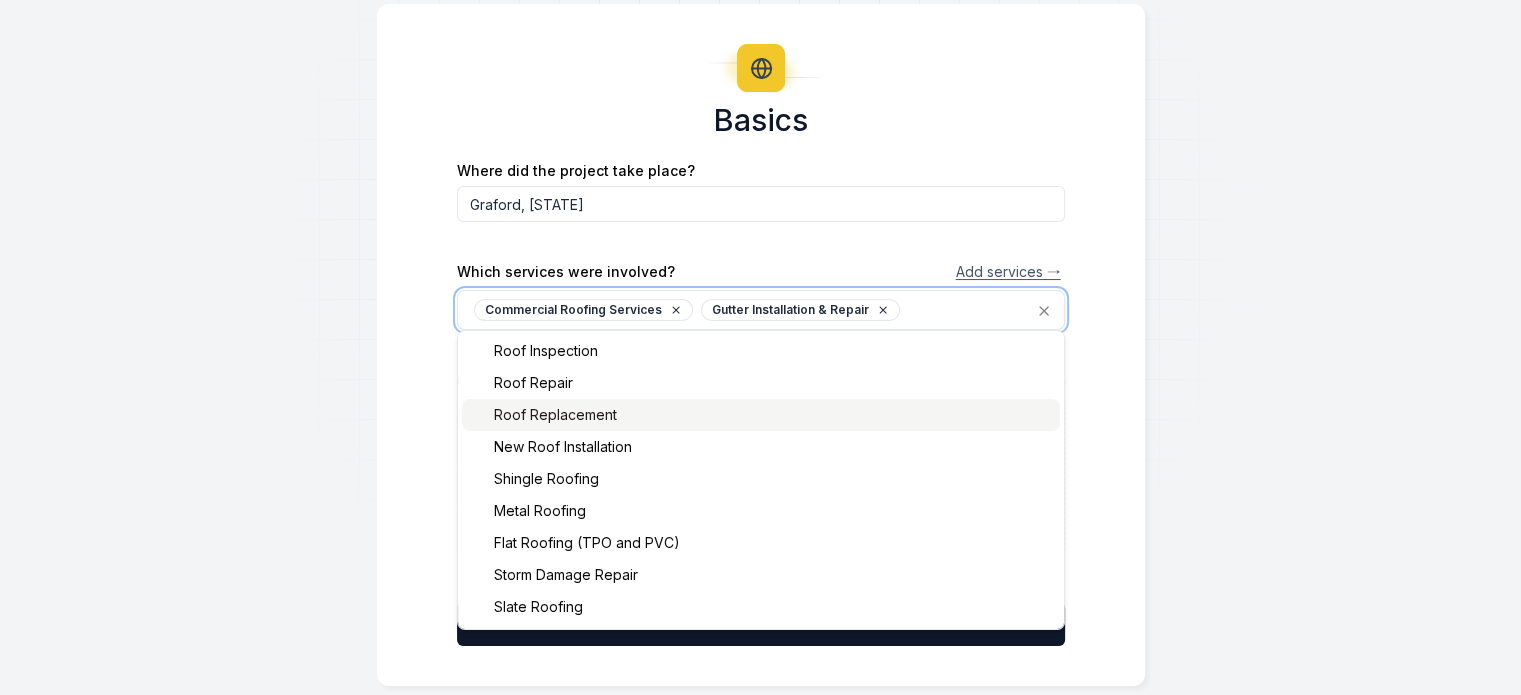 click on "Roof Replacement" at bounding box center [761, 415] 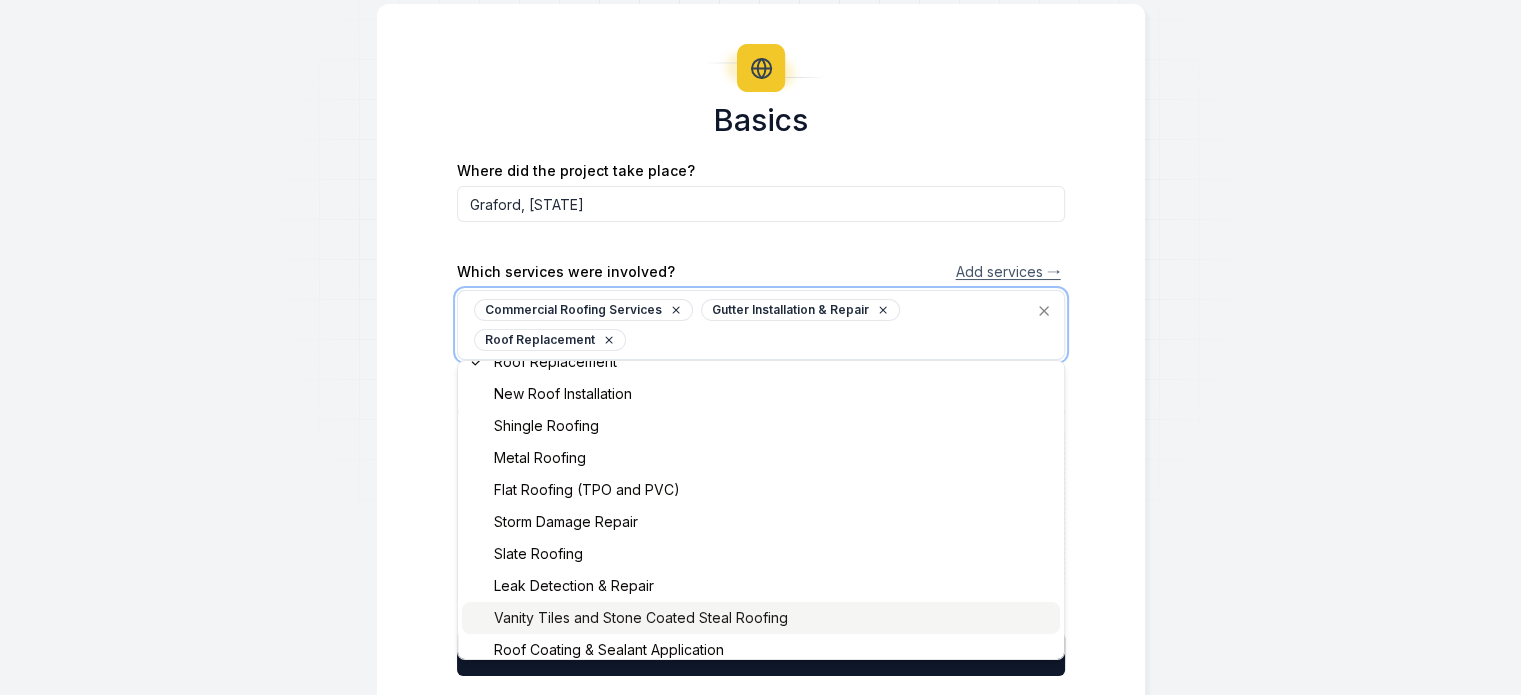 scroll, scrollTop: 200, scrollLeft: 0, axis: vertical 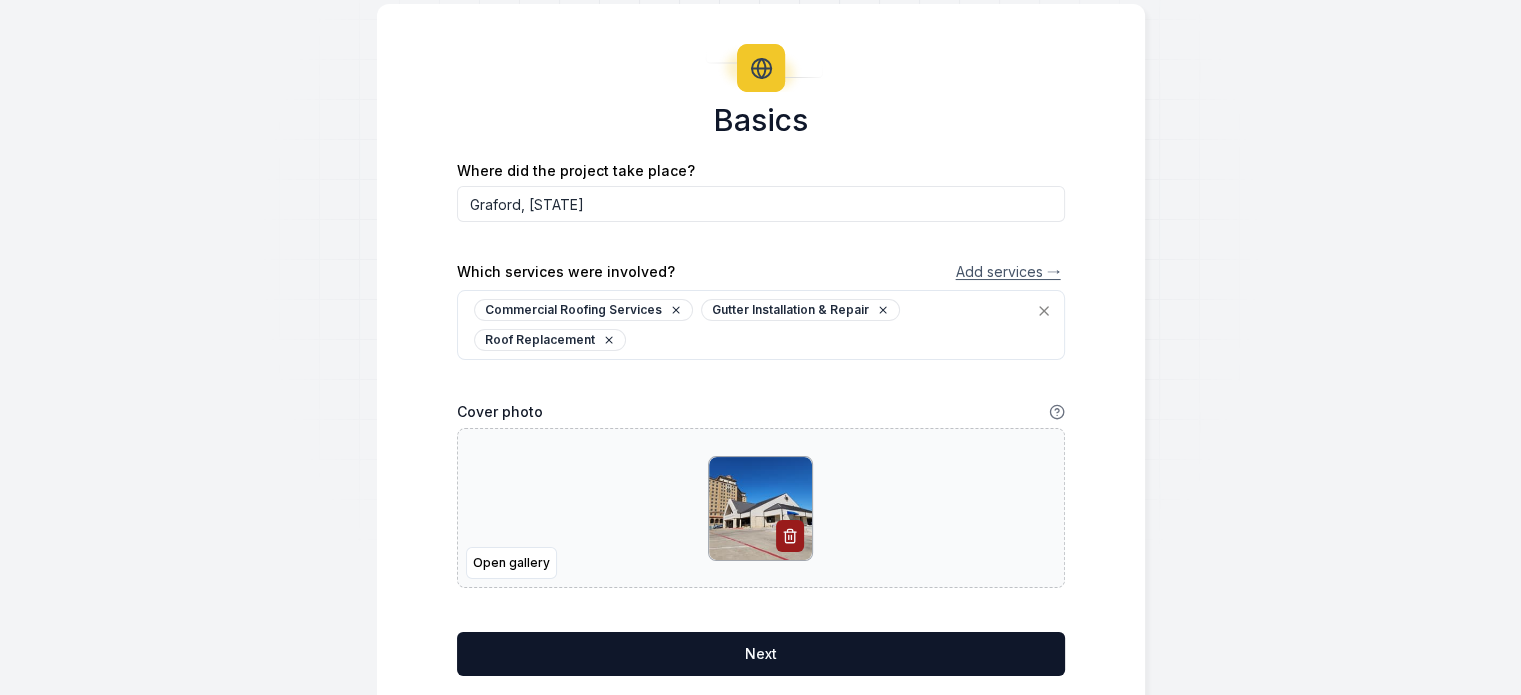 click on "Basics Where did the project take place? Graford, [STATE] Which services were involved? Add services → Commercial Roofing Services Gutter Installation & Repair Roof Replacement Cover photo Open gallery Next" at bounding box center [761, 360] 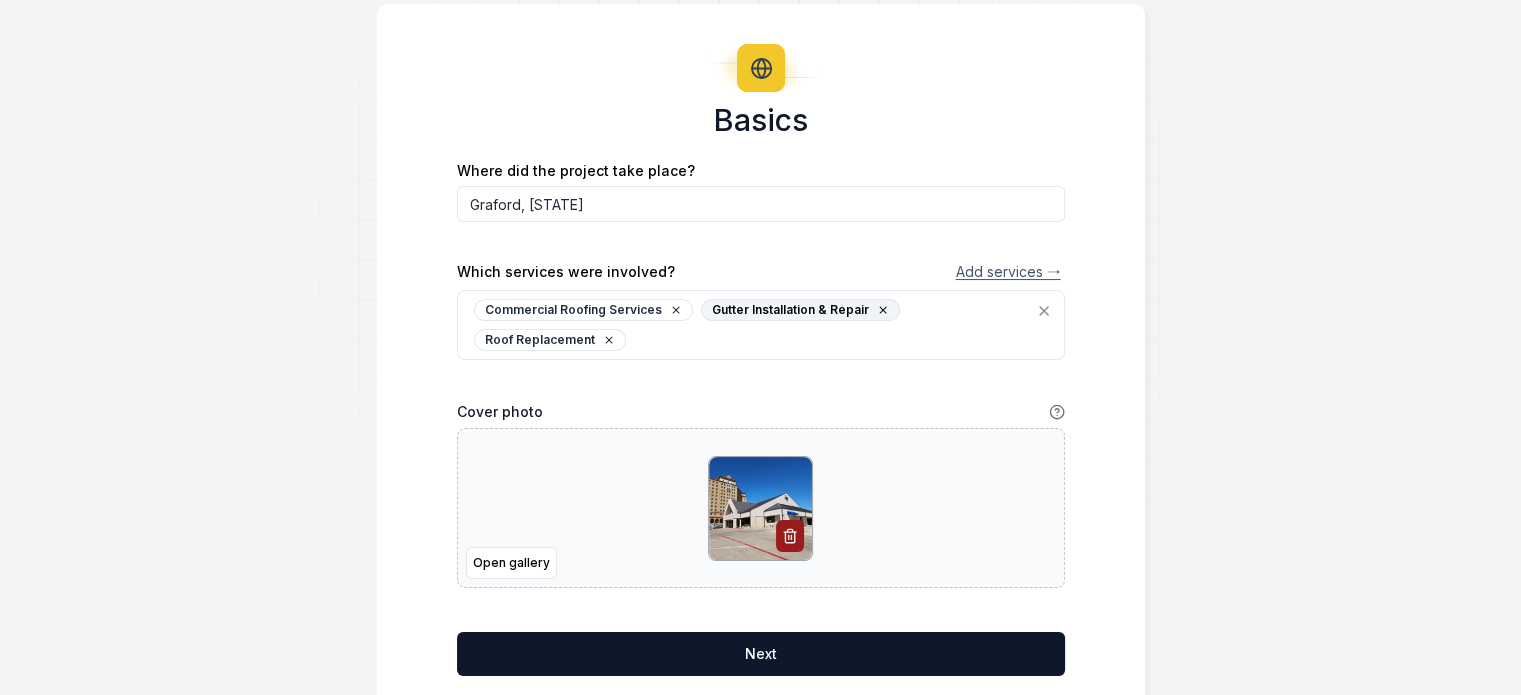 click 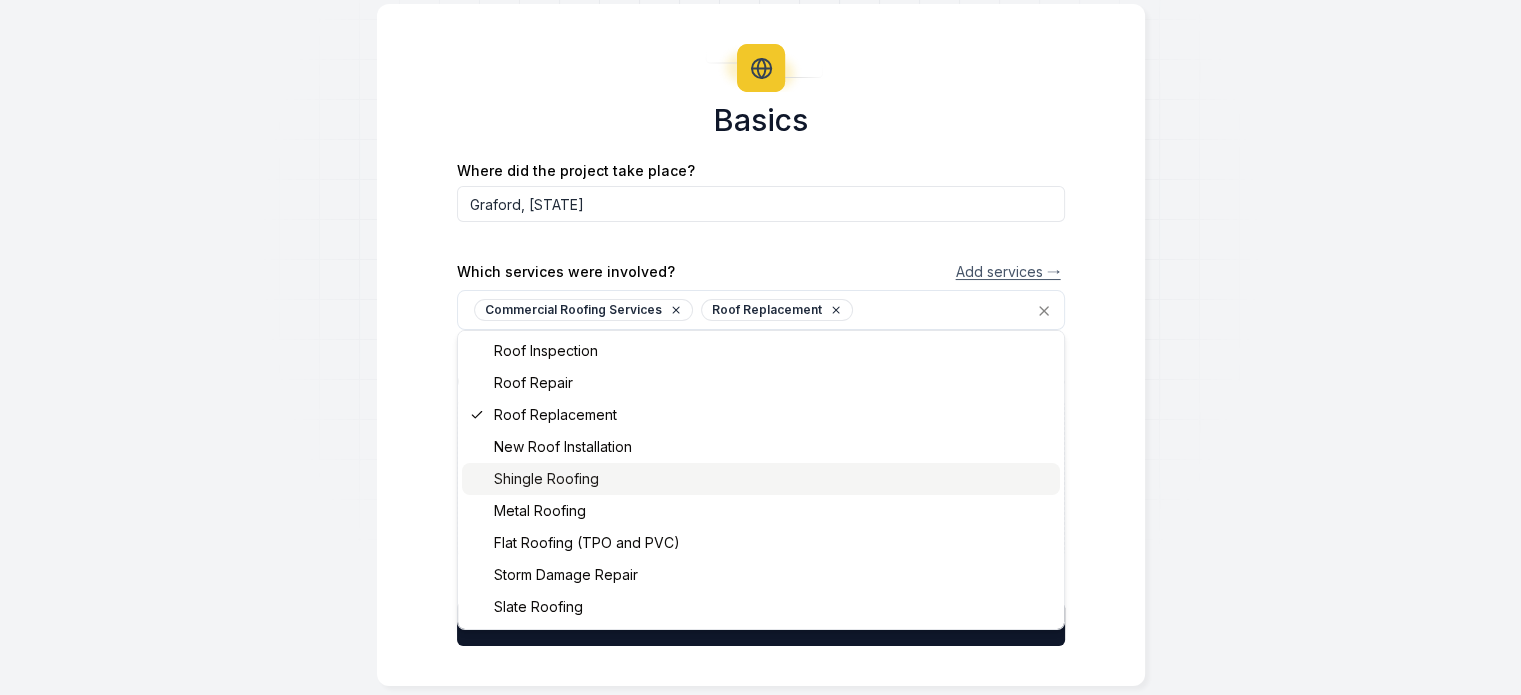 click on "Basics Photos Details Complete Basics Where did the project take place? Graford, [STATE] Which services were involved? Add services → Commercial Roofing Services Roof Replacement Roof Inspection Roof Repair Roof Replacement New Roof Installation Shingle Roofing Metal Roofing Flat Roofing (TPO and PVC) Storm Damage Repair Slate Roofing Leak Detection & Repair Vanity Tiles and Stone Coated Steal Roofing Roof Coating & Sealant Application Gutter Installation & Repair Emergency Roof Services Copper and Seamless Gutter Installation  Commercial Roofing Services Insurance Claim Assitance Siding Installation and Repair Exterior Painting Cover photo Open gallery Next" at bounding box center [760, 313] 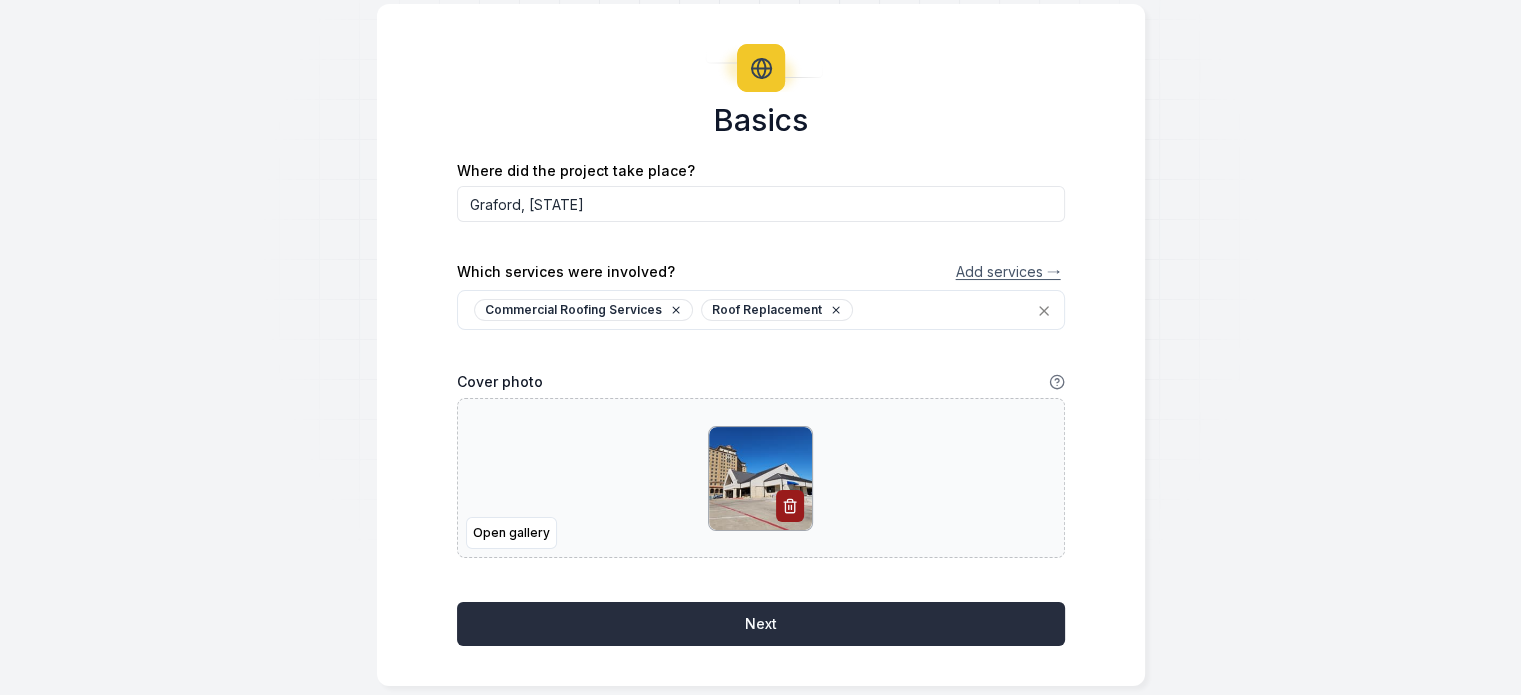 click on "Next" at bounding box center [761, 624] 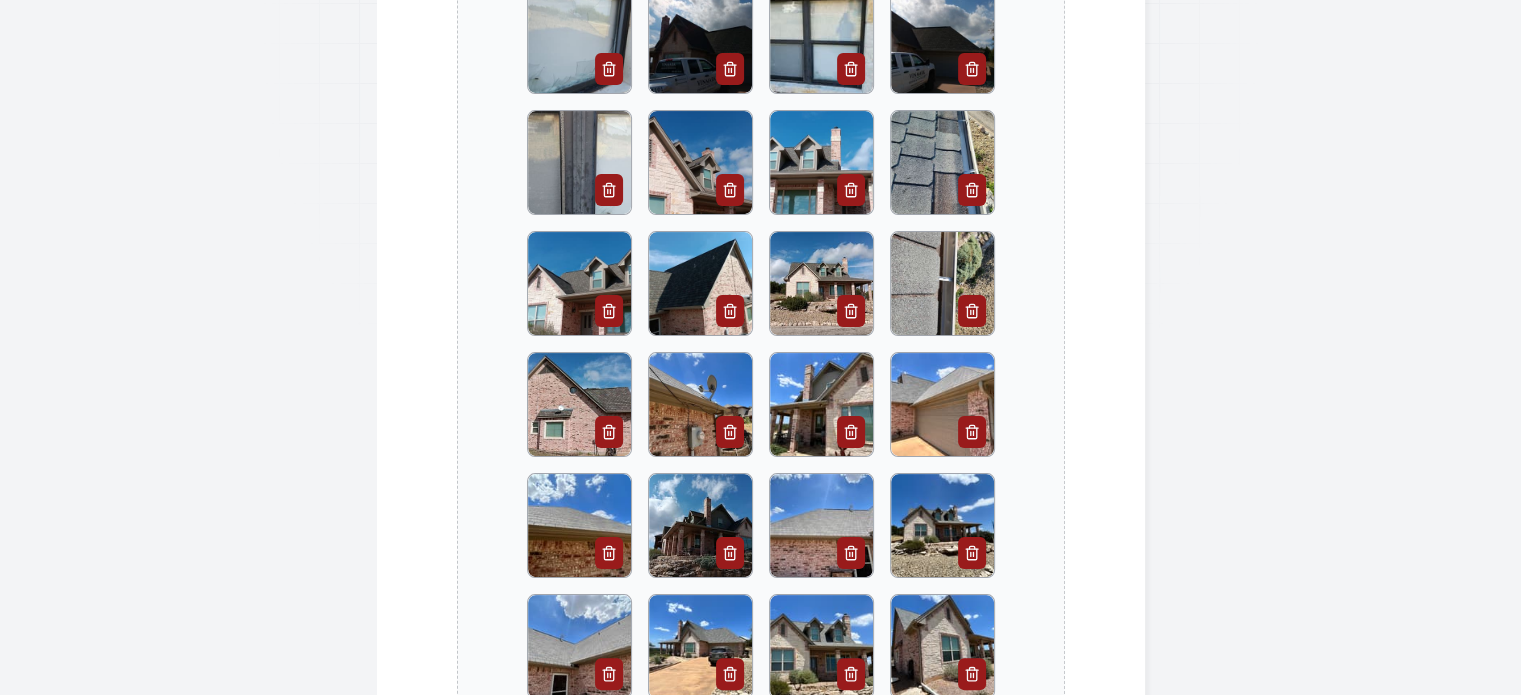 scroll, scrollTop: 665, scrollLeft: 0, axis: vertical 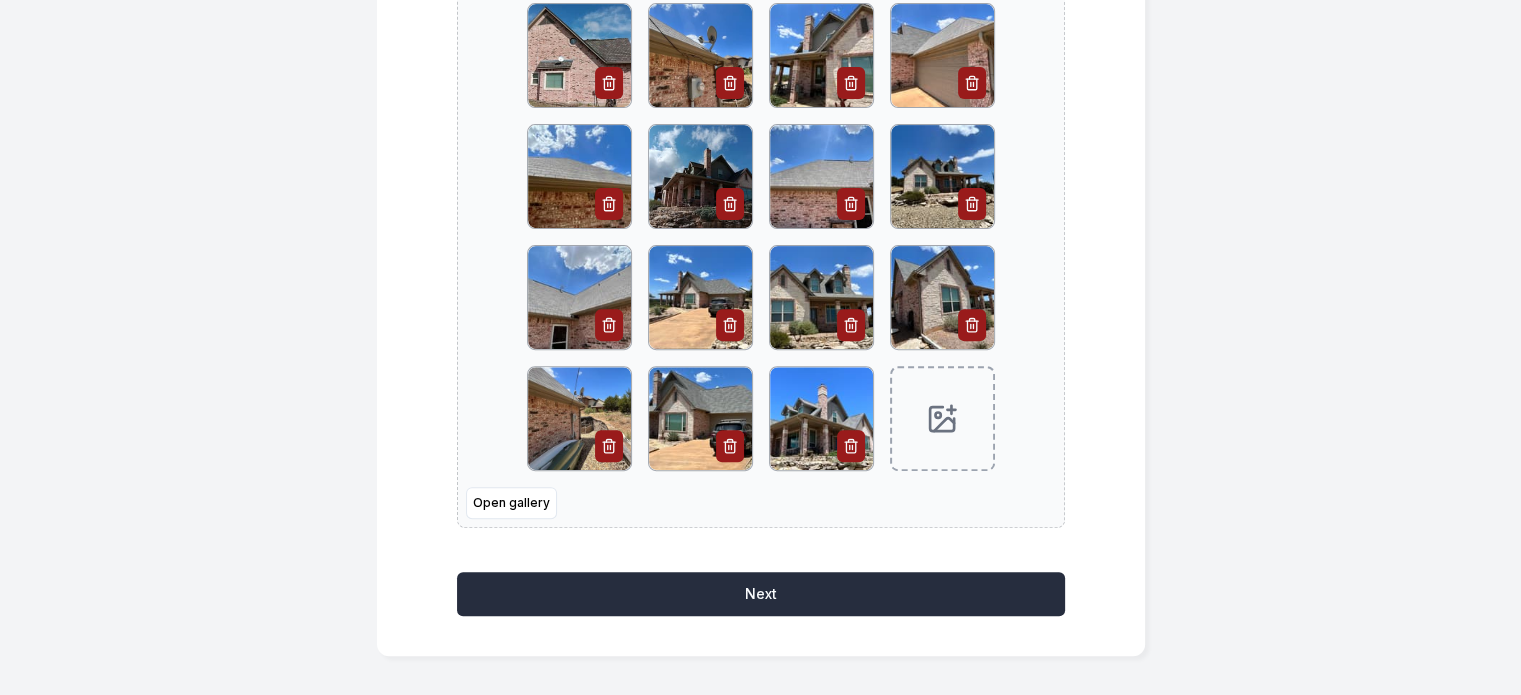click on "Next" at bounding box center (761, 594) 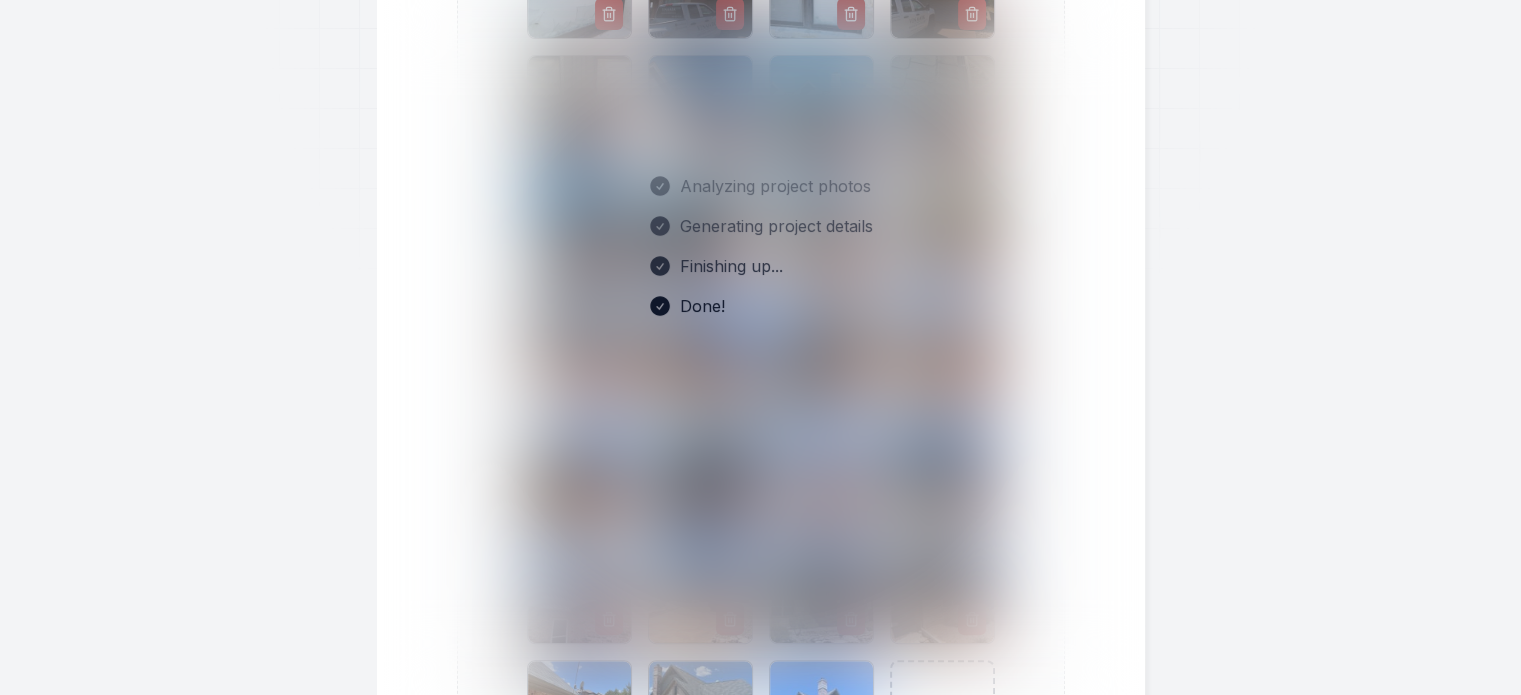 scroll, scrollTop: 365, scrollLeft: 0, axis: vertical 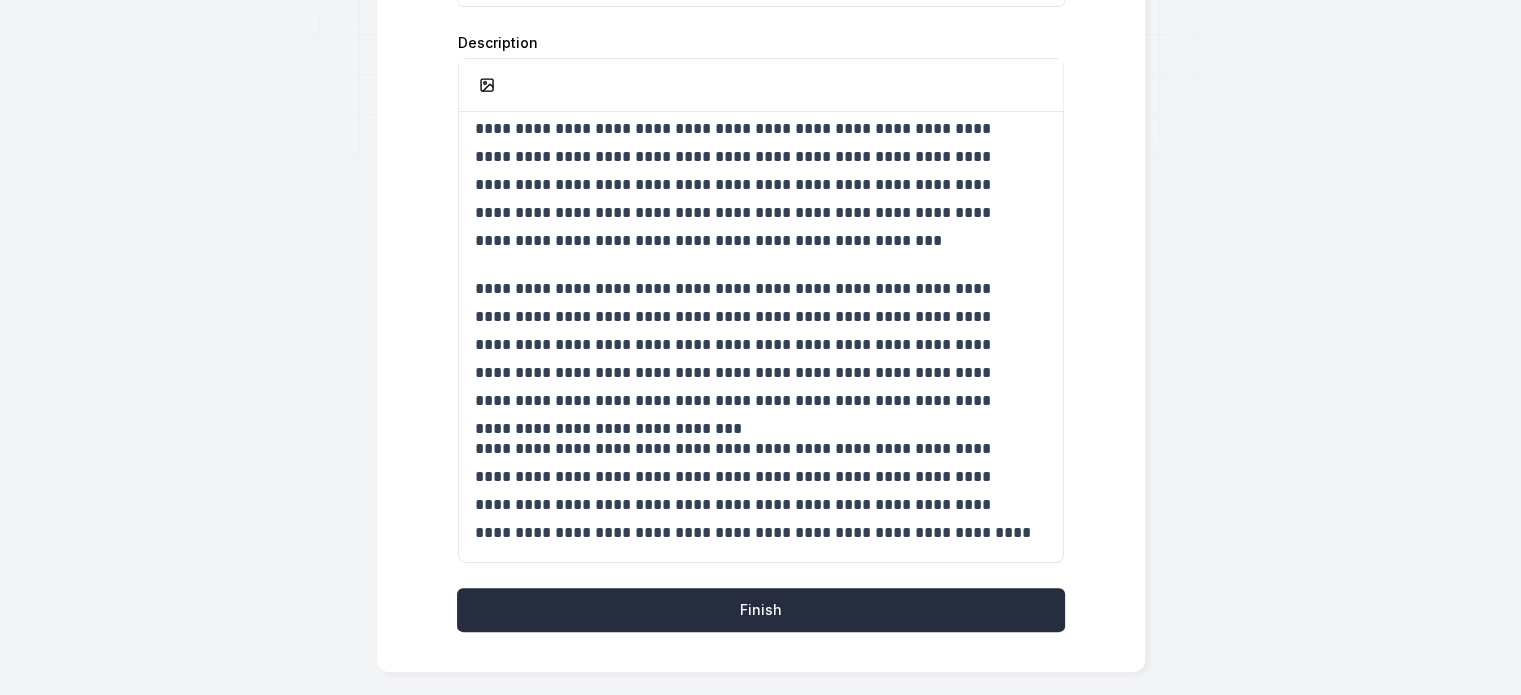 click on "Finish" at bounding box center (761, 610) 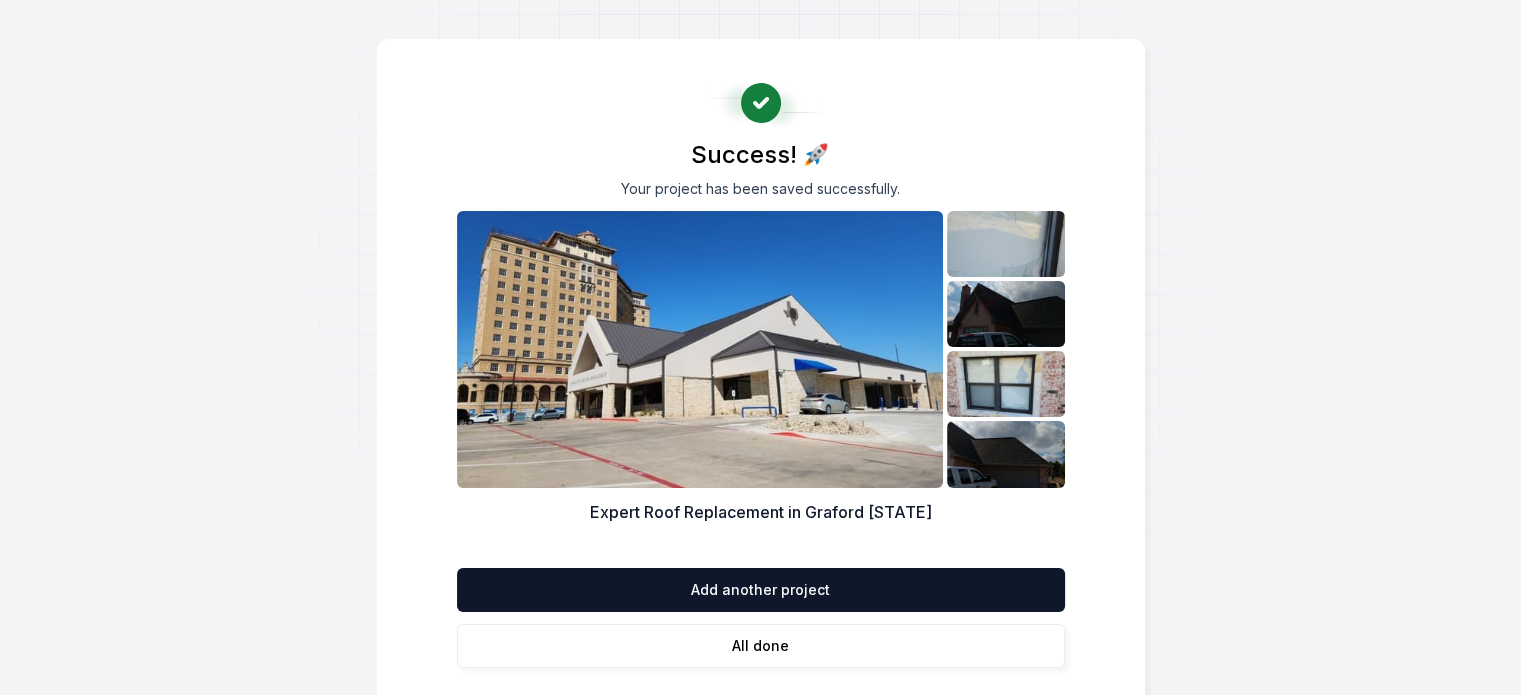 scroll, scrollTop: 100, scrollLeft: 0, axis: vertical 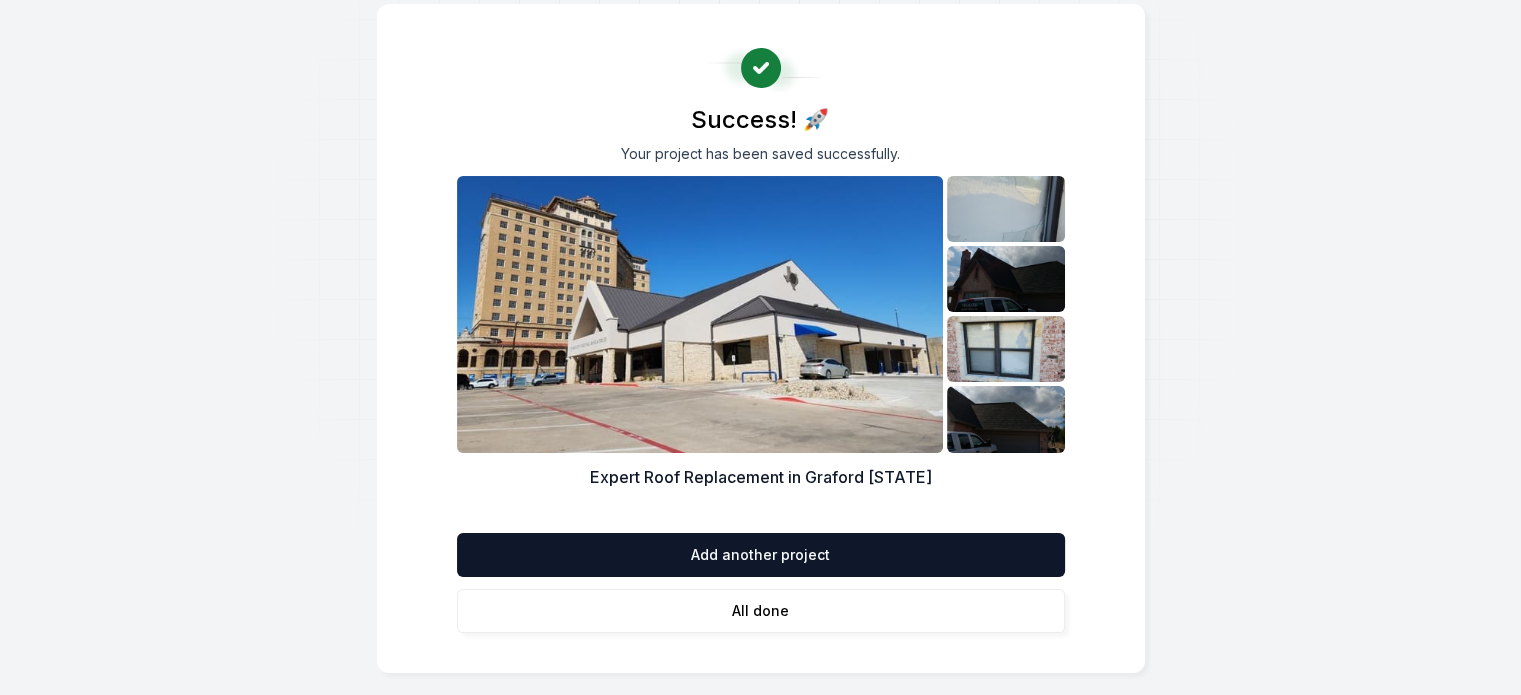 click on "All done" at bounding box center (761, 611) 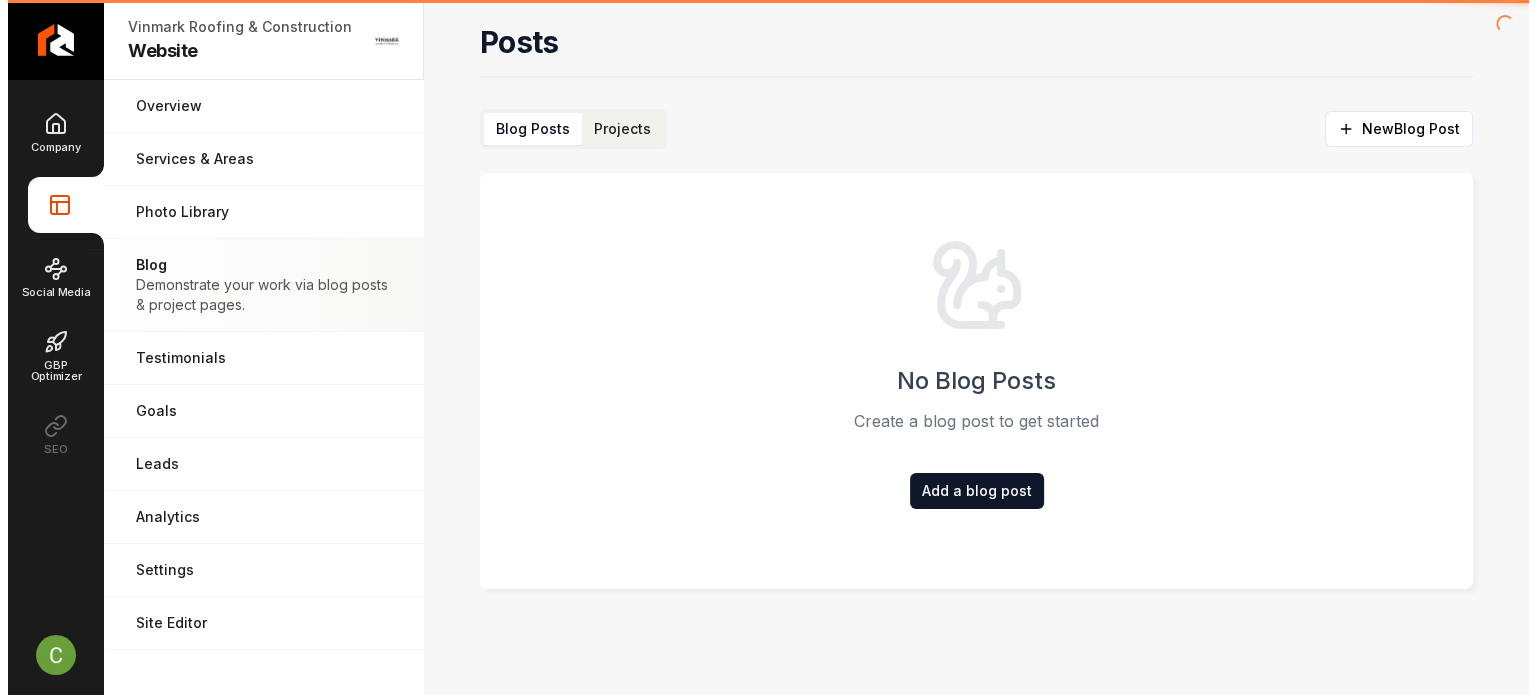 scroll, scrollTop: 0, scrollLeft: 0, axis: both 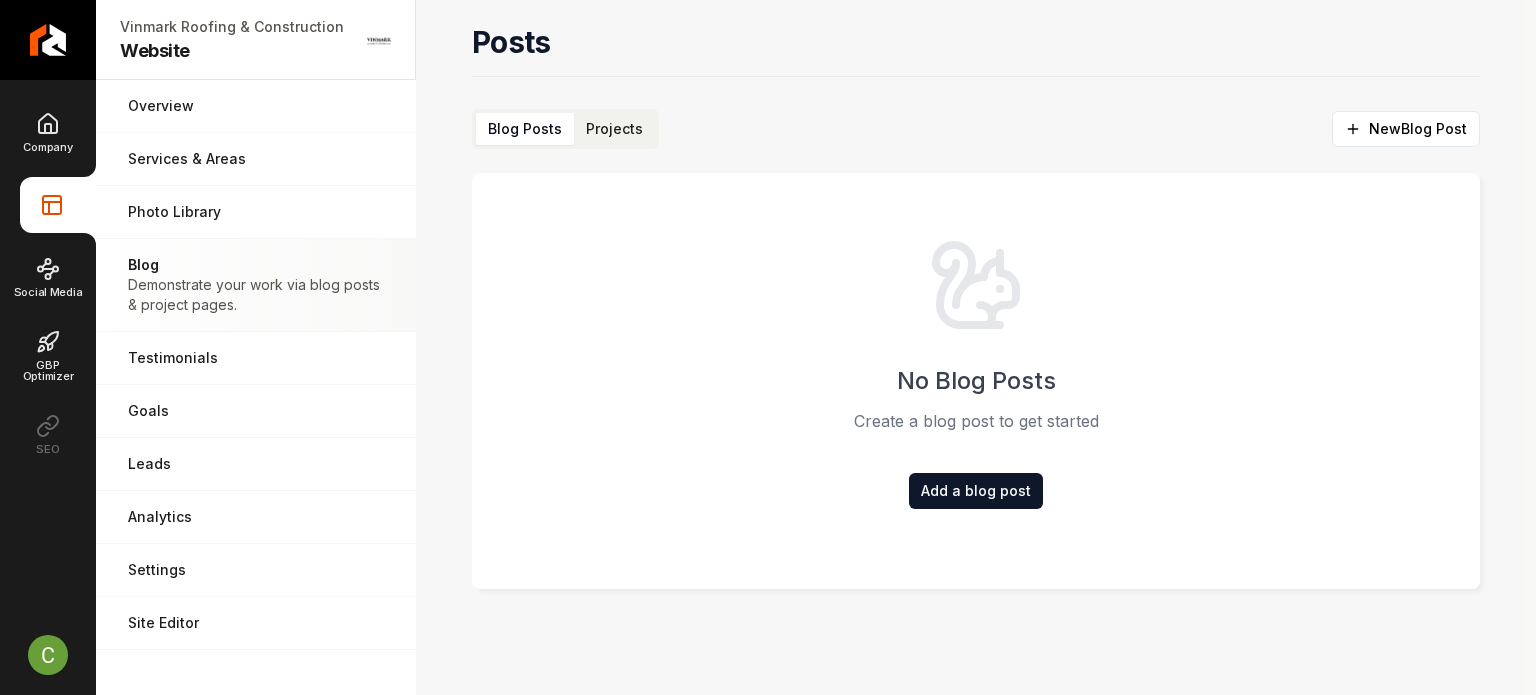 click on "Projects" at bounding box center (614, 129) 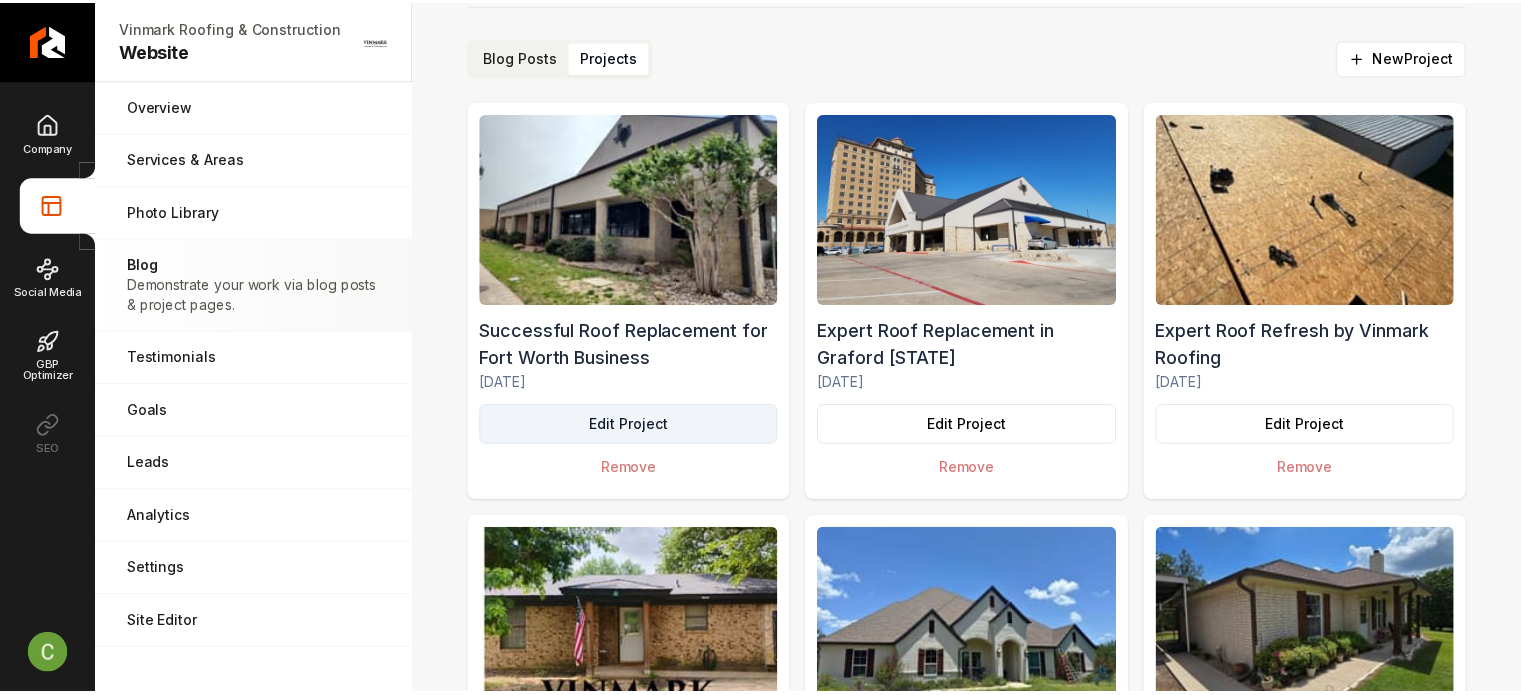 scroll, scrollTop: 0, scrollLeft: 0, axis: both 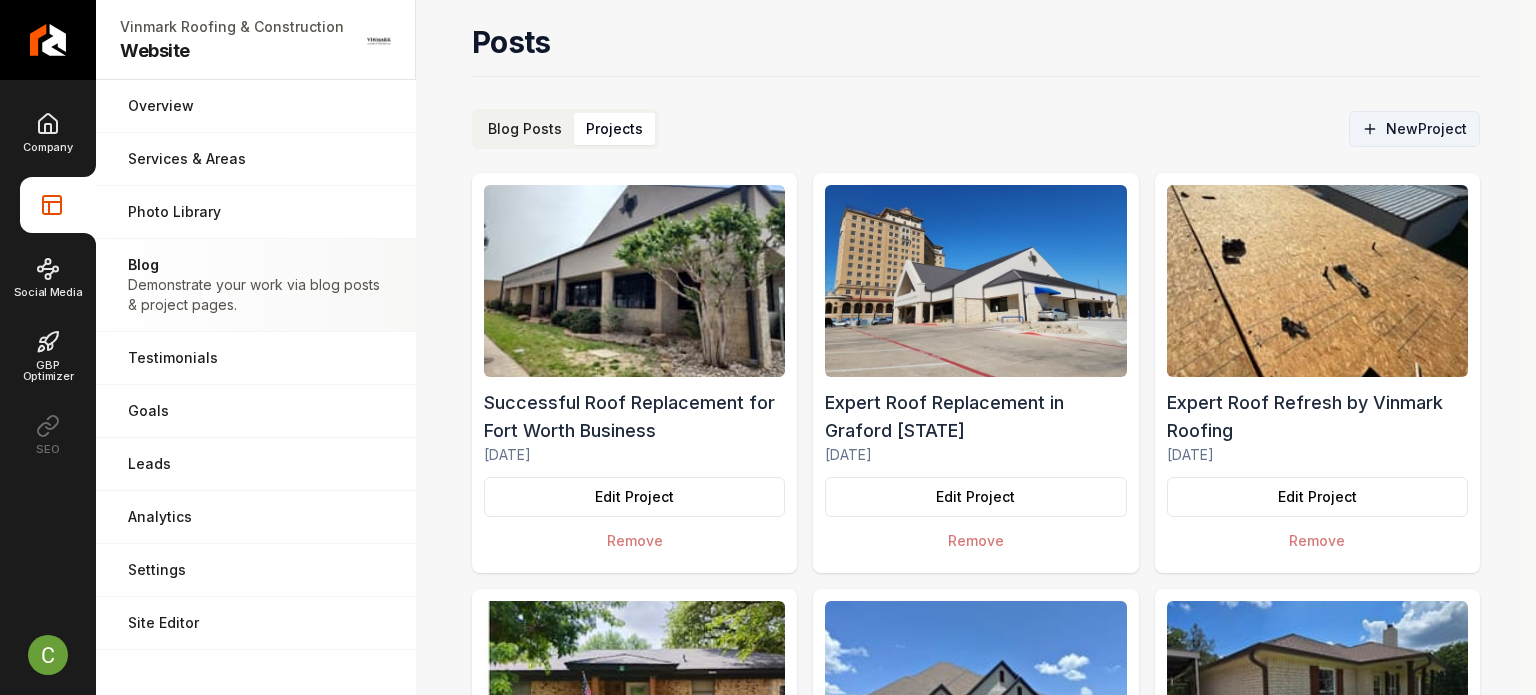 click on "New  Project" at bounding box center [1414, 129] 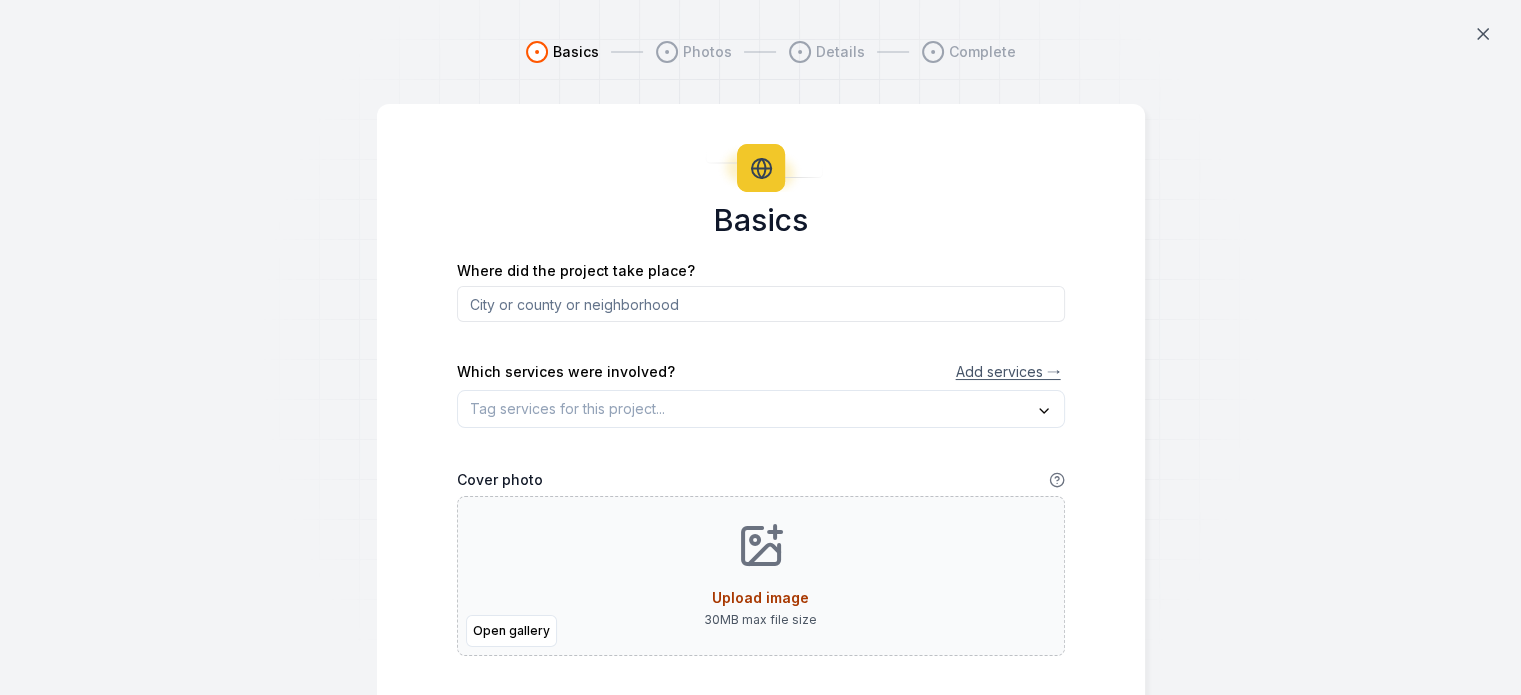click on "Basics Photos Details Complete Basics Where did the project take place? Which services were involved? Add services → Cover photo Open gallery Upload image 30  MB max file size Next" at bounding box center (760, 412) 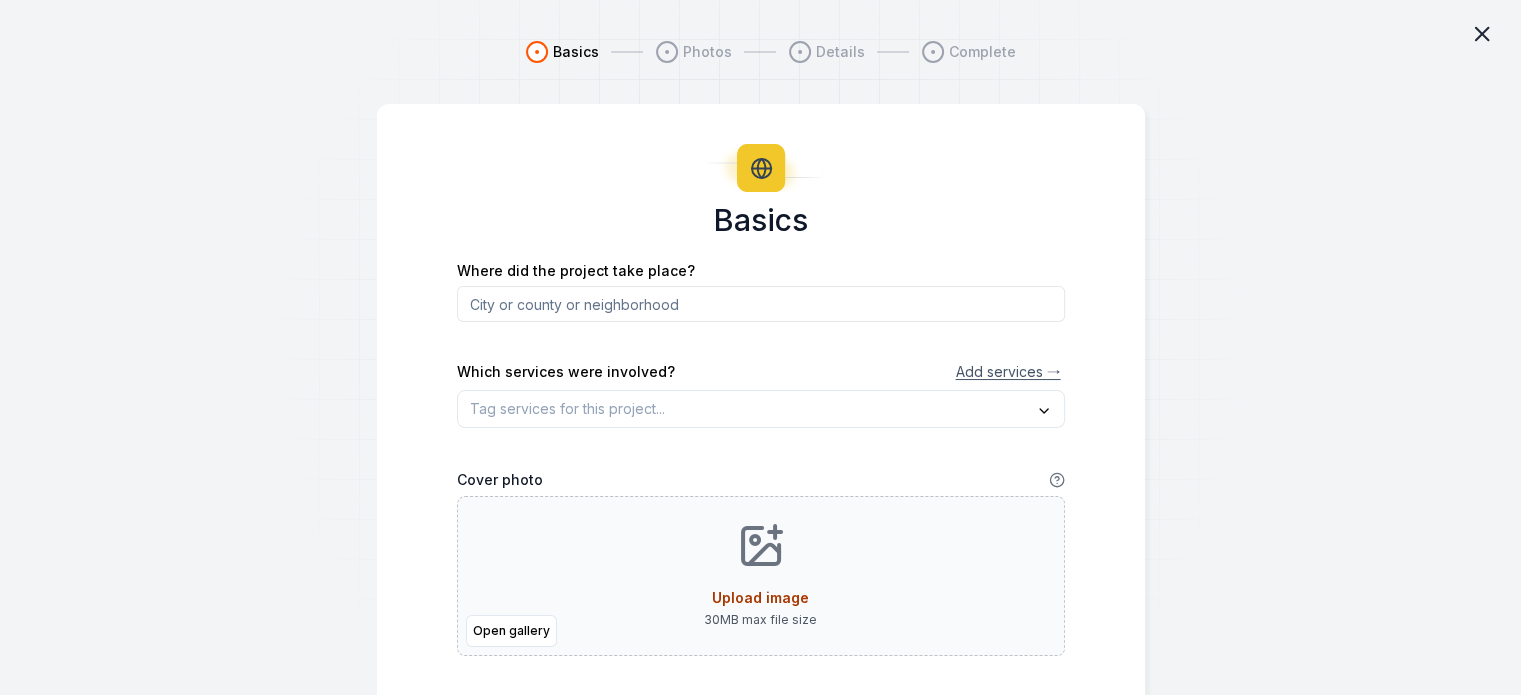 click 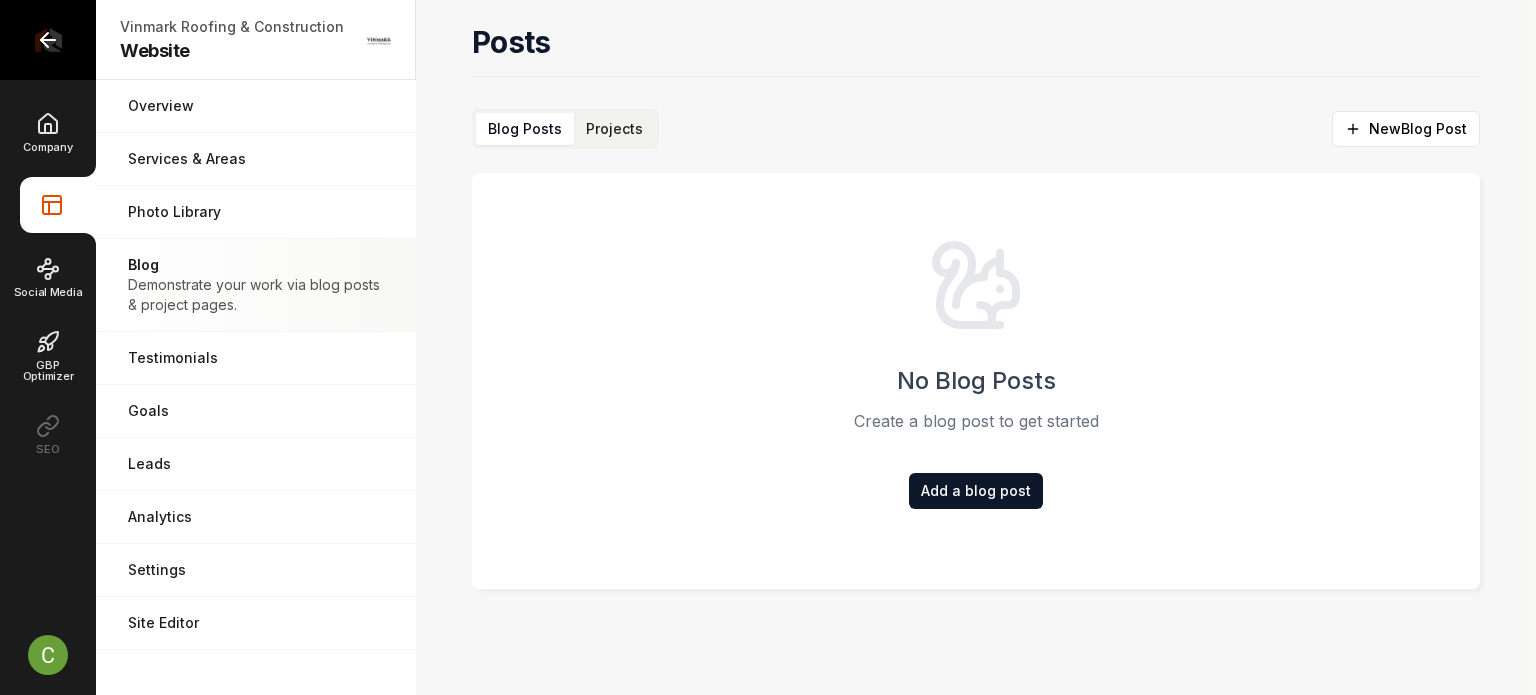 click at bounding box center (48, 40) 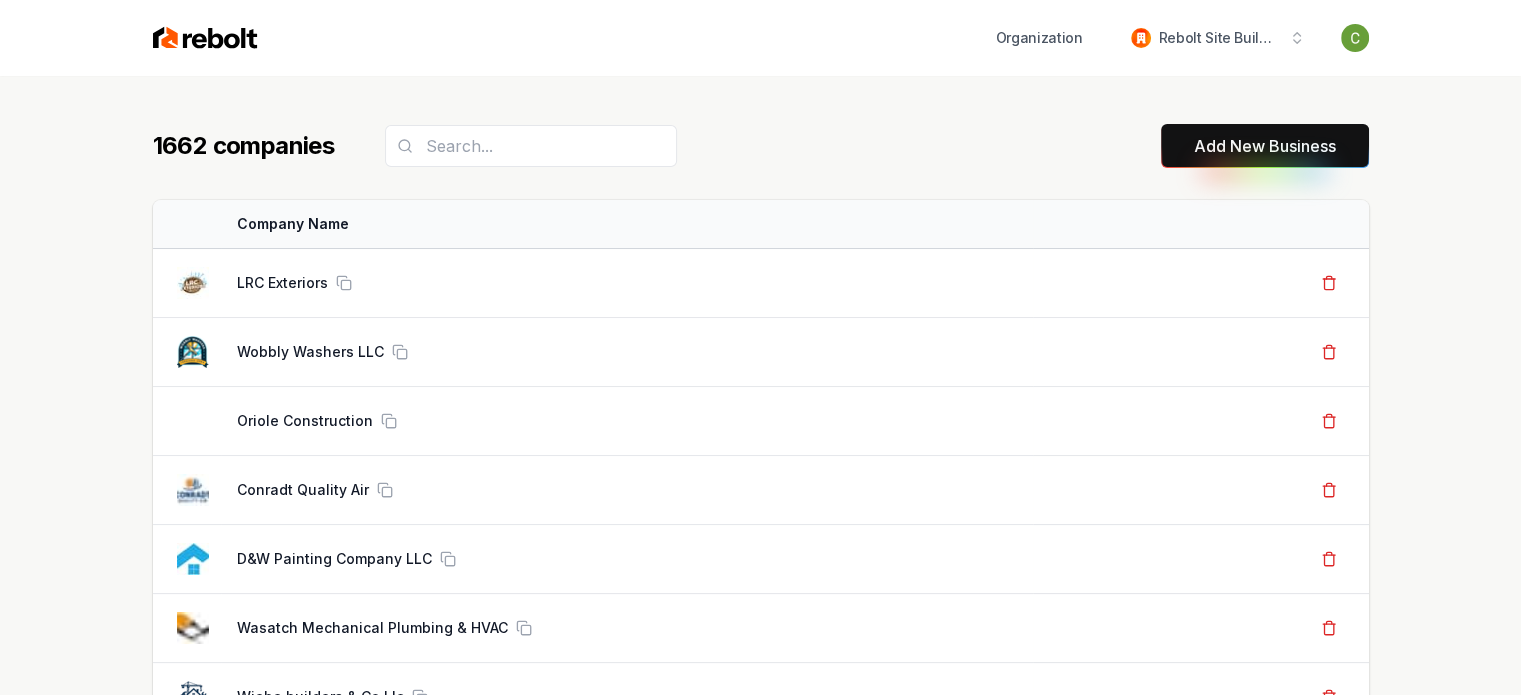 scroll, scrollTop: 10, scrollLeft: 0, axis: vertical 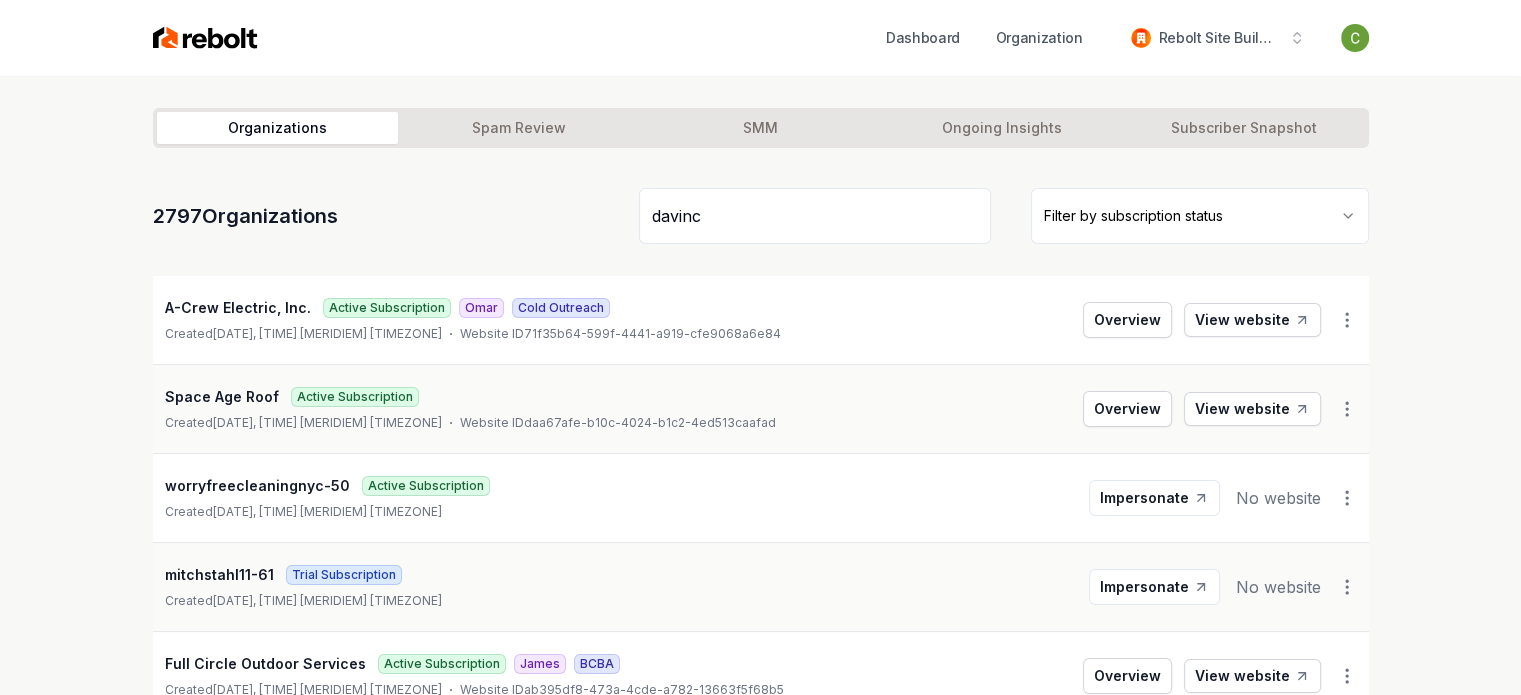 type on "davinci" 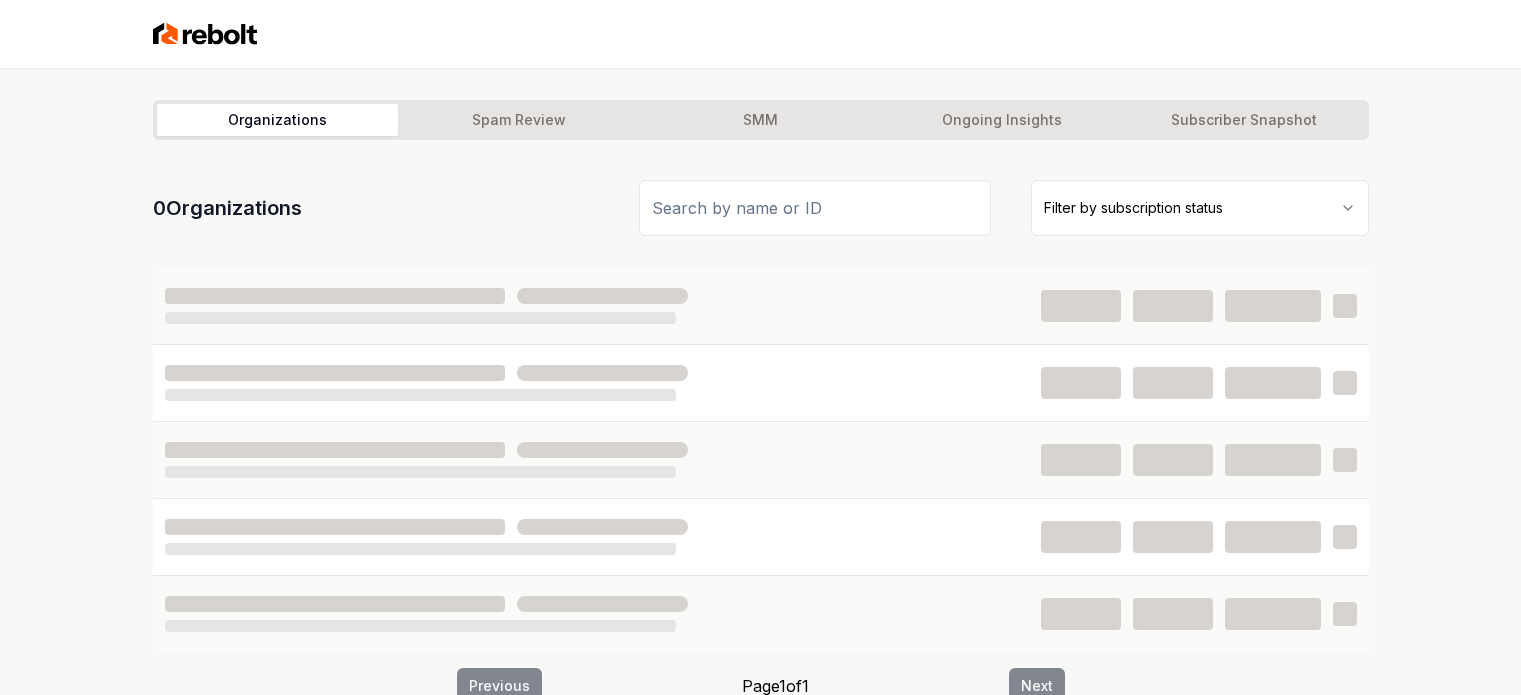 scroll, scrollTop: 0, scrollLeft: 0, axis: both 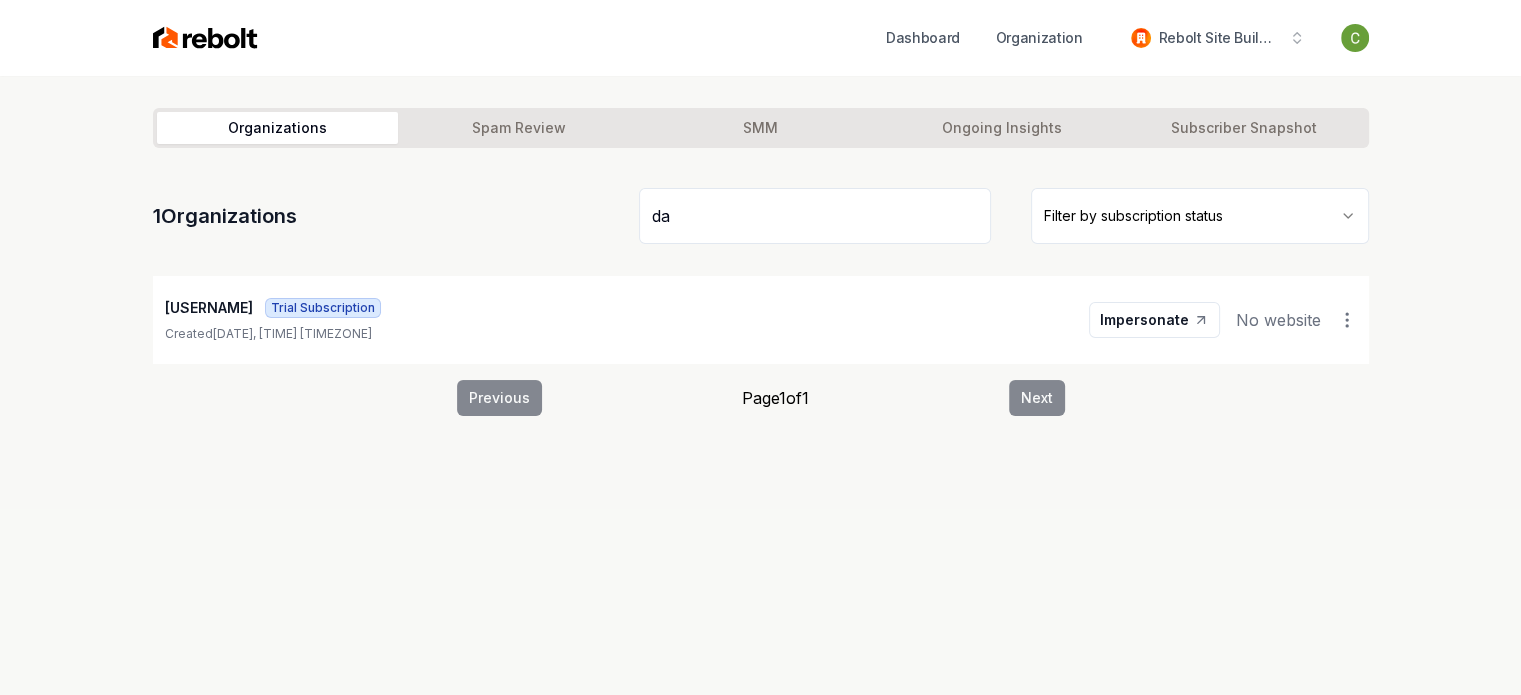 type on "d" 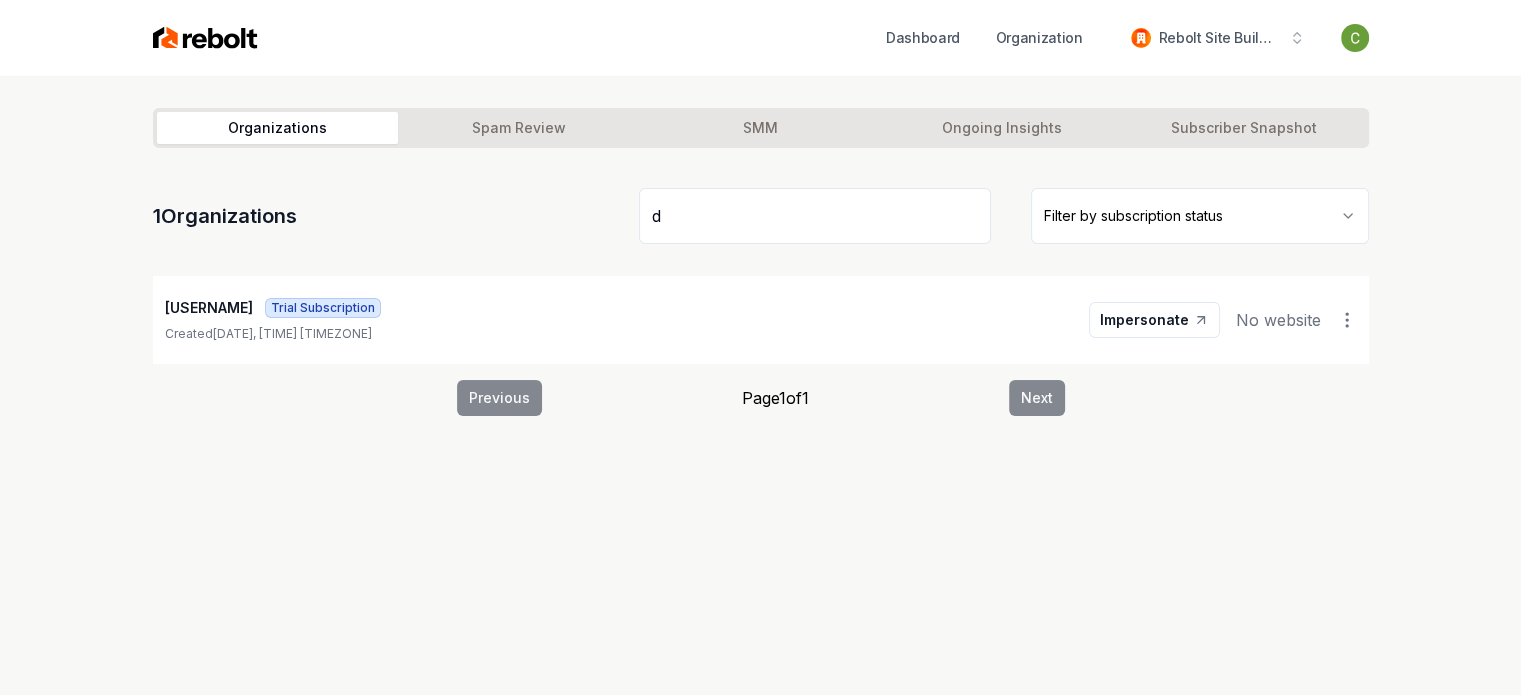 type 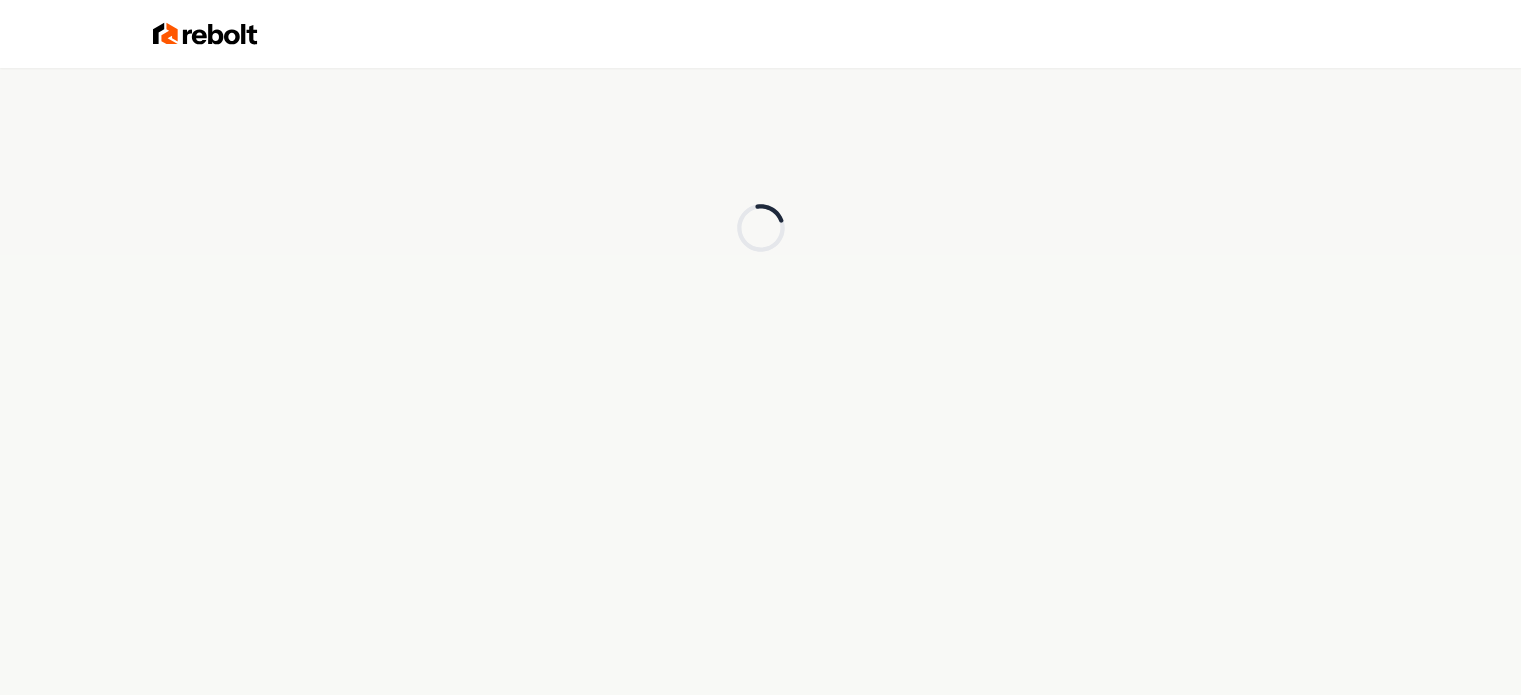 scroll, scrollTop: 0, scrollLeft: 0, axis: both 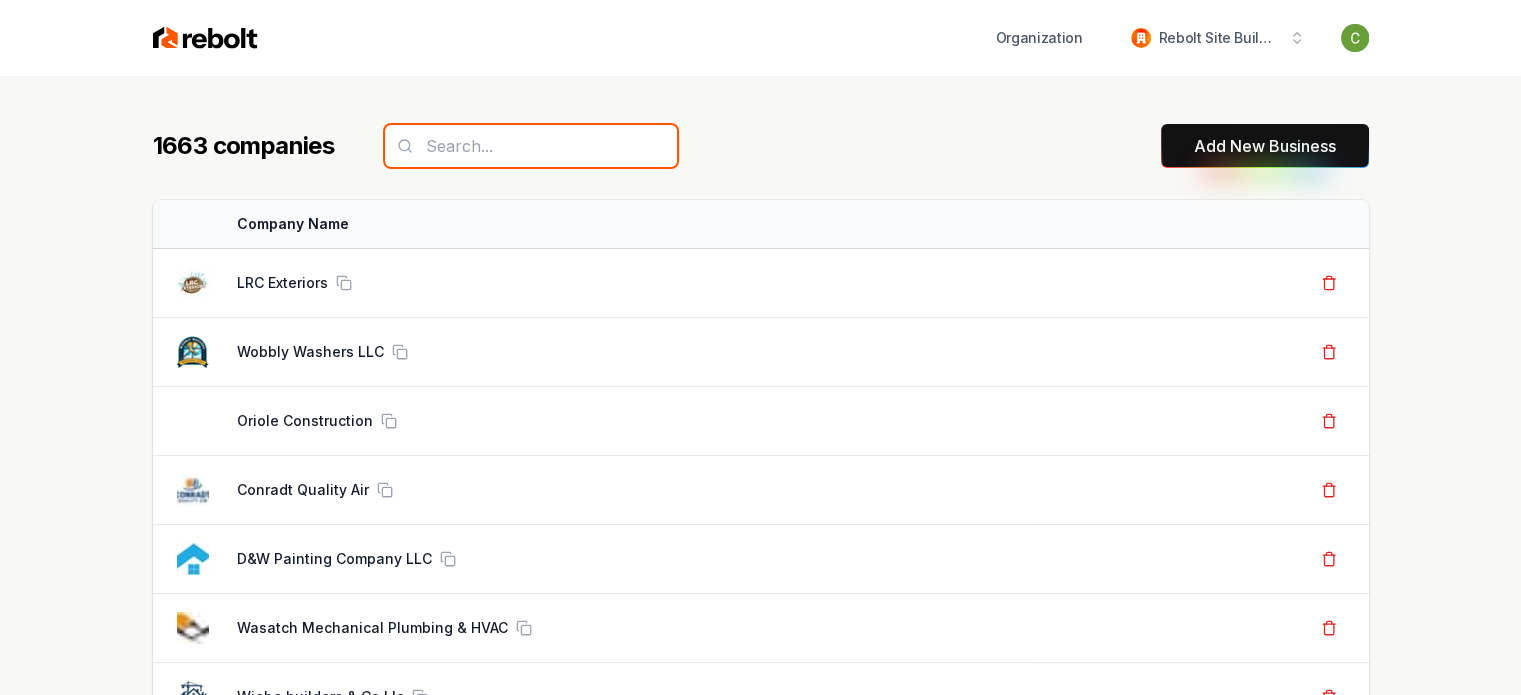 click at bounding box center [531, 146] 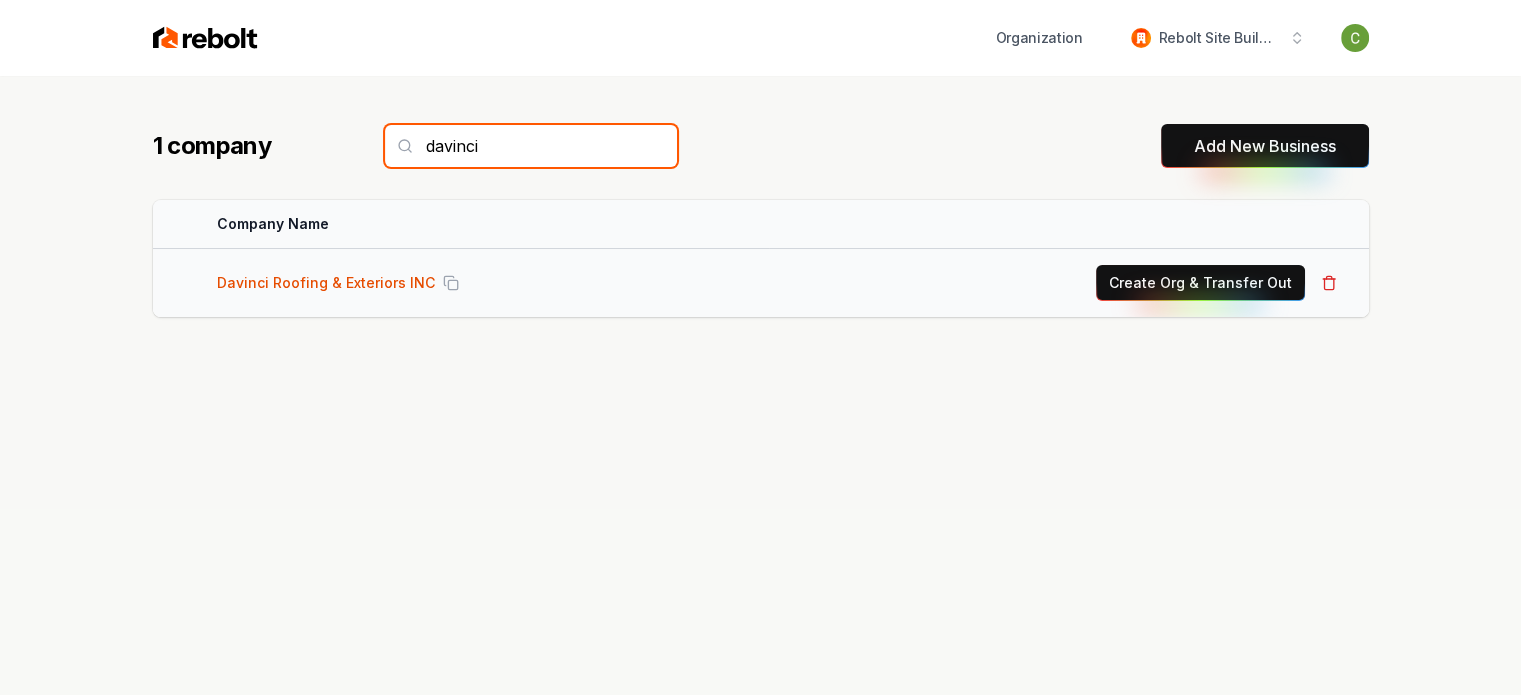 type on "davinci" 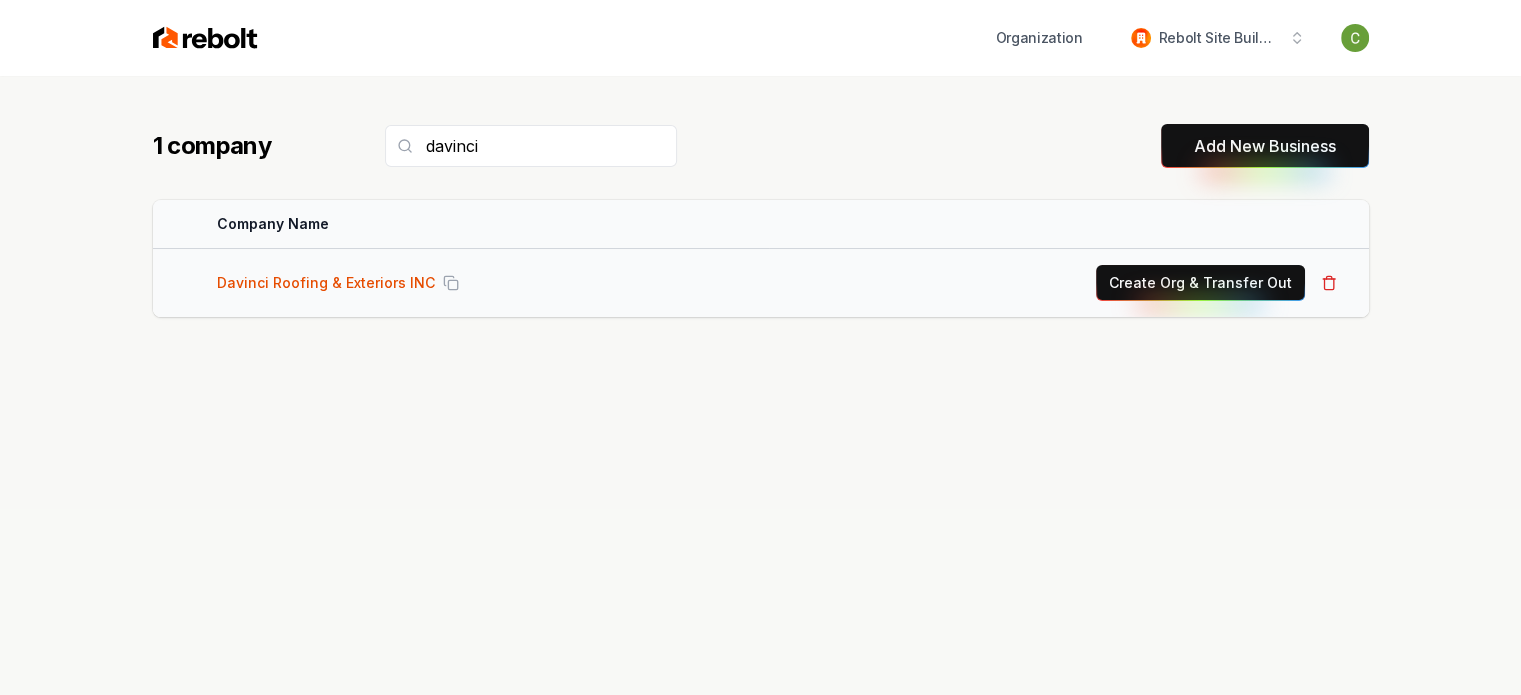 click on "Davinci Roofing & Exteriors INC" at bounding box center (326, 283) 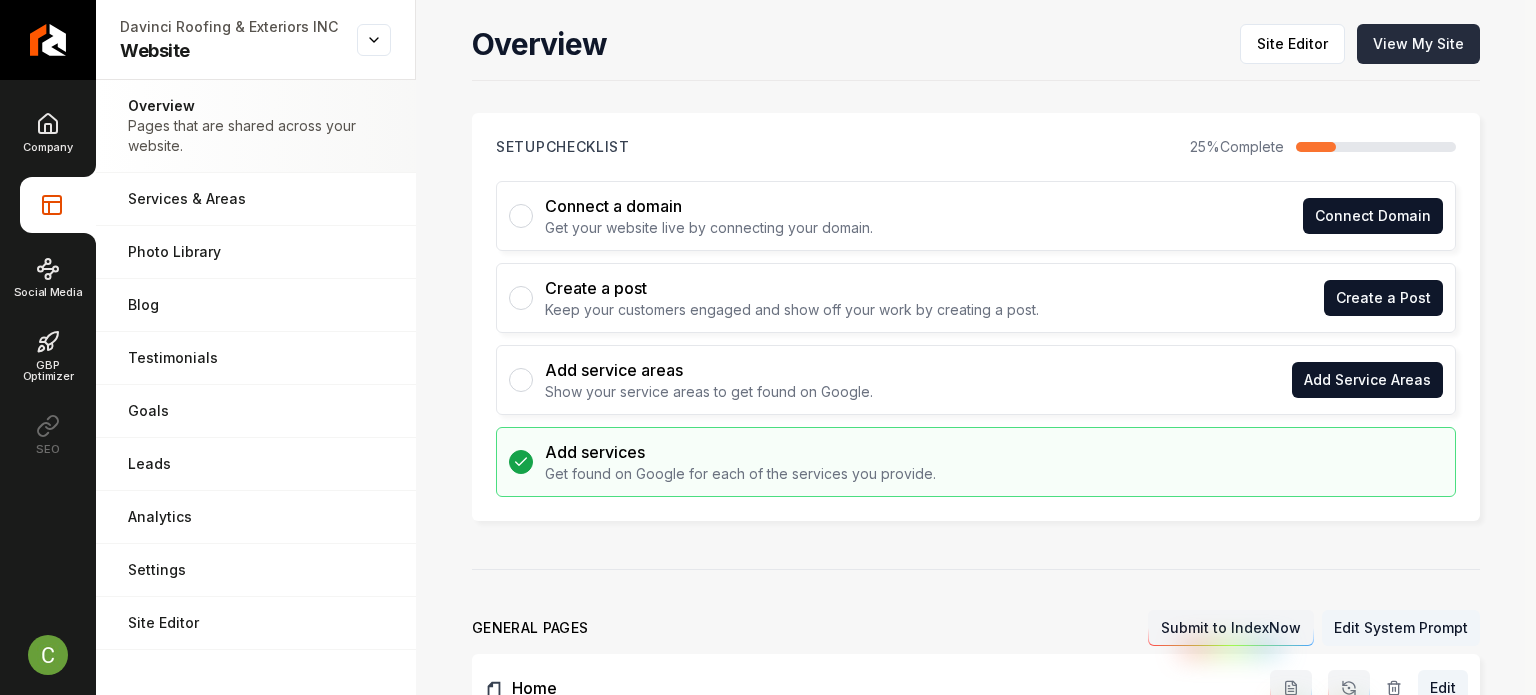 click on "View My Site" at bounding box center (1418, 44) 